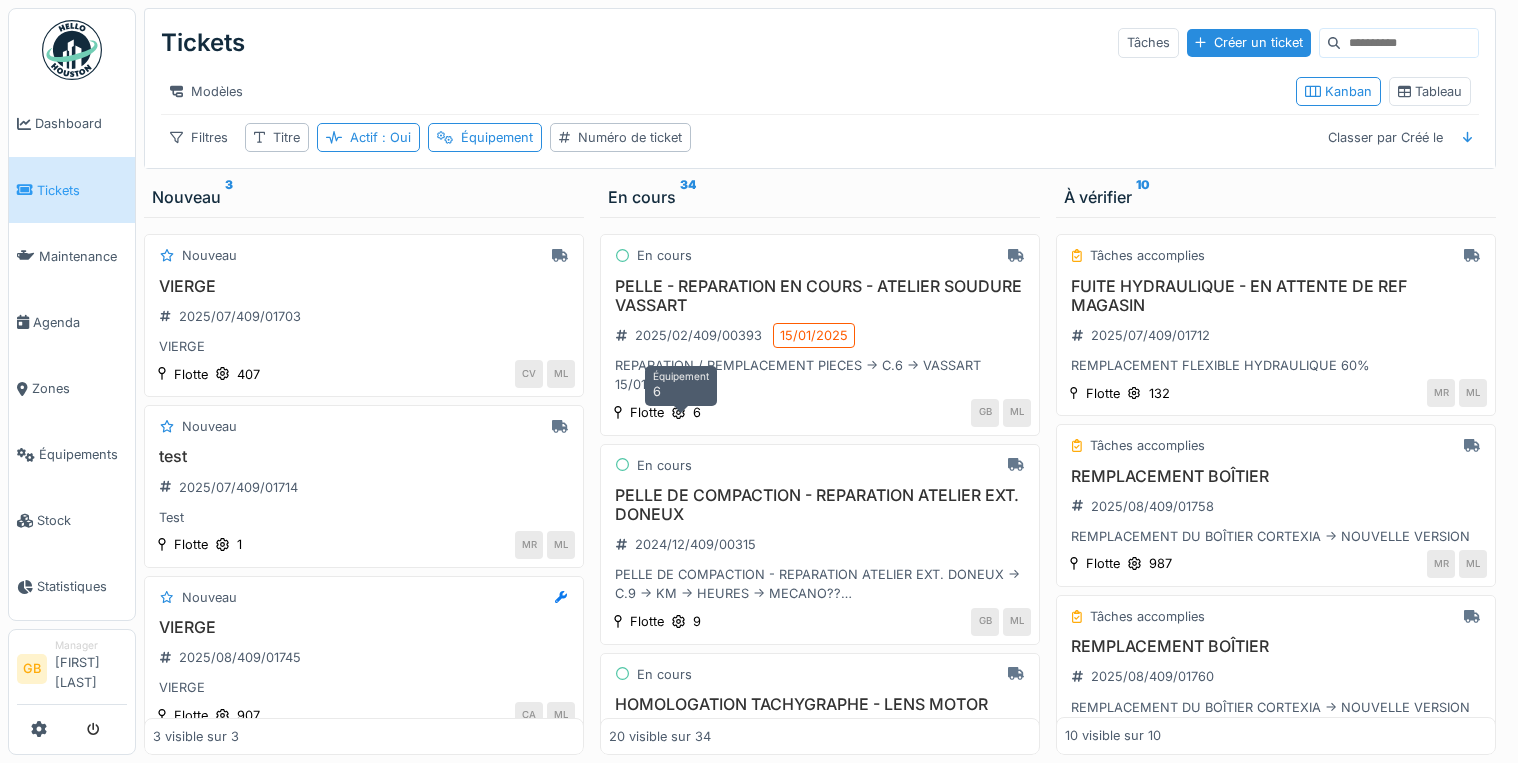 scroll, scrollTop: 0, scrollLeft: 0, axis: both 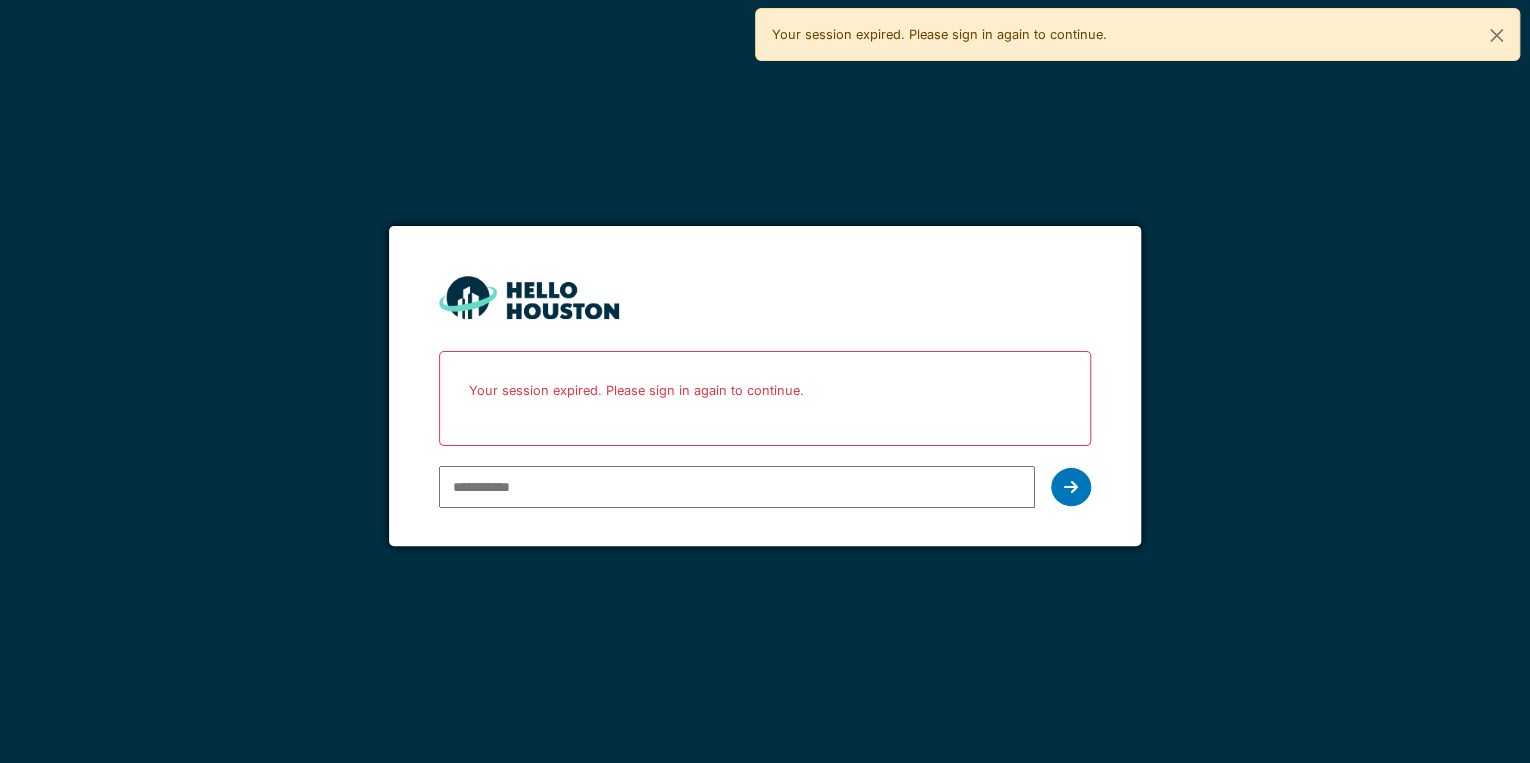 click at bounding box center (737, 487) 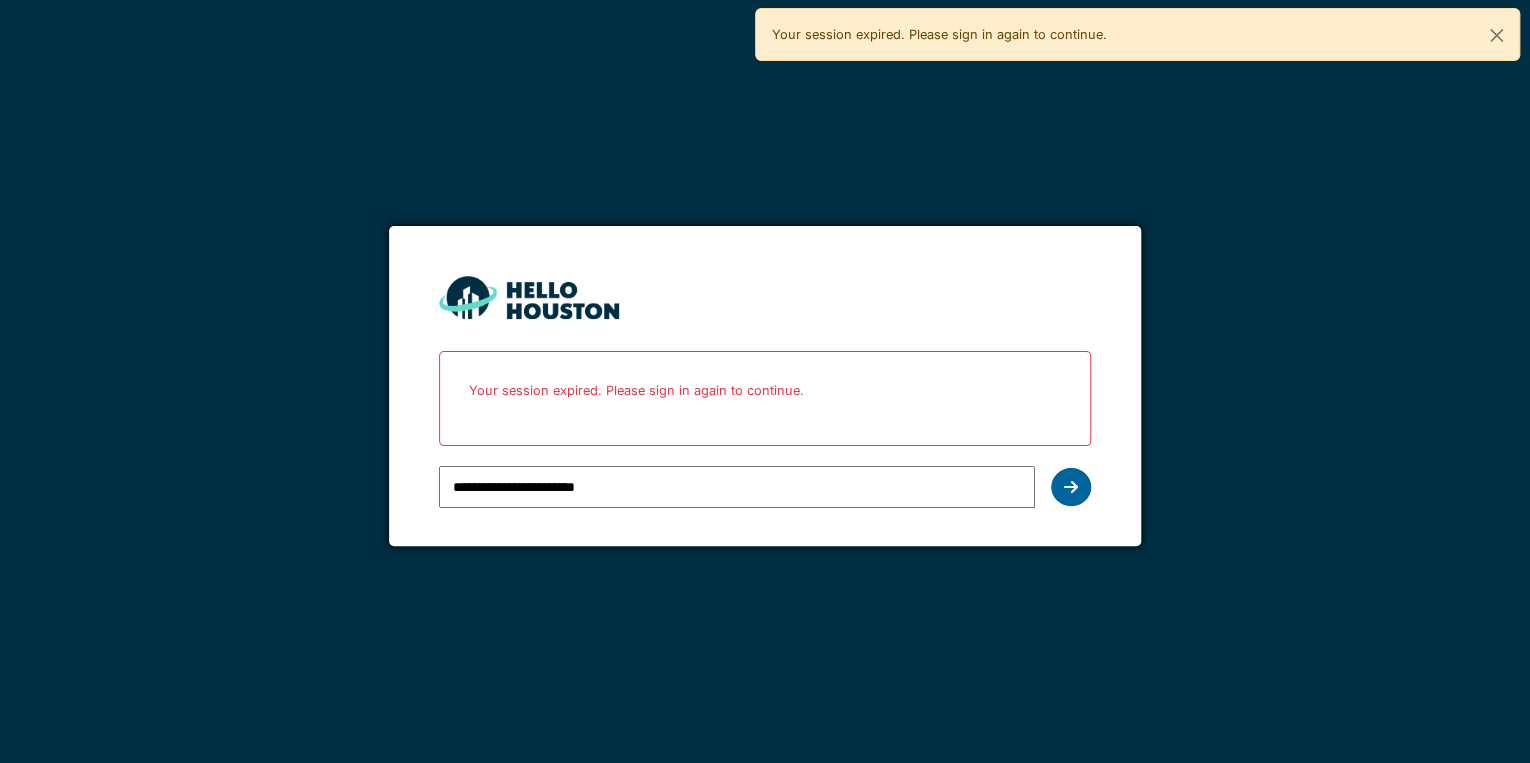 click at bounding box center (1071, 487) 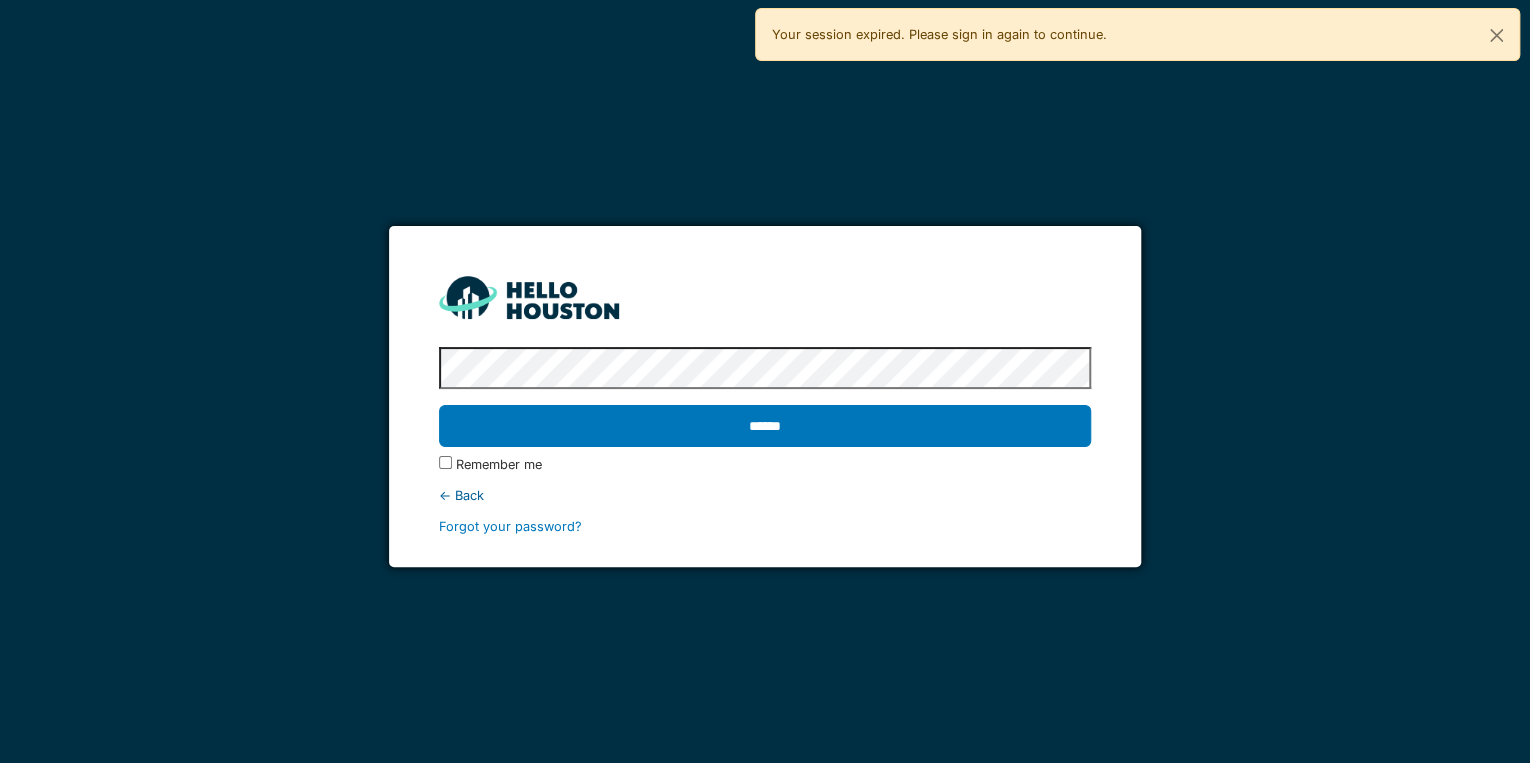 click on "******" at bounding box center (765, 426) 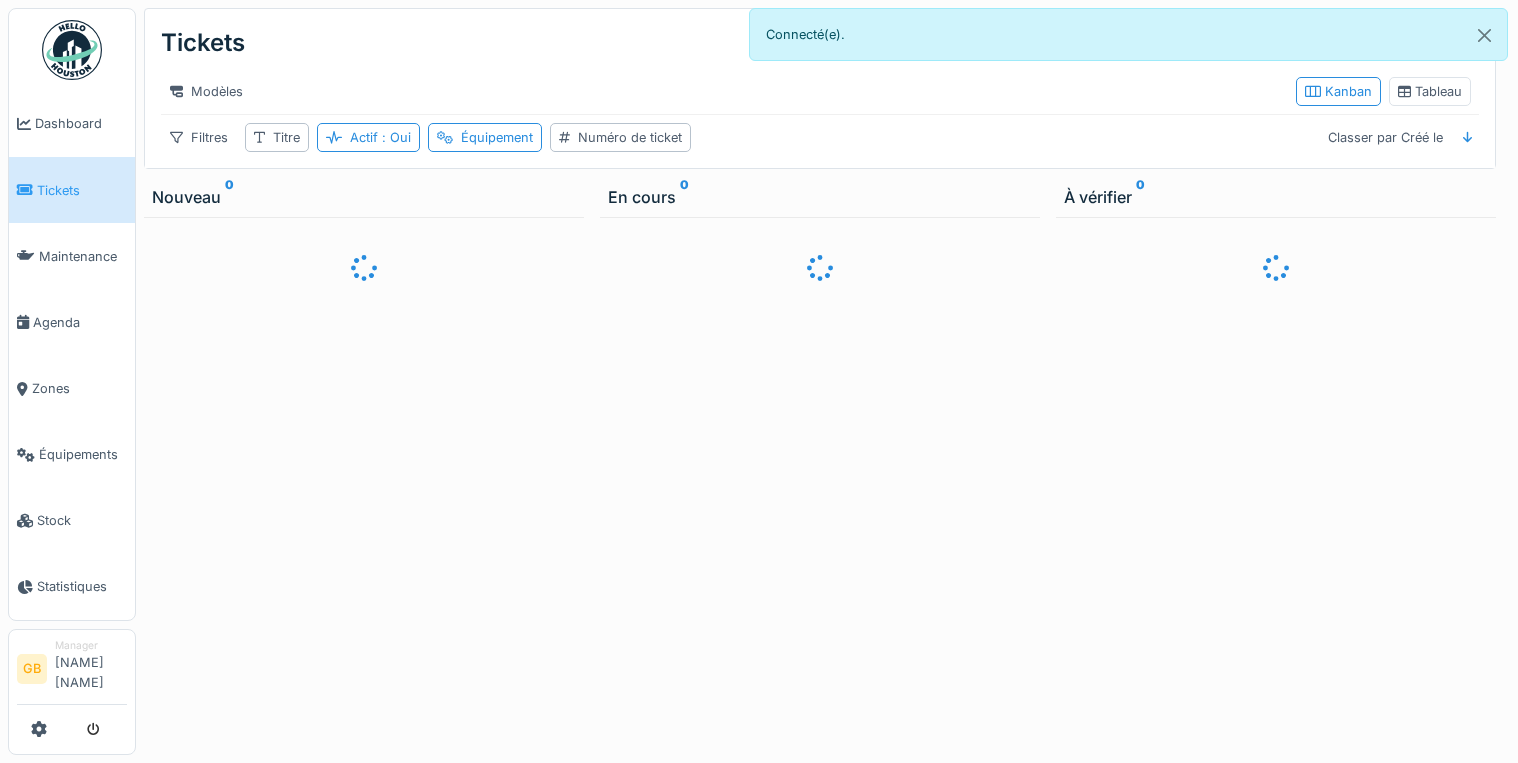 scroll, scrollTop: 0, scrollLeft: 0, axis: both 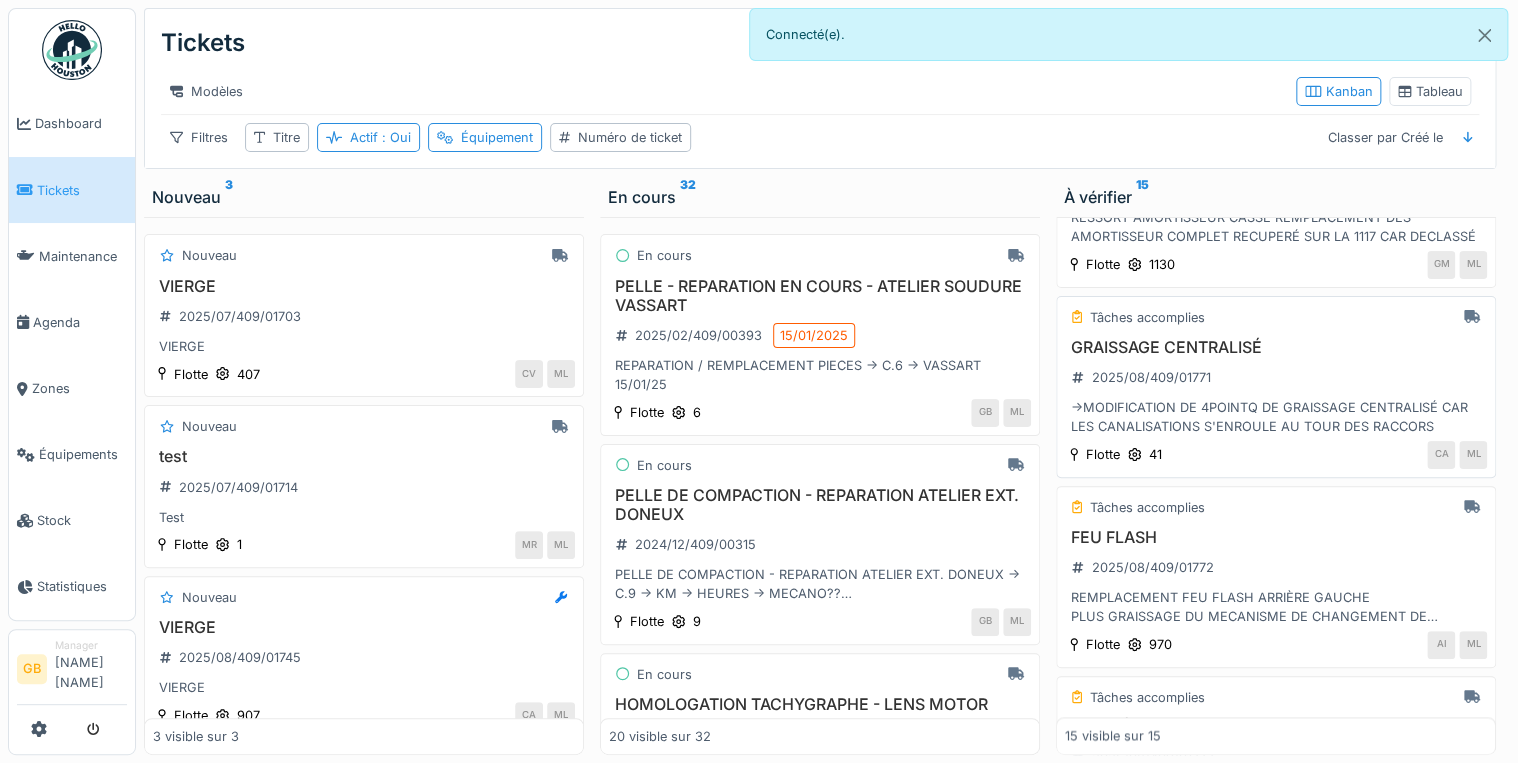 click on "GRAISSAGE CENTRALISÉ" at bounding box center (1276, 347) 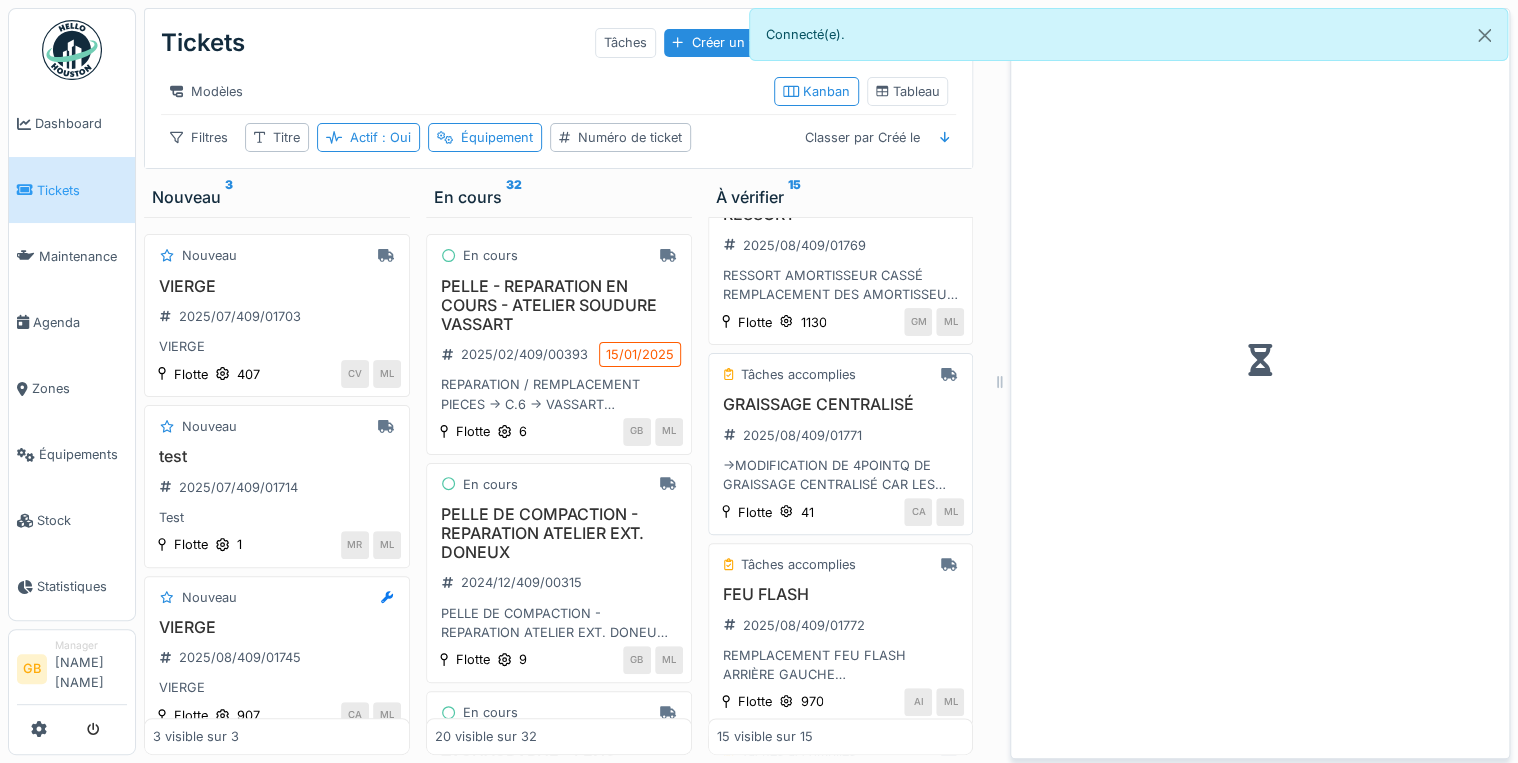 scroll, scrollTop: 1059, scrollLeft: 0, axis: vertical 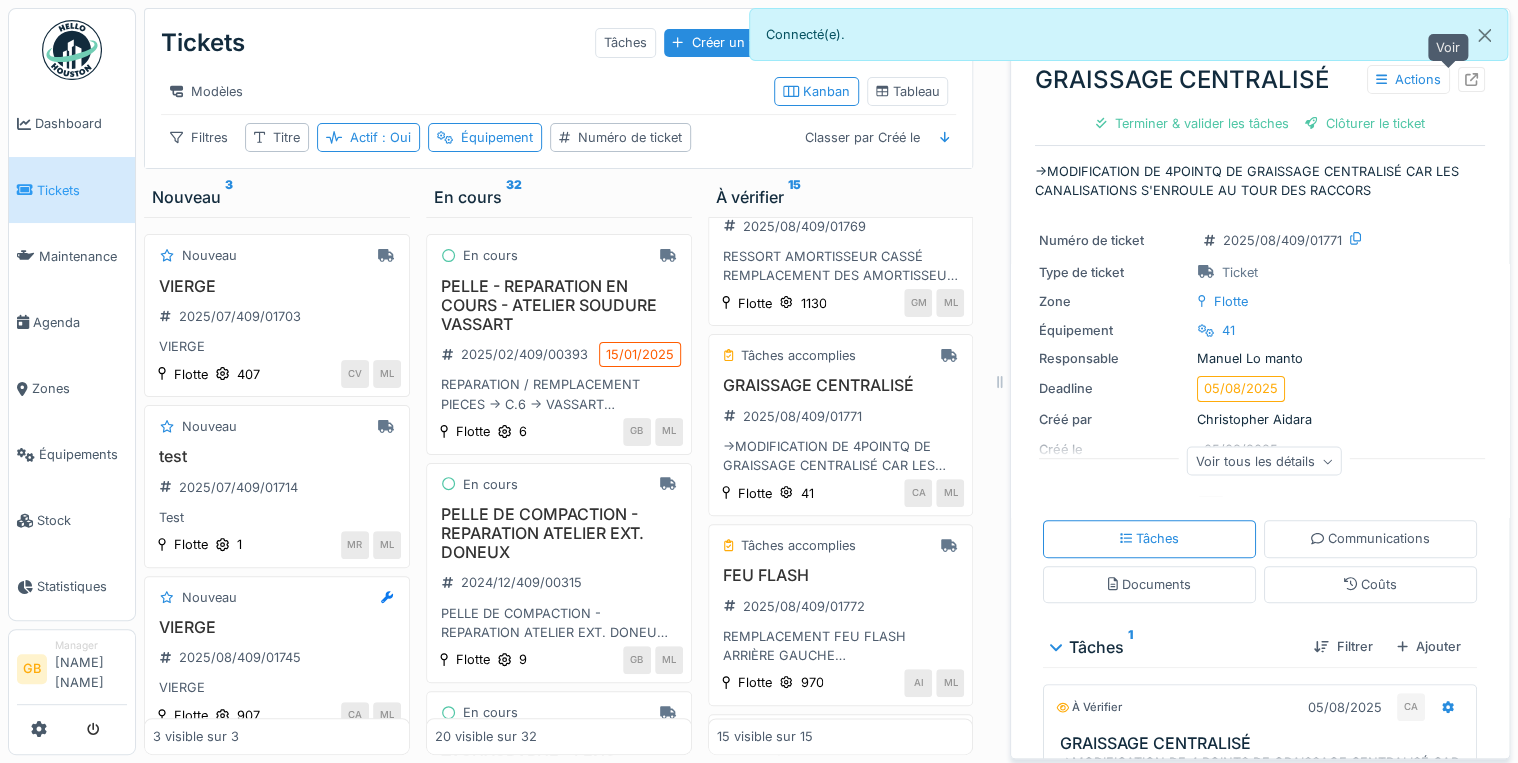 click 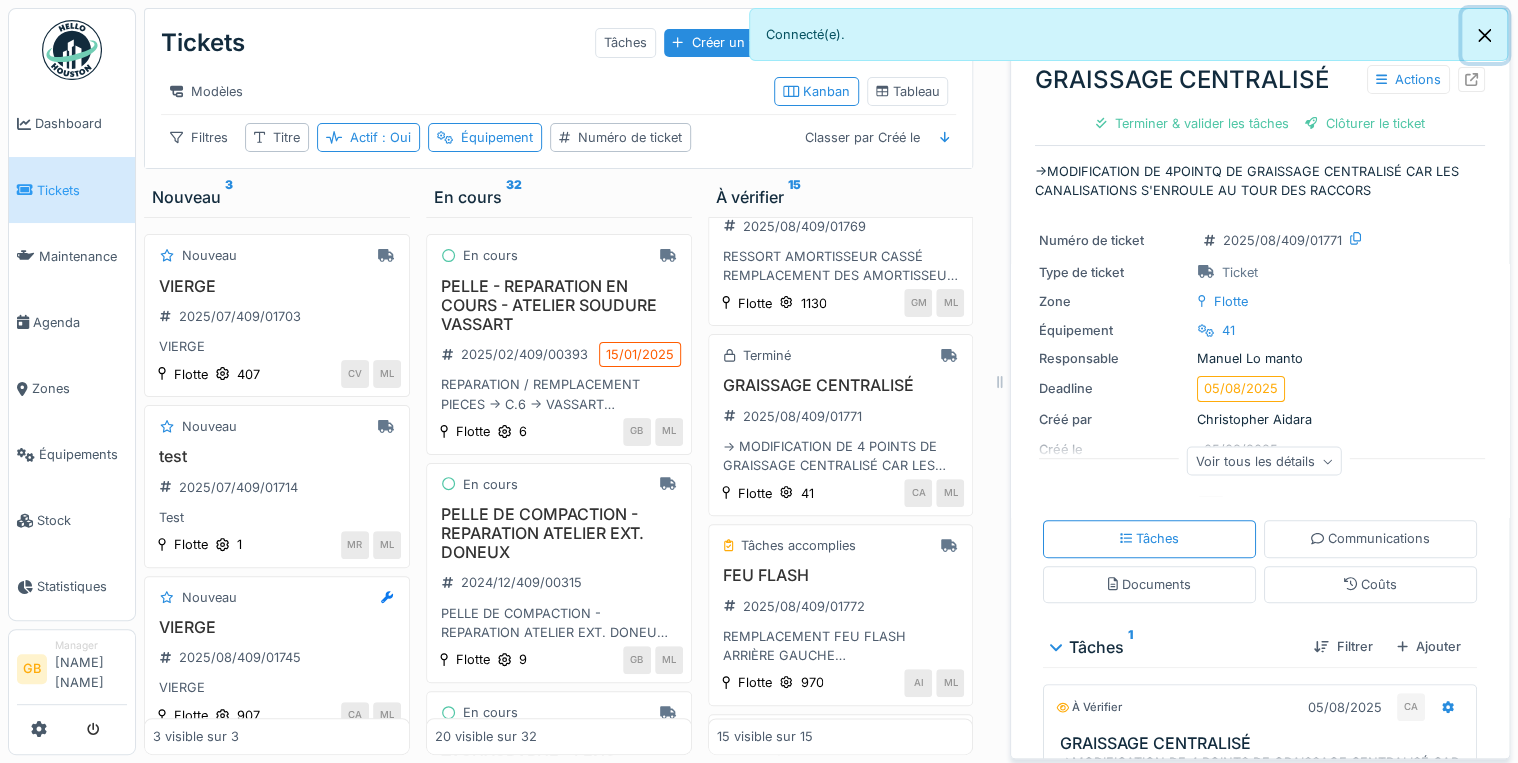 click at bounding box center (1484, 35) 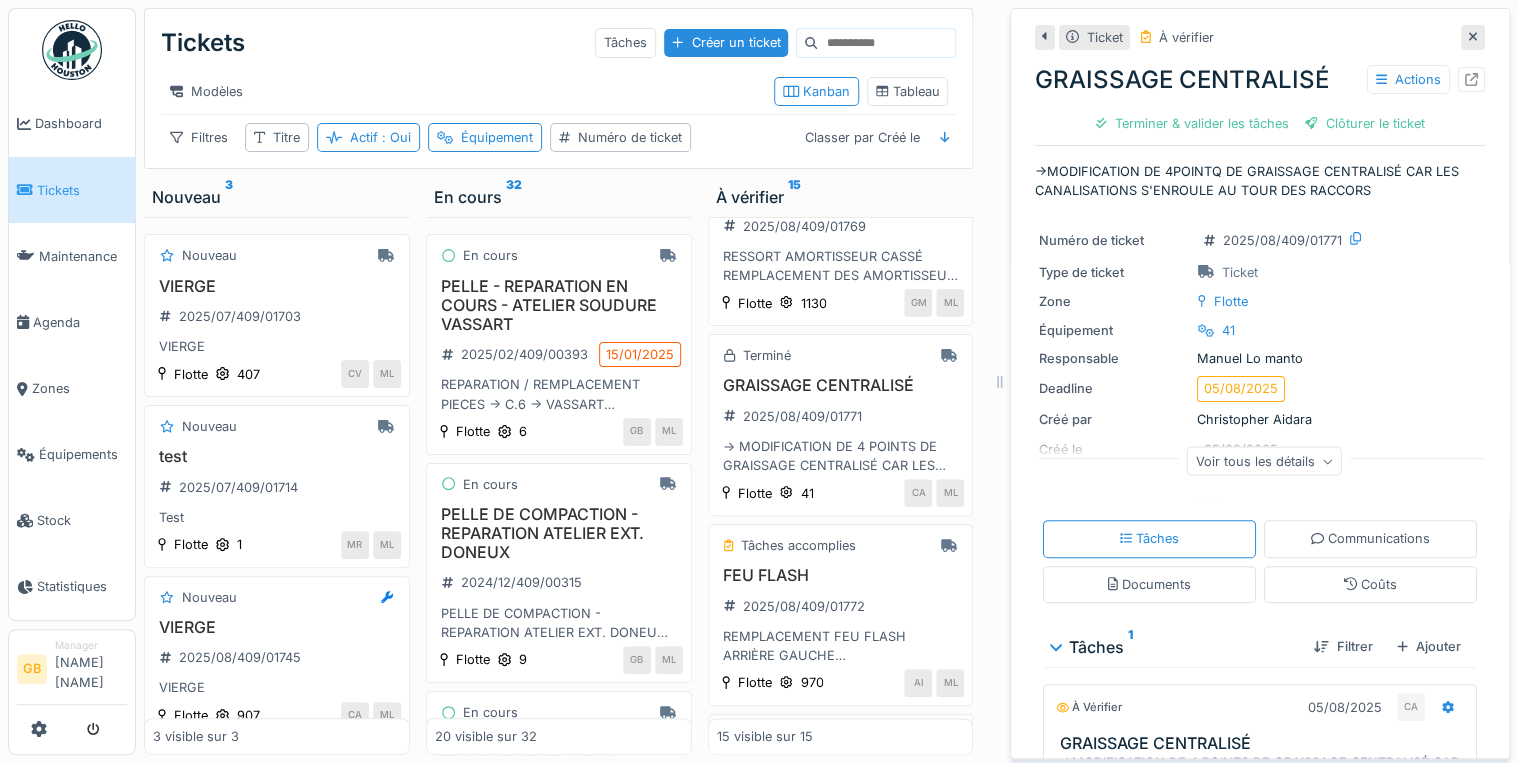 click on "Ticket À vérifier" at bounding box center (1260, 37) 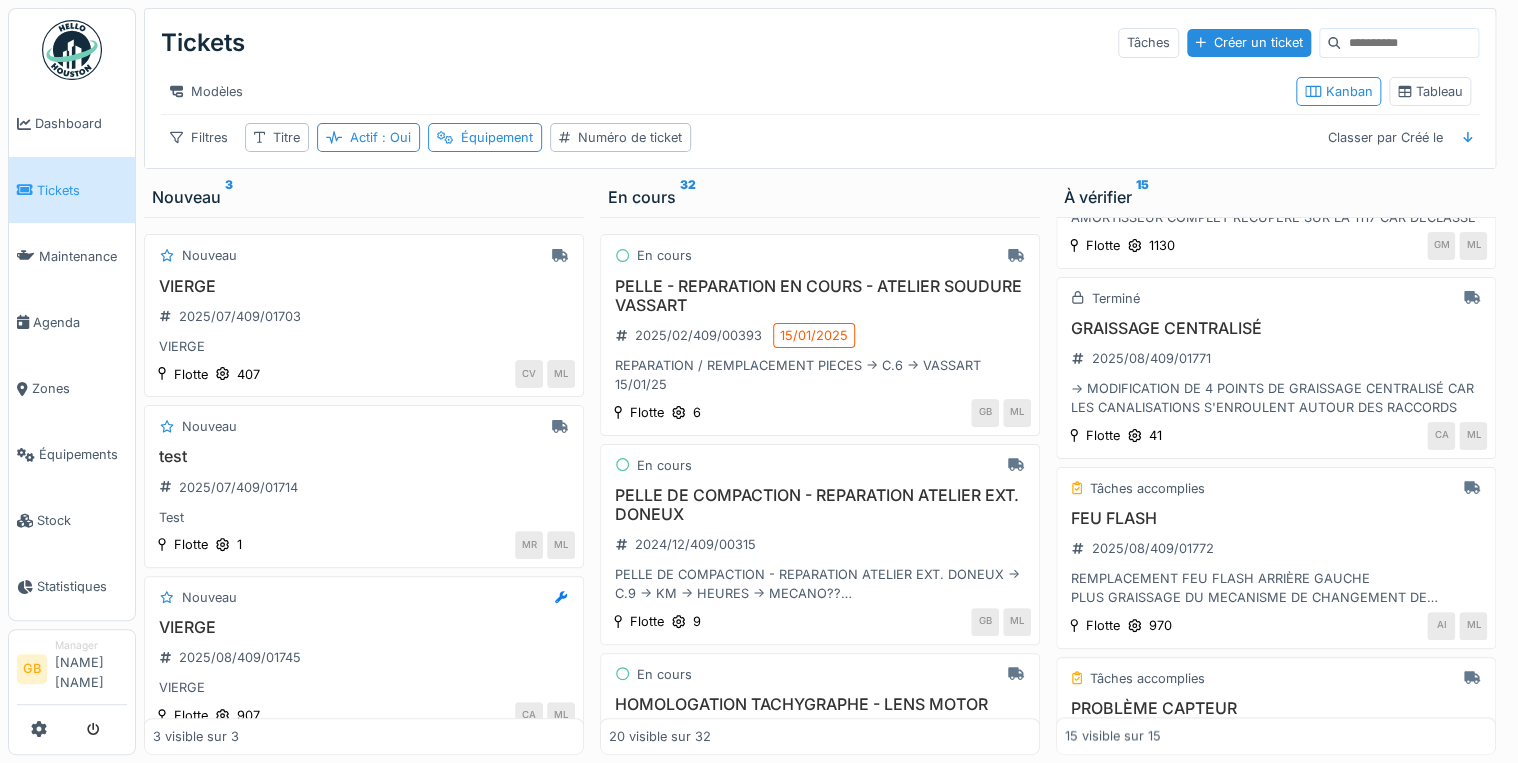 scroll, scrollTop: 1040, scrollLeft: 0, axis: vertical 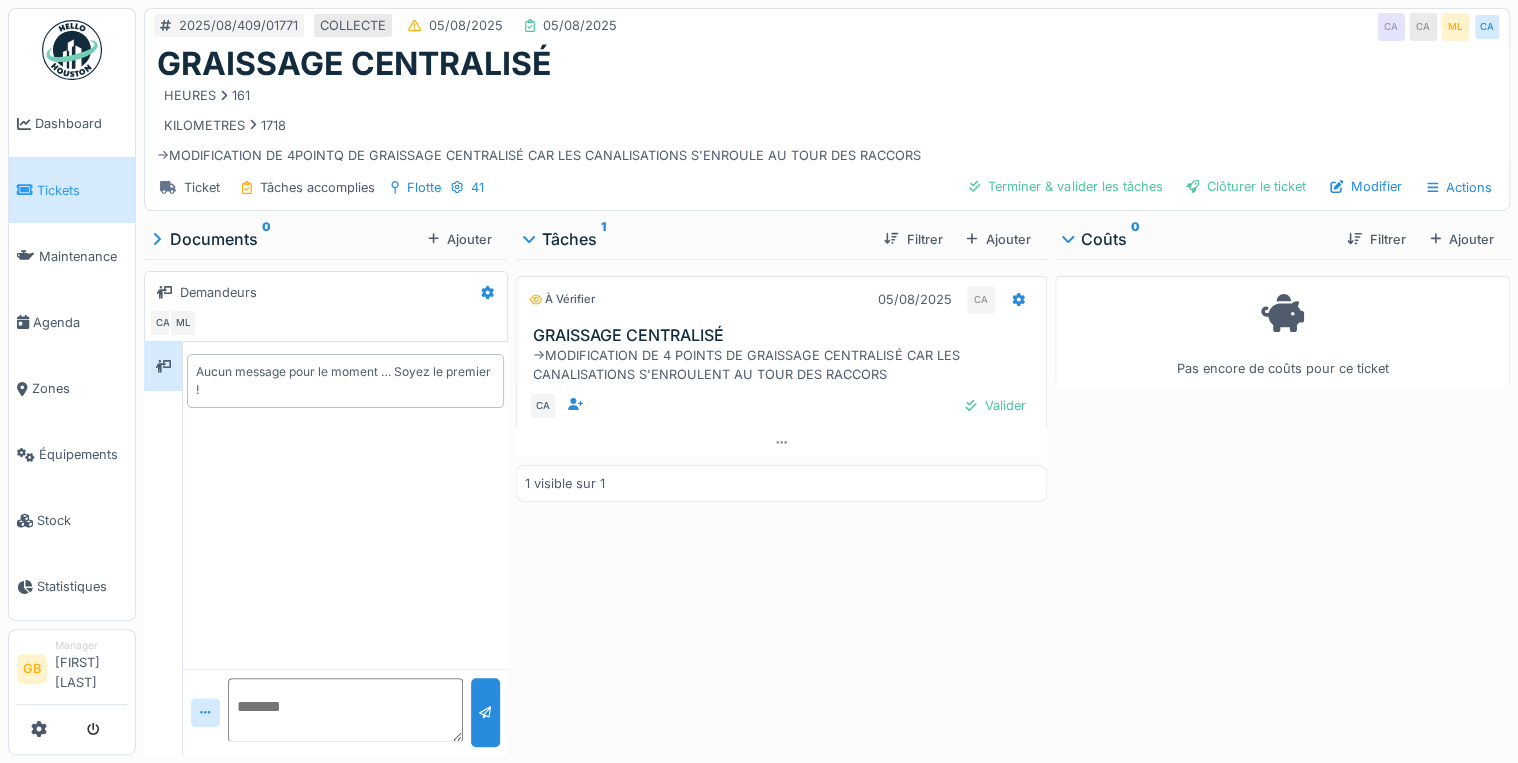 click on "Ticket Tâches accomplies Flotte 41   Terminer & valider les tâches Clôturer le ticket Modifier Actions" at bounding box center (827, 187) 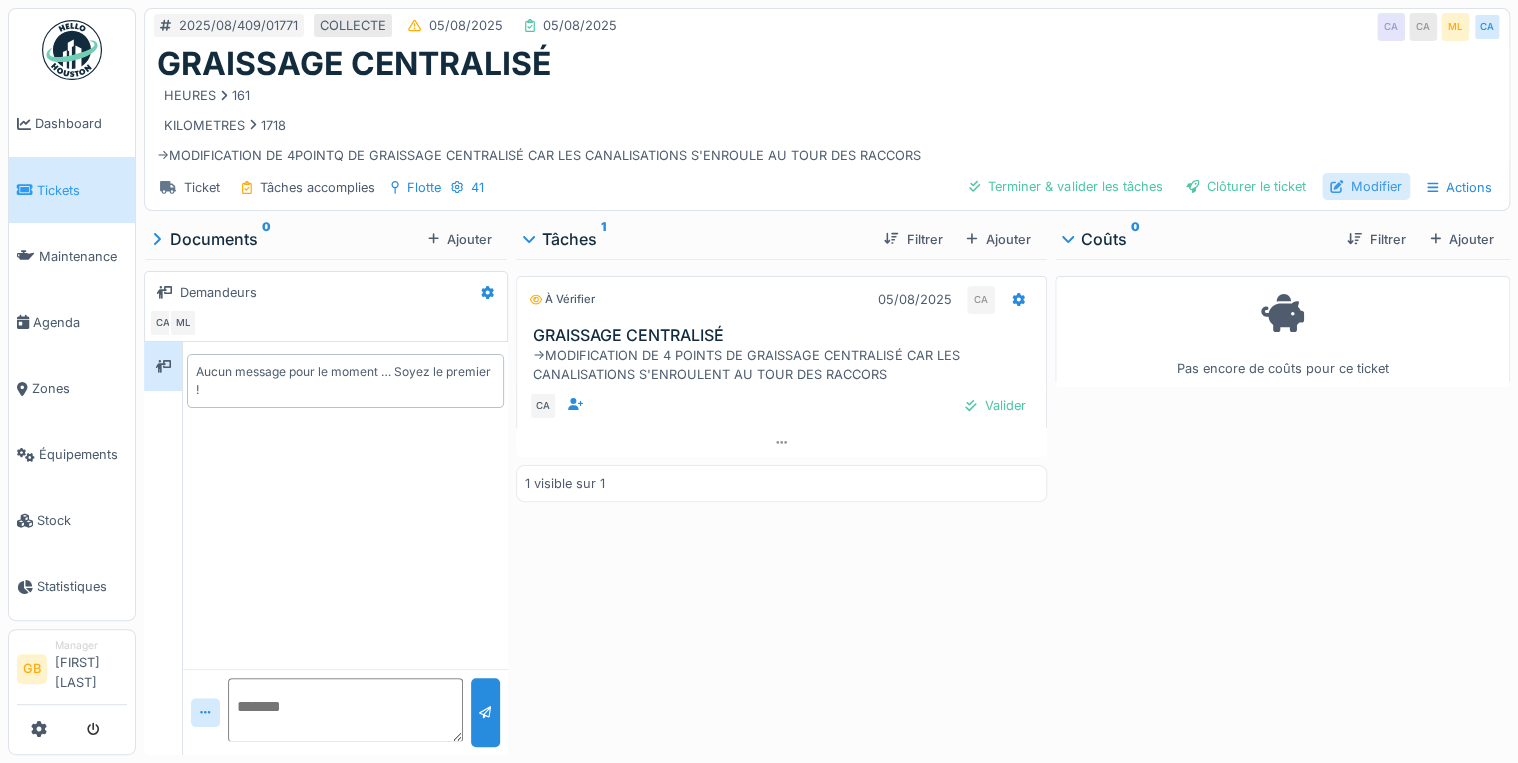 click on "Modifier" at bounding box center [1366, 186] 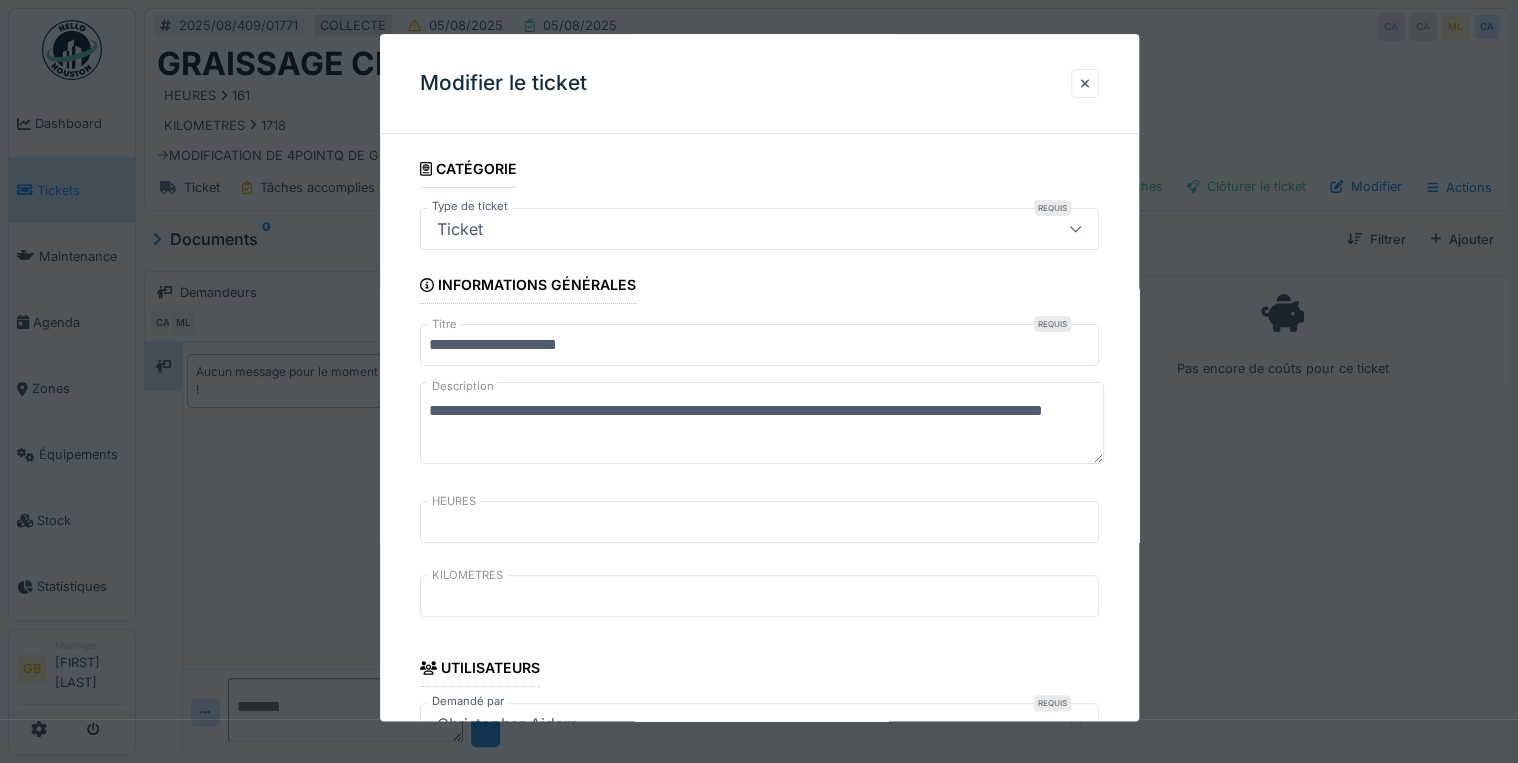 click on "**********" at bounding box center [762, 424] 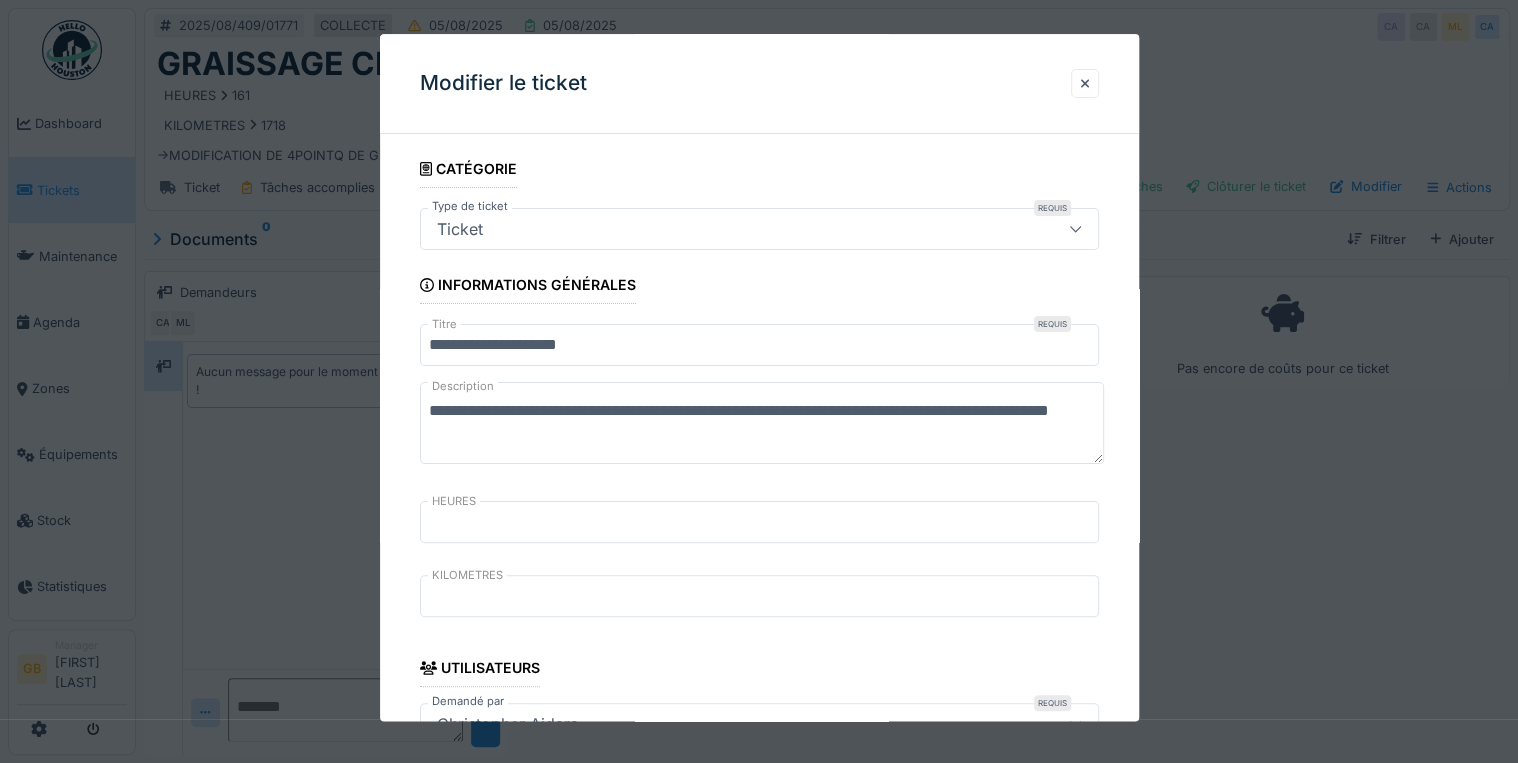 click on "**********" at bounding box center [762, 424] 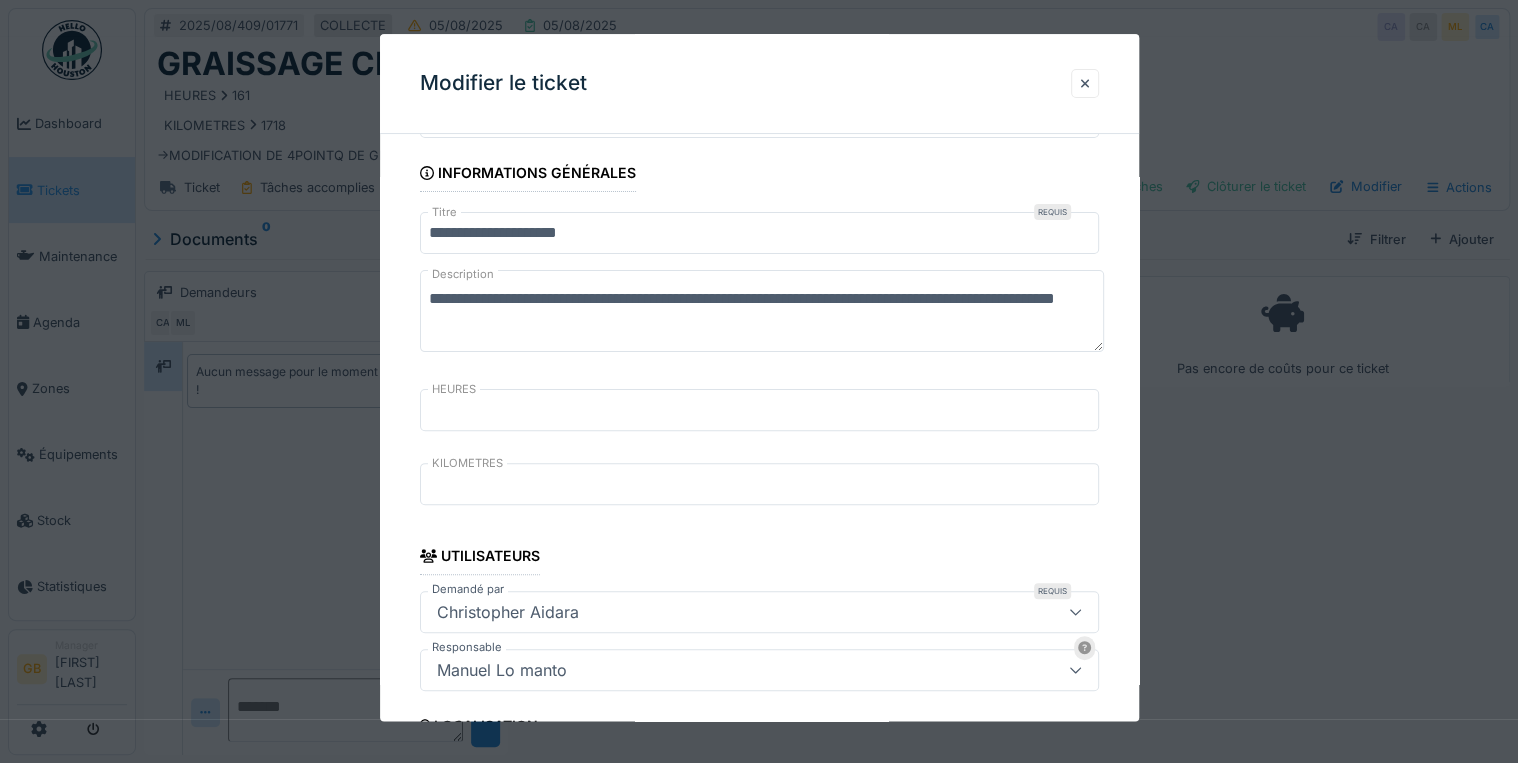 scroll, scrollTop: 0, scrollLeft: 0, axis: both 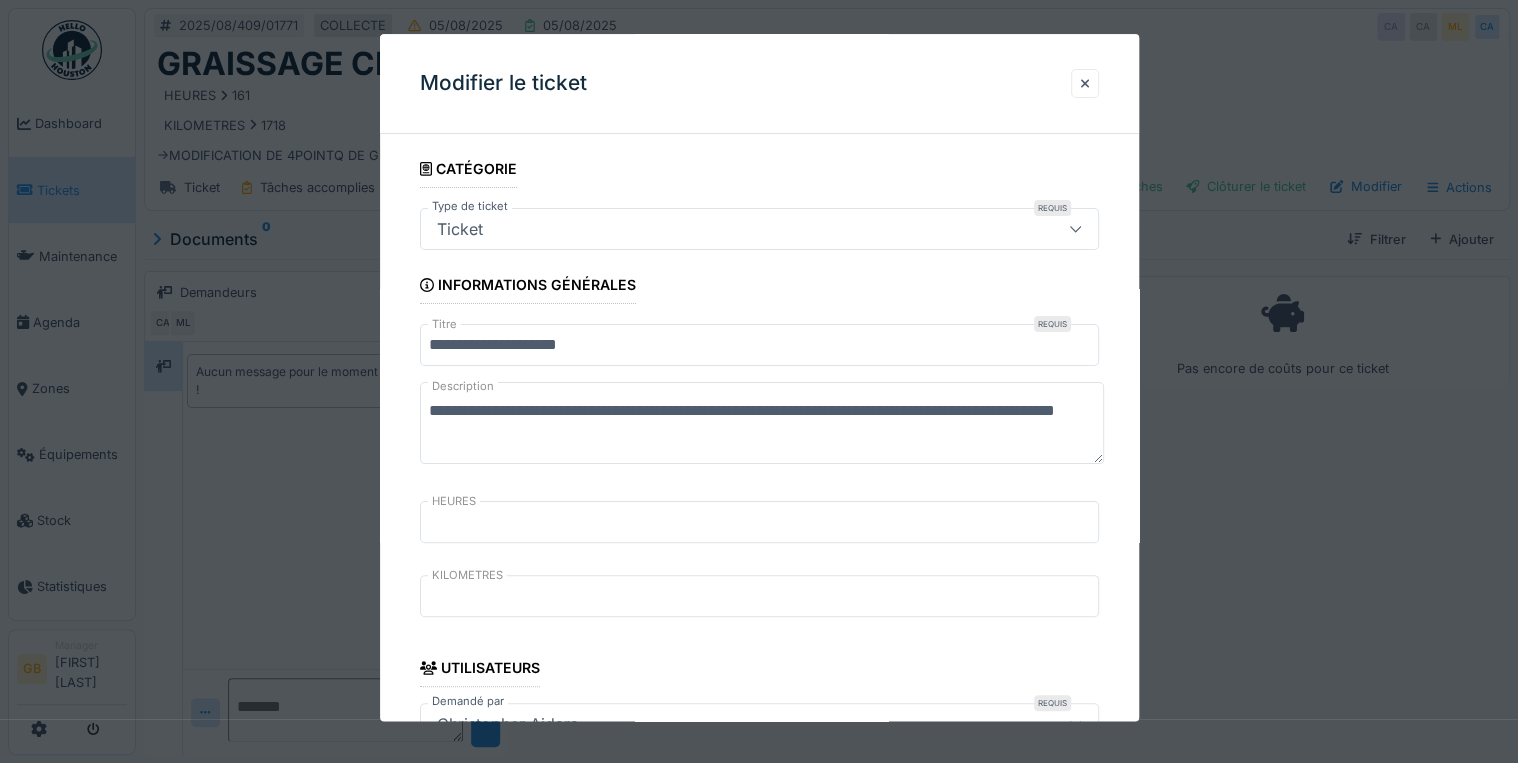 drag, startPoint x: 512, startPoint y: 435, endPoint x: 531, endPoint y: 465, distance: 35.510563 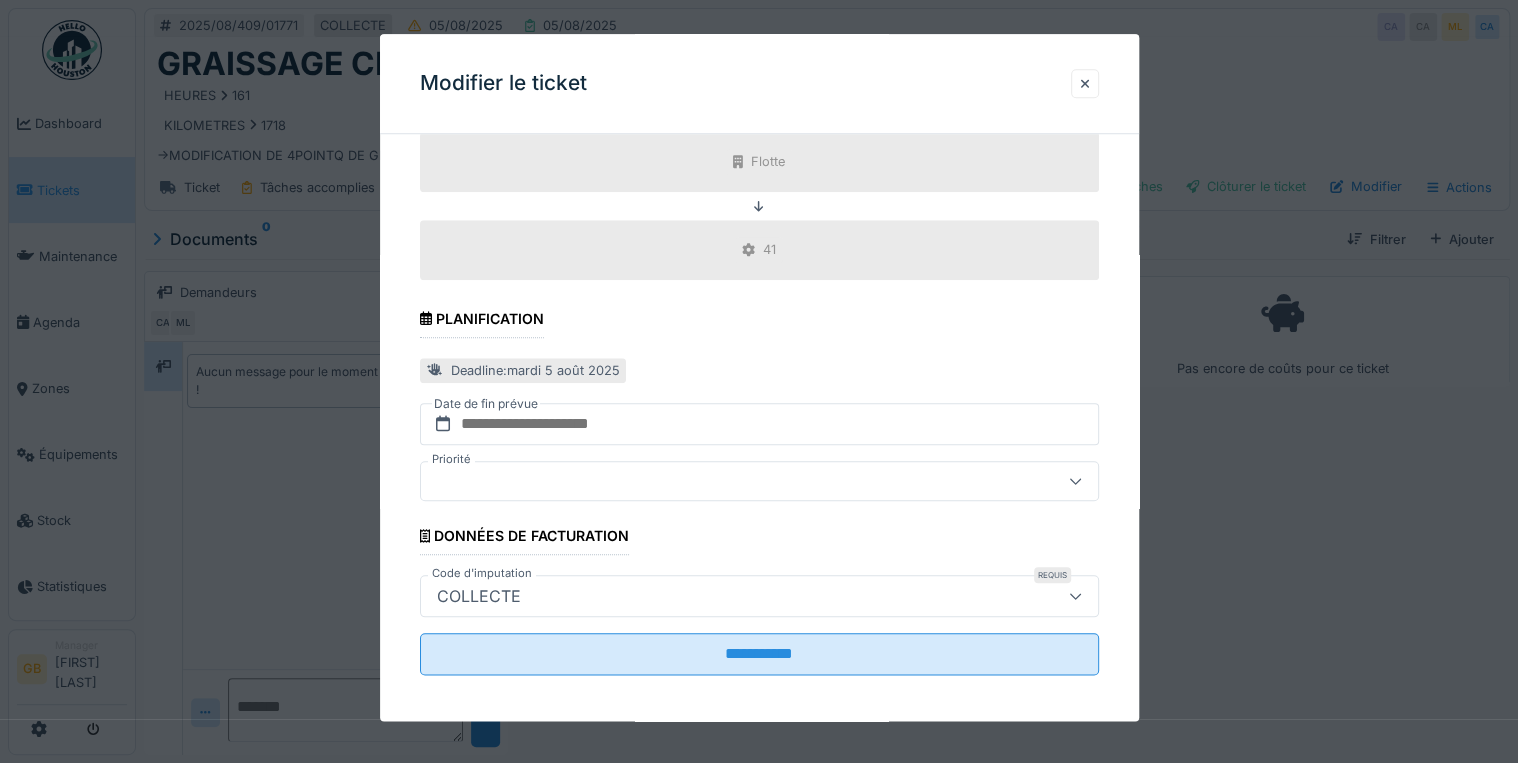 scroll, scrollTop: 798, scrollLeft: 0, axis: vertical 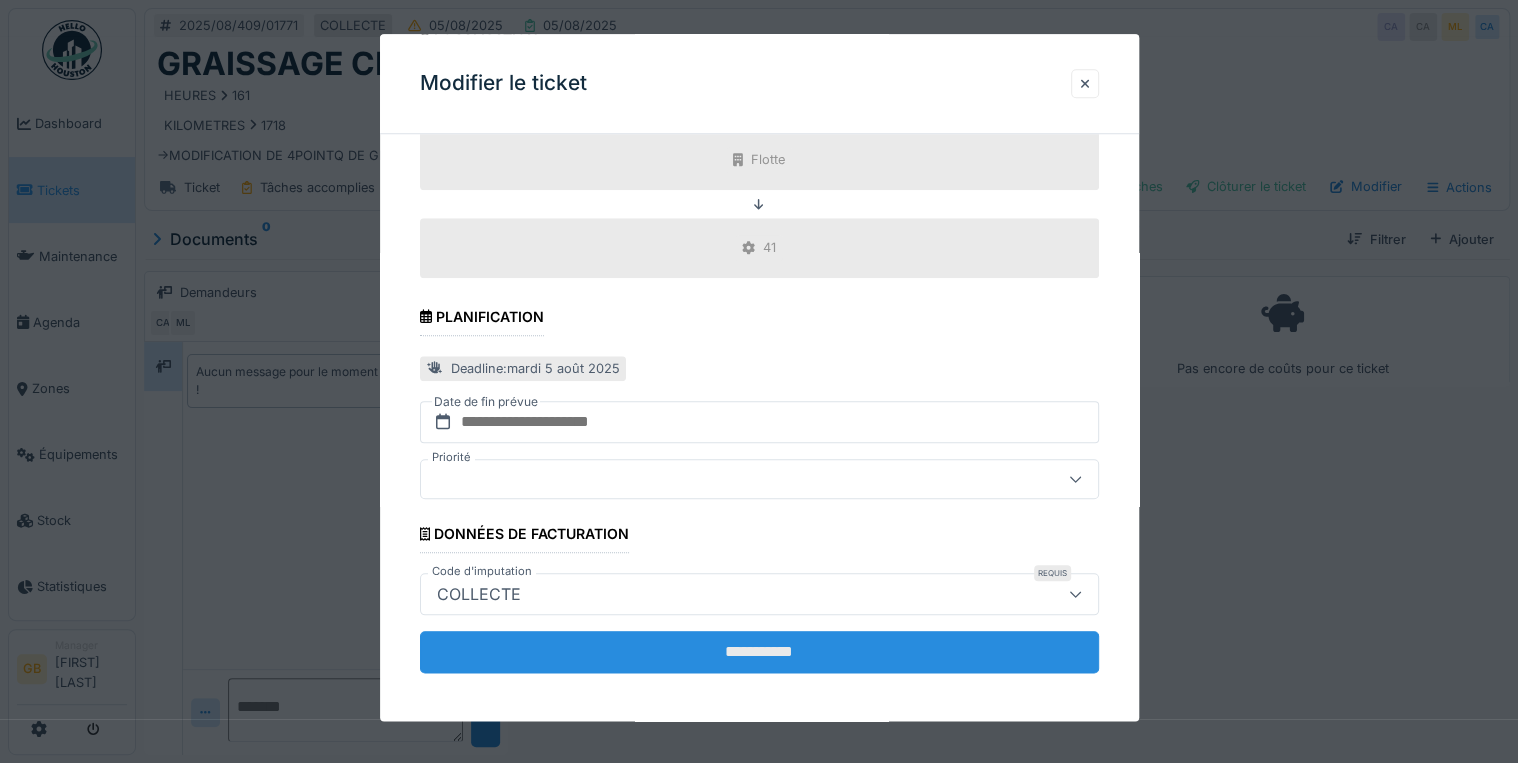 type on "**********" 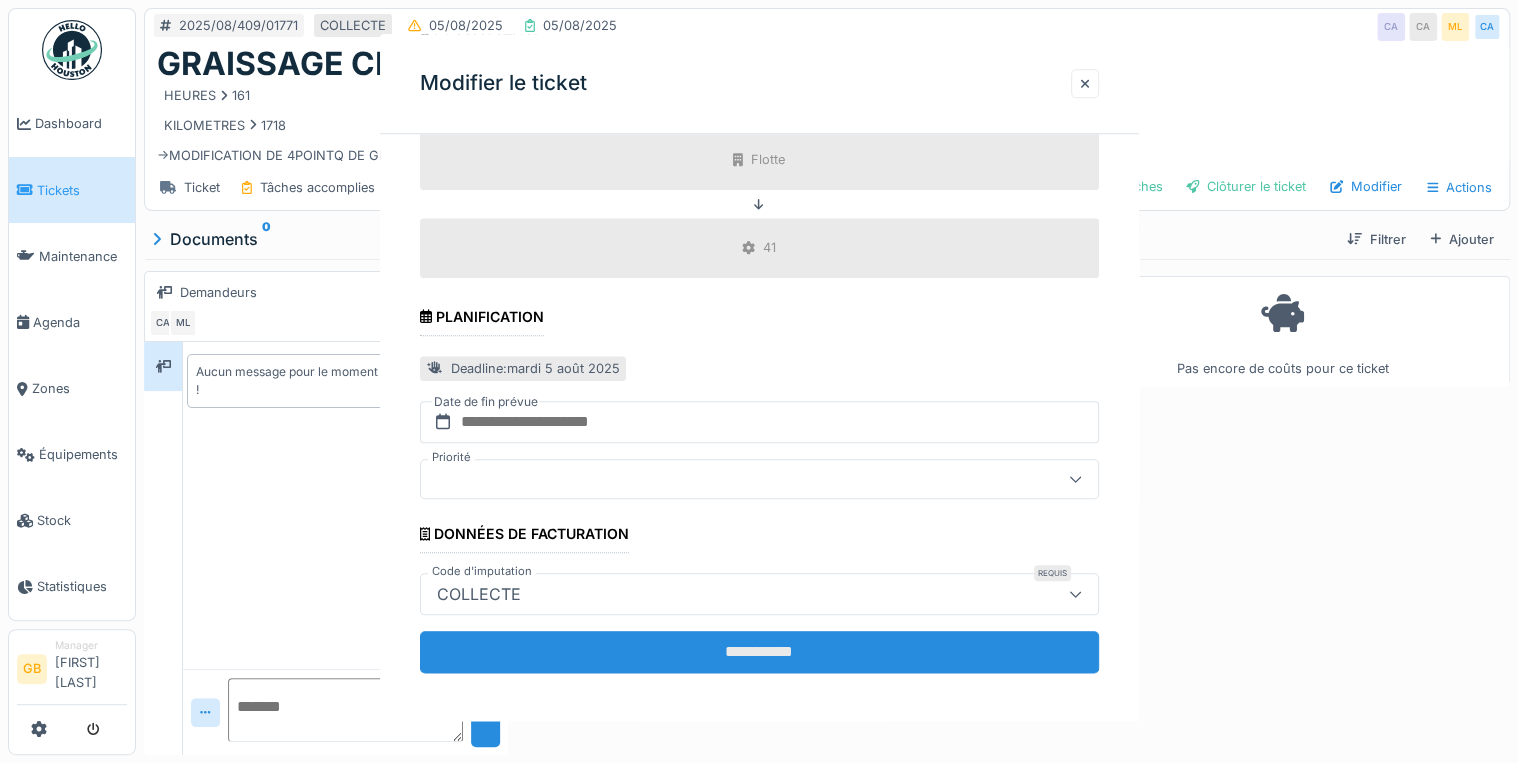 scroll, scrollTop: 0, scrollLeft: 0, axis: both 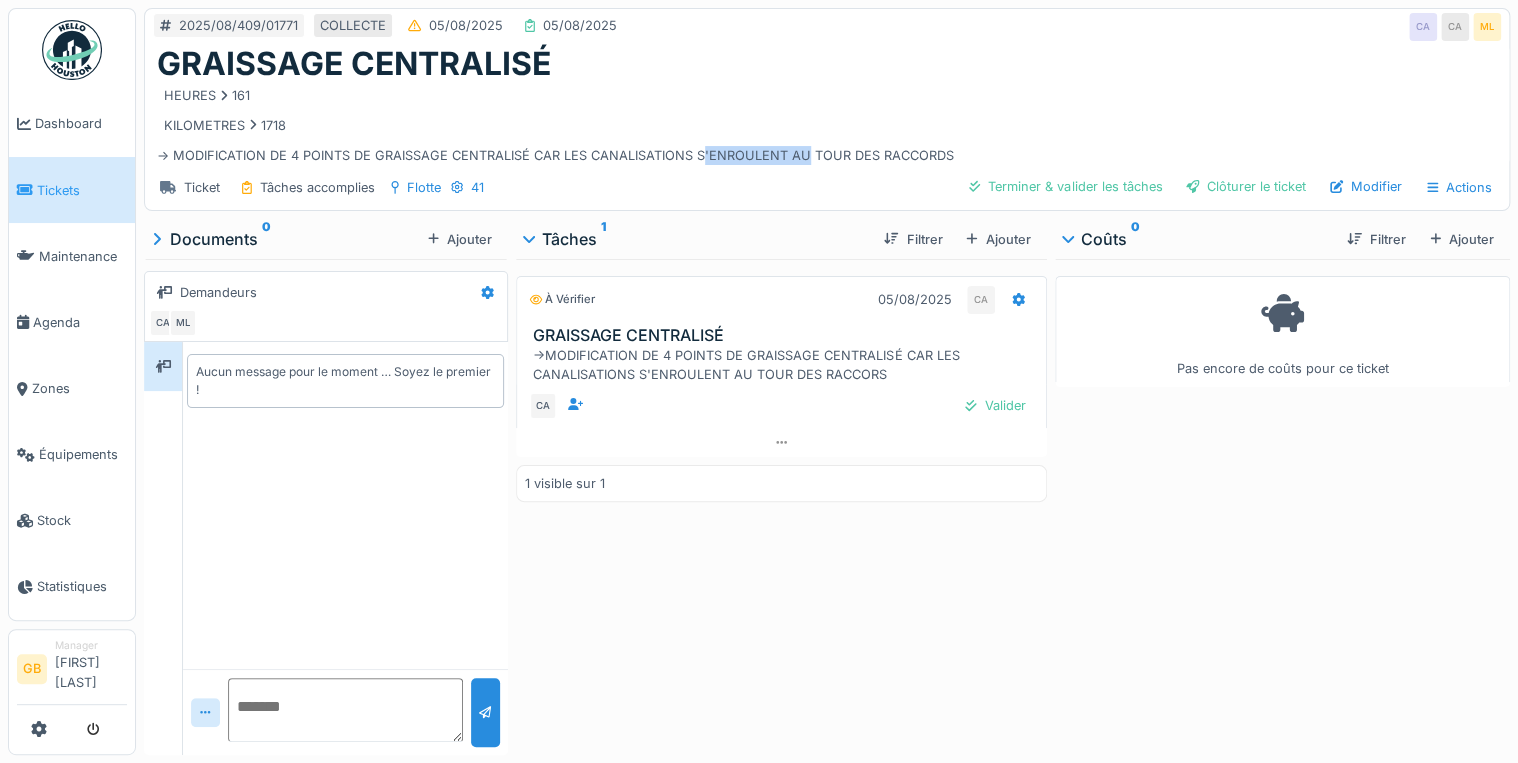 click on "HEURES     161 KILOMETRES     1718 -> MODIFICATION DE 4 POINTS DE GRAISSAGE CENTRALISÉ CAR LES CANALISATIONS S'ENROULENT AU TOUR DES RACCORDS" at bounding box center (827, 124) 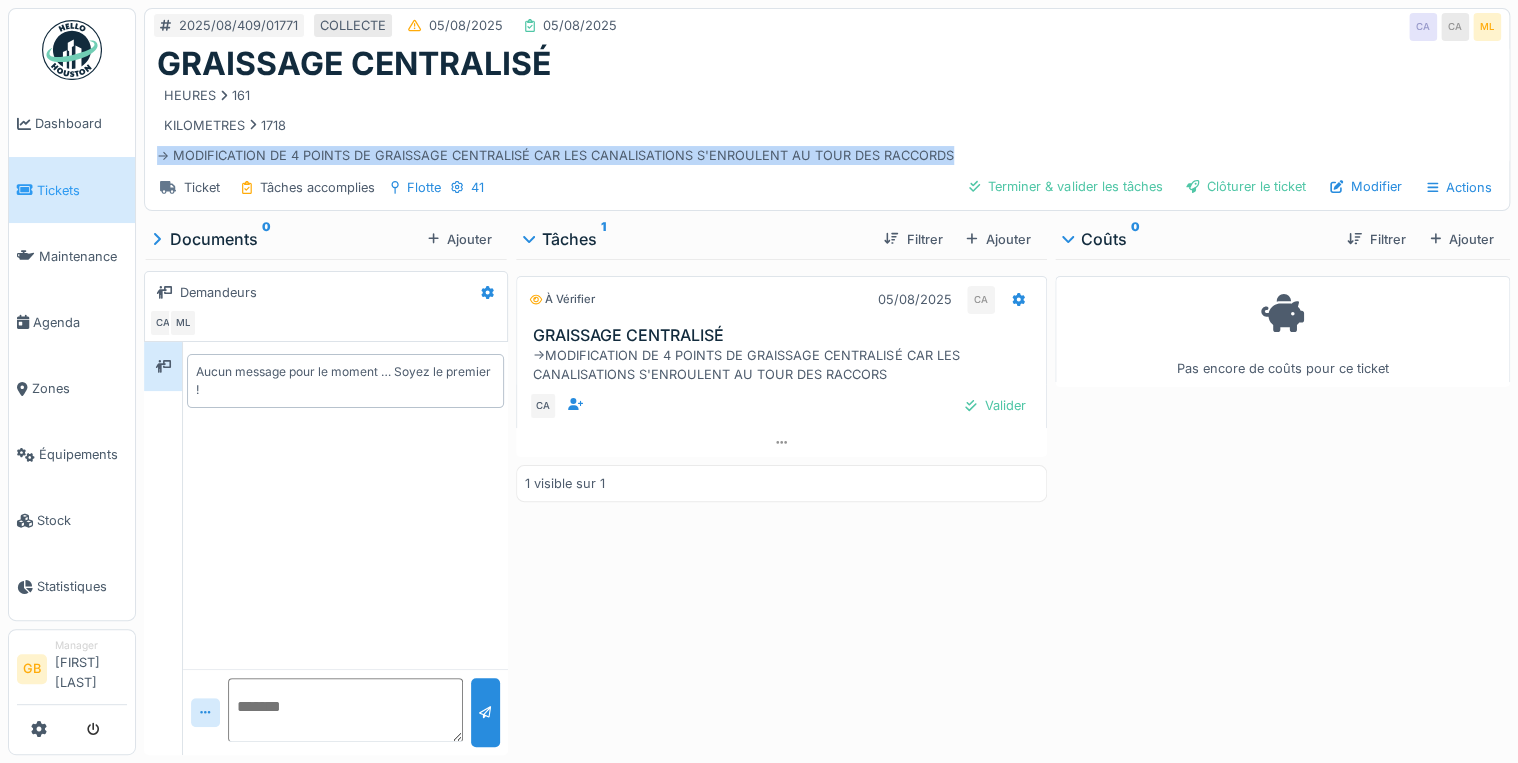 drag, startPoint x: 956, startPoint y: 154, endPoint x: 153, endPoint y: 157, distance: 803.0056 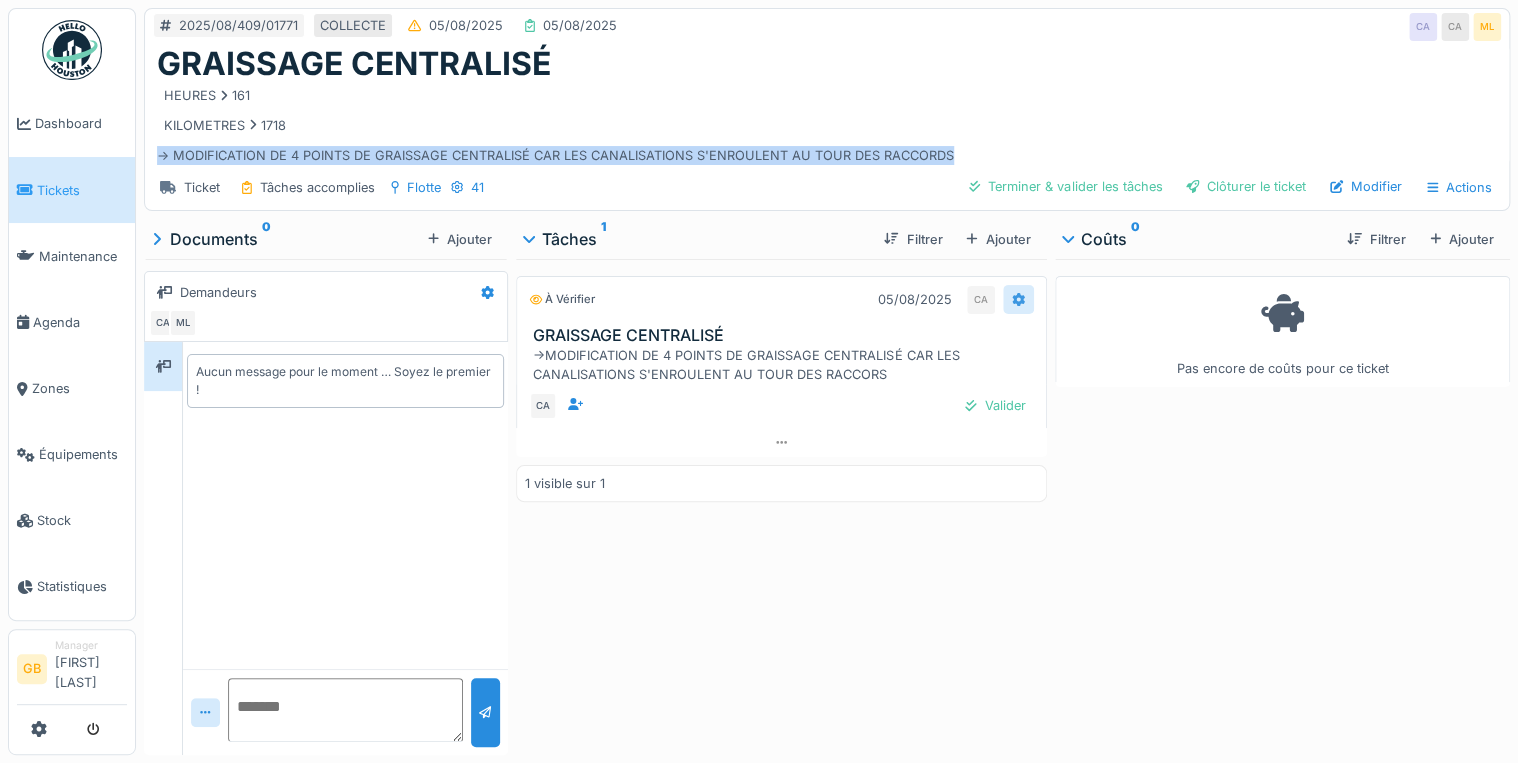 click at bounding box center [1018, 299] 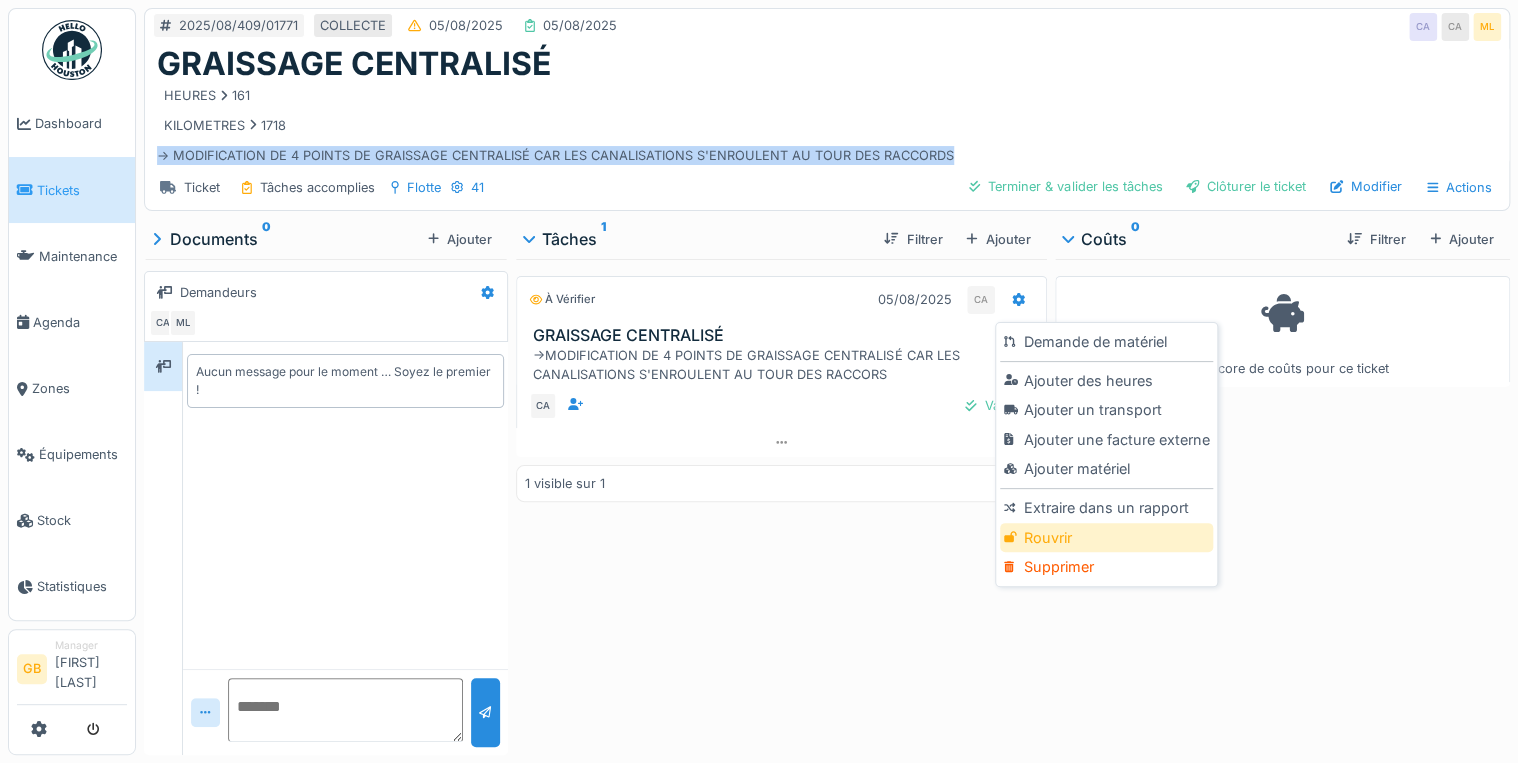 click on "Rouvrir" at bounding box center (1106, 538) 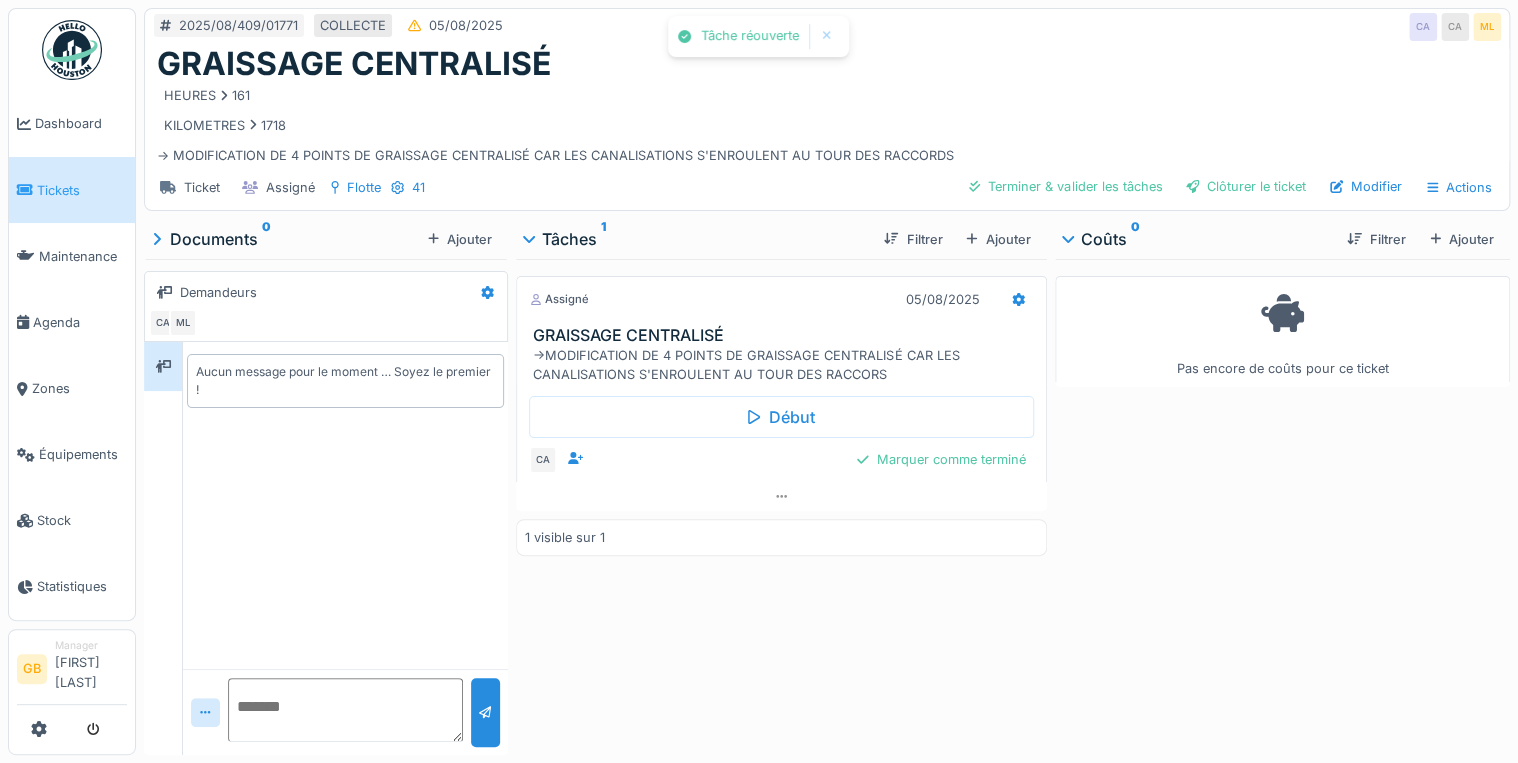 click on "05/08/2025" at bounding box center [966, 299] 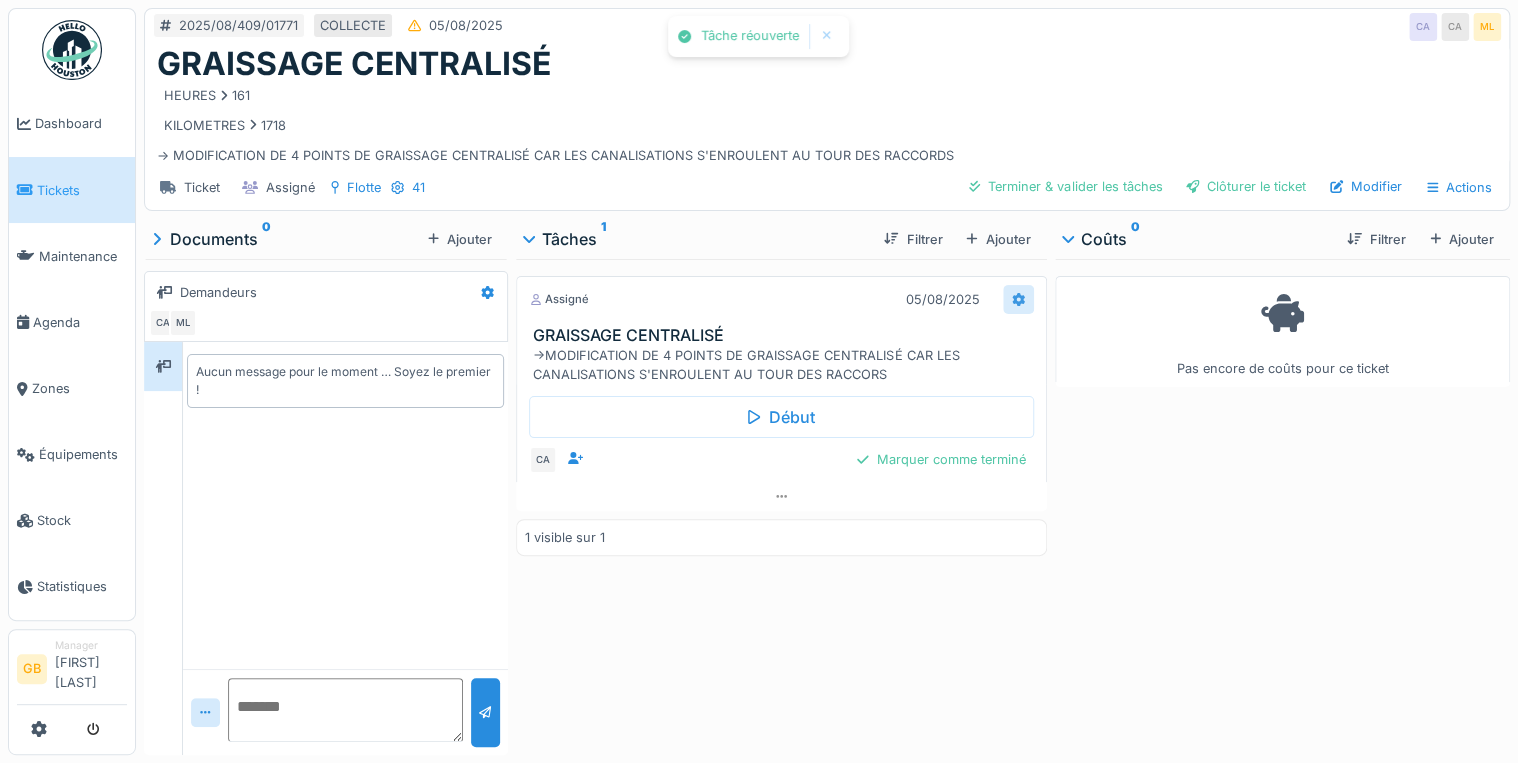 click 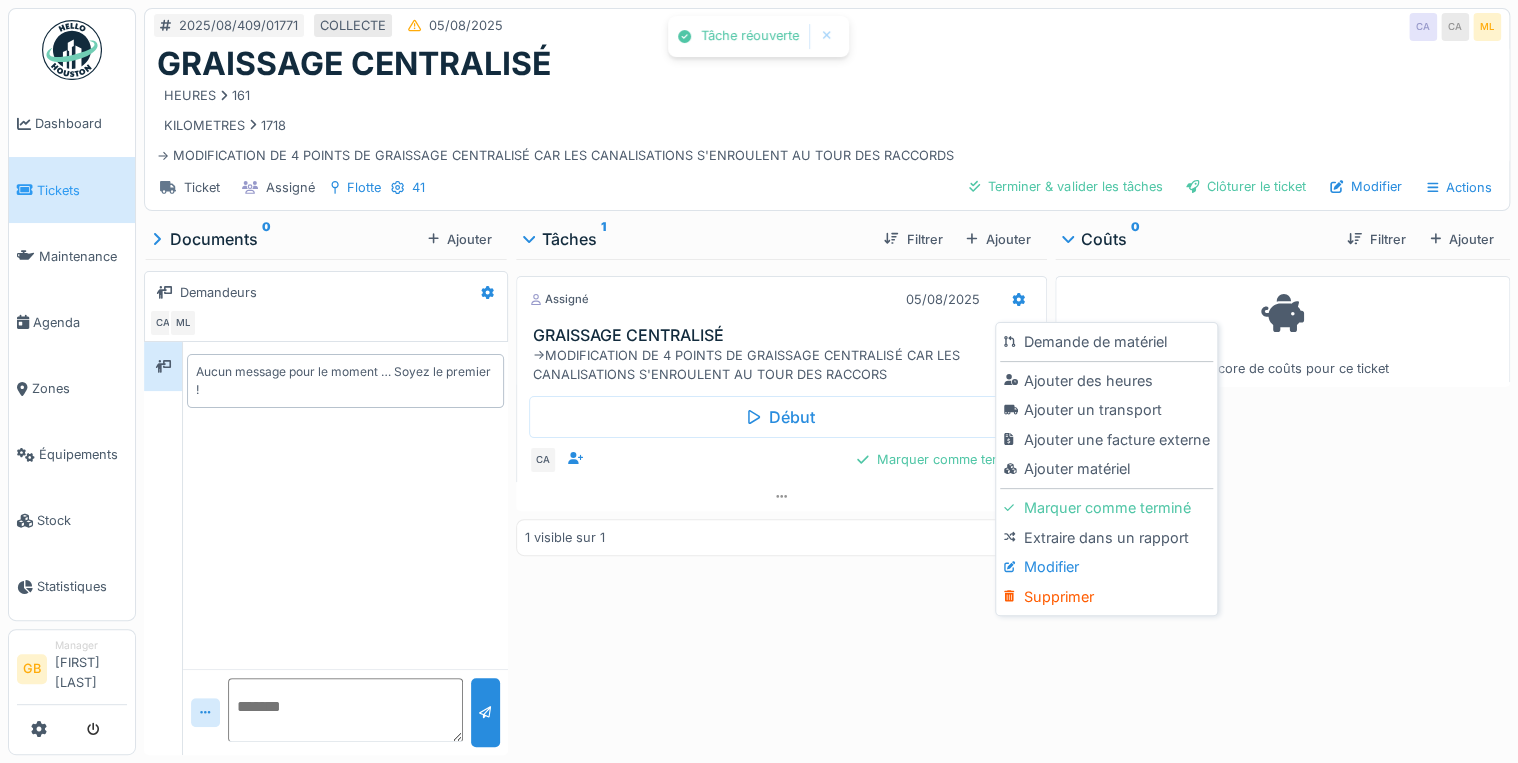 click on "Modifier" at bounding box center [1106, 567] 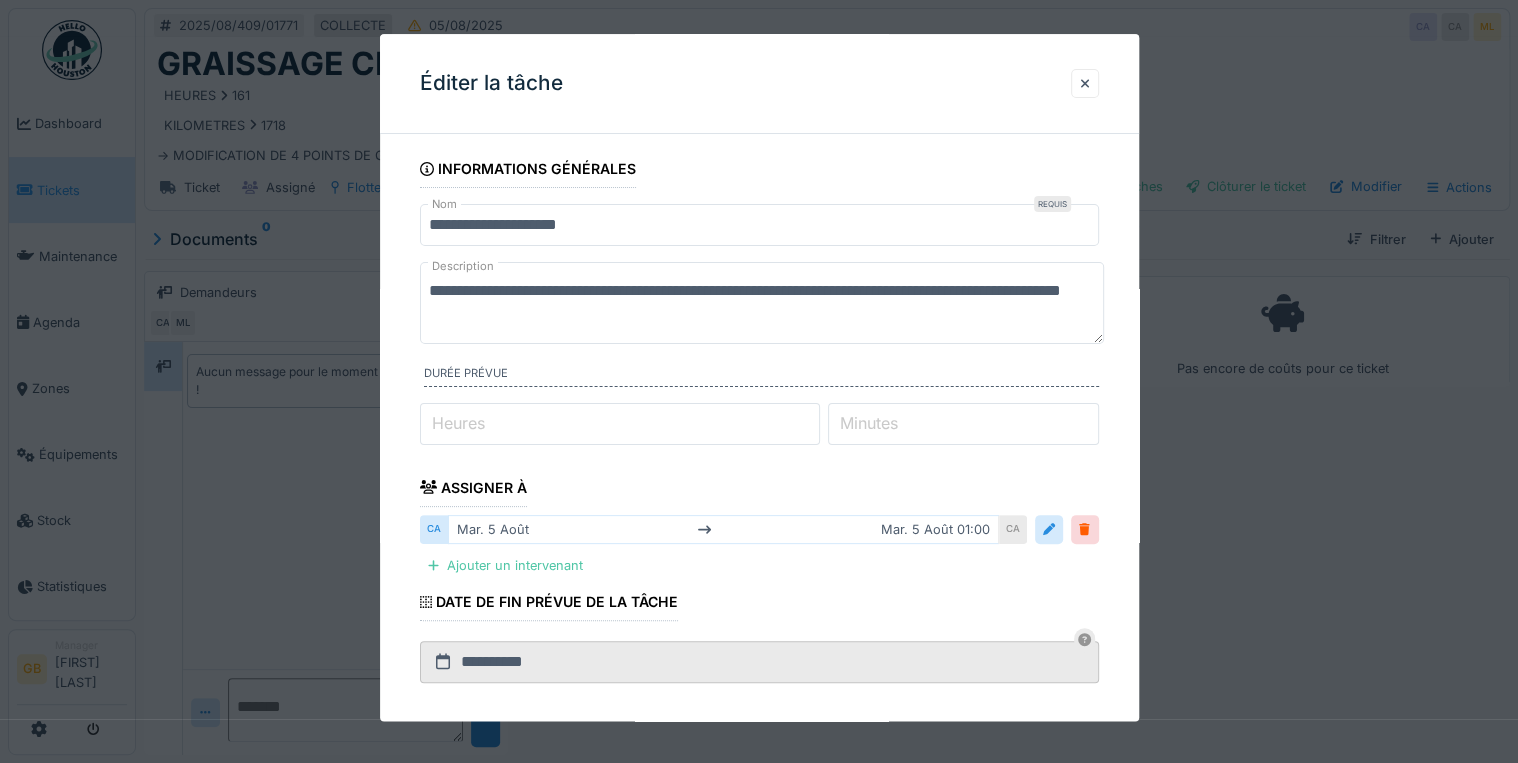drag, startPoint x: 784, startPoint y: 311, endPoint x: 88, endPoint y: 174, distance: 709.35535 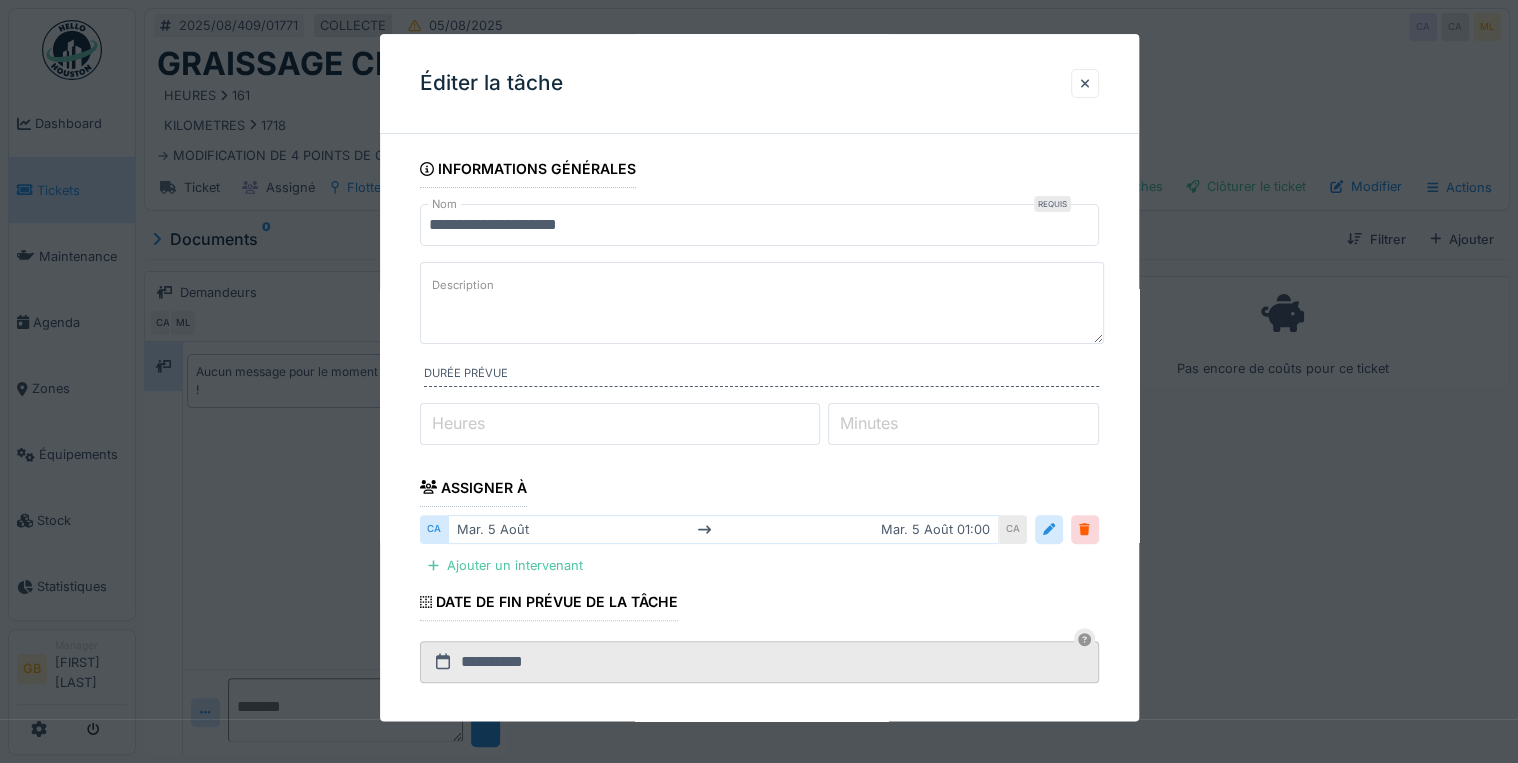 paste on "**********" 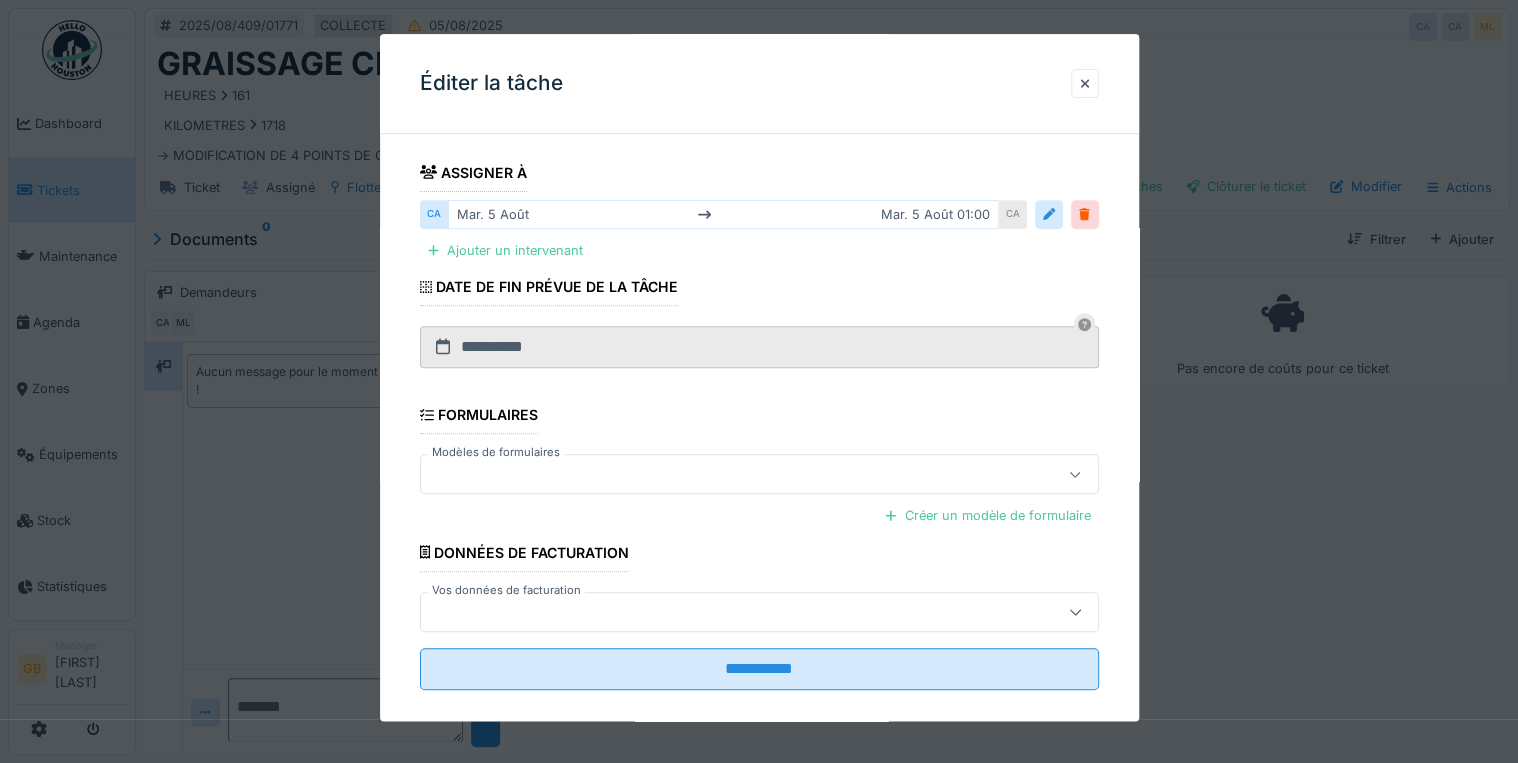 scroll, scrollTop: 336, scrollLeft: 0, axis: vertical 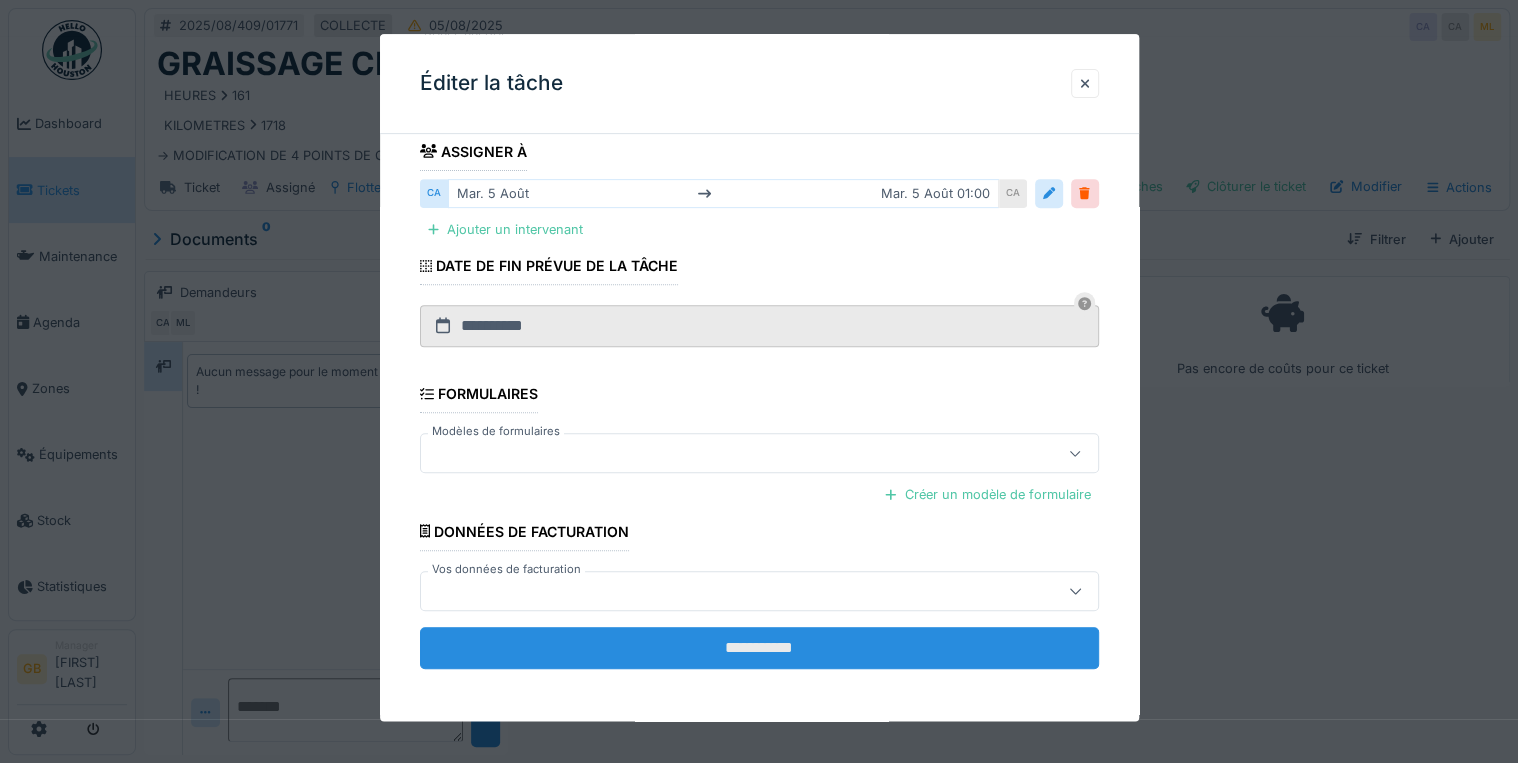 type on "**********" 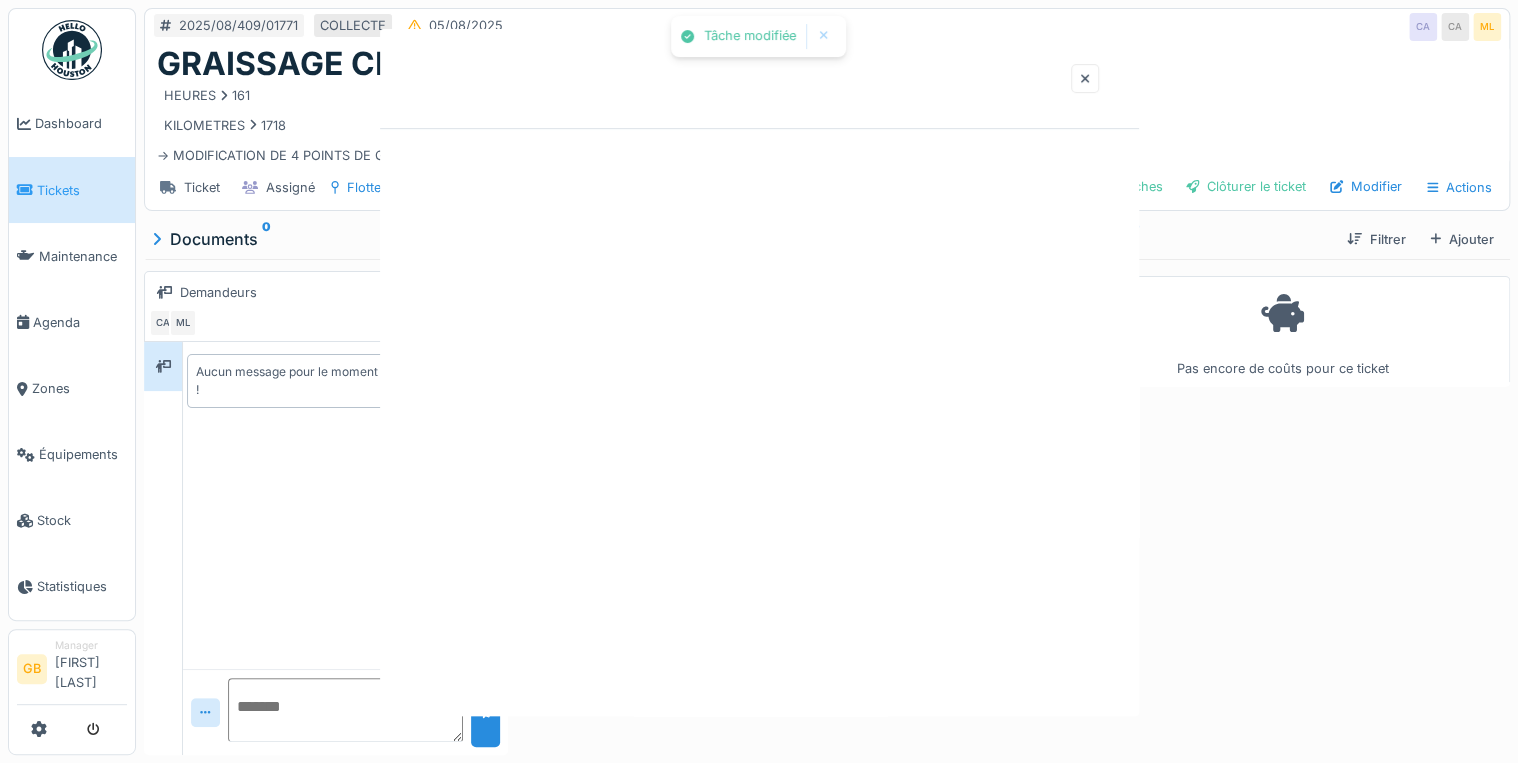 scroll, scrollTop: 0, scrollLeft: 0, axis: both 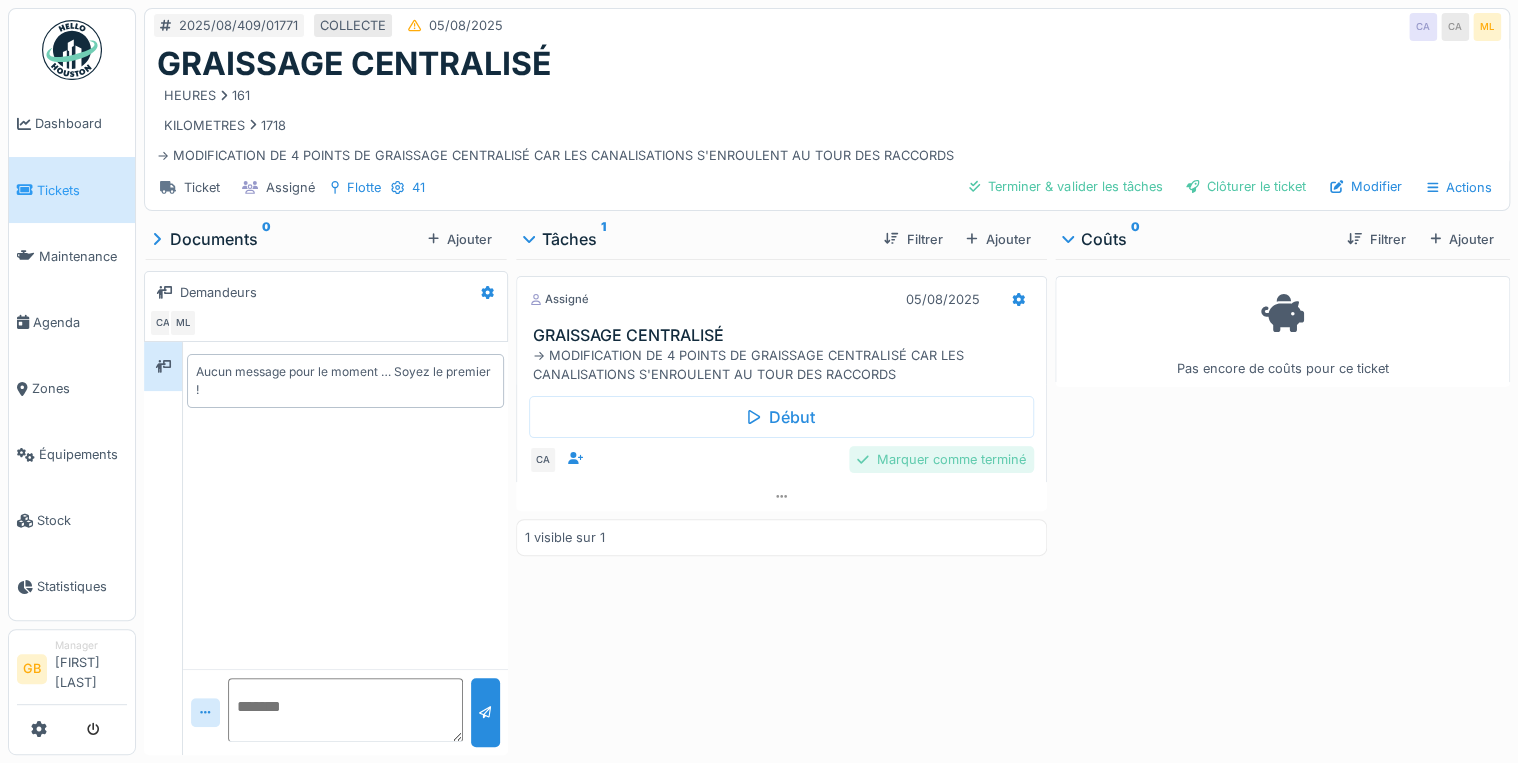 click on "Marquer comme terminé" at bounding box center [941, 459] 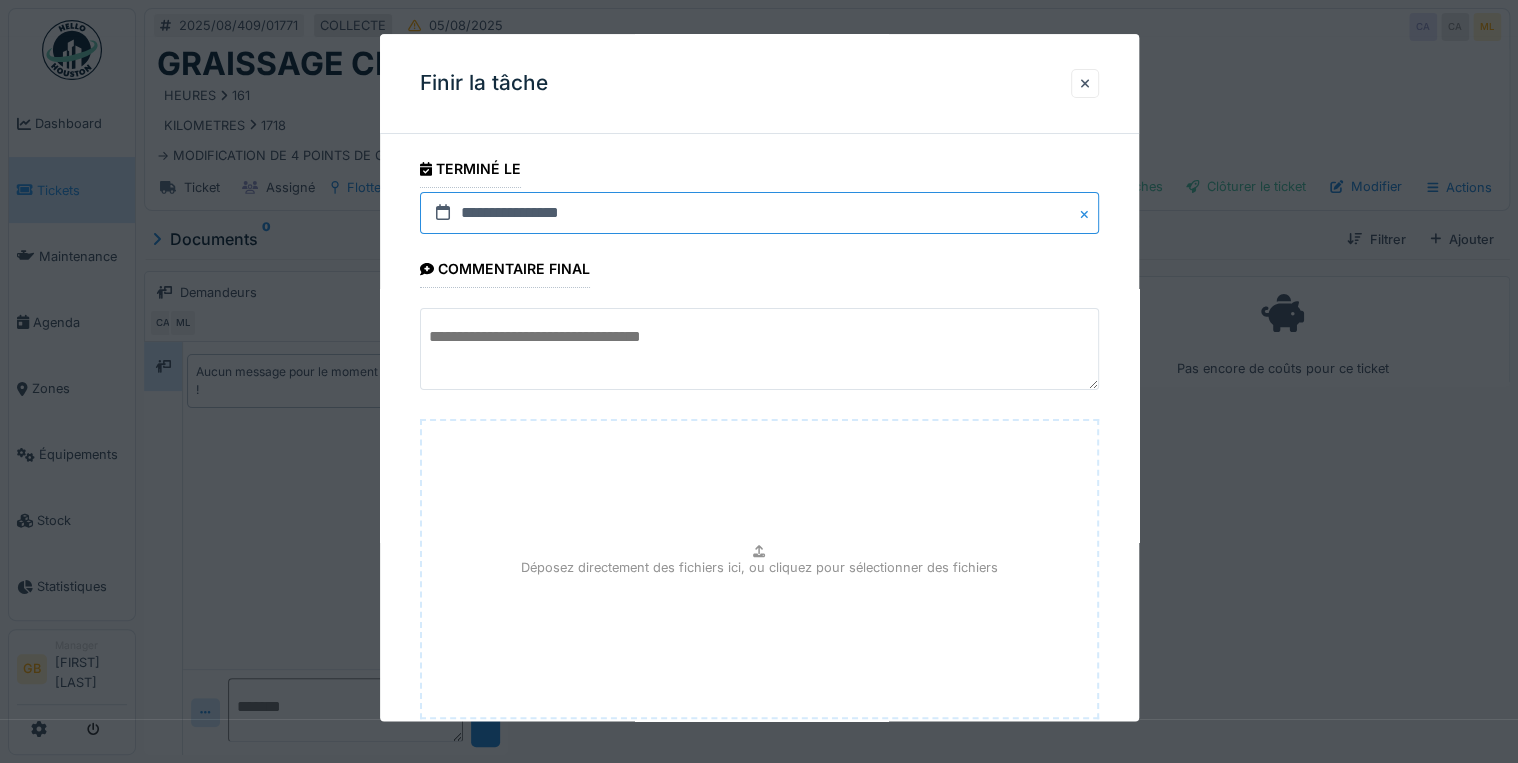 click on "**********" at bounding box center (759, 213) 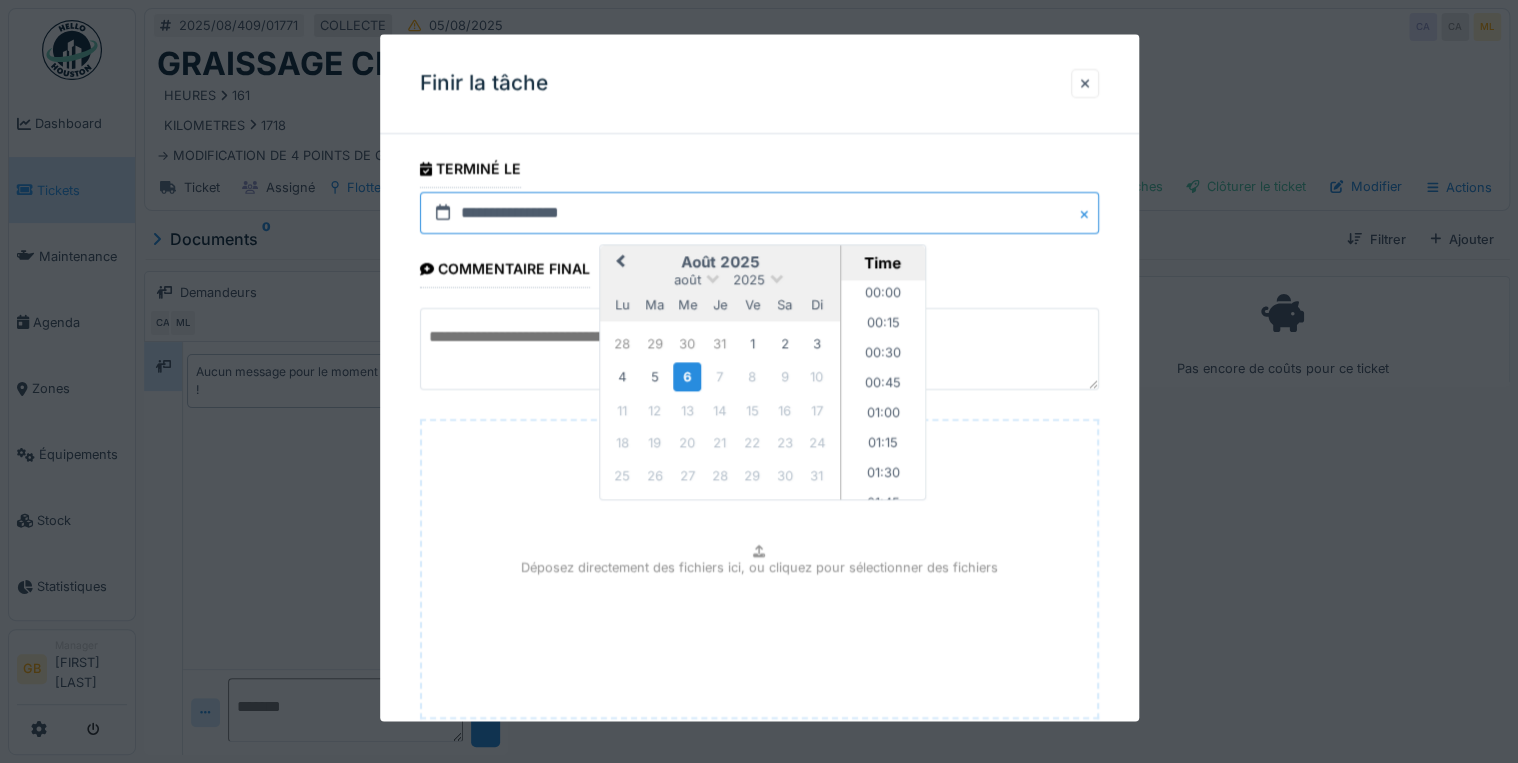 scroll, scrollTop: 835, scrollLeft: 0, axis: vertical 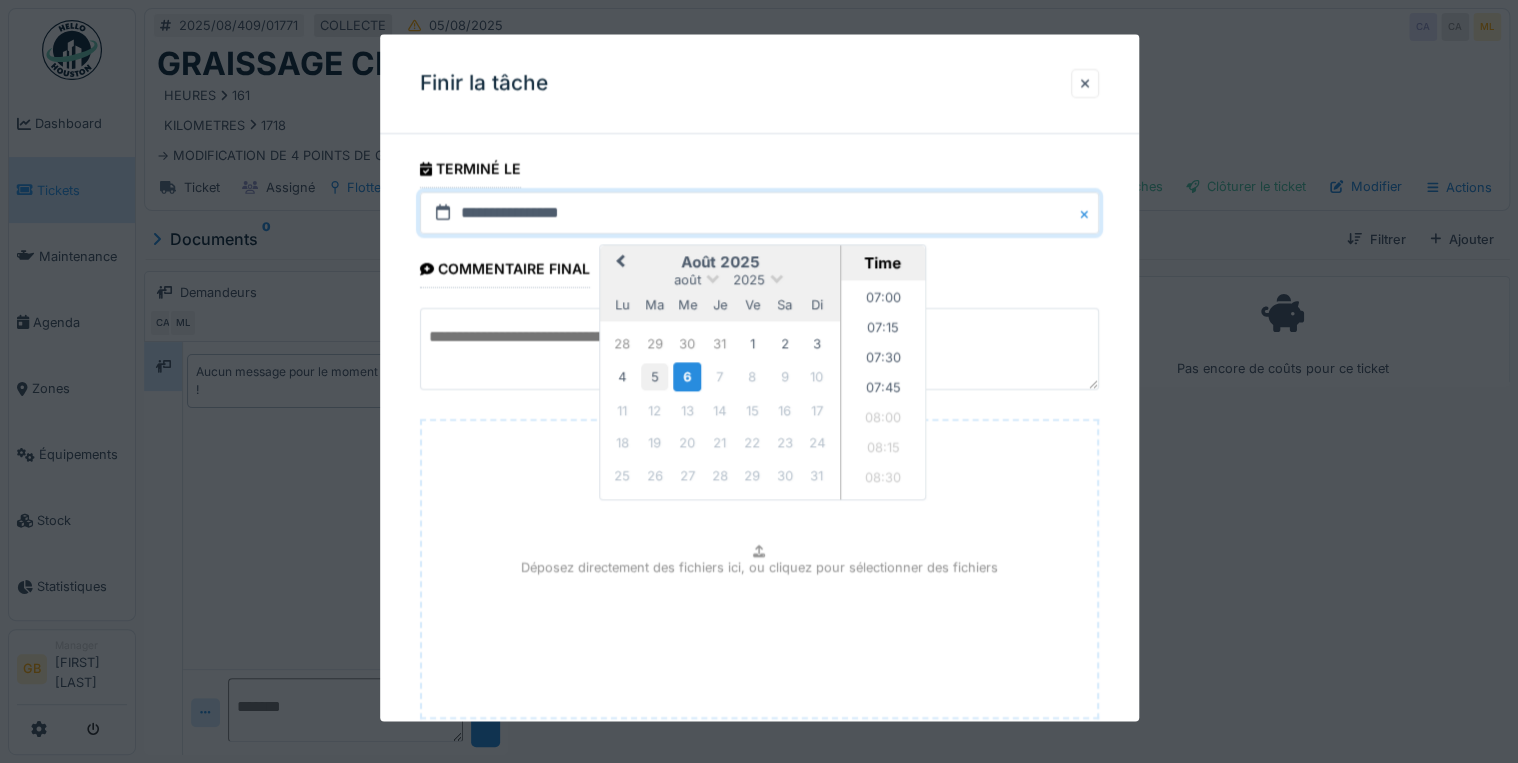 click on "5" at bounding box center [654, 377] 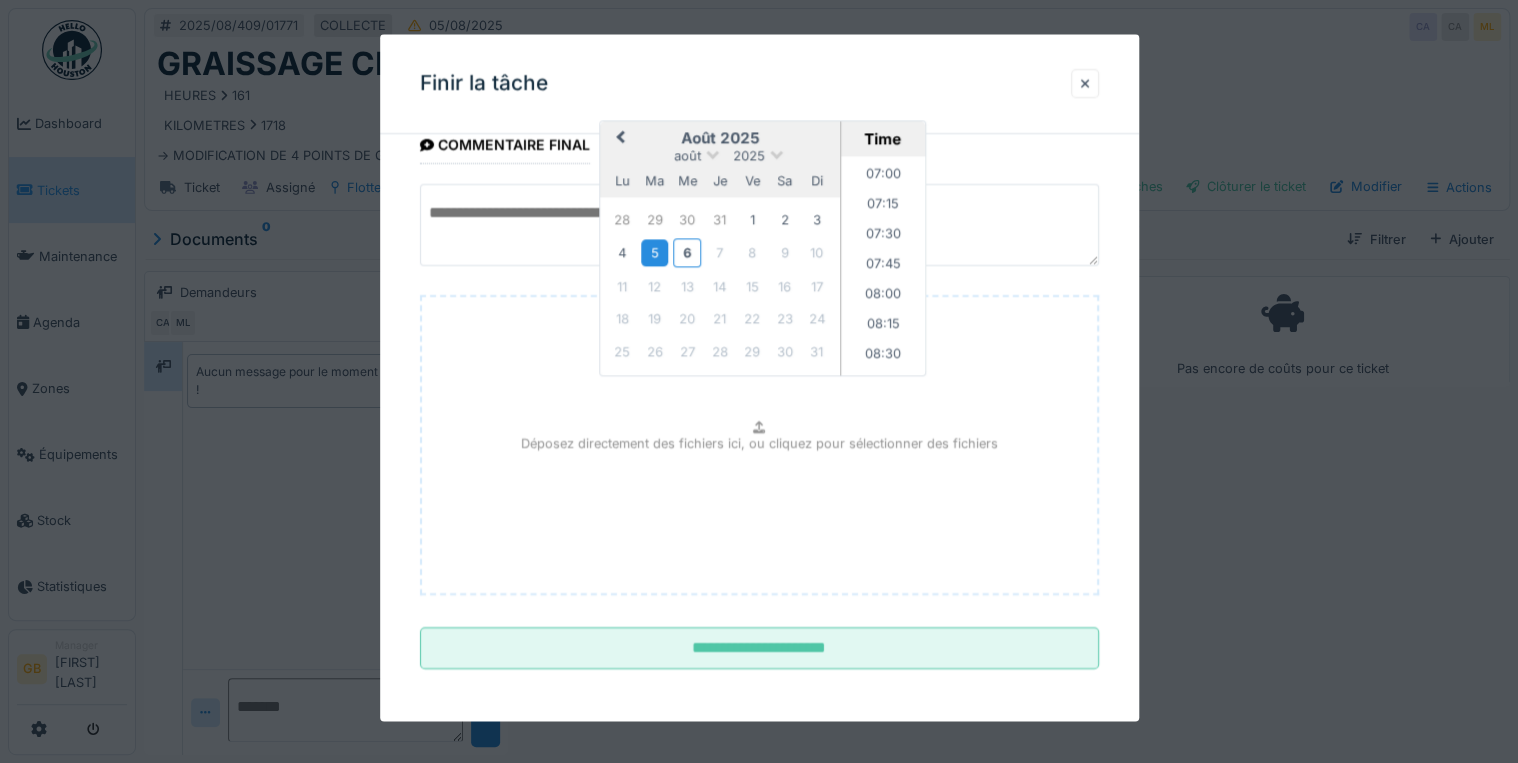 scroll, scrollTop: 126, scrollLeft: 0, axis: vertical 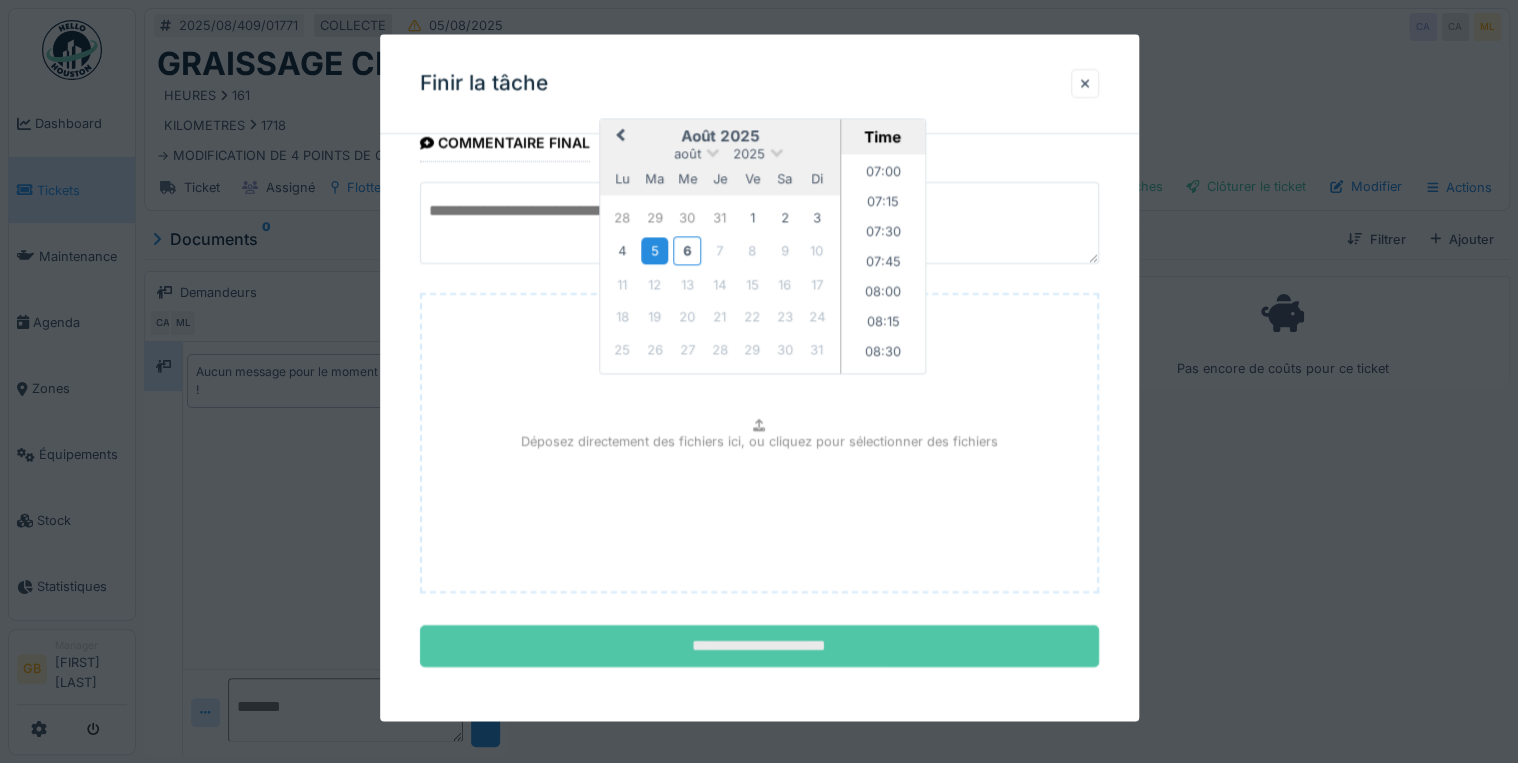 click on "**********" at bounding box center [759, 647] 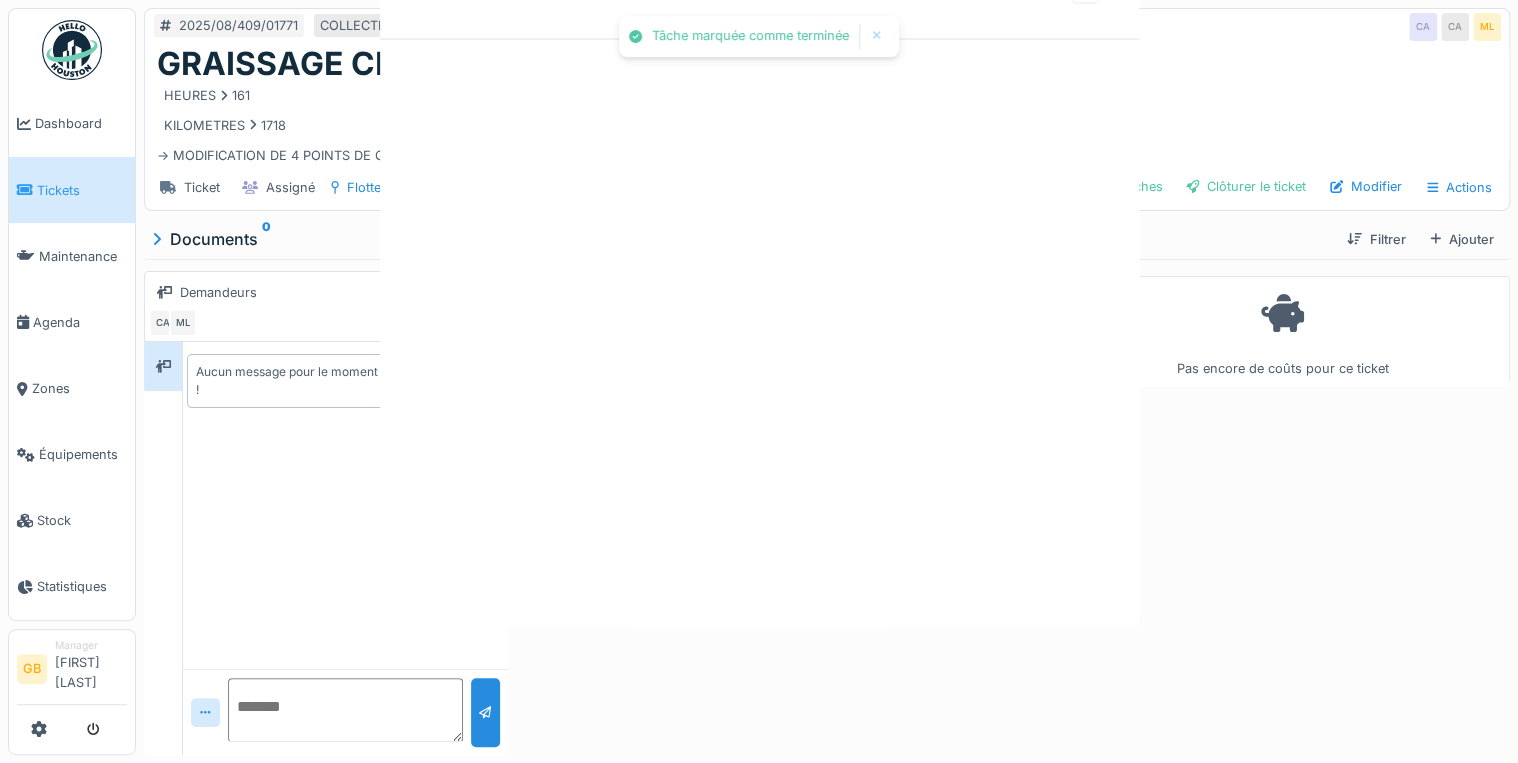 scroll, scrollTop: 0, scrollLeft: 0, axis: both 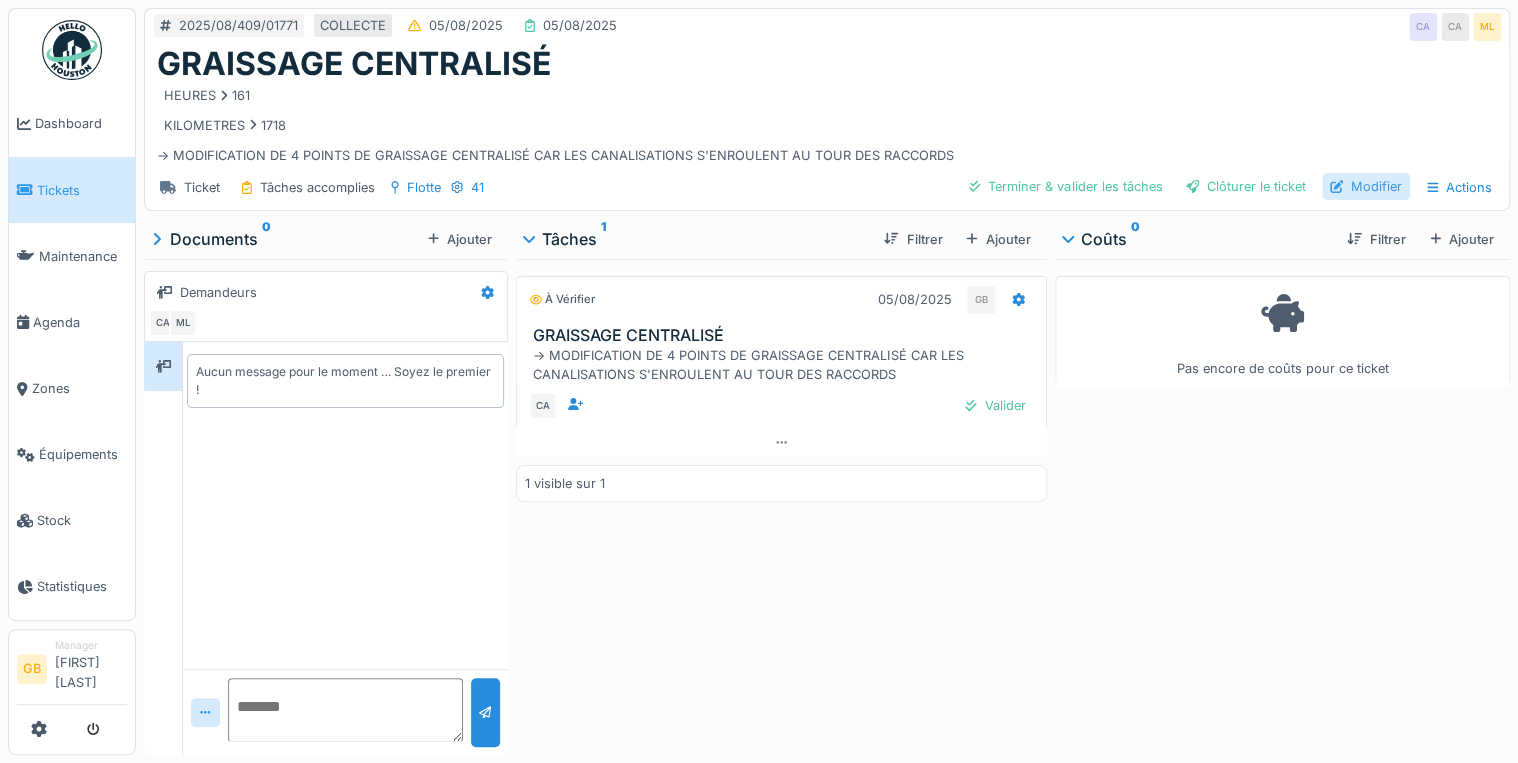 click on "Modifier" at bounding box center (1366, 186) 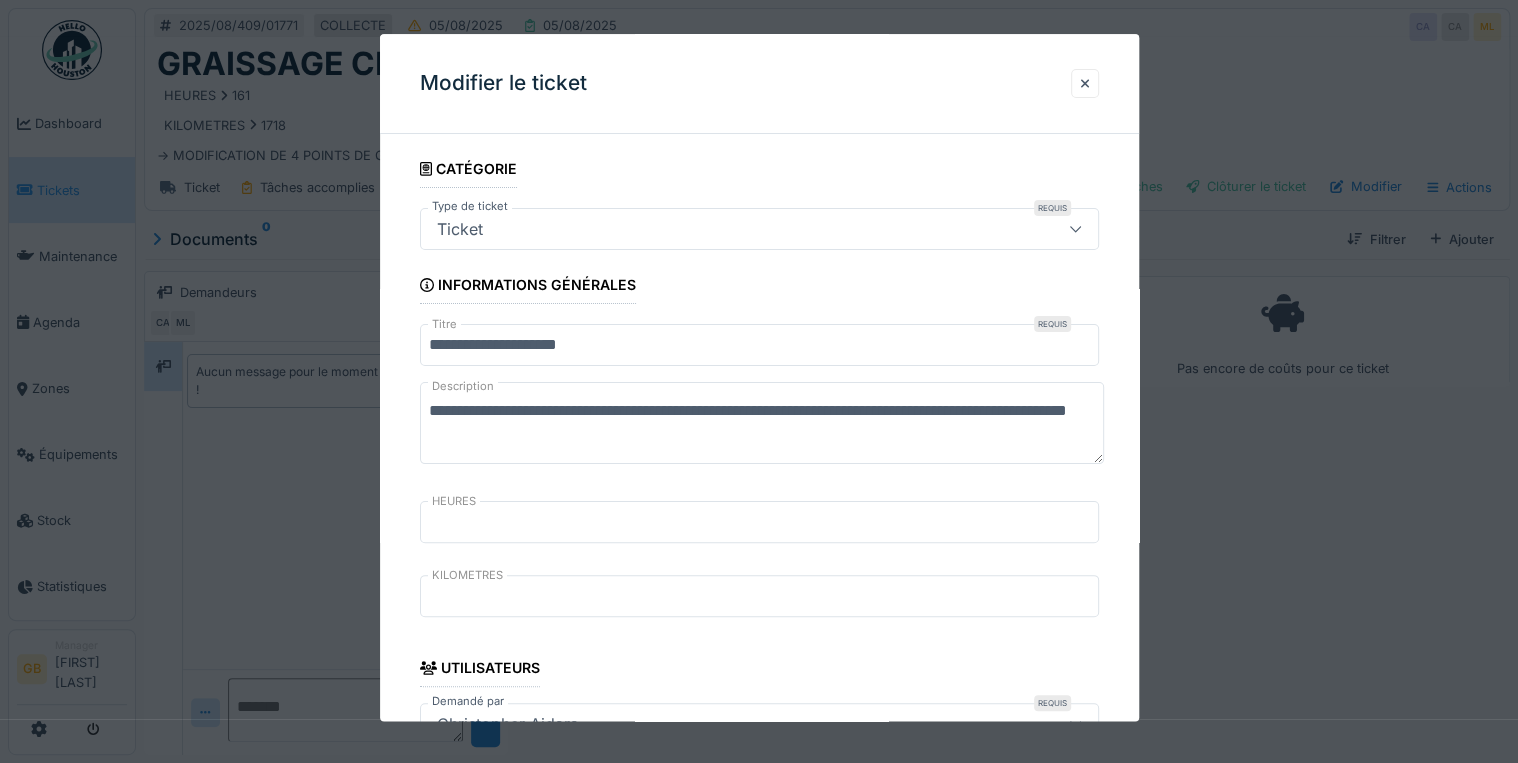 drag, startPoint x: 572, startPoint y: 436, endPoint x: 616, endPoint y: 467, distance: 53.823788 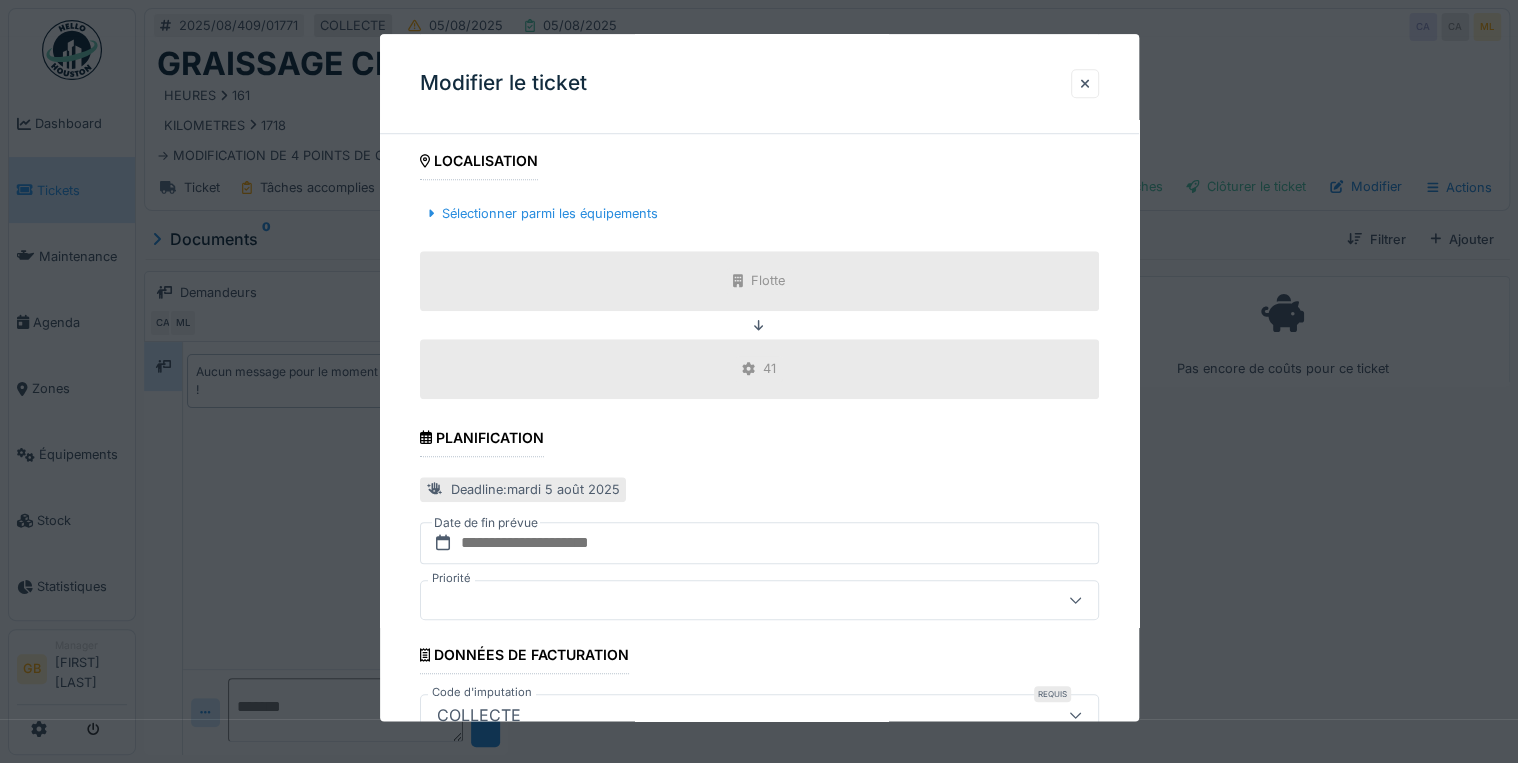 scroll, scrollTop: 798, scrollLeft: 0, axis: vertical 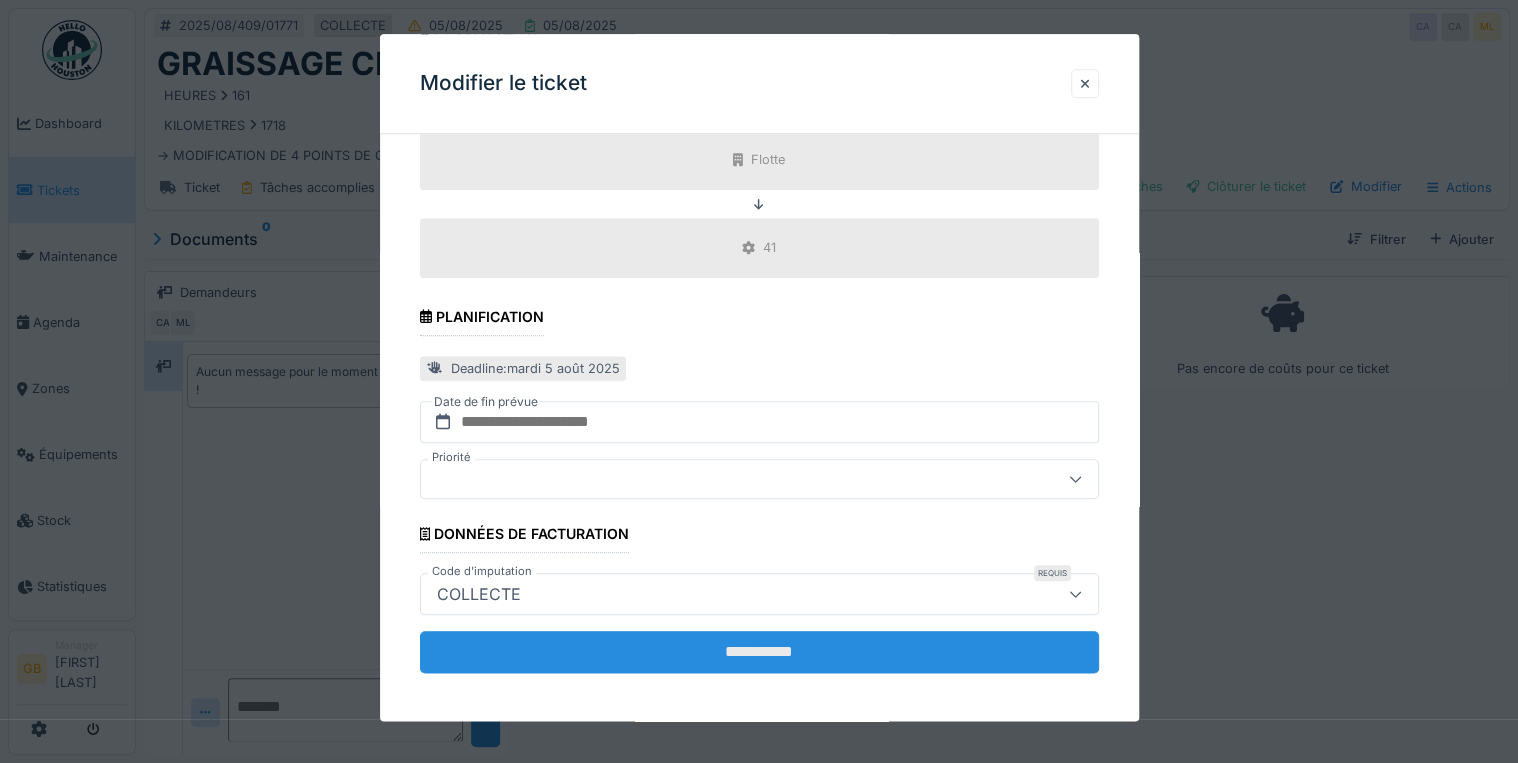type on "**********" 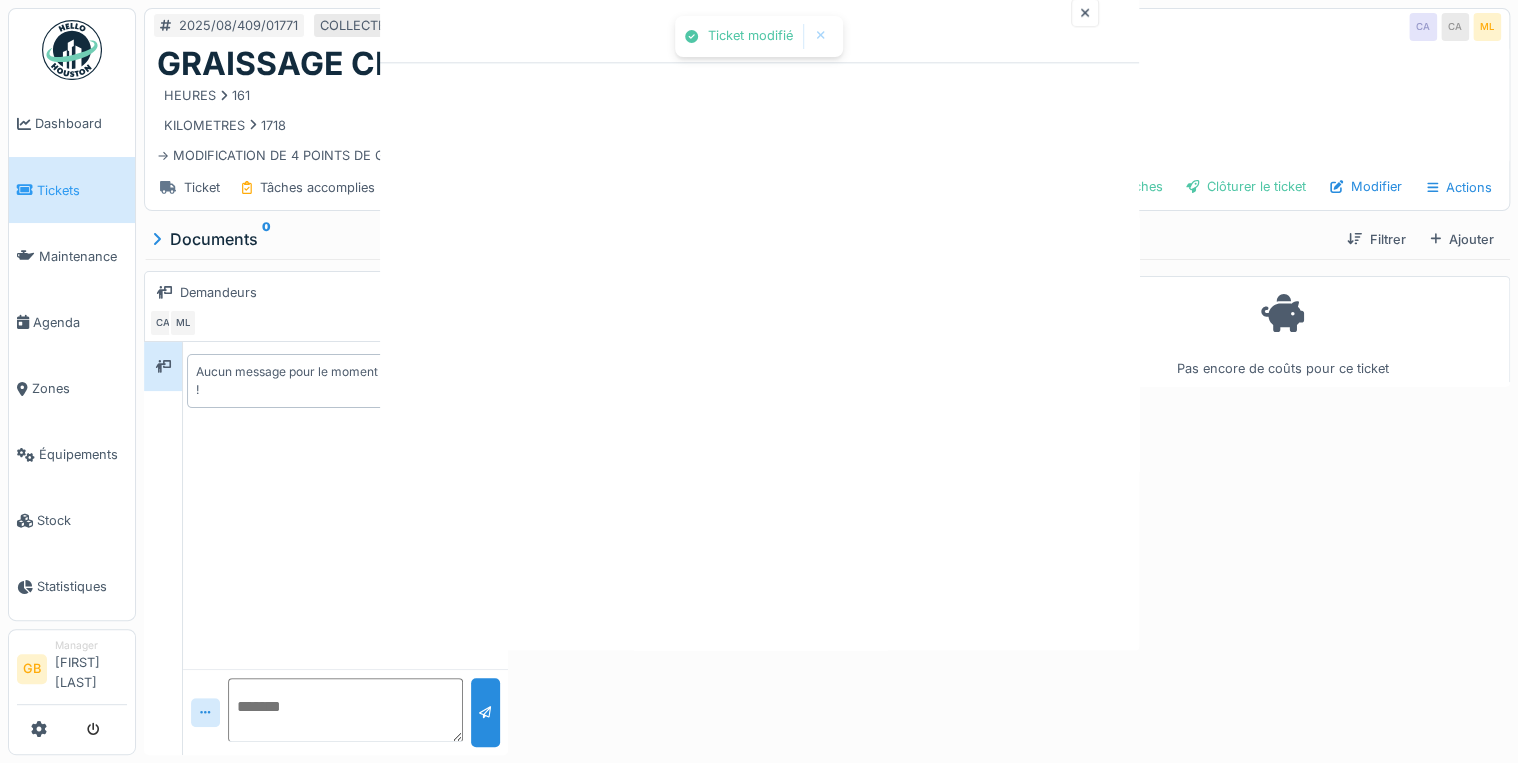 scroll, scrollTop: 0, scrollLeft: 0, axis: both 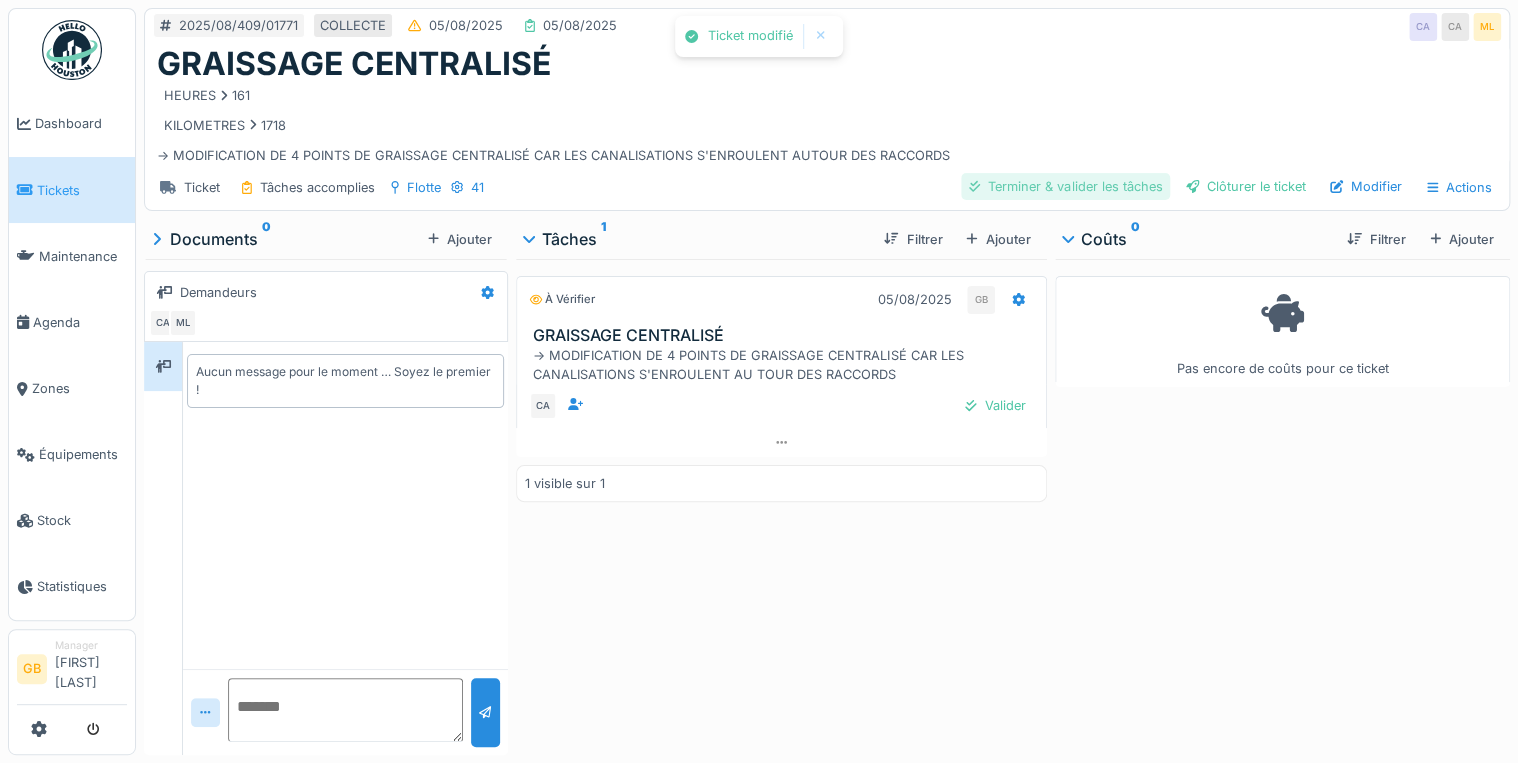 click on "Terminer & valider les tâches" at bounding box center (1065, 186) 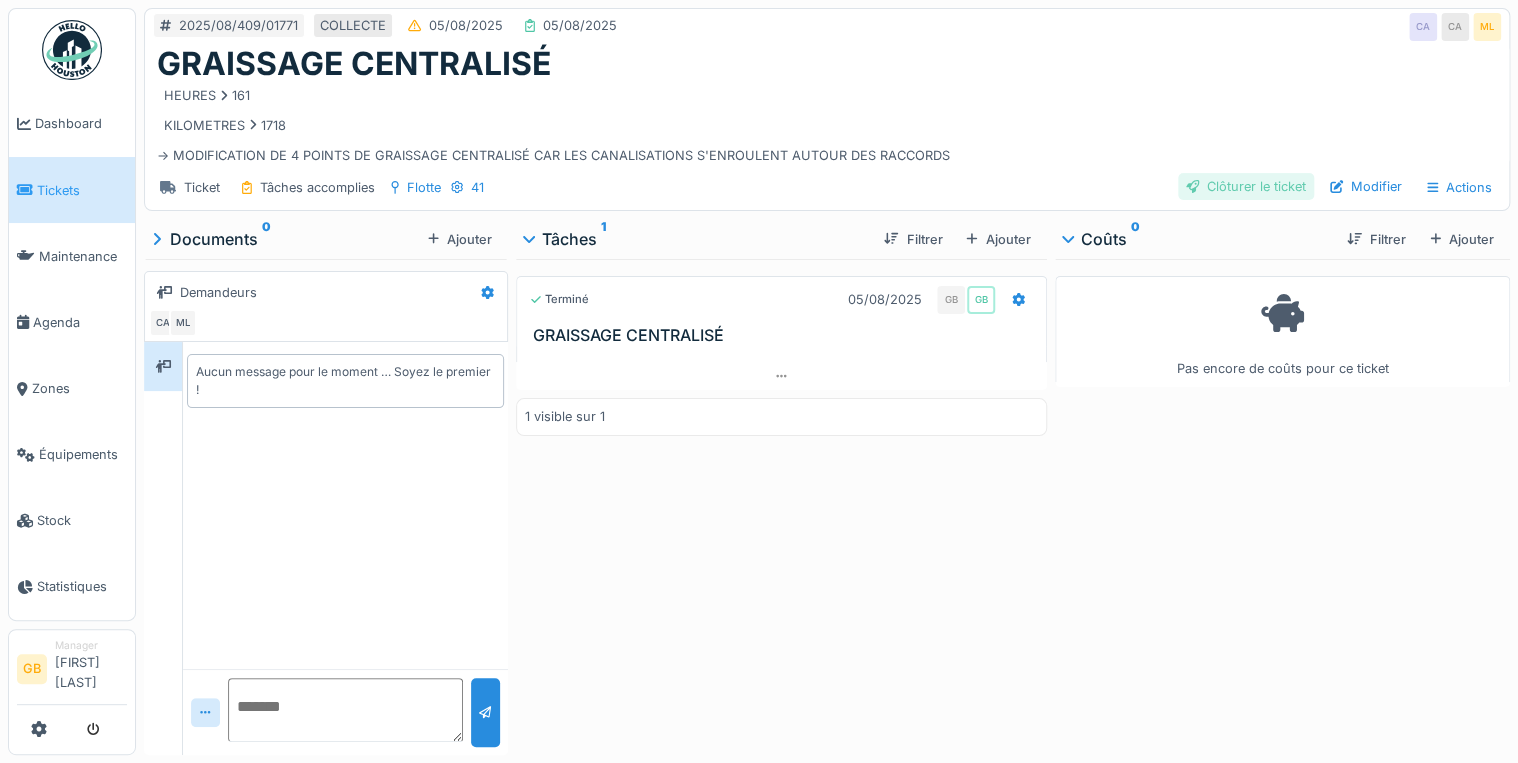click on "Clôturer le ticket" at bounding box center (1246, 186) 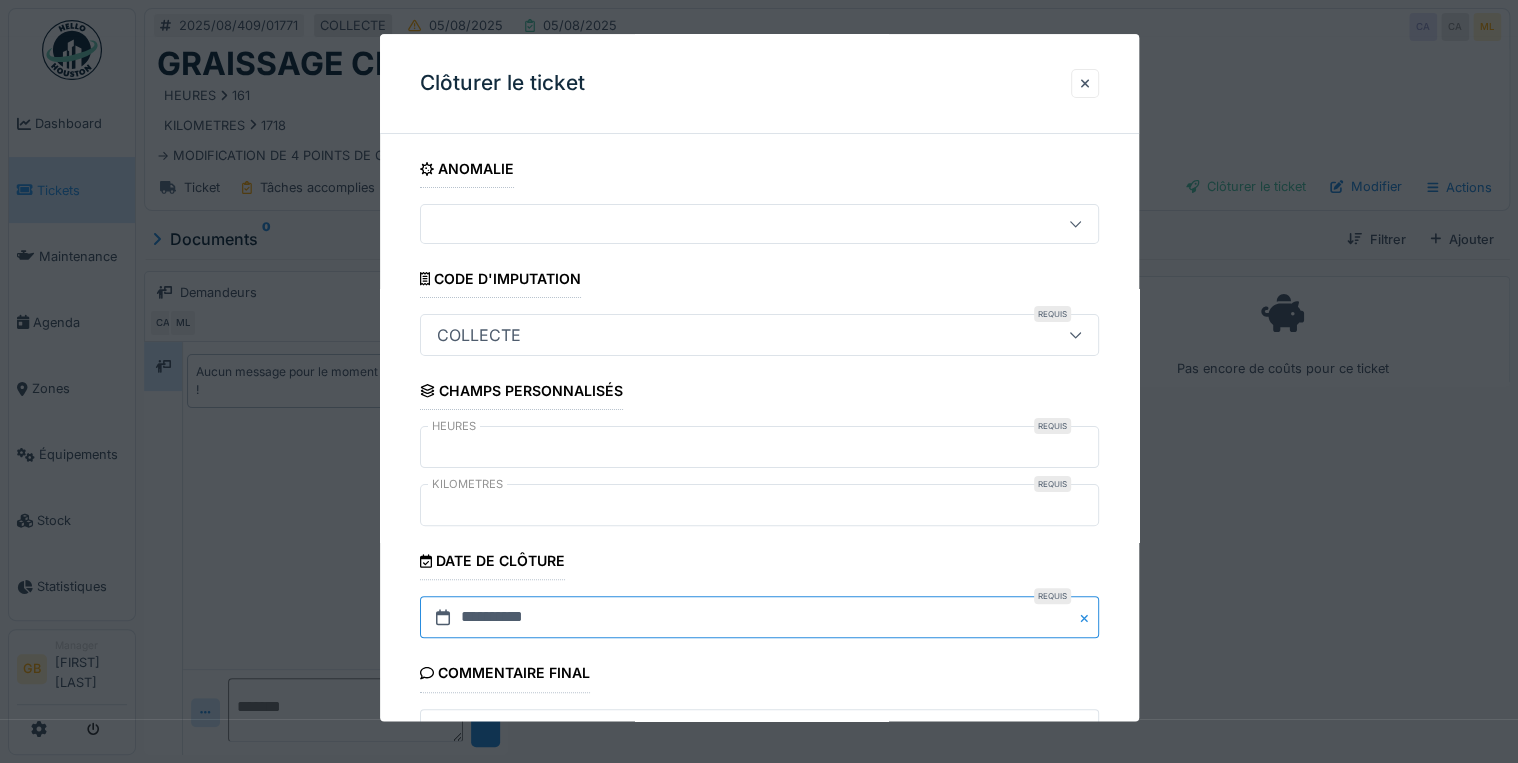 click on "**********" at bounding box center [759, 618] 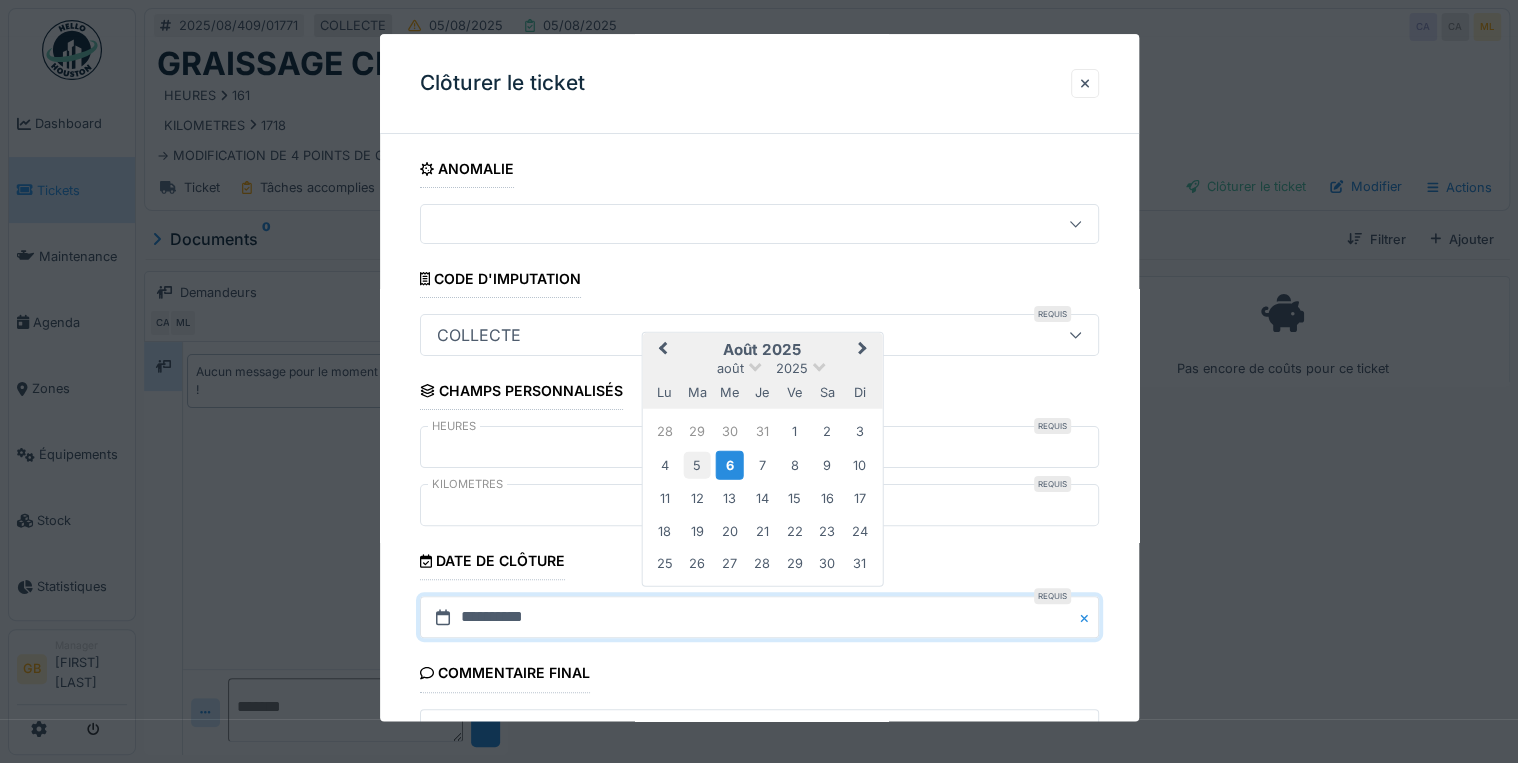 click on "5" at bounding box center (697, 464) 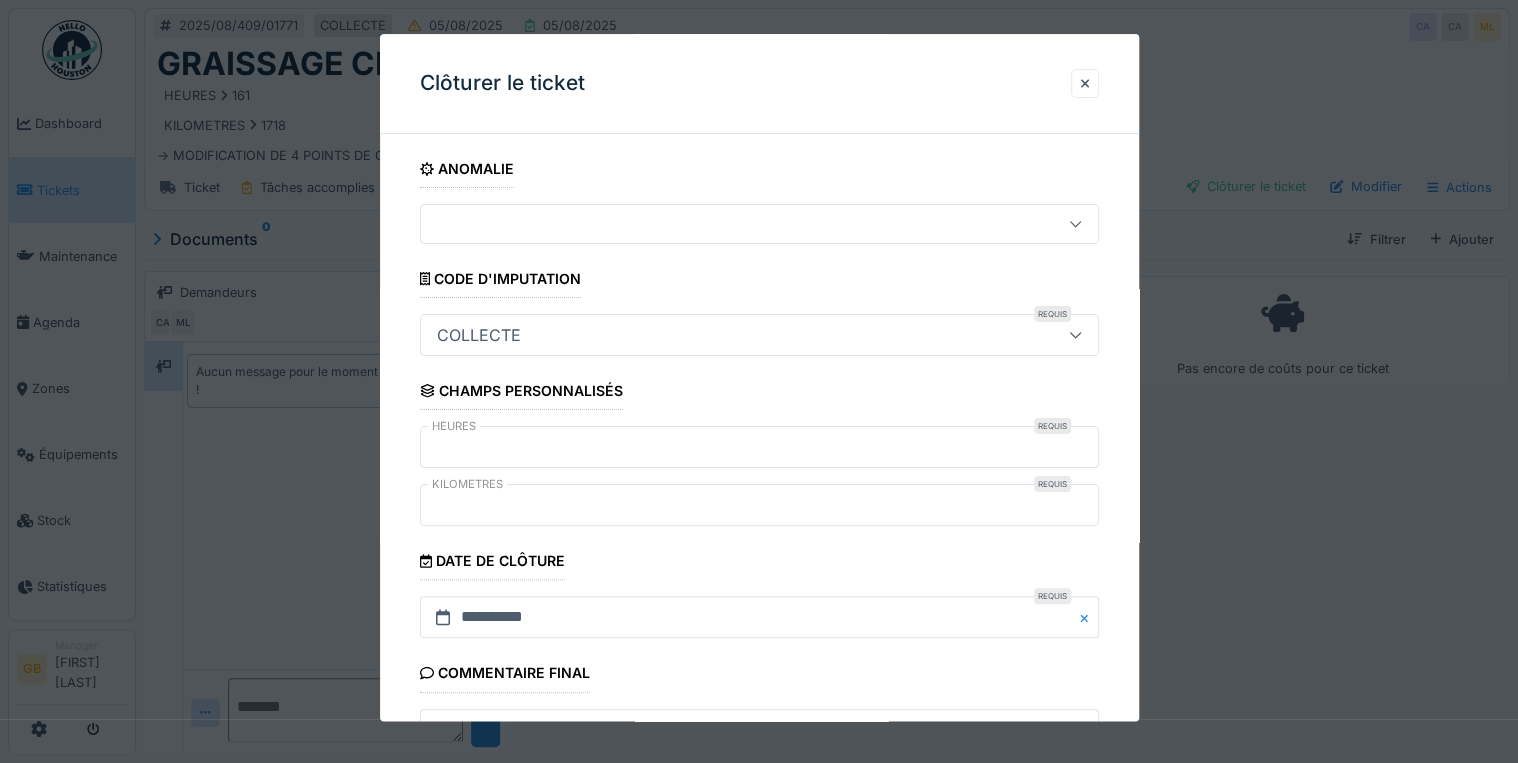 scroll, scrollTop: 184, scrollLeft: 0, axis: vertical 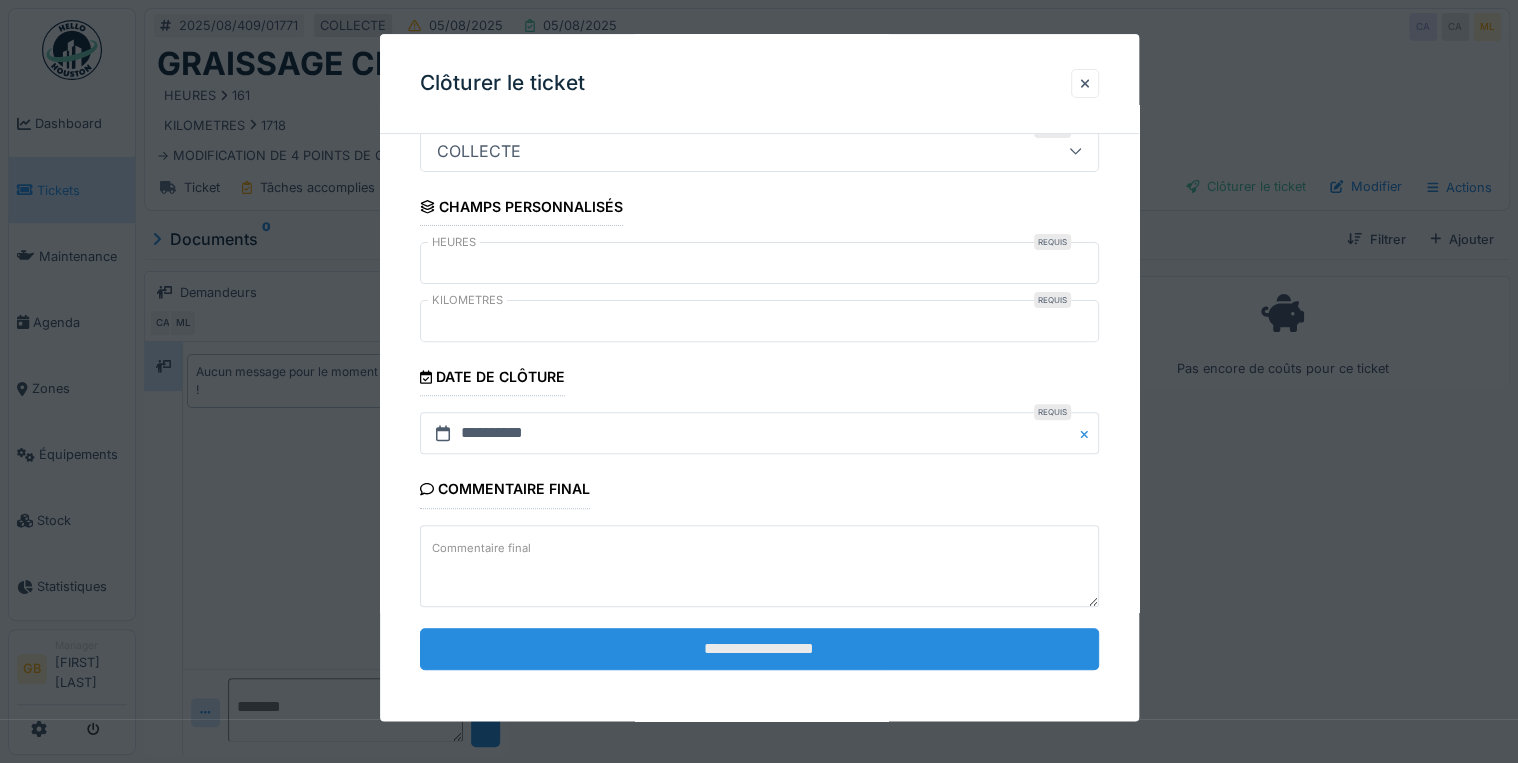 click on "**********" at bounding box center (759, 649) 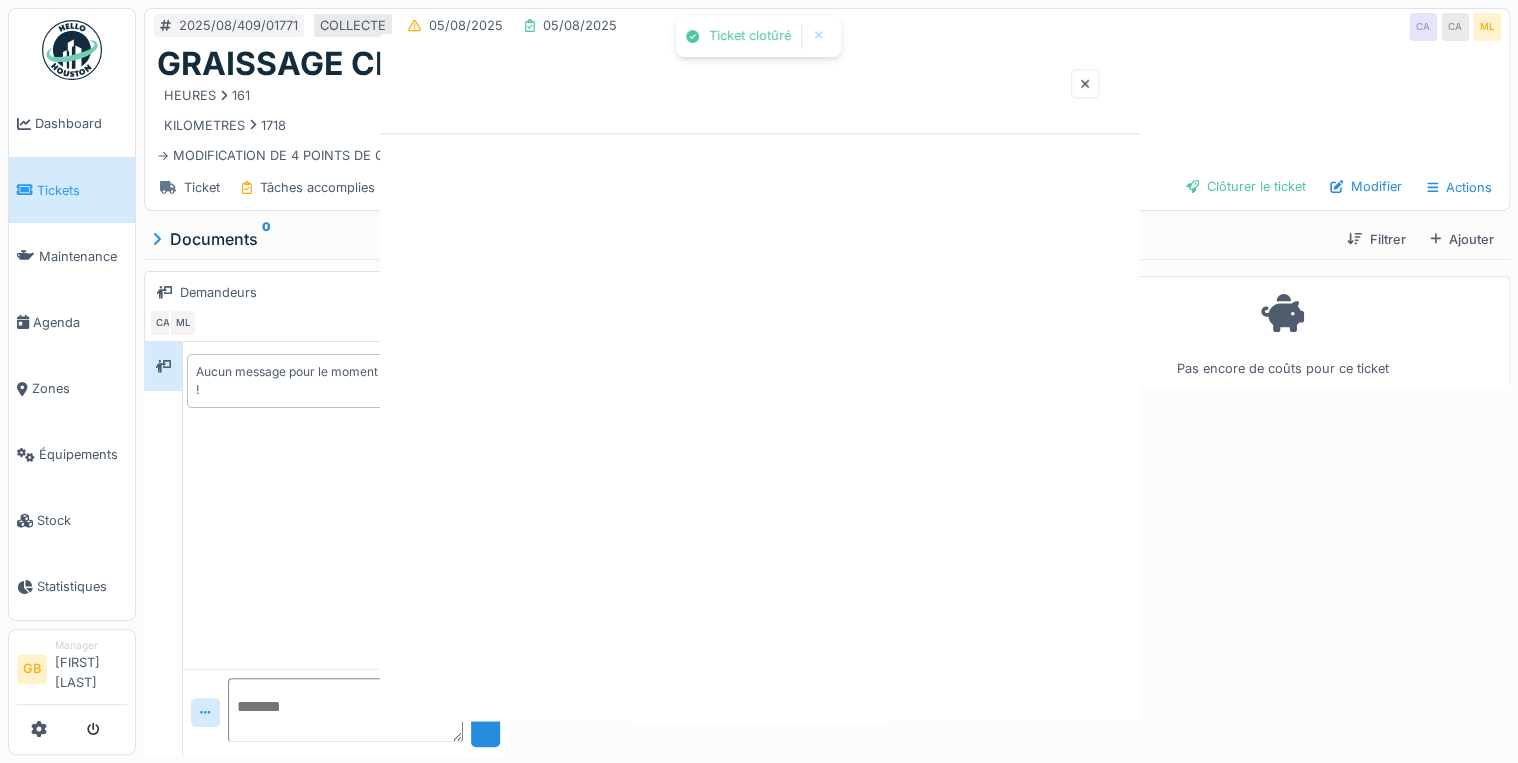 scroll, scrollTop: 0, scrollLeft: 0, axis: both 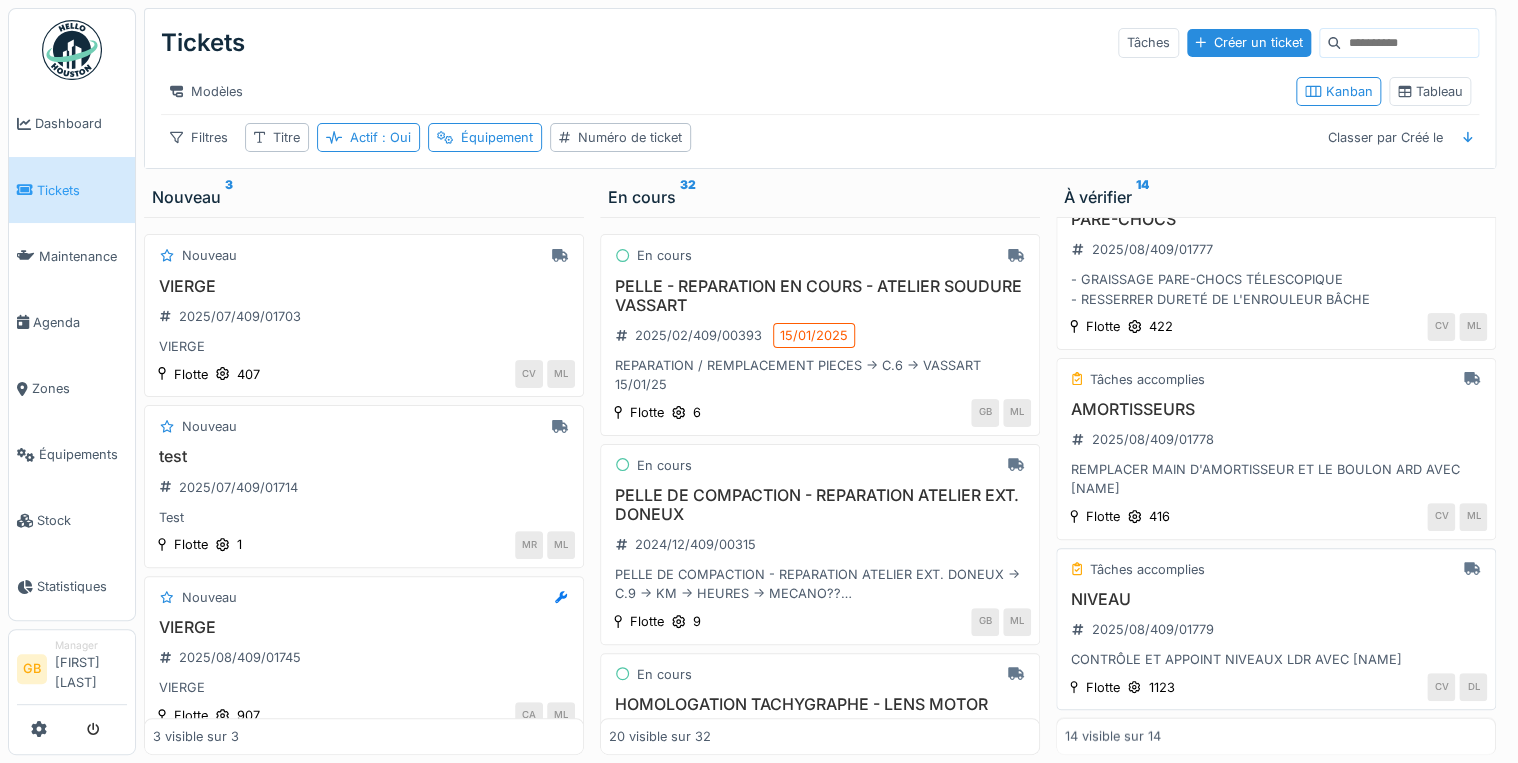 click on "NIVEAU" at bounding box center [1276, 599] 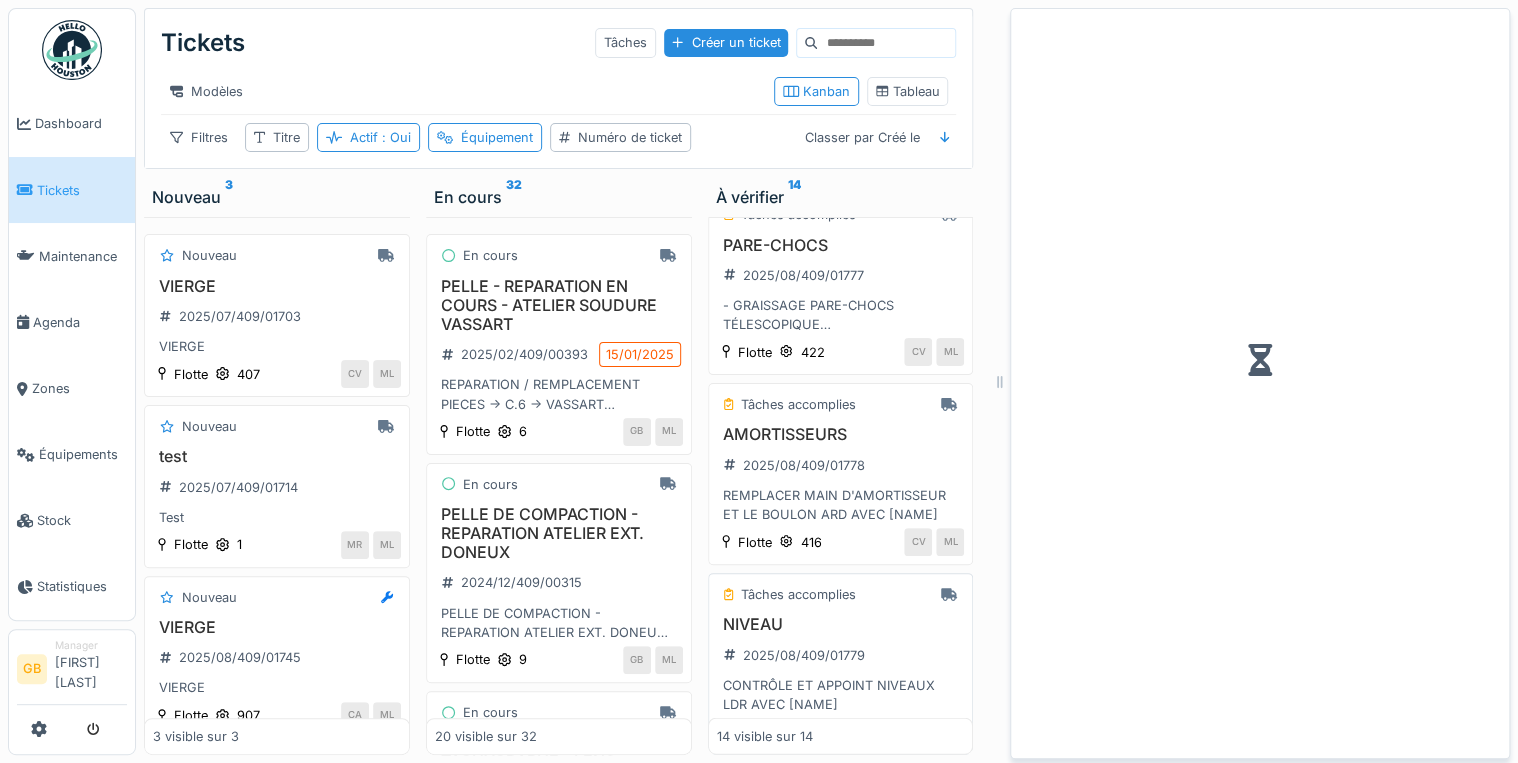 scroll, scrollTop: 2104, scrollLeft: 0, axis: vertical 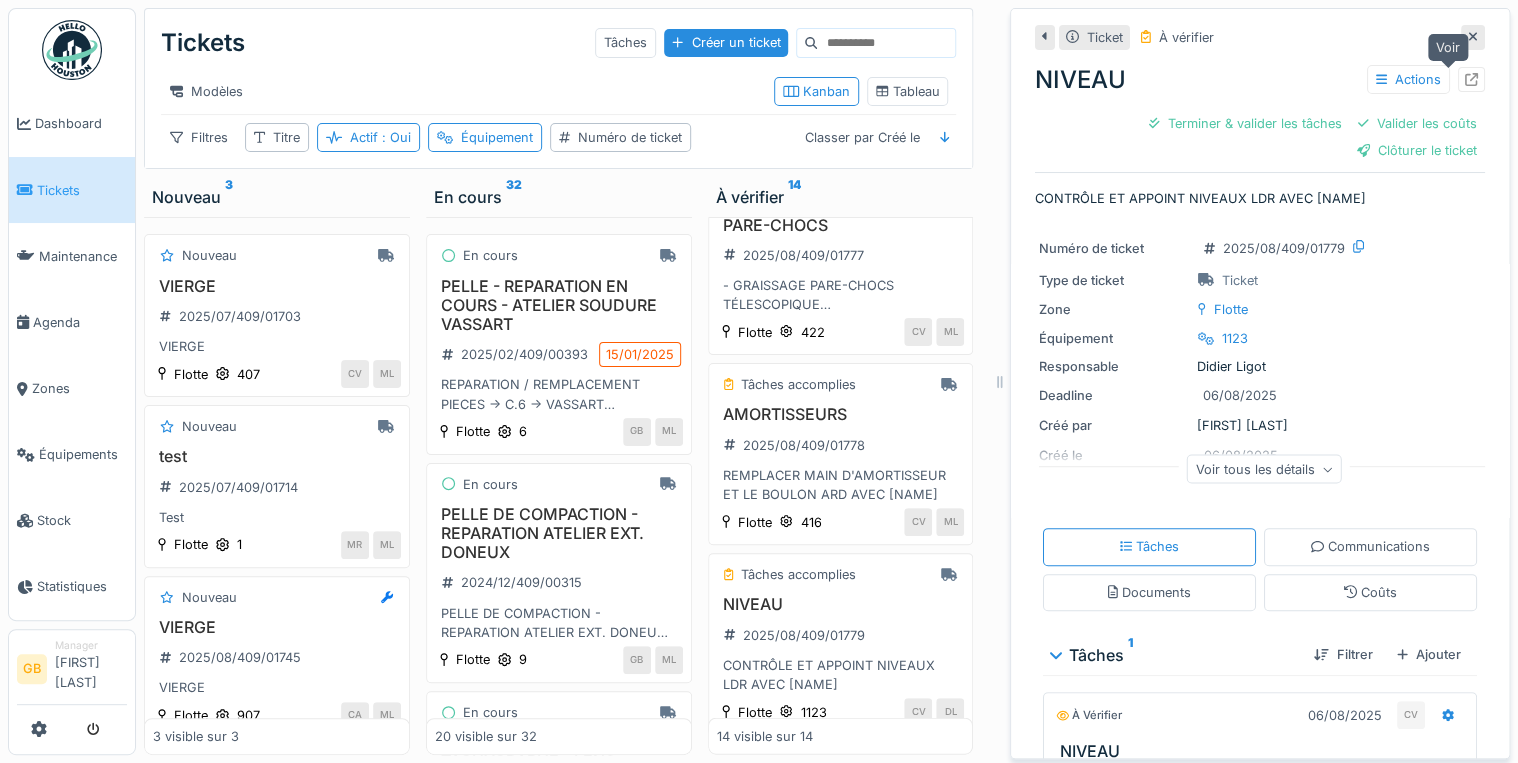 click 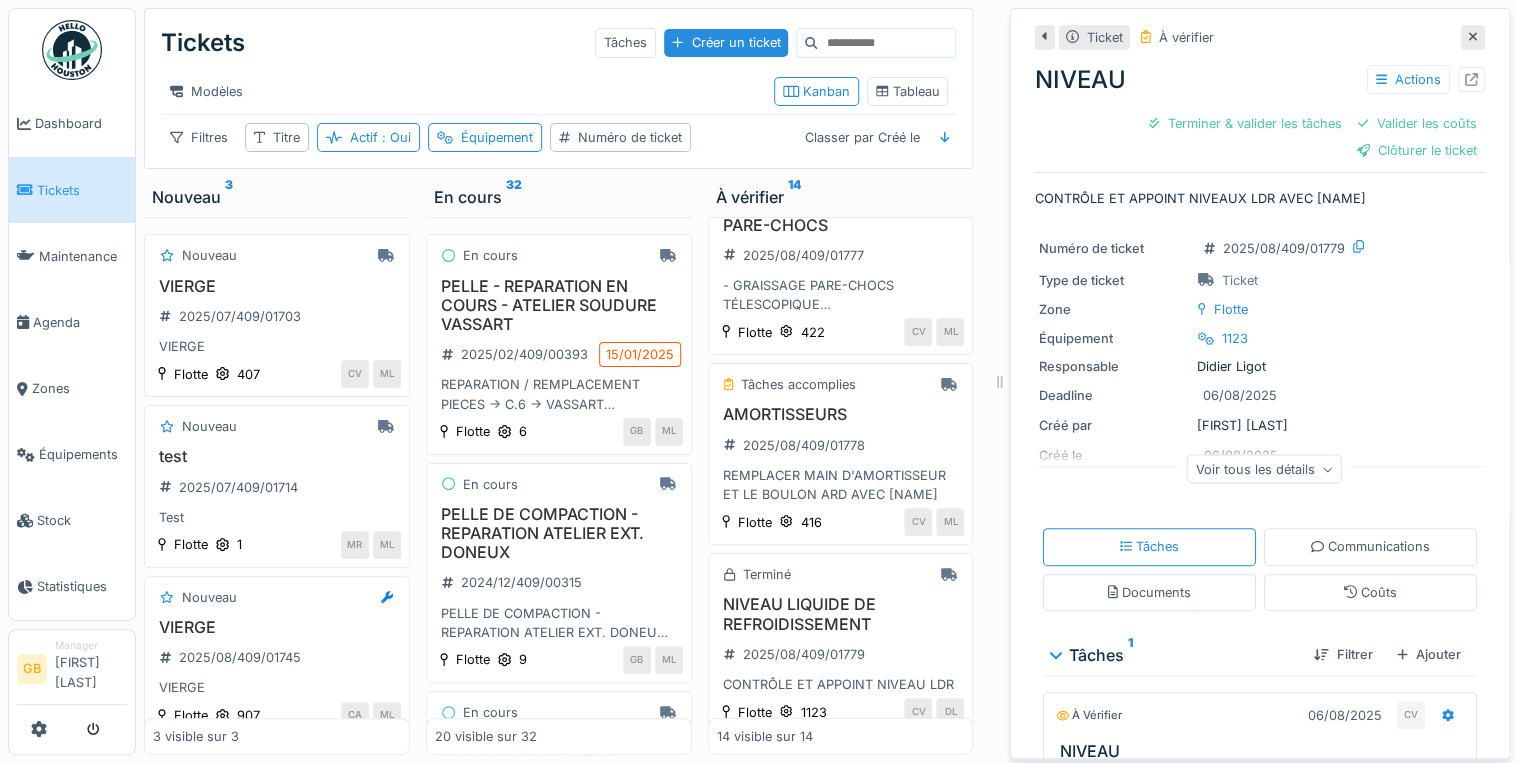click 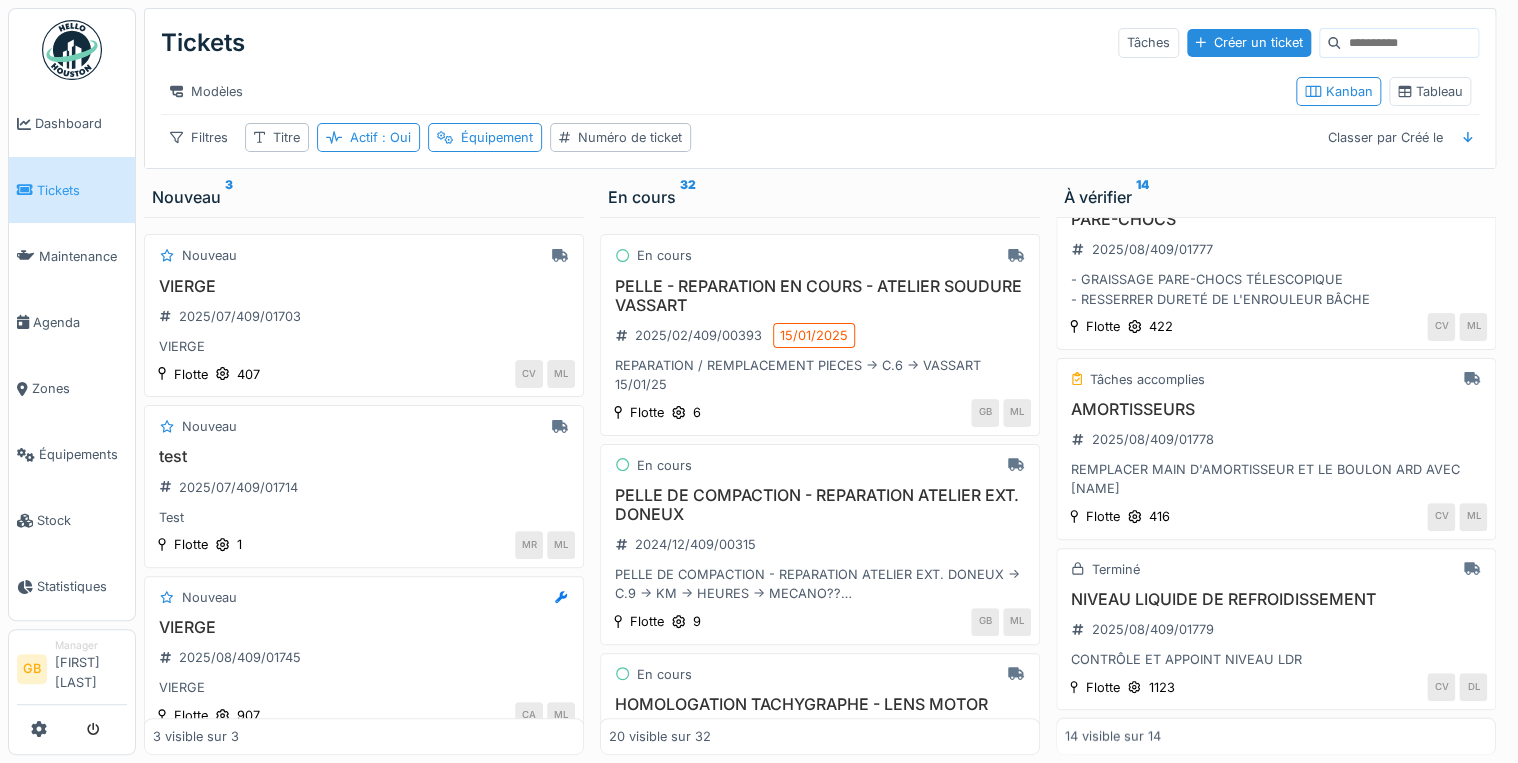 scroll, scrollTop: 2084, scrollLeft: 0, axis: vertical 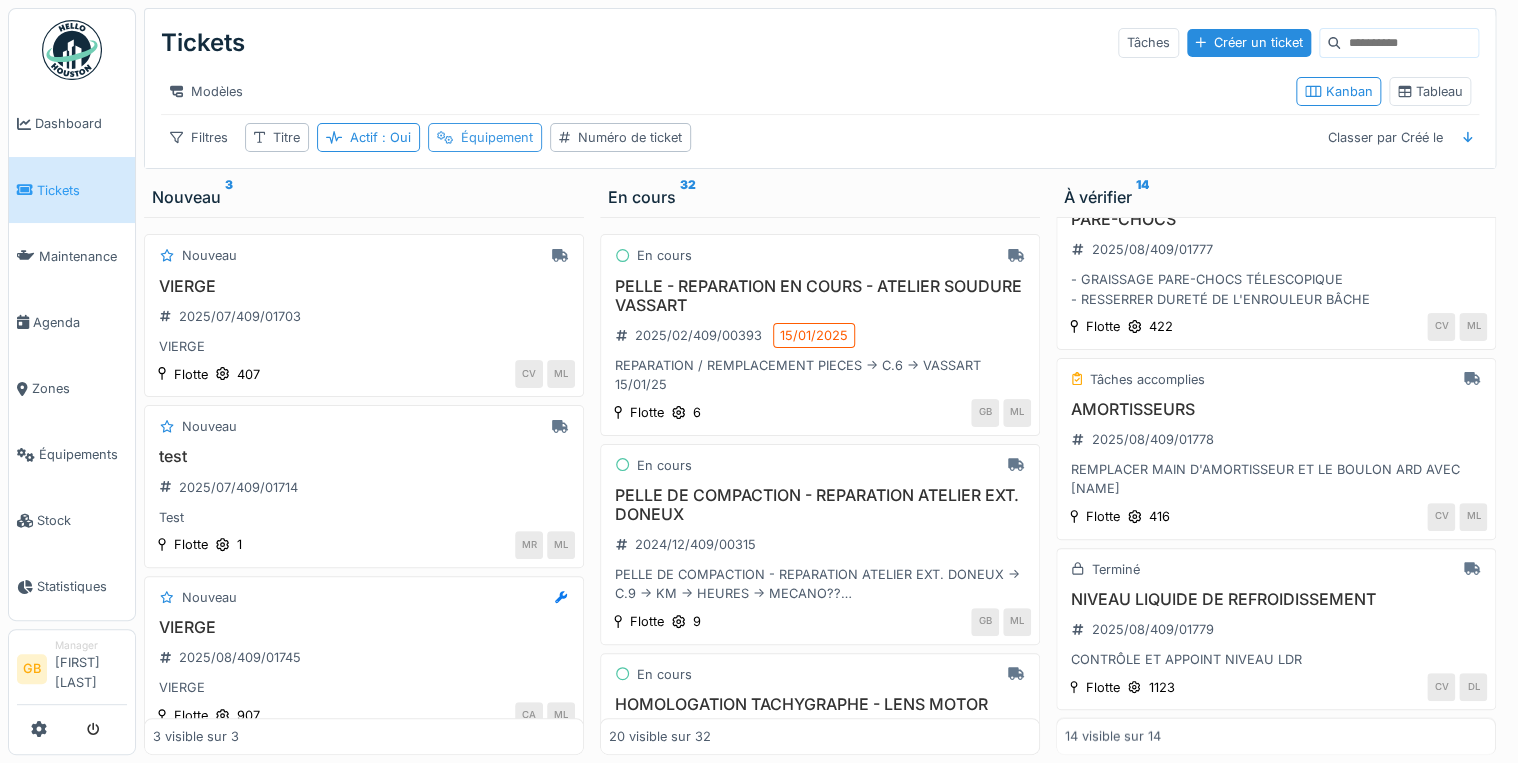 click on "Équipement" at bounding box center (485, 137) 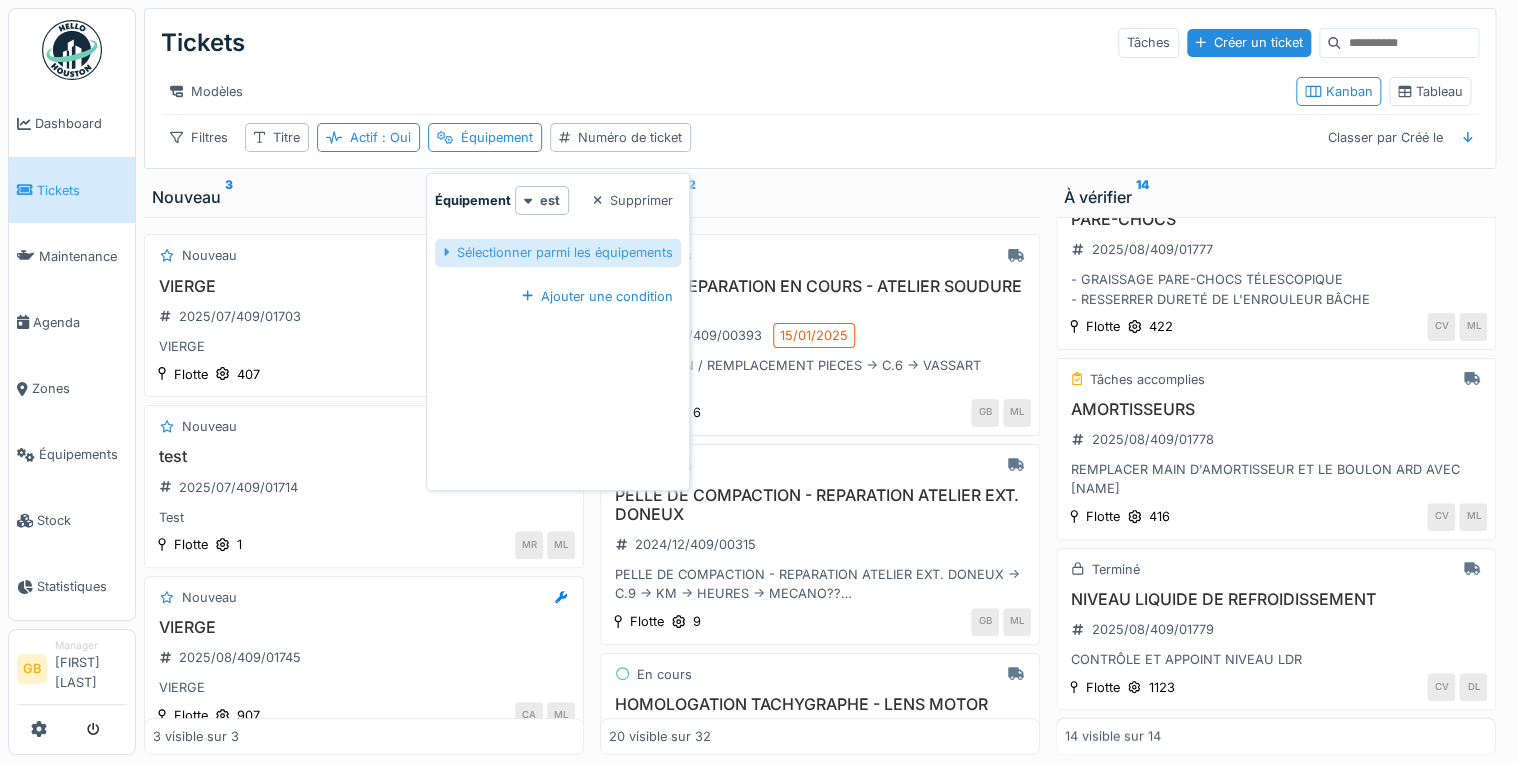 click on "Sélectionner parmi les équipements" at bounding box center [558, 252] 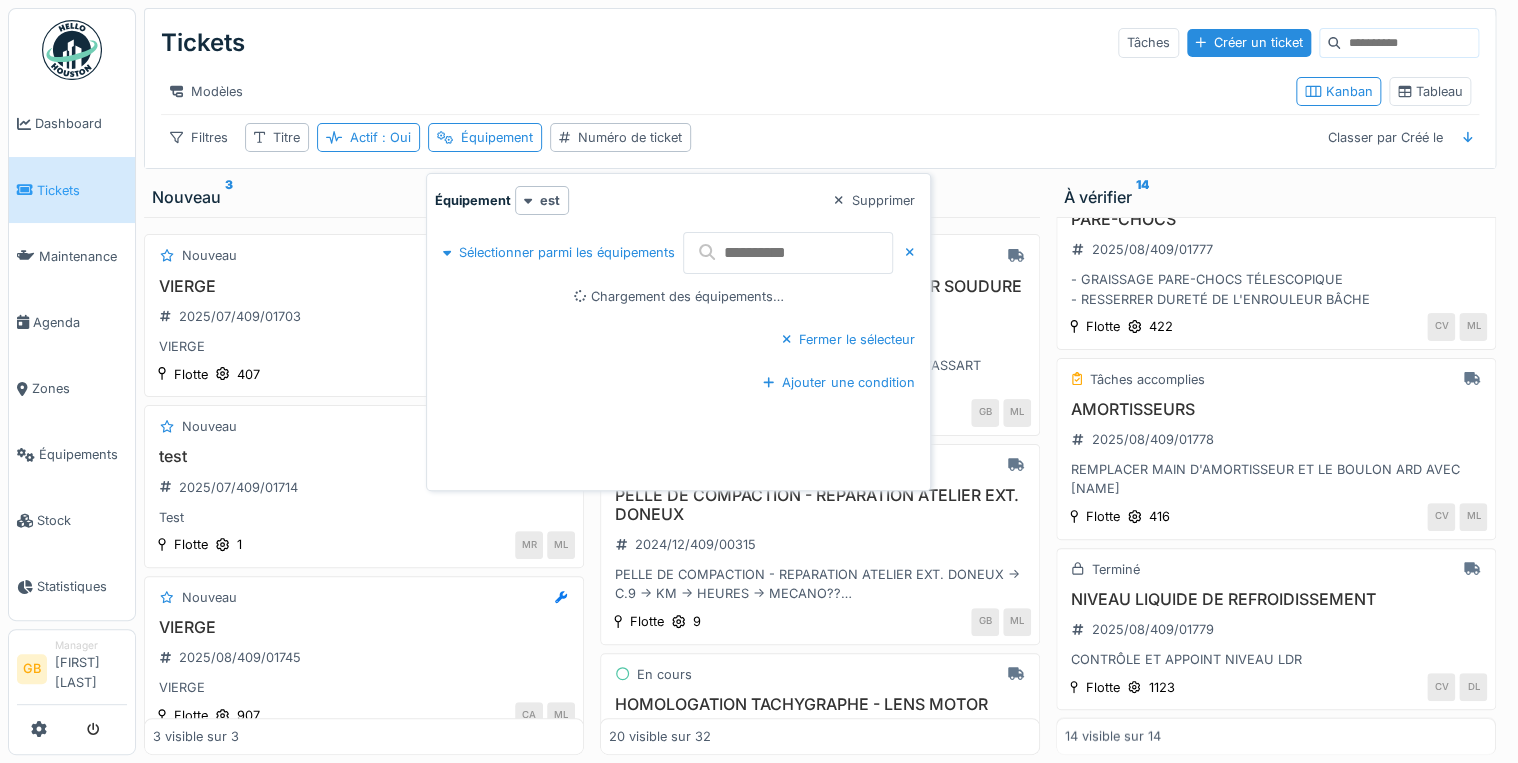 click on "Sélectionner parmi les équipements" at bounding box center (679, 252) 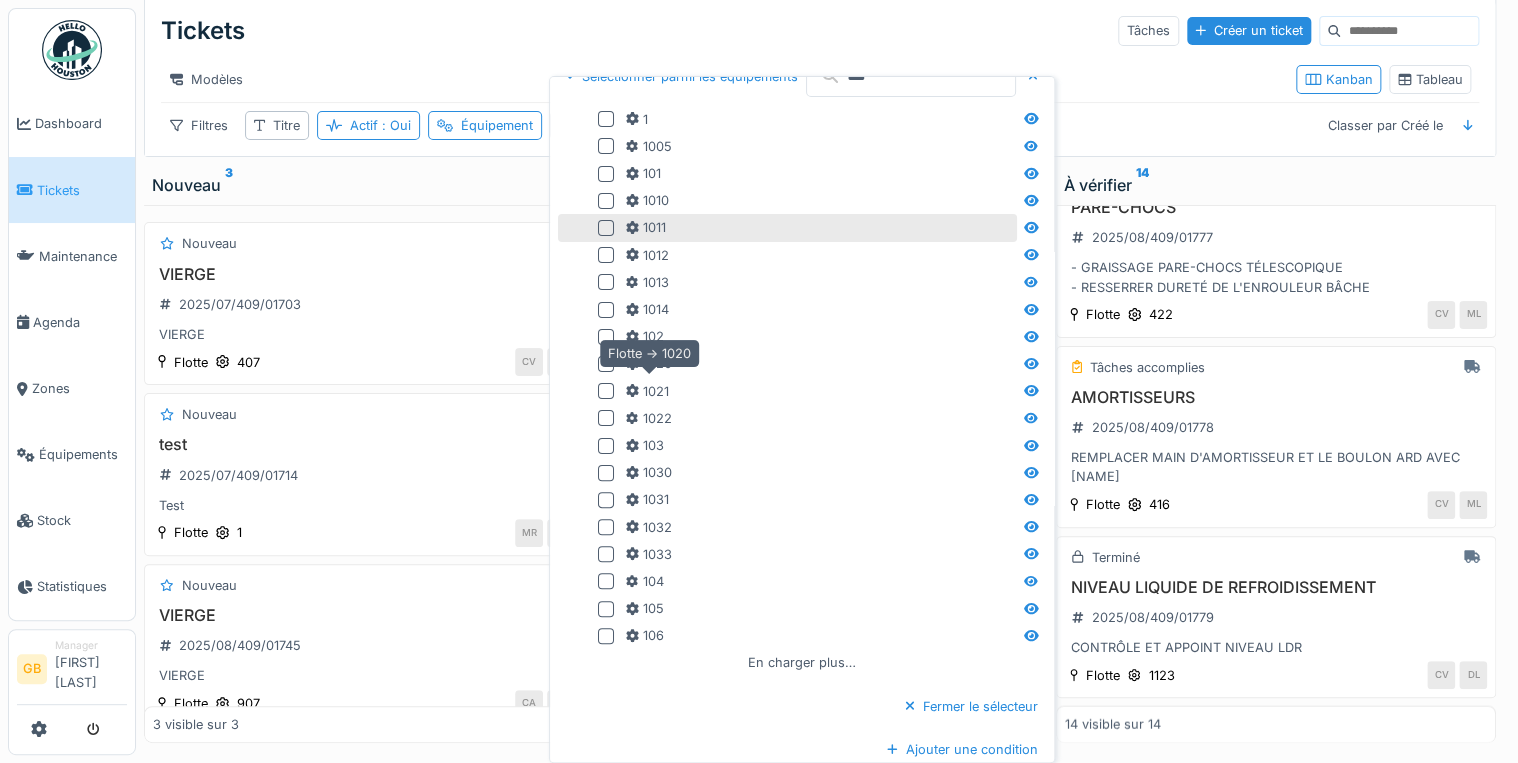 scroll, scrollTop: 0, scrollLeft: 0, axis: both 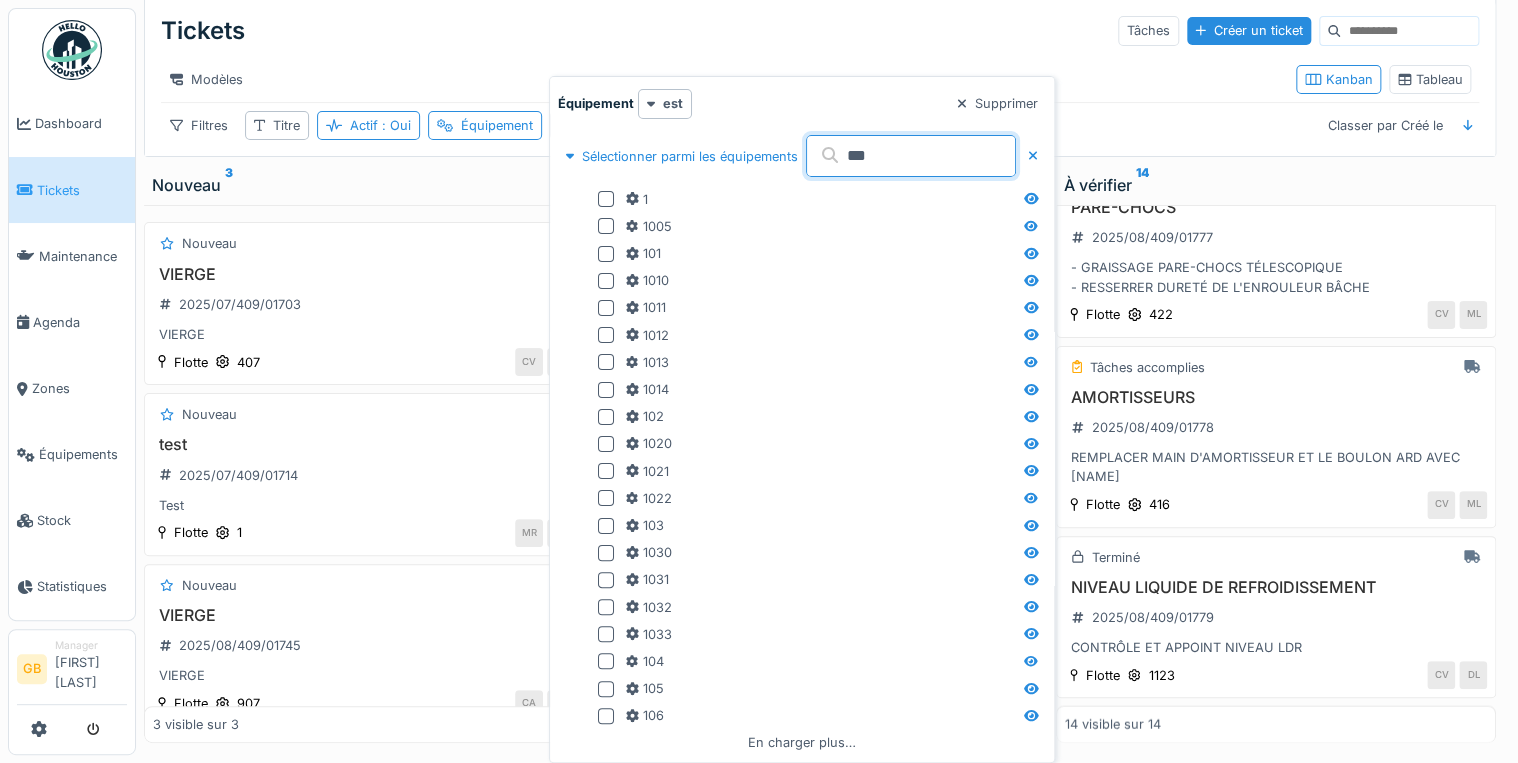 click on "***" at bounding box center (911, 156) 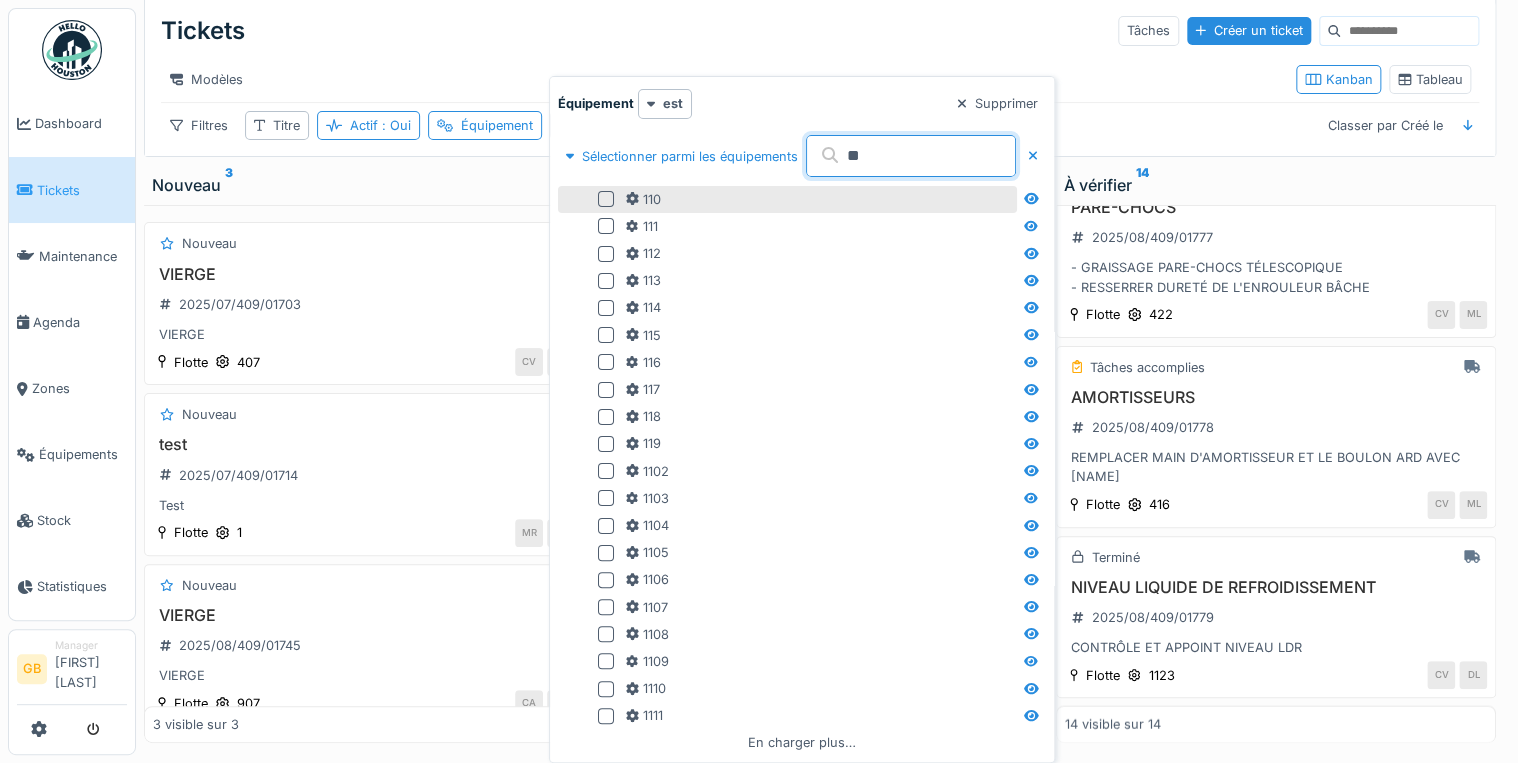 type on "**" 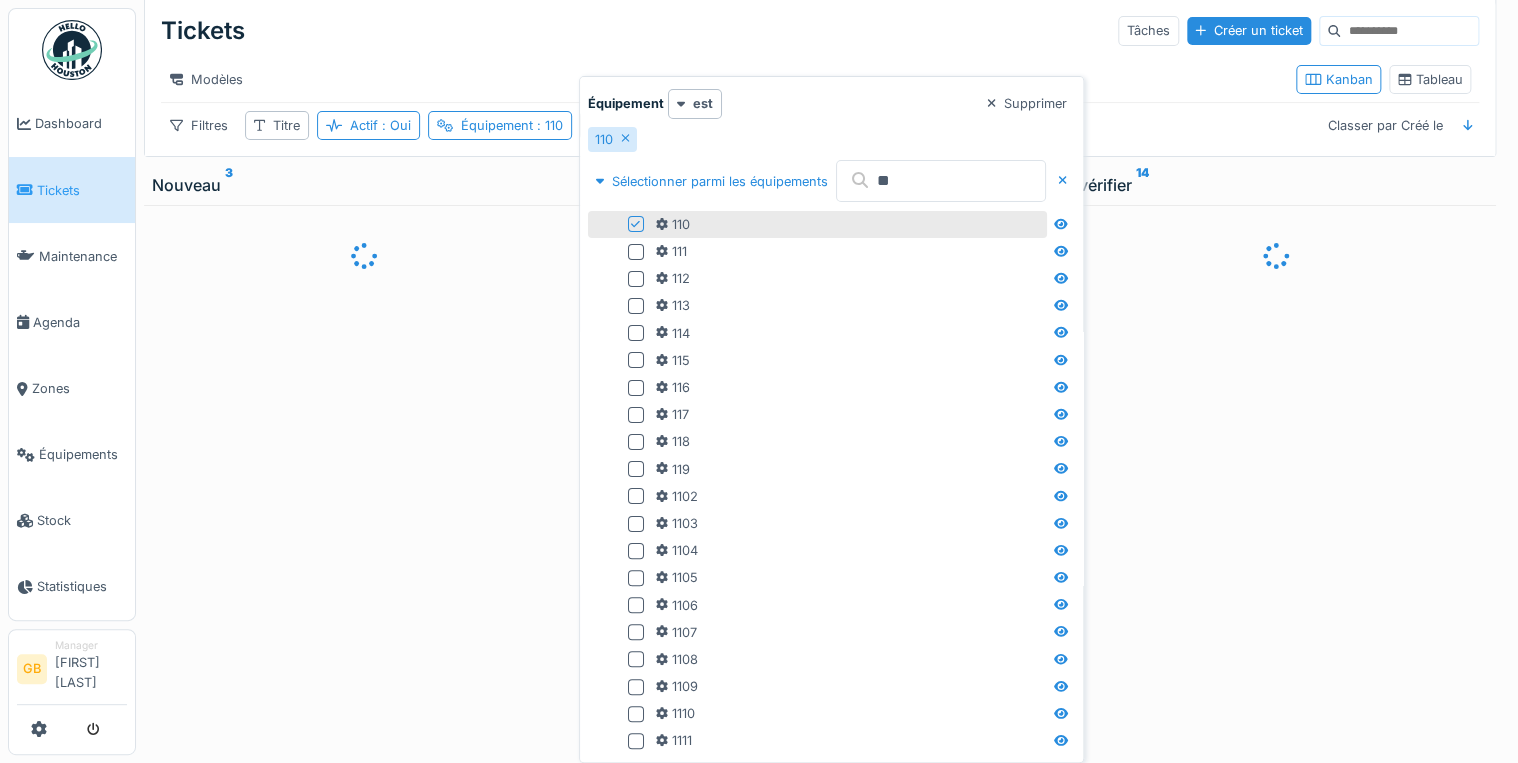 scroll, scrollTop: 0, scrollLeft: 0, axis: both 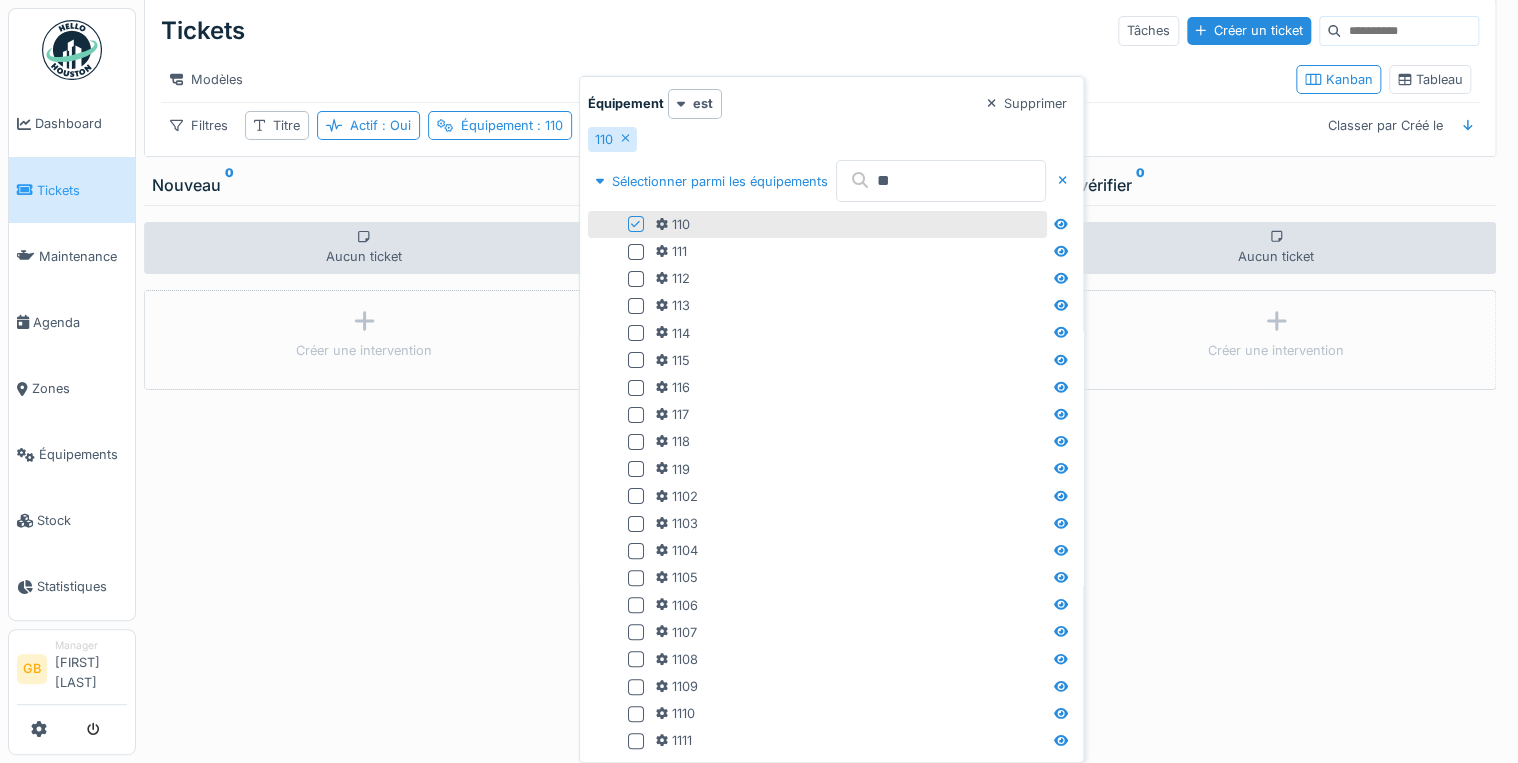 click on "Filtres Titre Actif   :   Oui Équipement   :   110 Numéro de ticket Classer par Créé le" at bounding box center [820, 125] 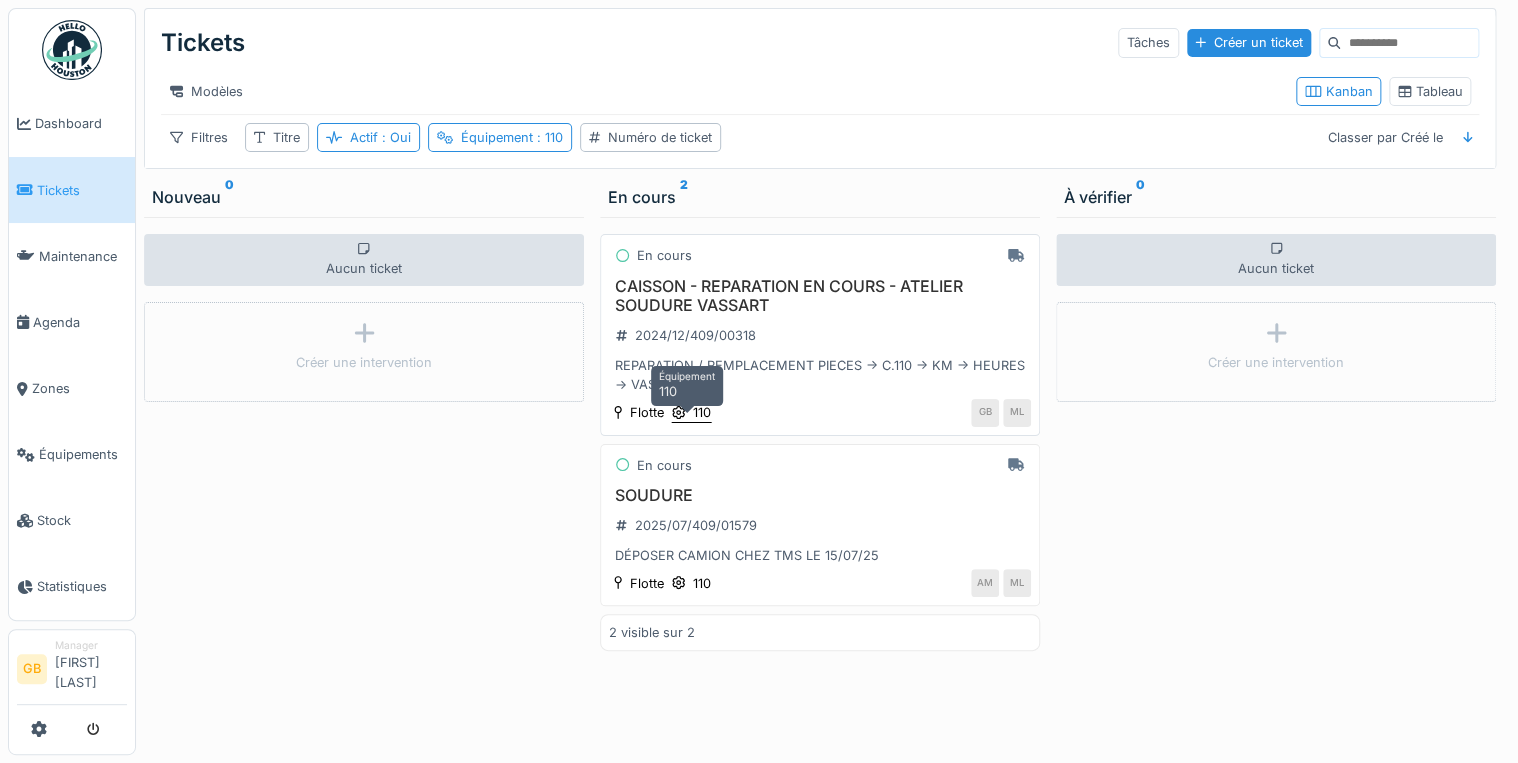 click on "110" at bounding box center [702, 412] 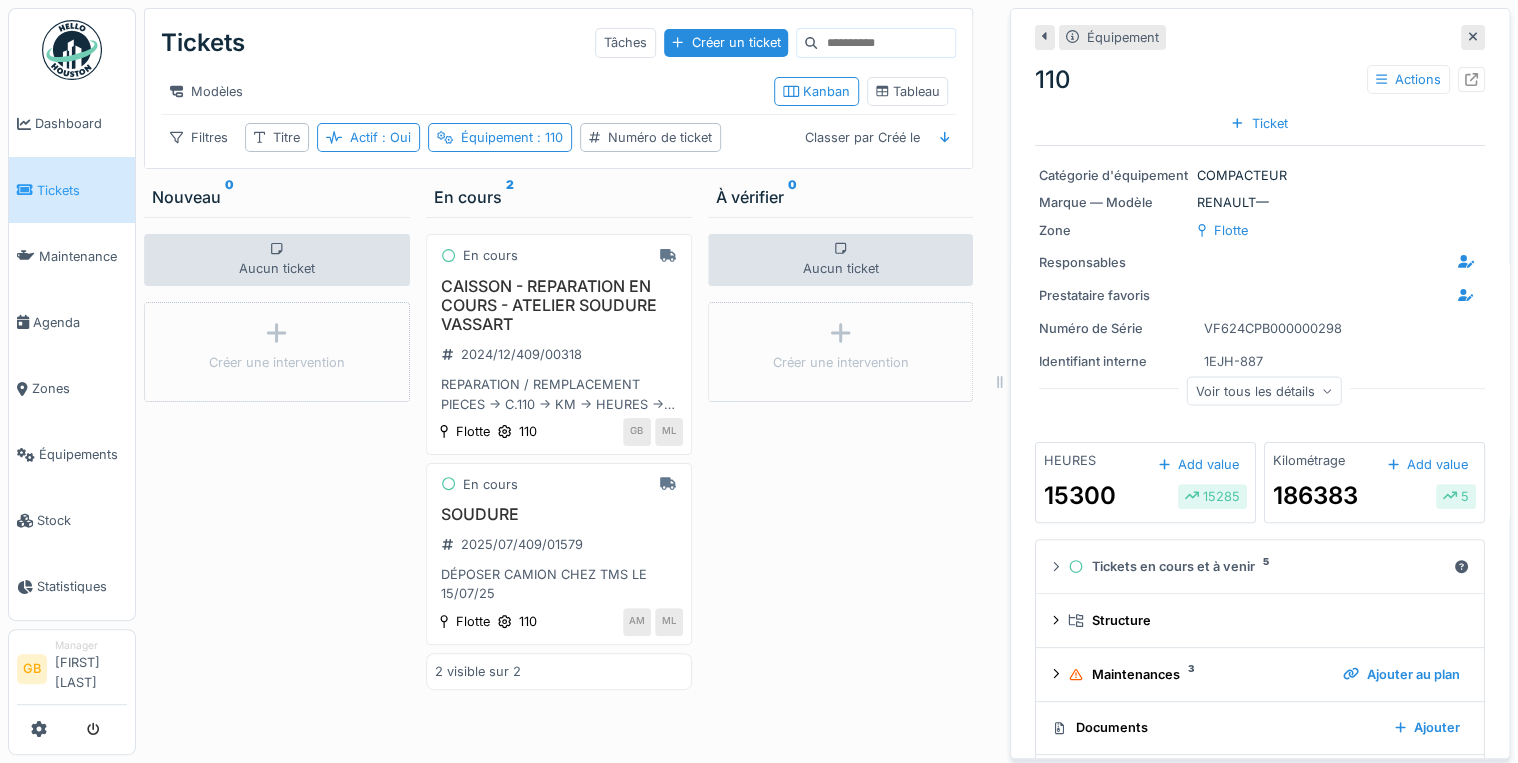 click on "110 Actions" at bounding box center [1260, 80] 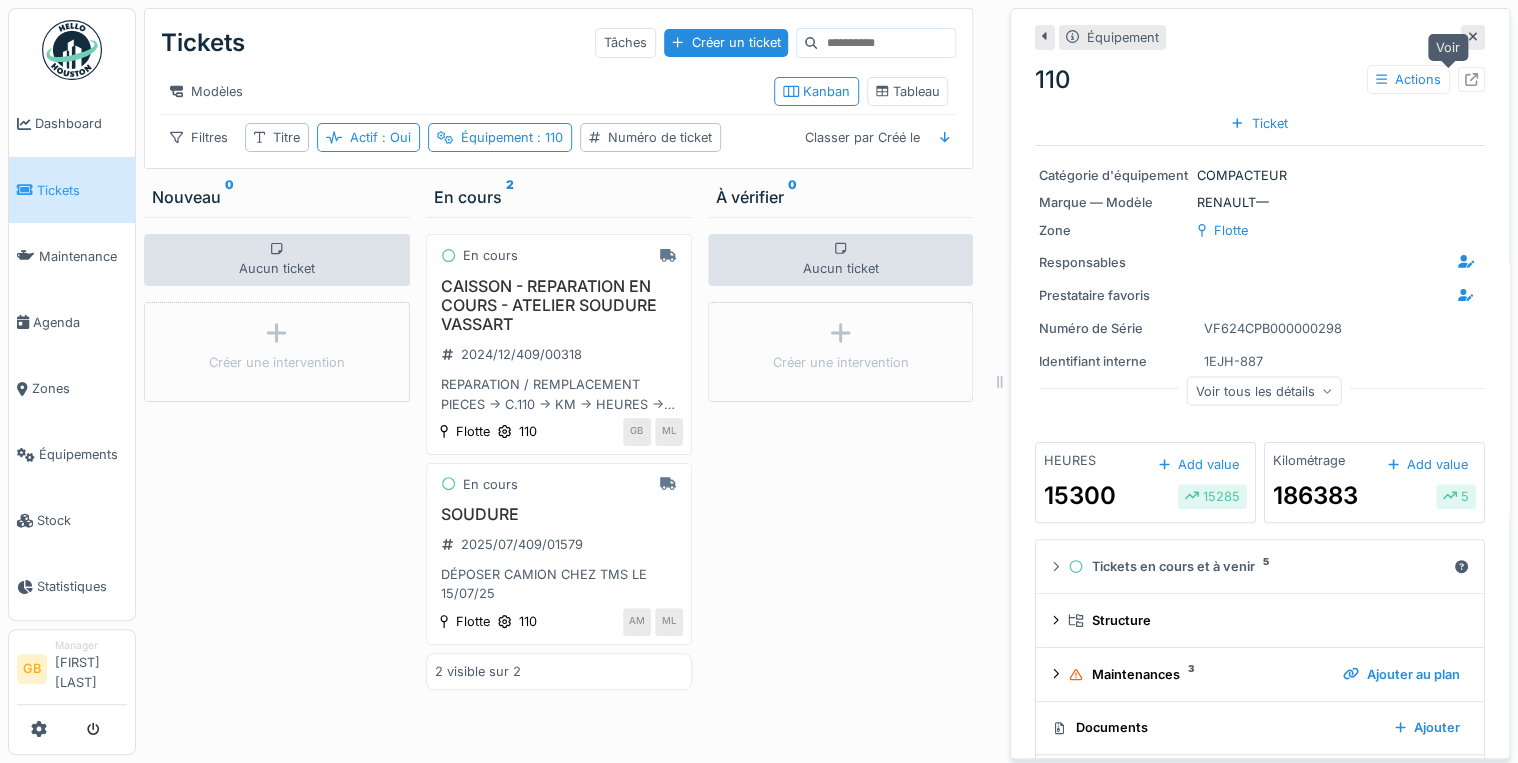 click 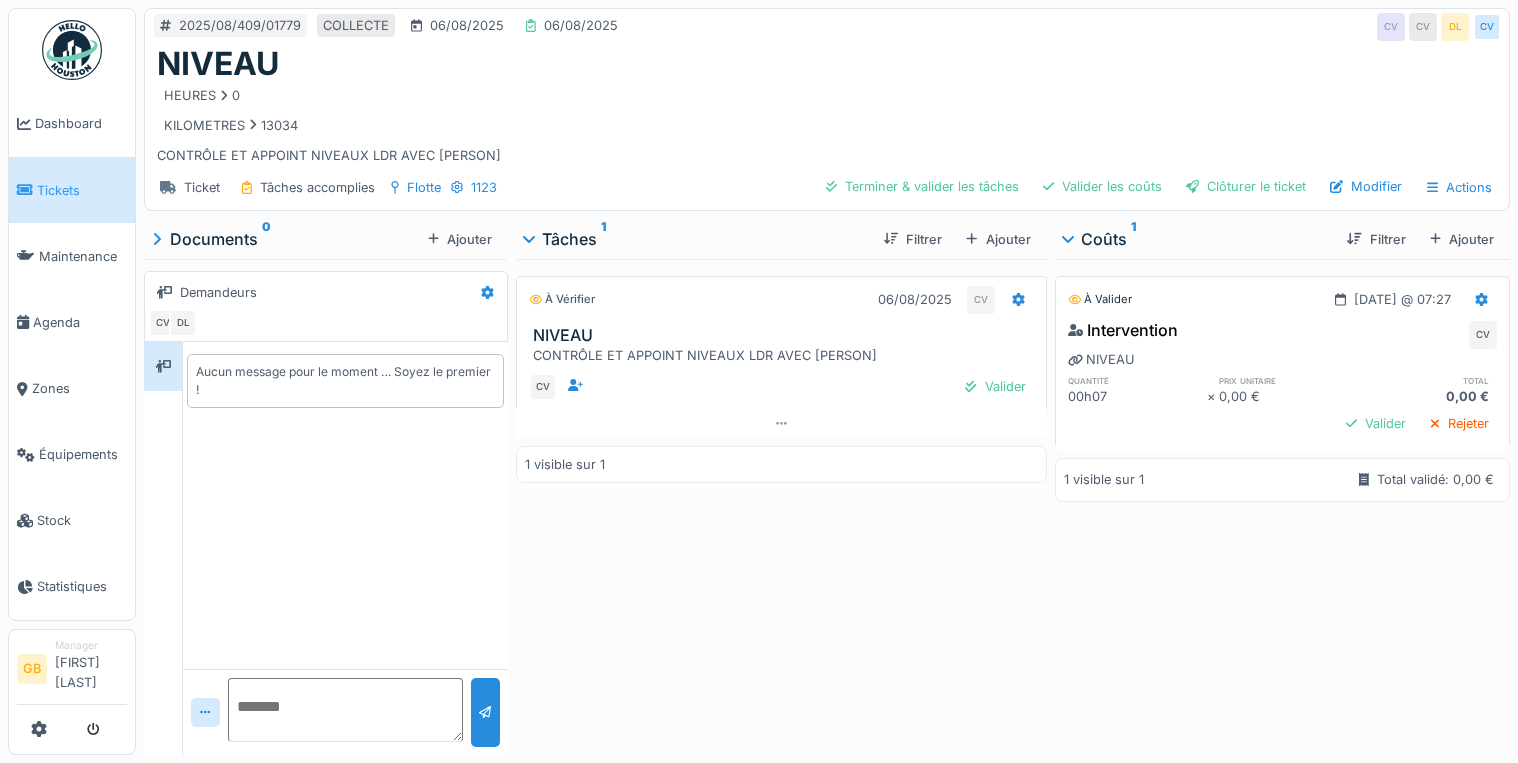 scroll, scrollTop: 0, scrollLeft: 0, axis: both 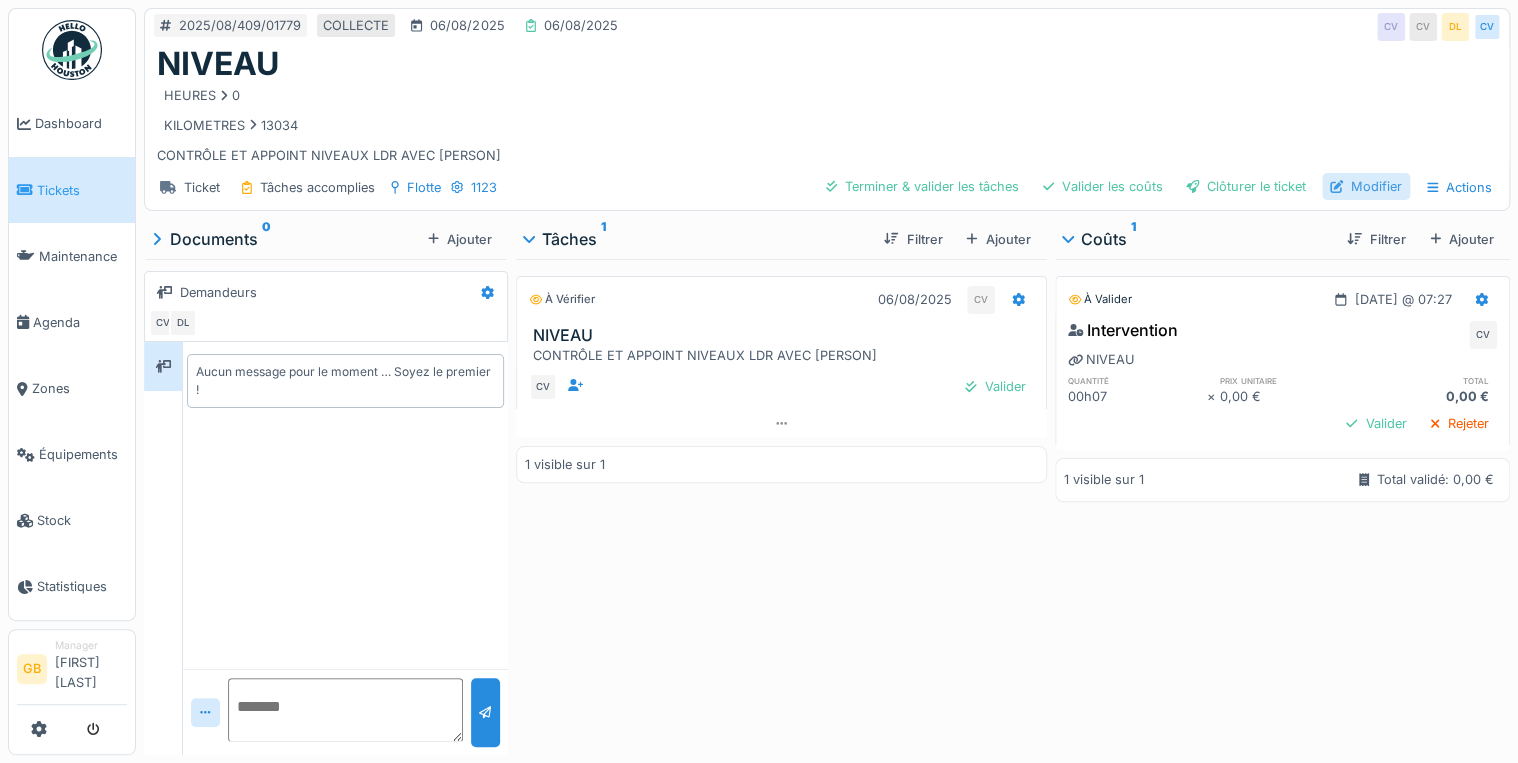 click on "Modifier" at bounding box center [1366, 186] 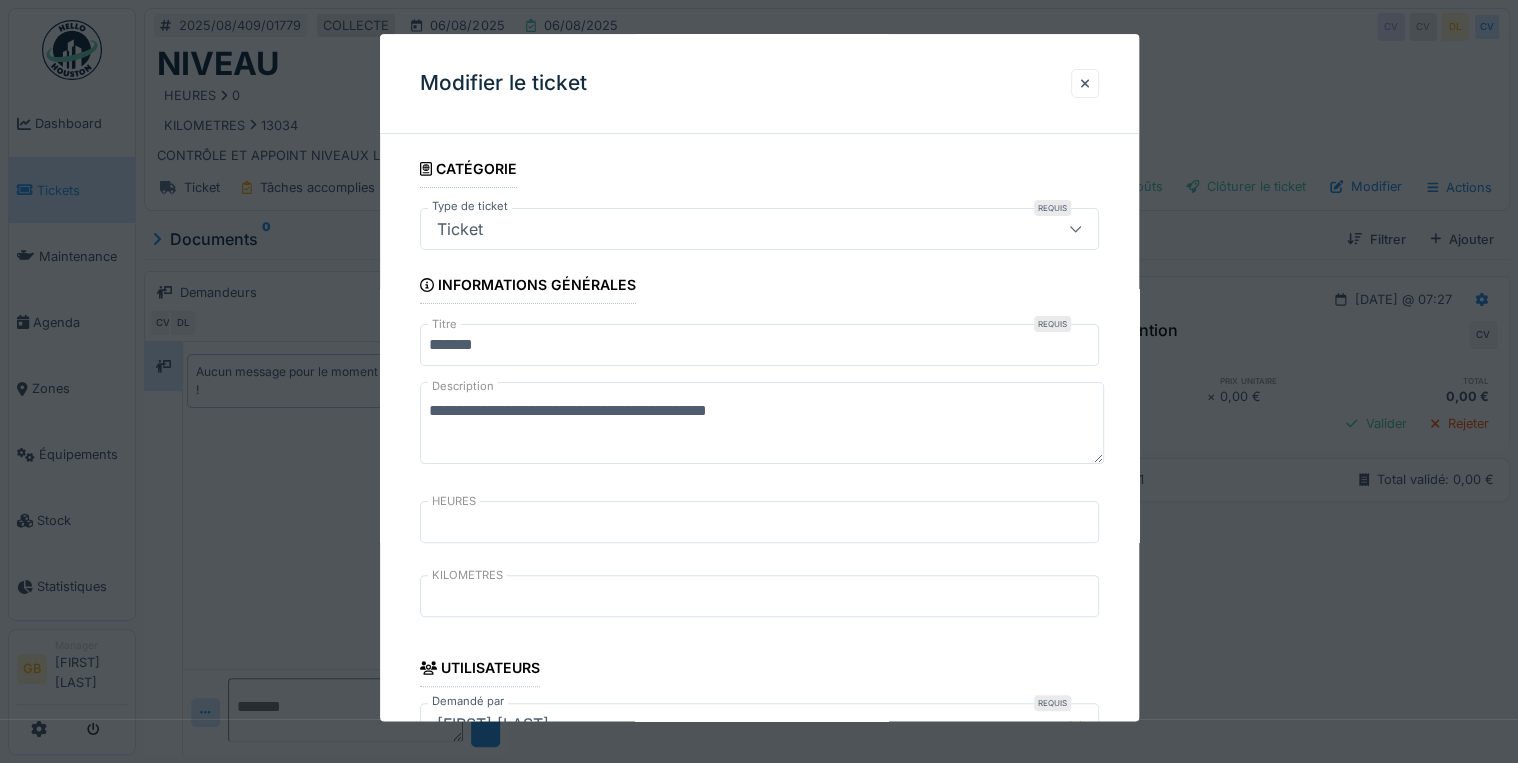 click on "******" at bounding box center [759, 346] 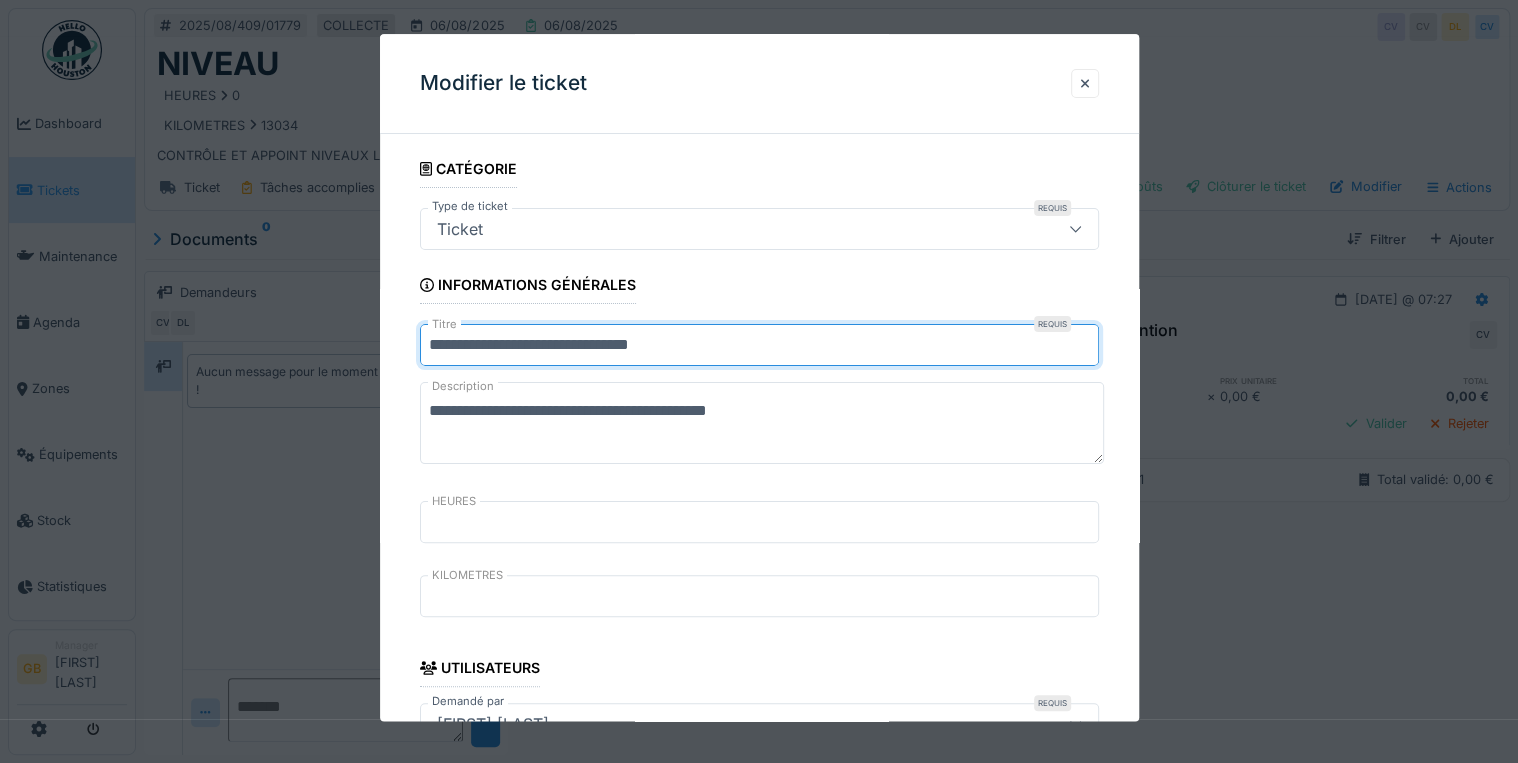 type on "**********" 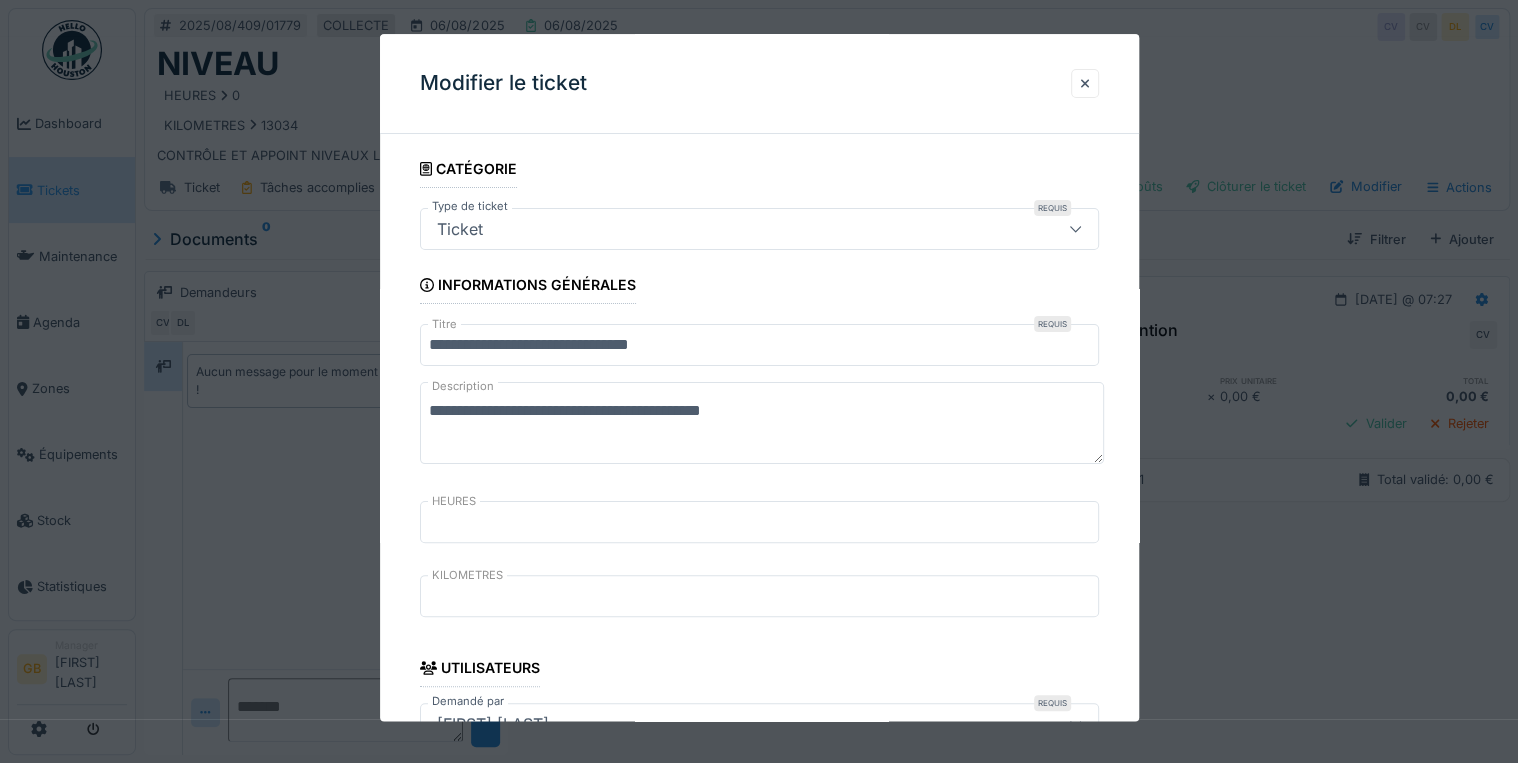 drag, startPoint x: 720, startPoint y: 405, endPoint x: 1453, endPoint y: 341, distance: 735.7887 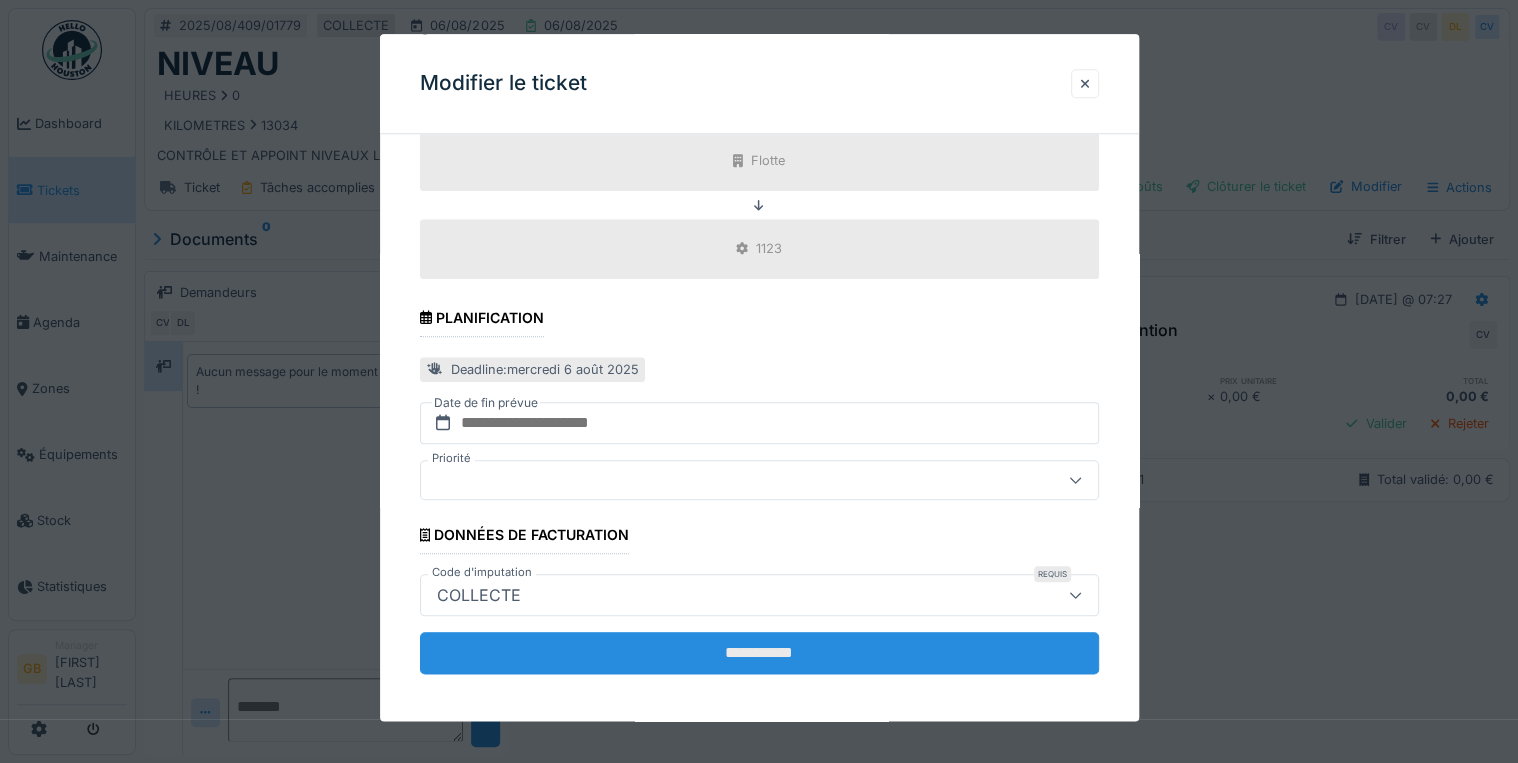 scroll, scrollTop: 798, scrollLeft: 0, axis: vertical 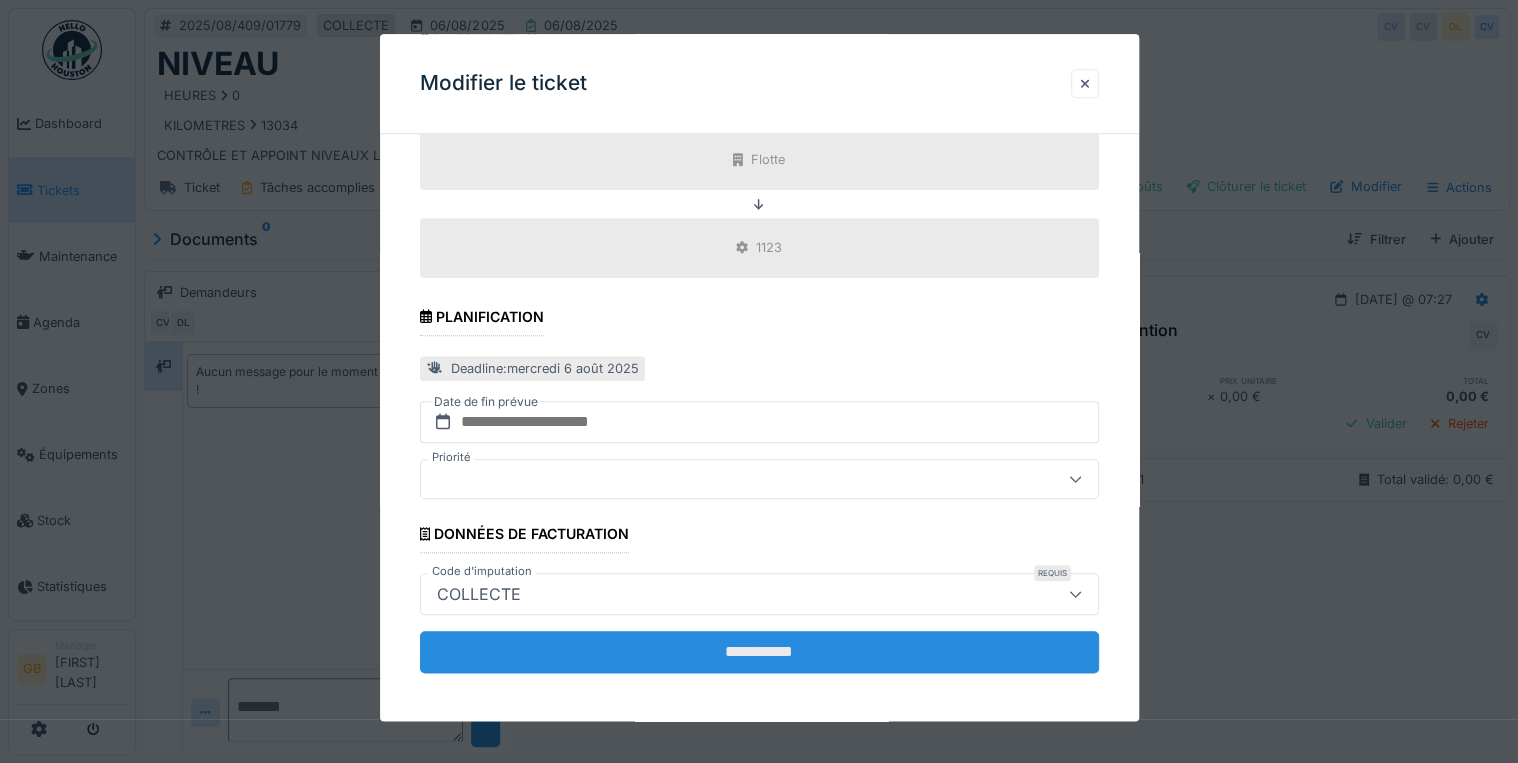 type on "**********" 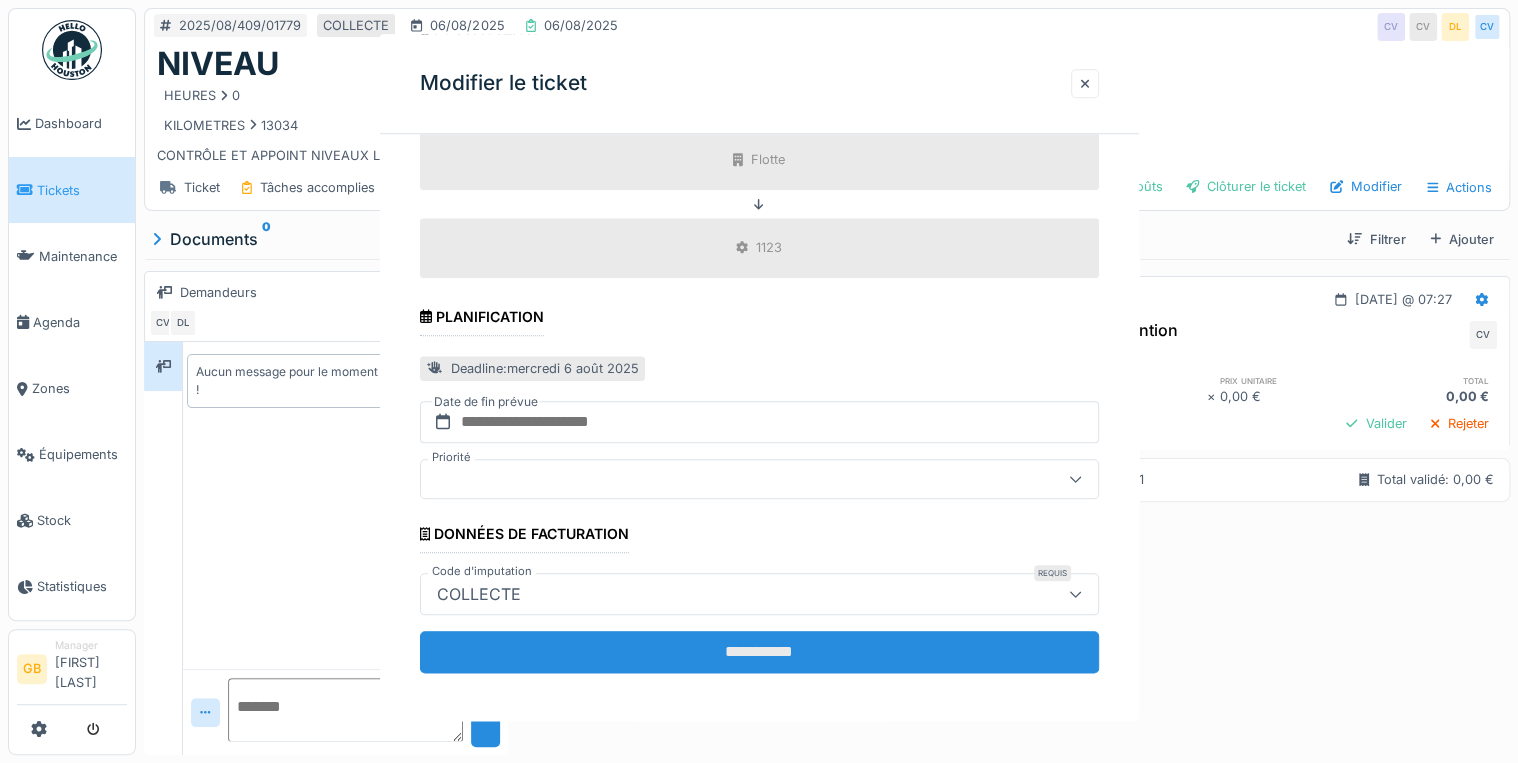 scroll, scrollTop: 0, scrollLeft: 0, axis: both 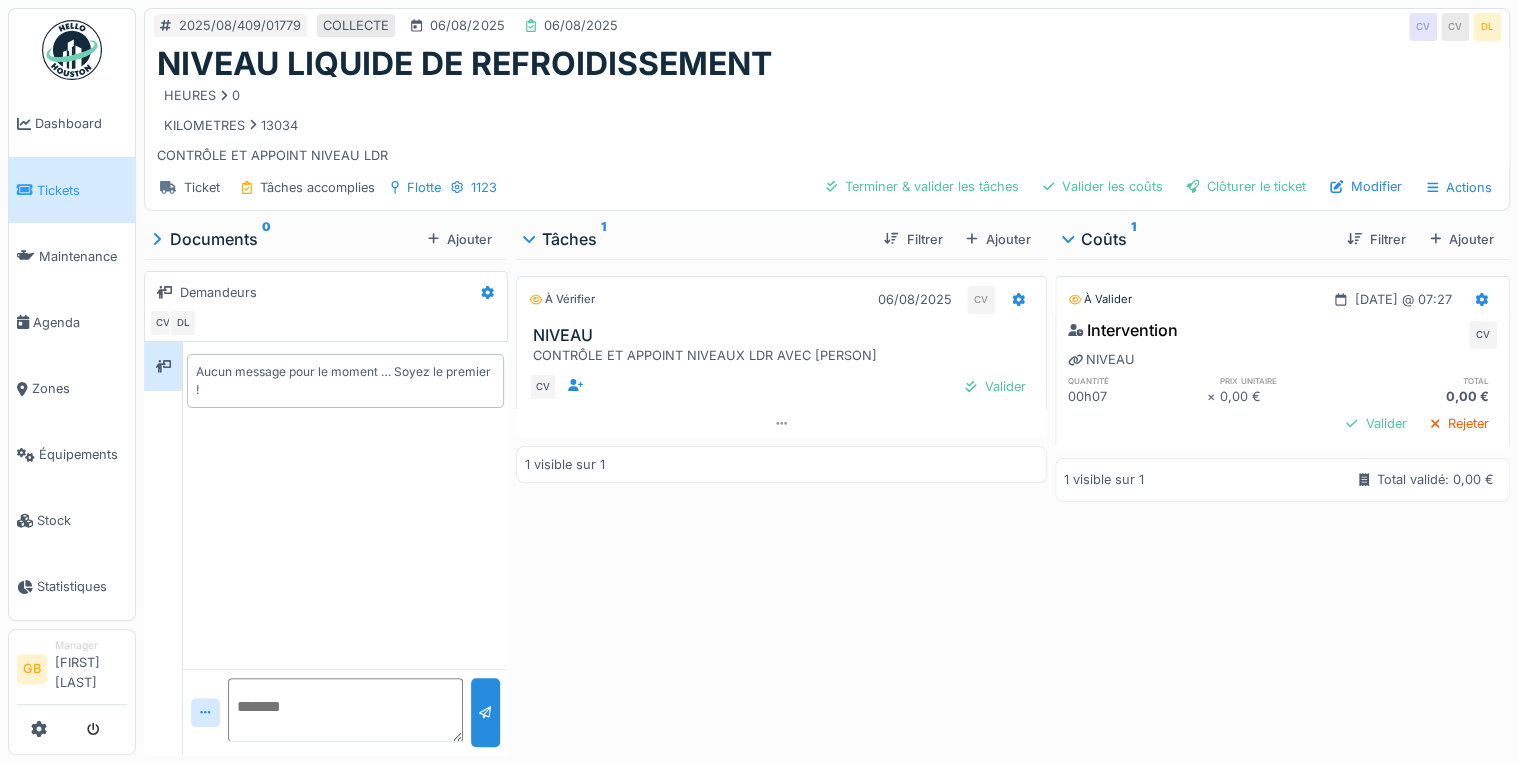 drag, startPoint x: 394, startPoint y: 157, endPoint x: 160, endPoint y: 148, distance: 234.17302 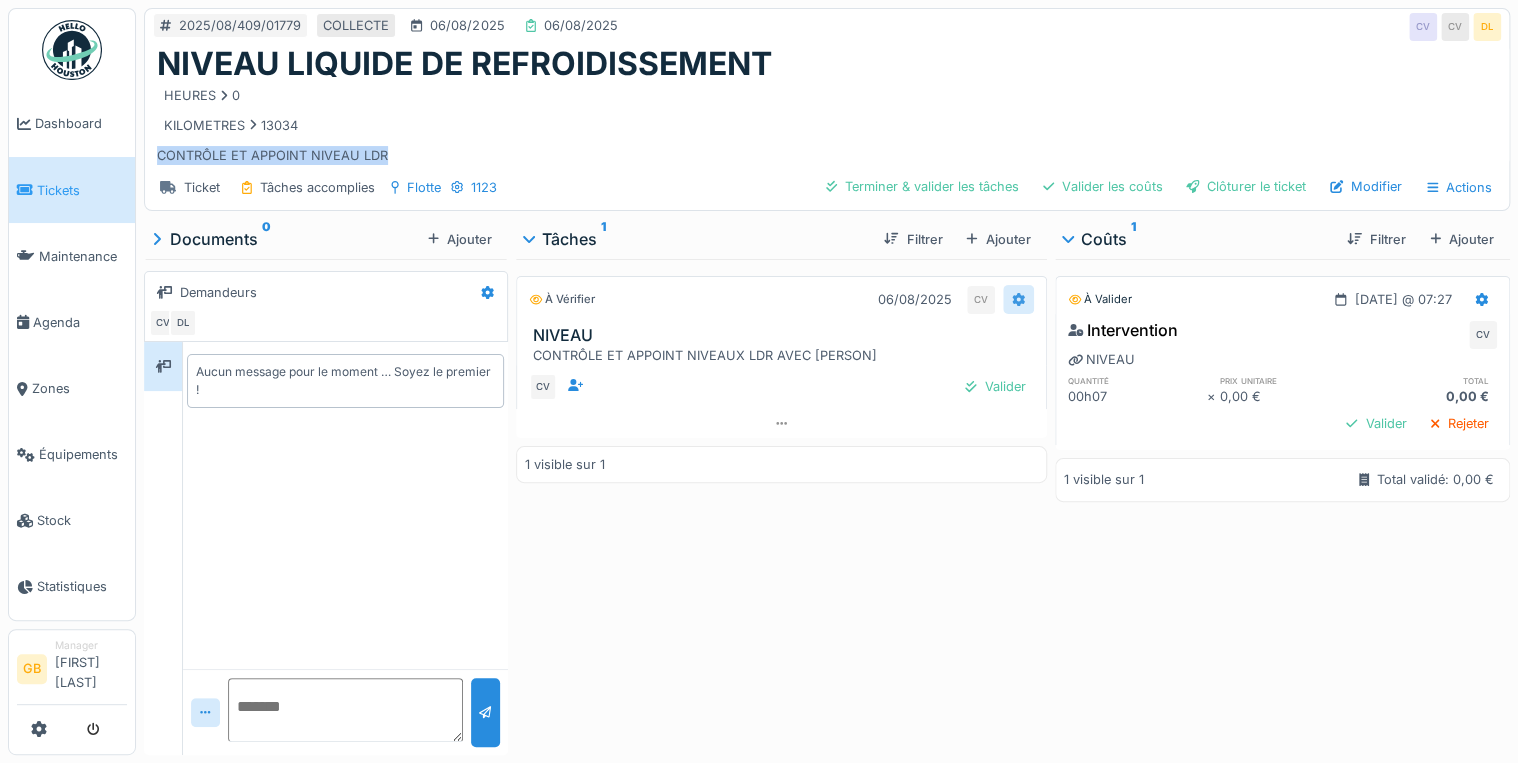 click at bounding box center (1018, 299) 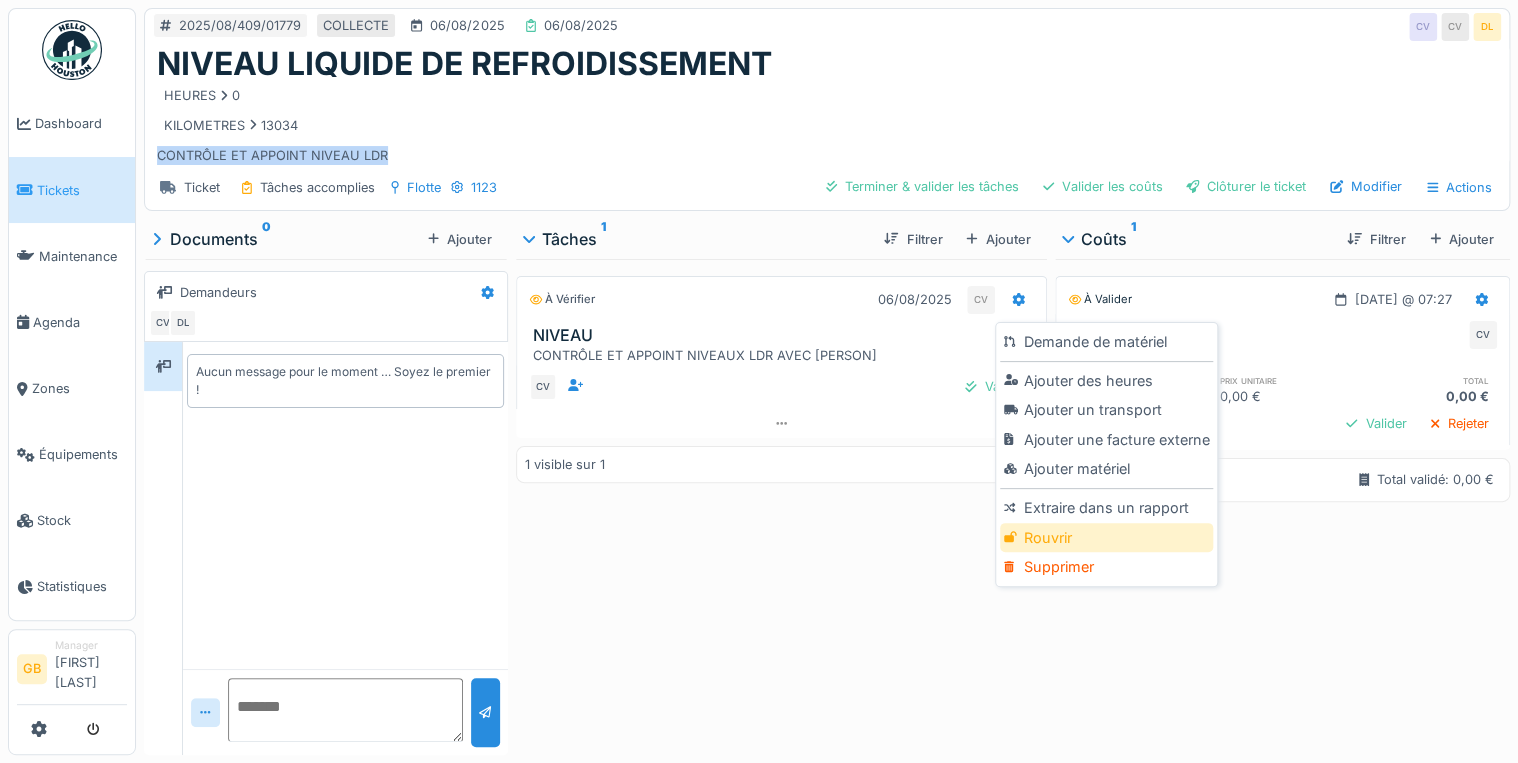 click on "Rouvrir" at bounding box center [1106, 538] 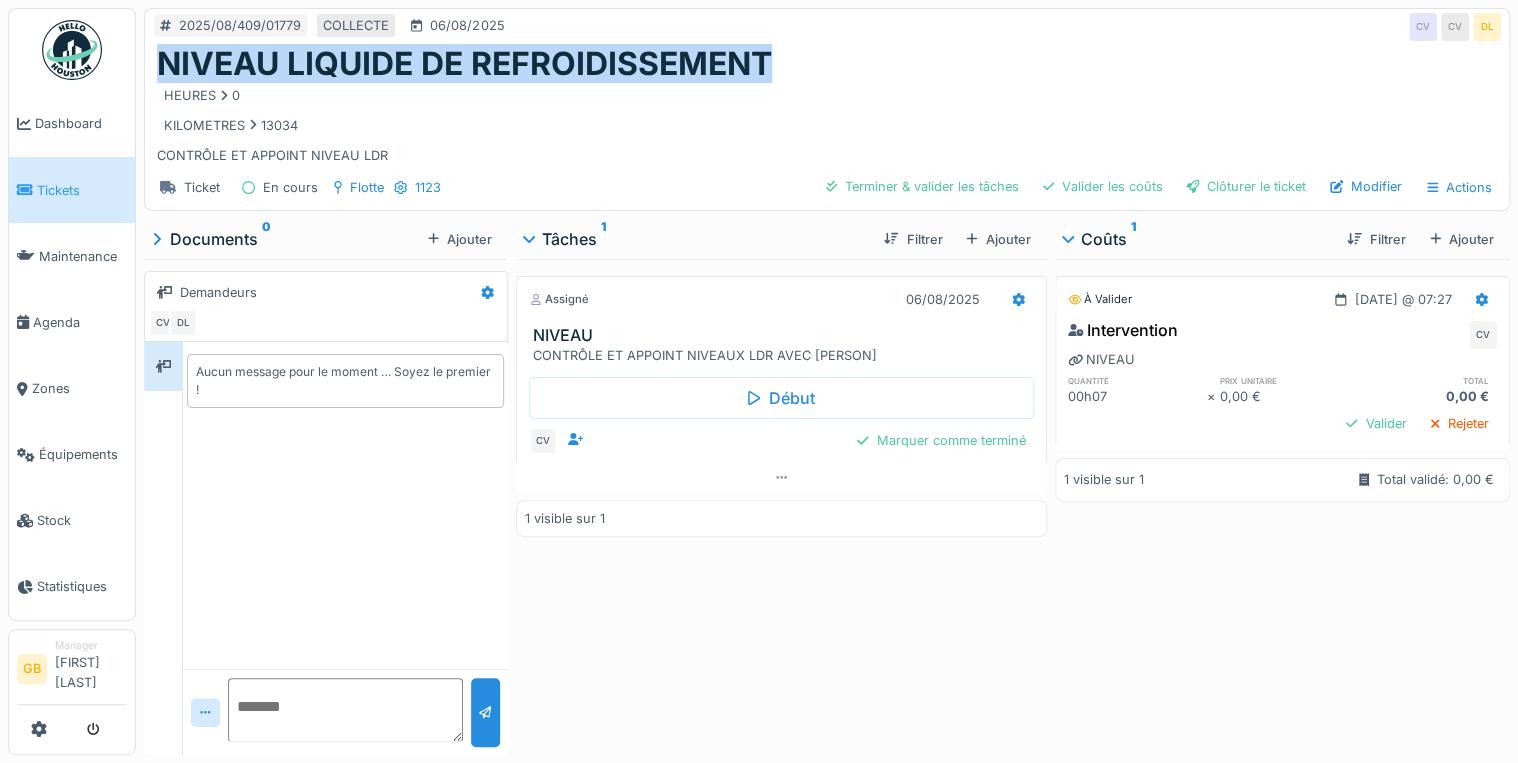 drag, startPoint x: 779, startPoint y: 68, endPoint x: 163, endPoint y: 71, distance: 616.0073 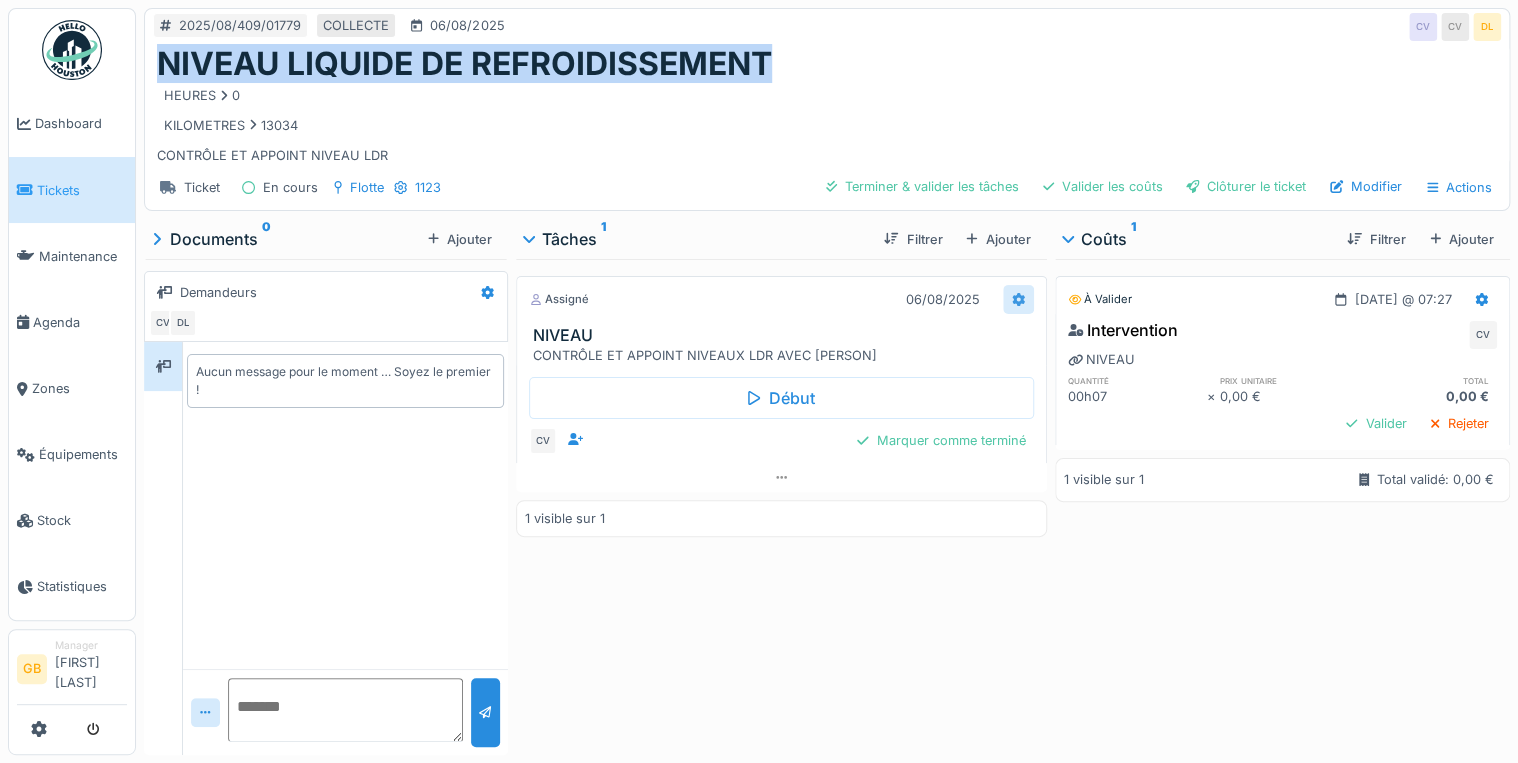click at bounding box center [1018, 299] 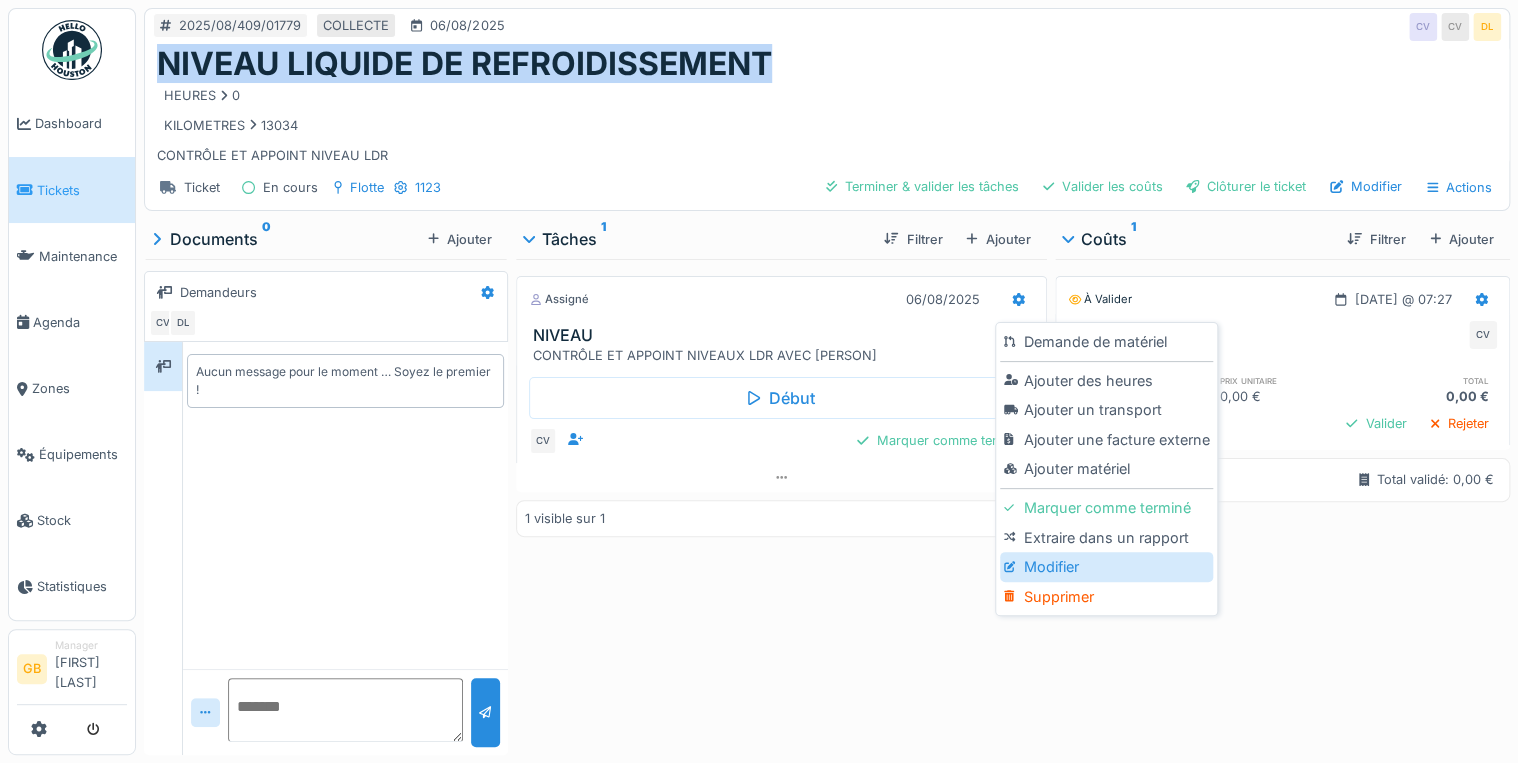 click on "Modifier" at bounding box center (1106, 567) 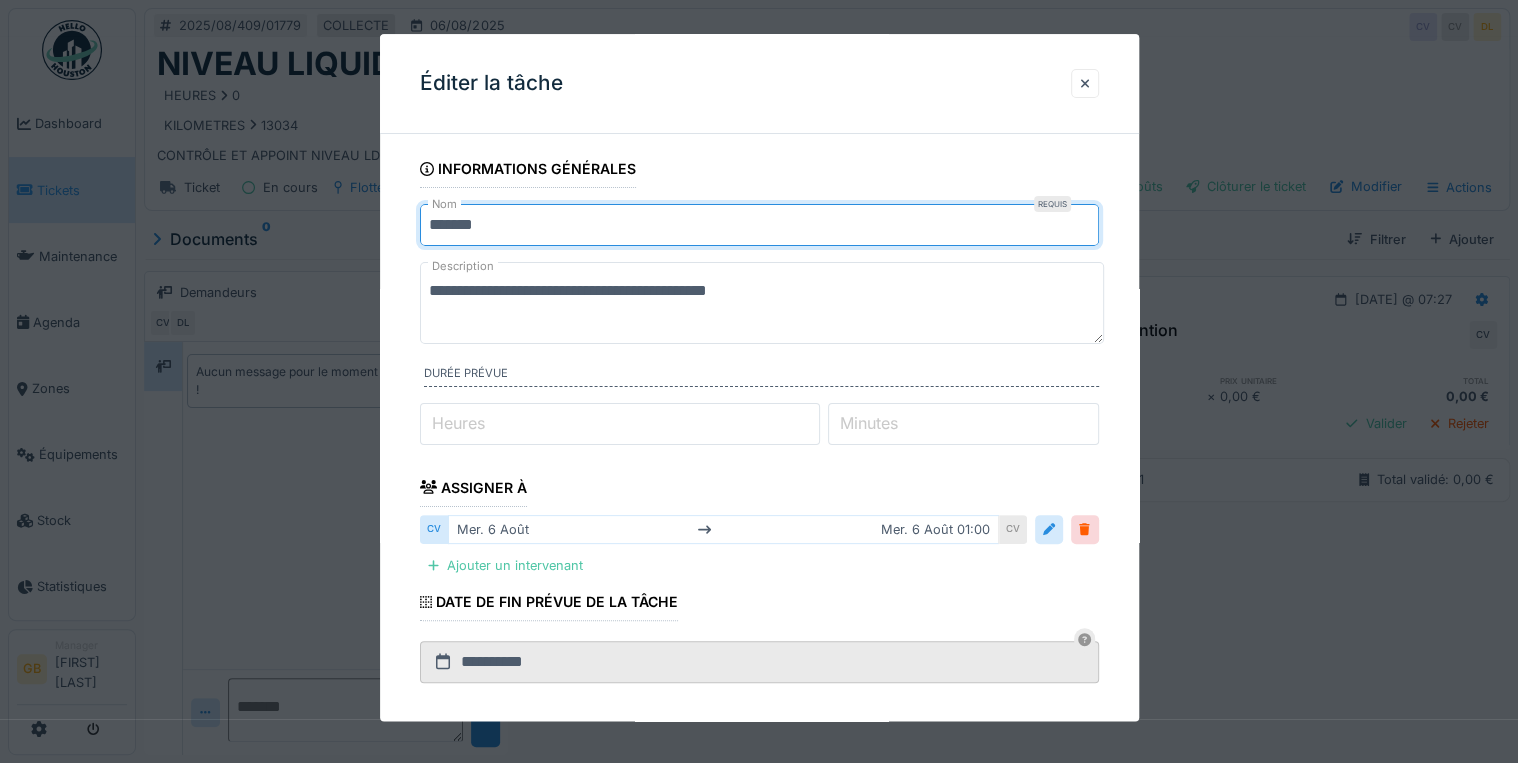 drag, startPoint x: 767, startPoint y: 234, endPoint x: 112, endPoint y: 172, distance: 657.9278 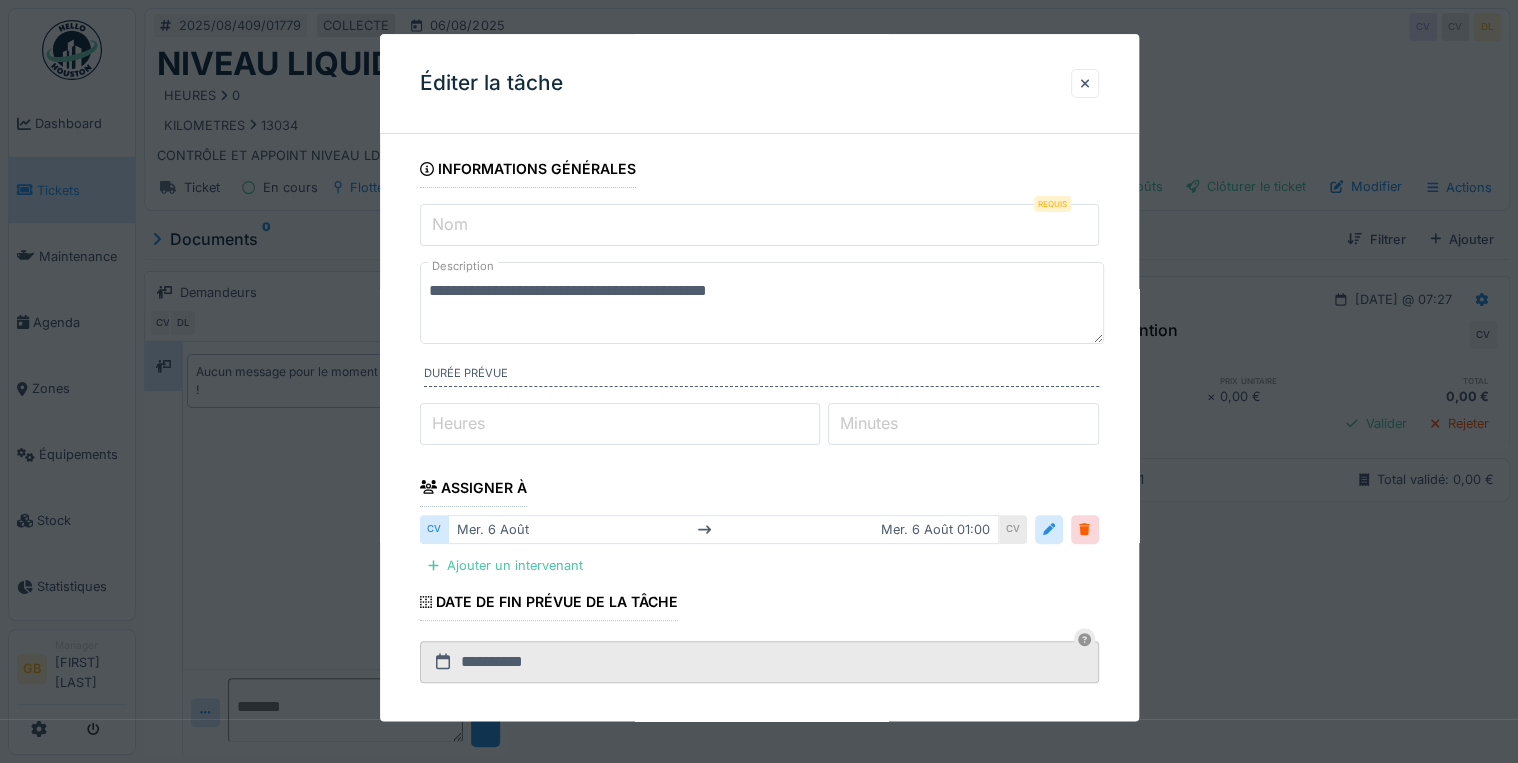 paste on "**********" 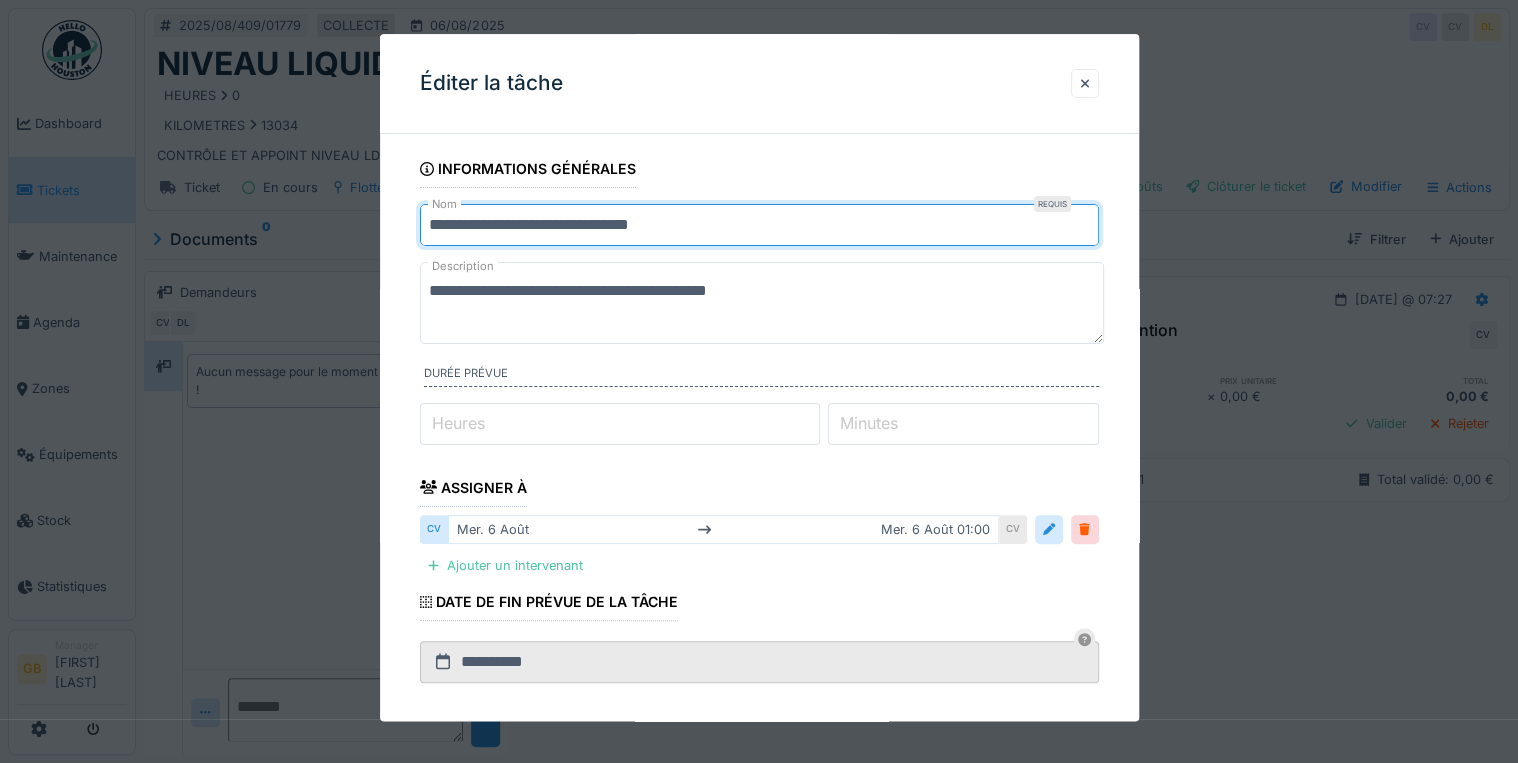 type on "**********" 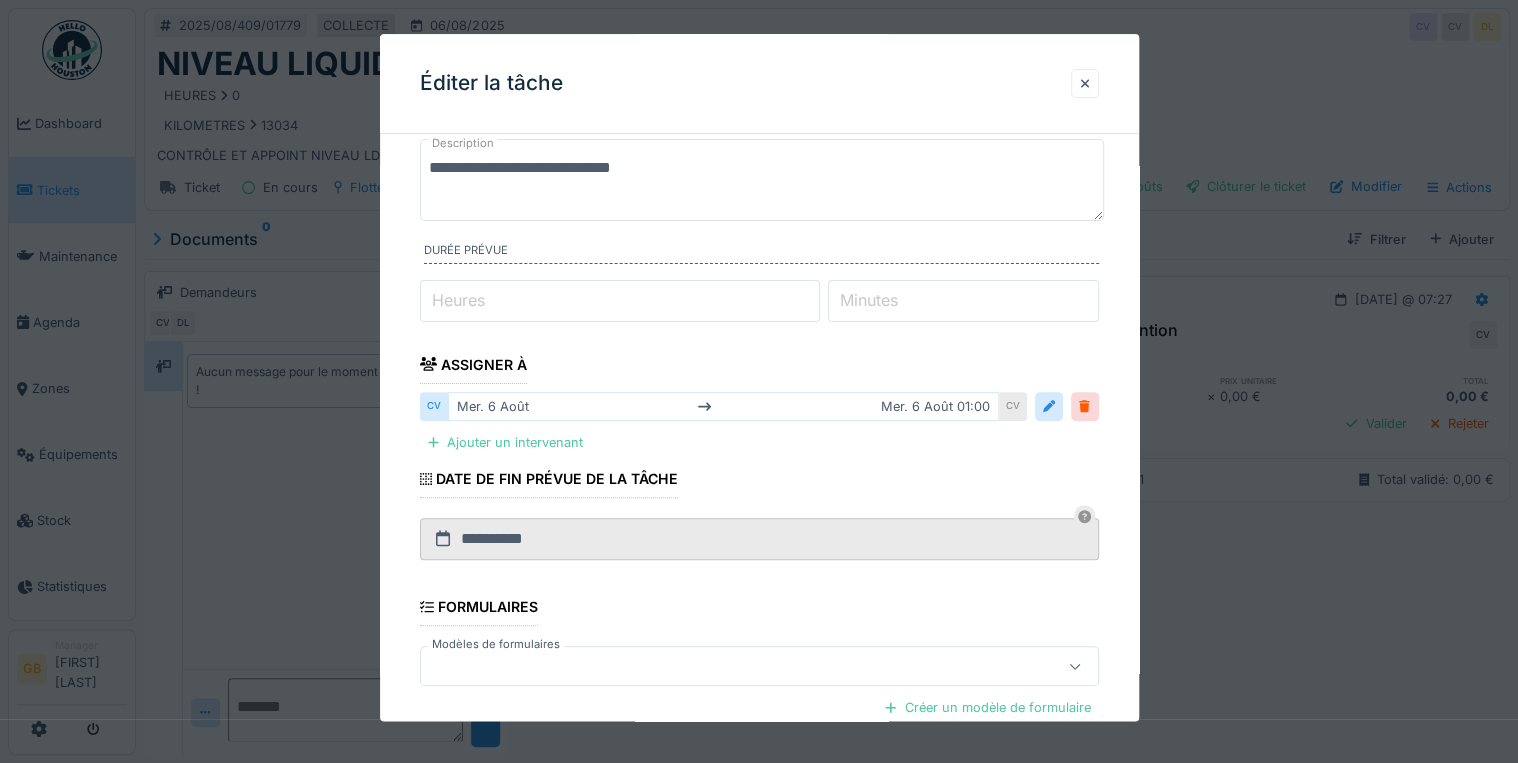 scroll, scrollTop: 336, scrollLeft: 0, axis: vertical 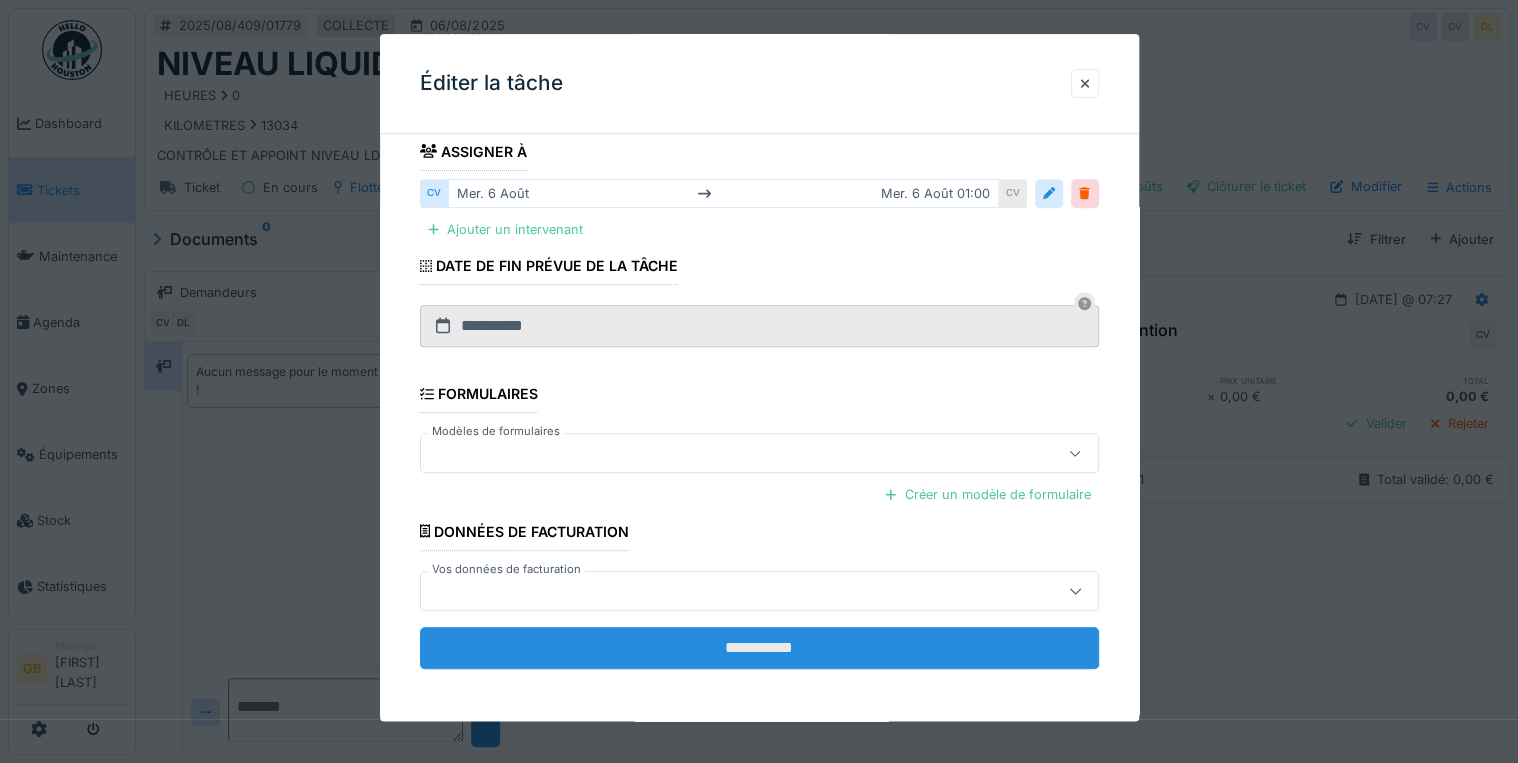 type on "**********" 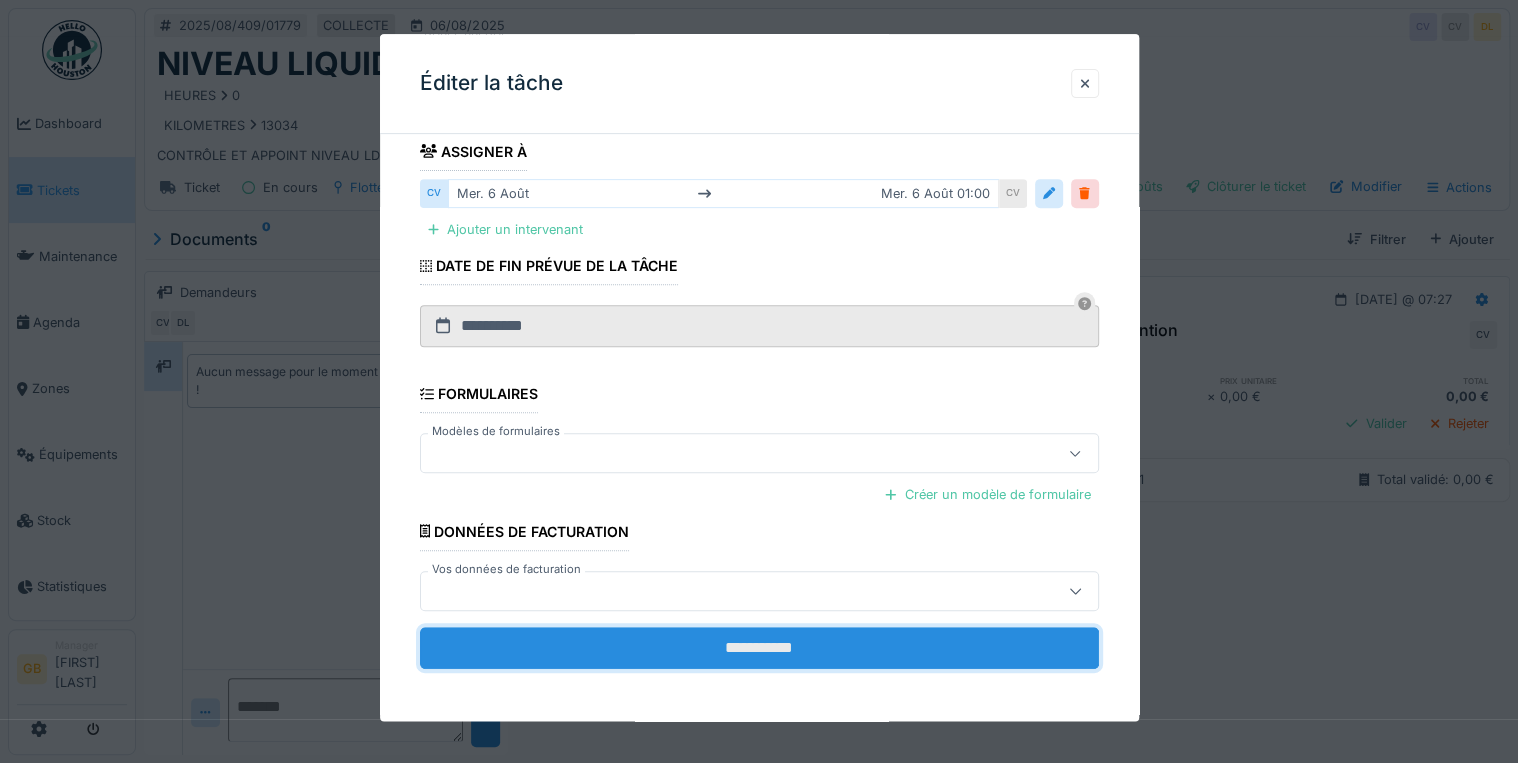 click on "**********" at bounding box center [759, 648] 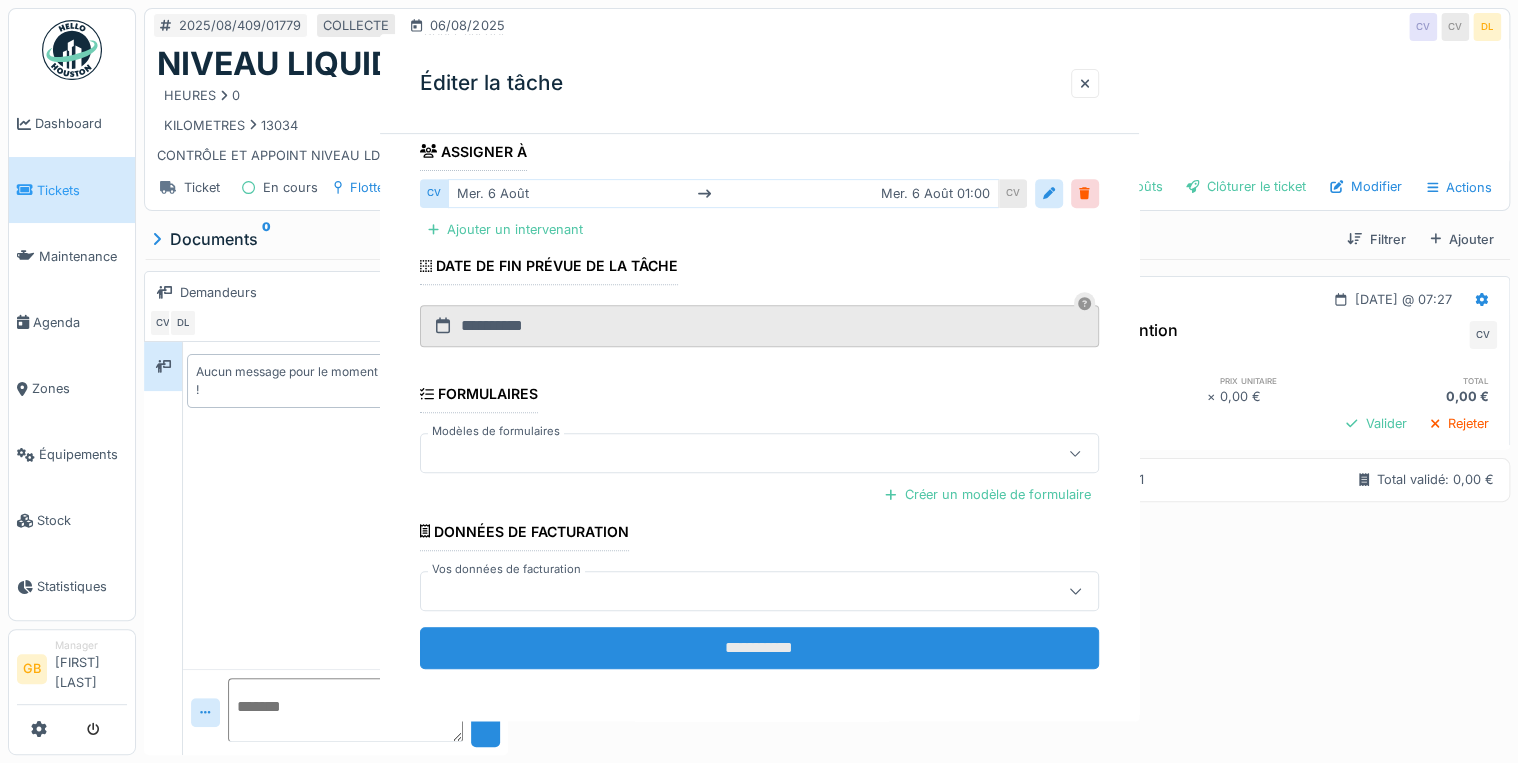 scroll, scrollTop: 0, scrollLeft: 0, axis: both 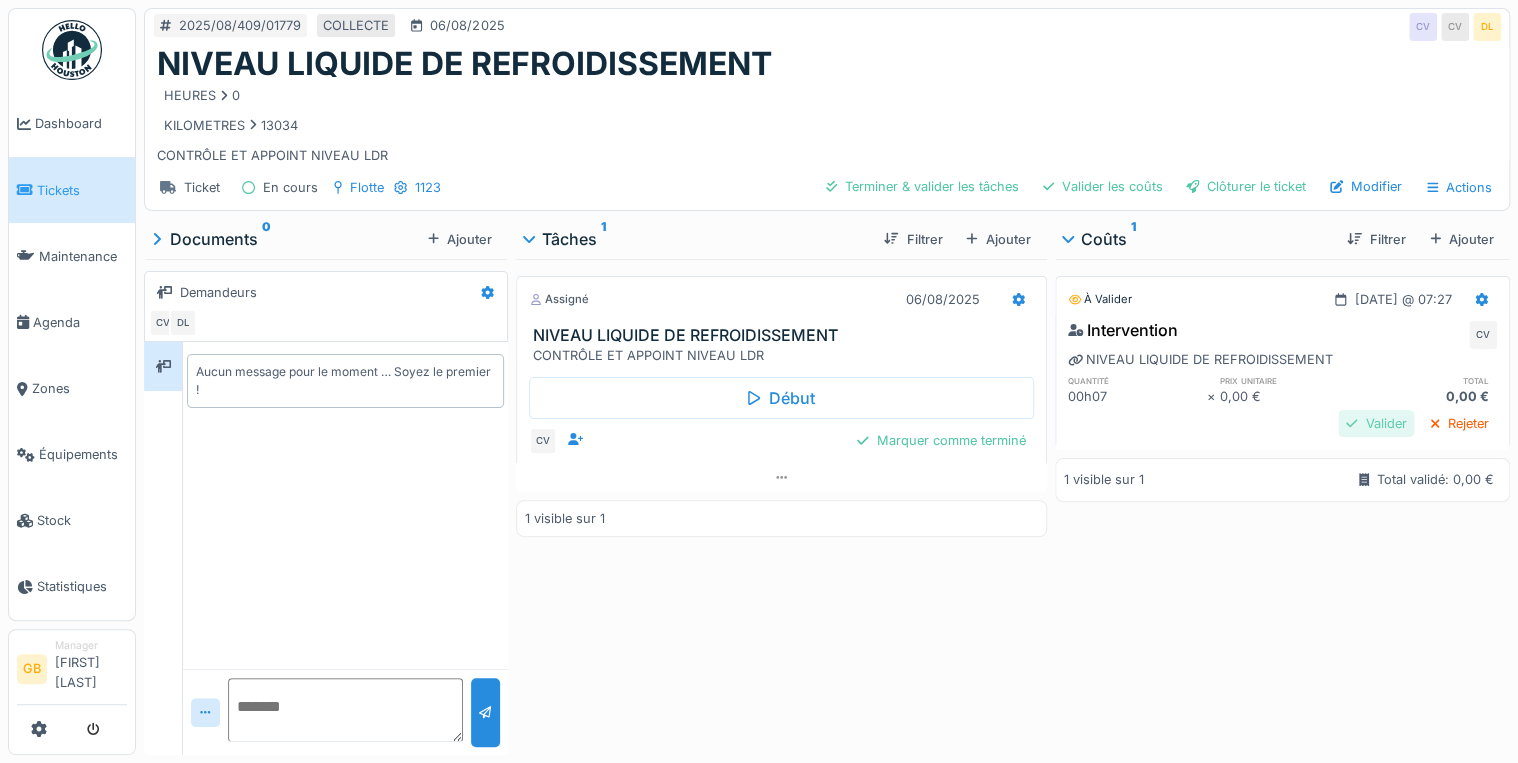click on "Valider" at bounding box center (1376, 423) 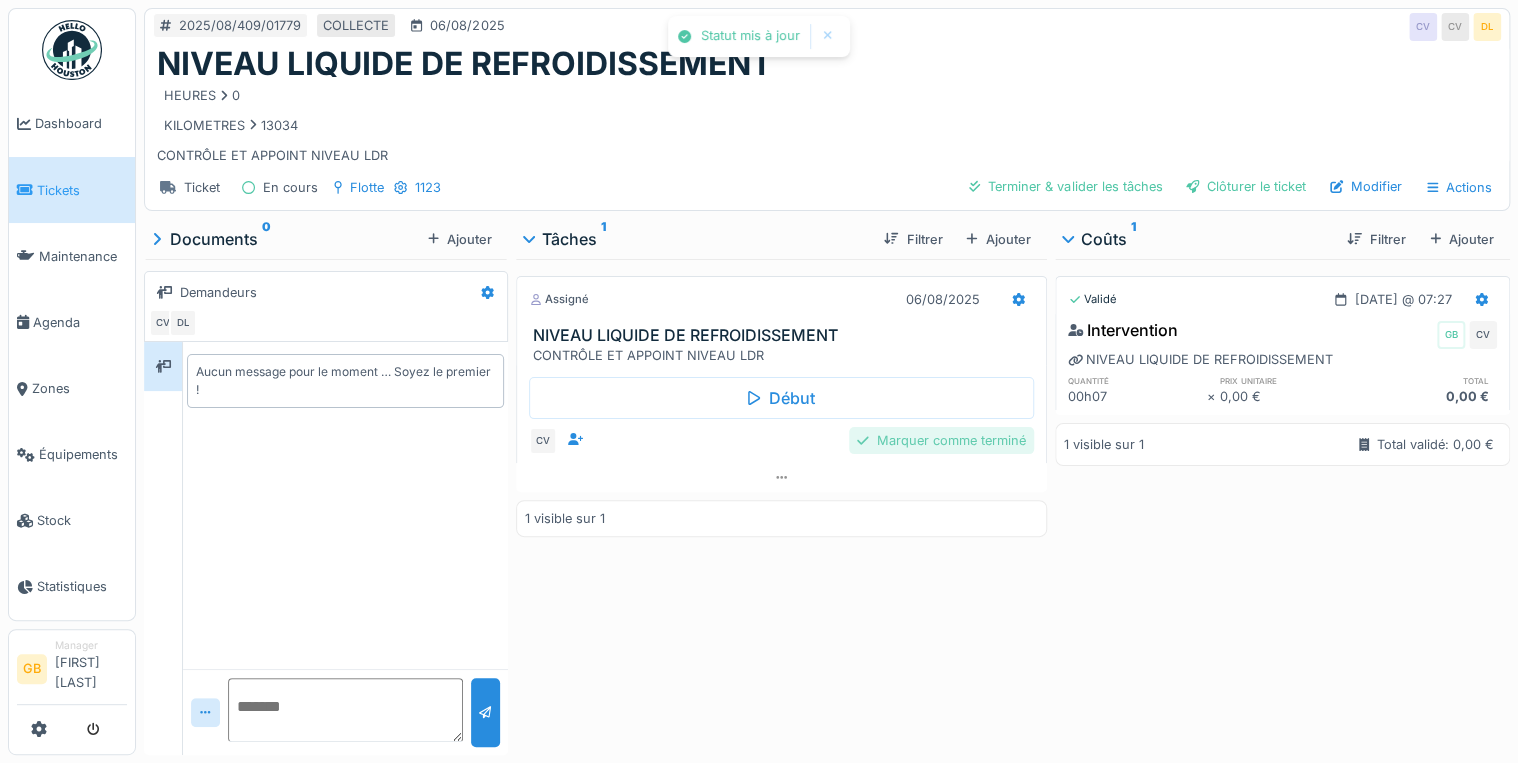 click on "Marquer comme terminé" at bounding box center (941, 440) 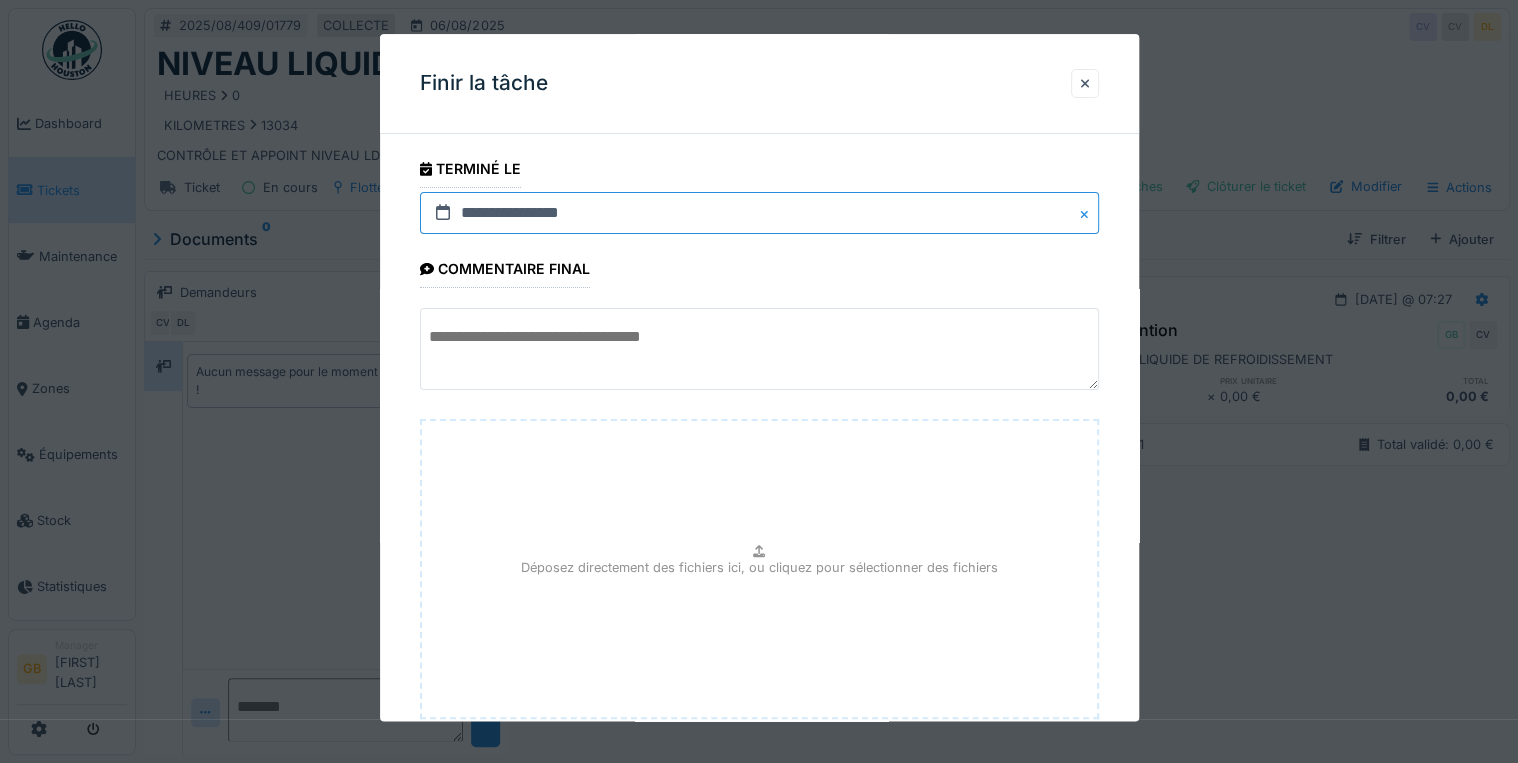 click on "**********" at bounding box center [759, 213] 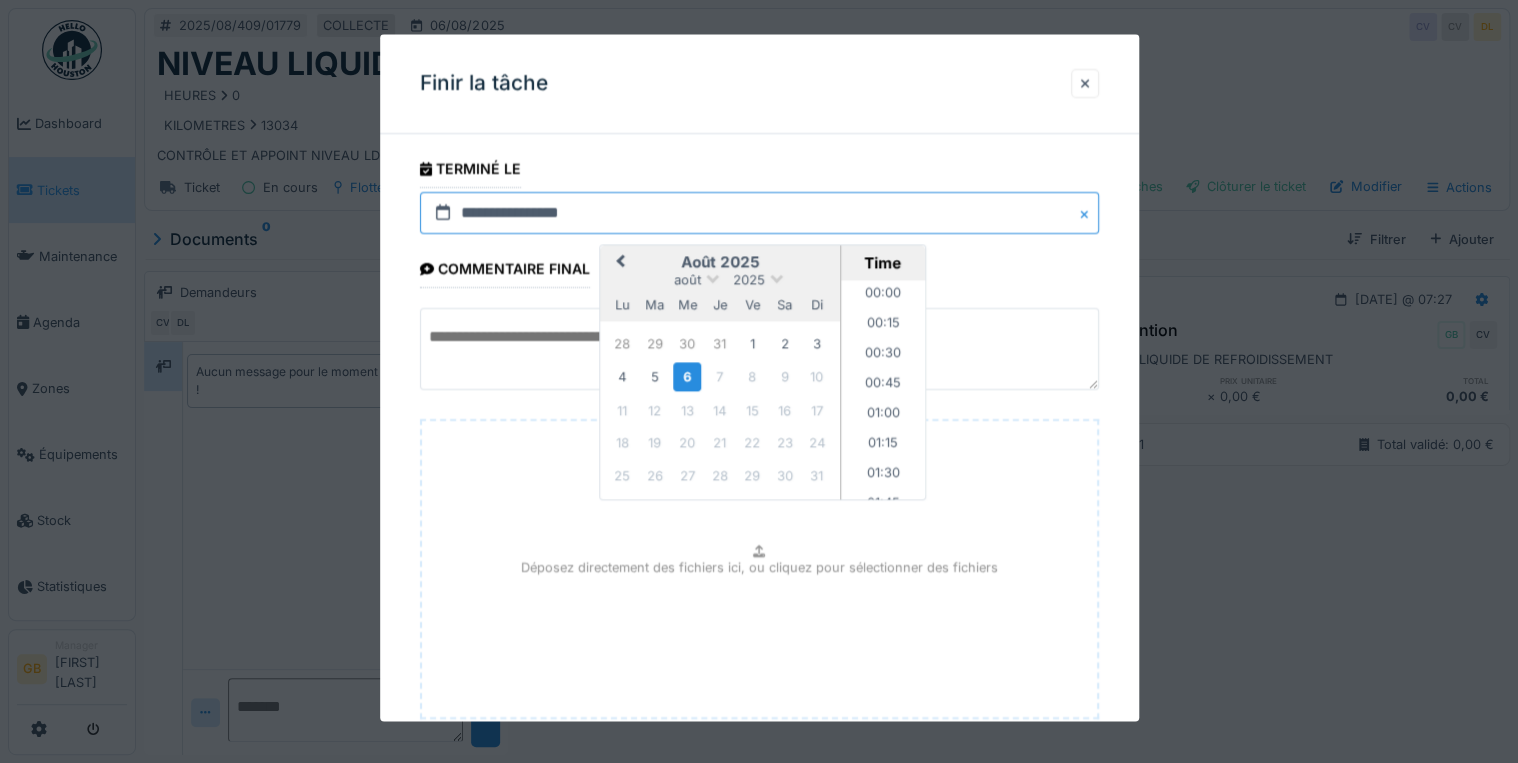 scroll, scrollTop: 835, scrollLeft: 0, axis: vertical 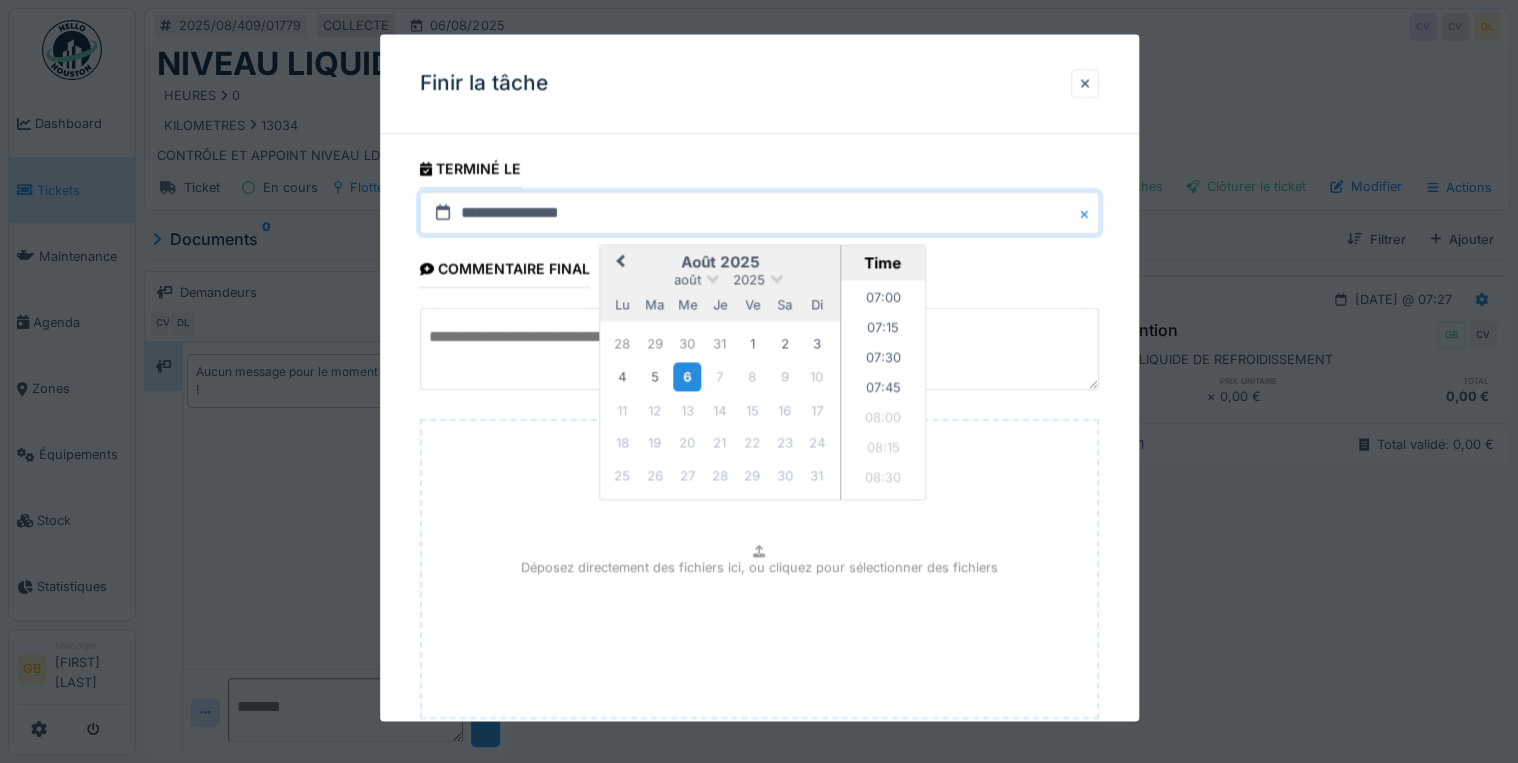 click on "6" at bounding box center (687, 377) 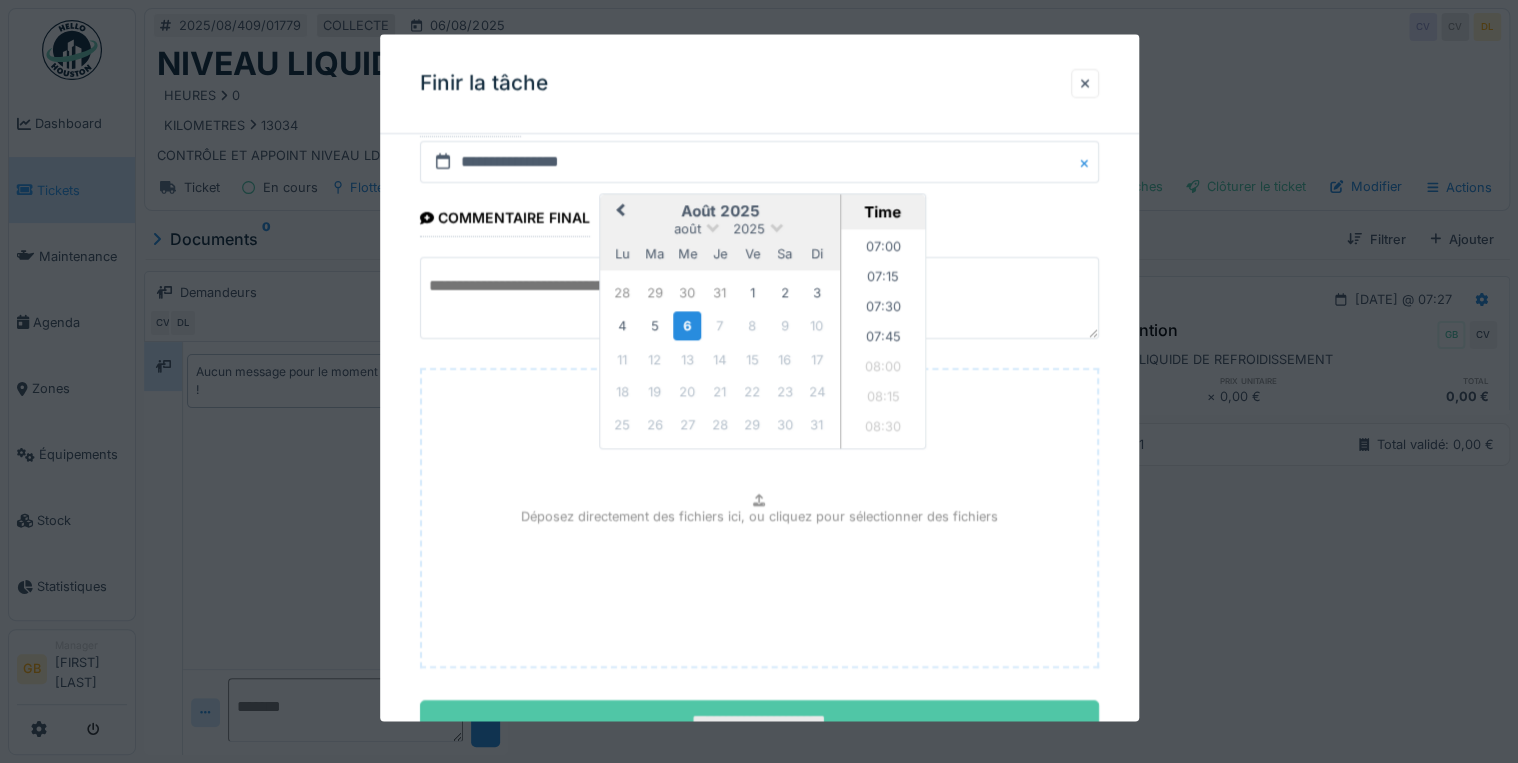 scroll, scrollTop: 126, scrollLeft: 0, axis: vertical 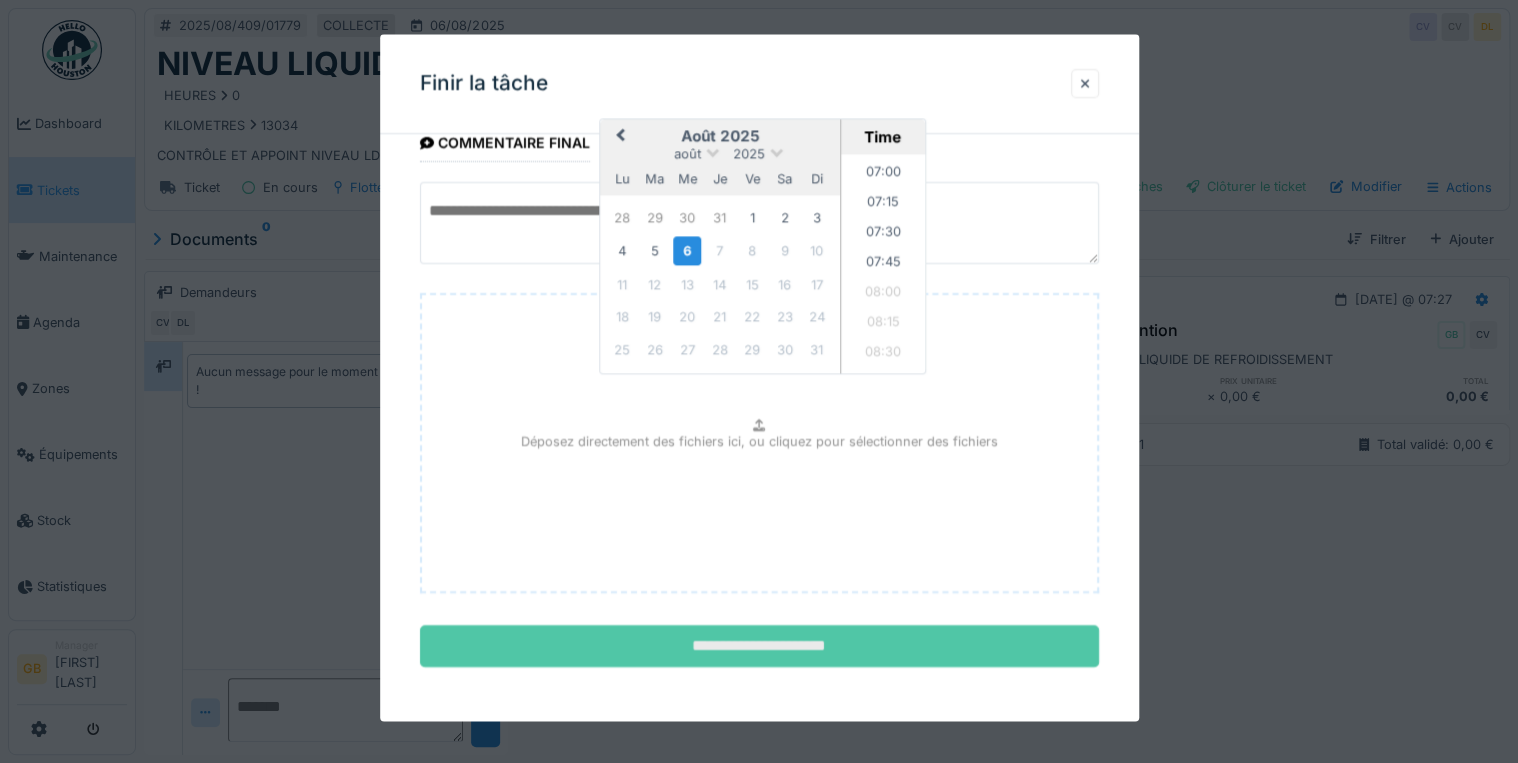 click on "**********" at bounding box center (759, 647) 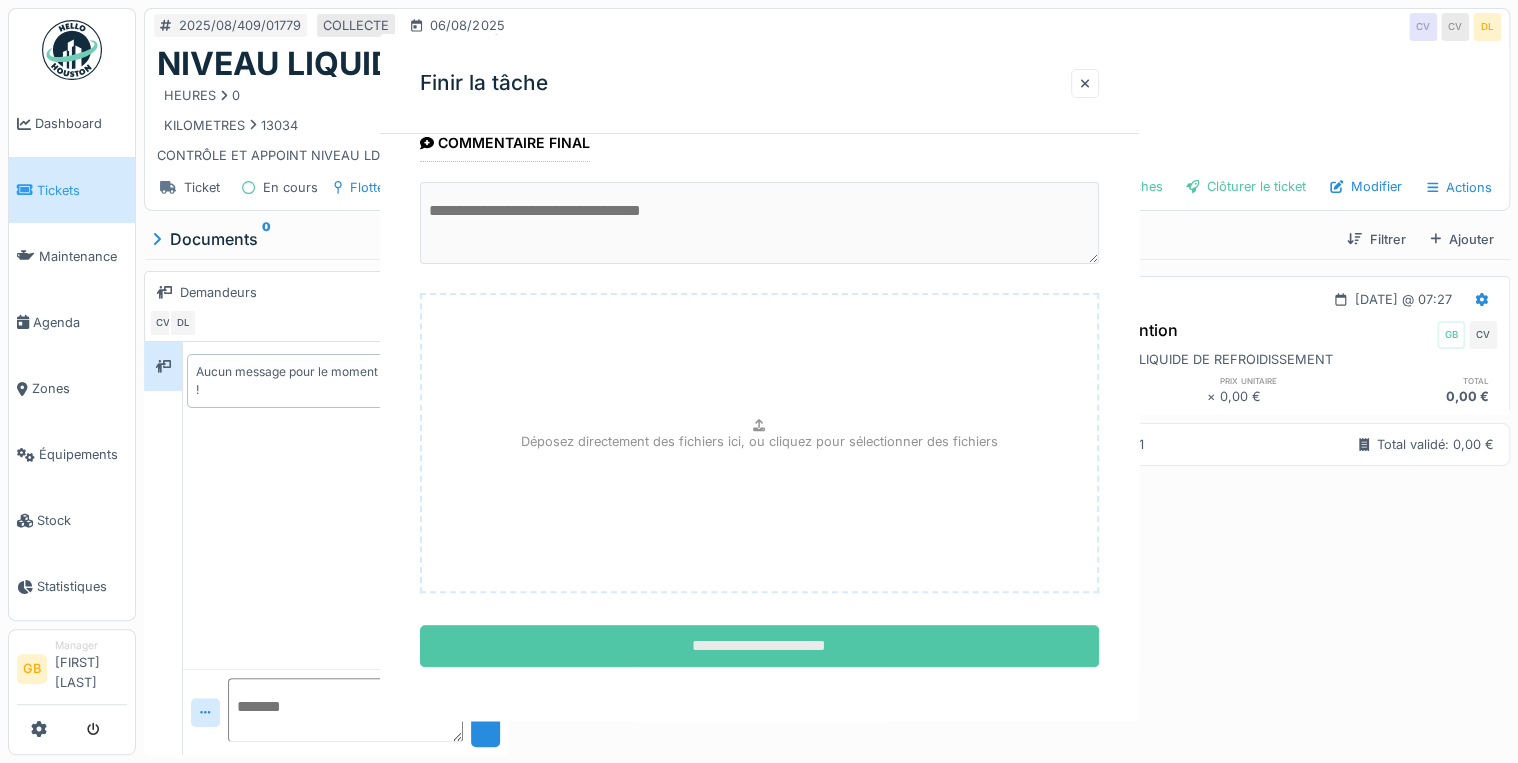 scroll, scrollTop: 0, scrollLeft: 0, axis: both 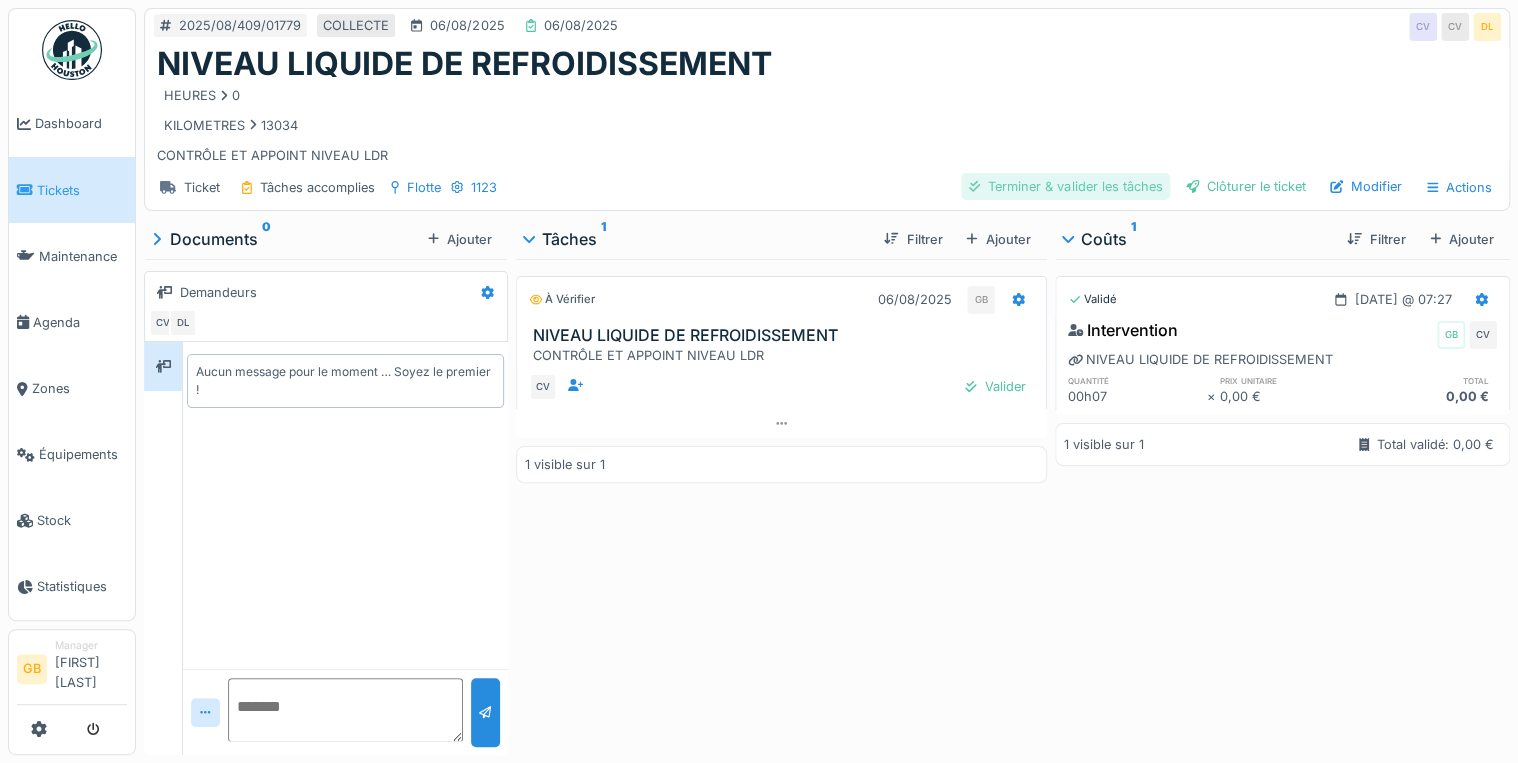 click on "Terminer & valider les tâches" at bounding box center [1065, 186] 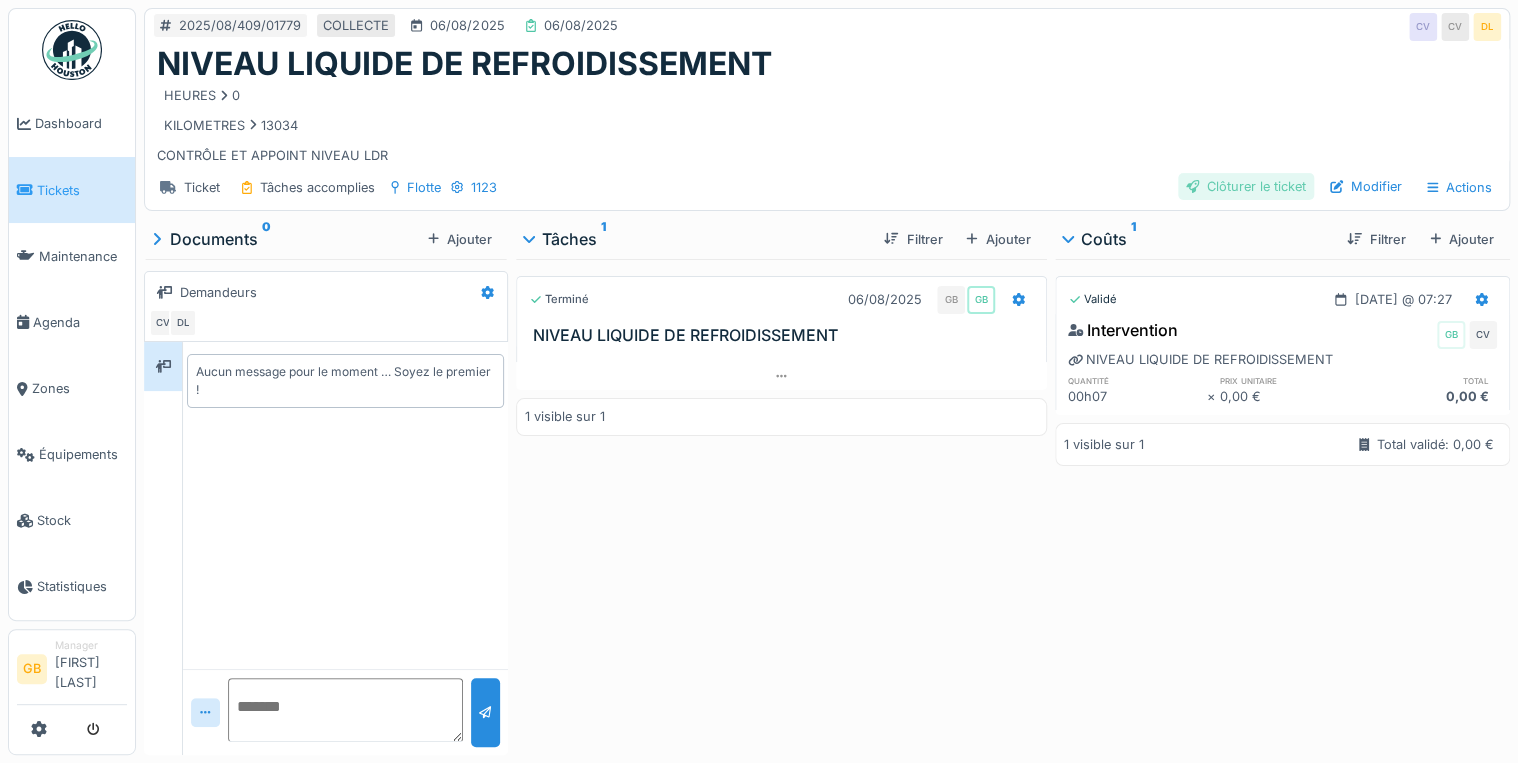 click on "Clôturer le ticket" at bounding box center (1246, 186) 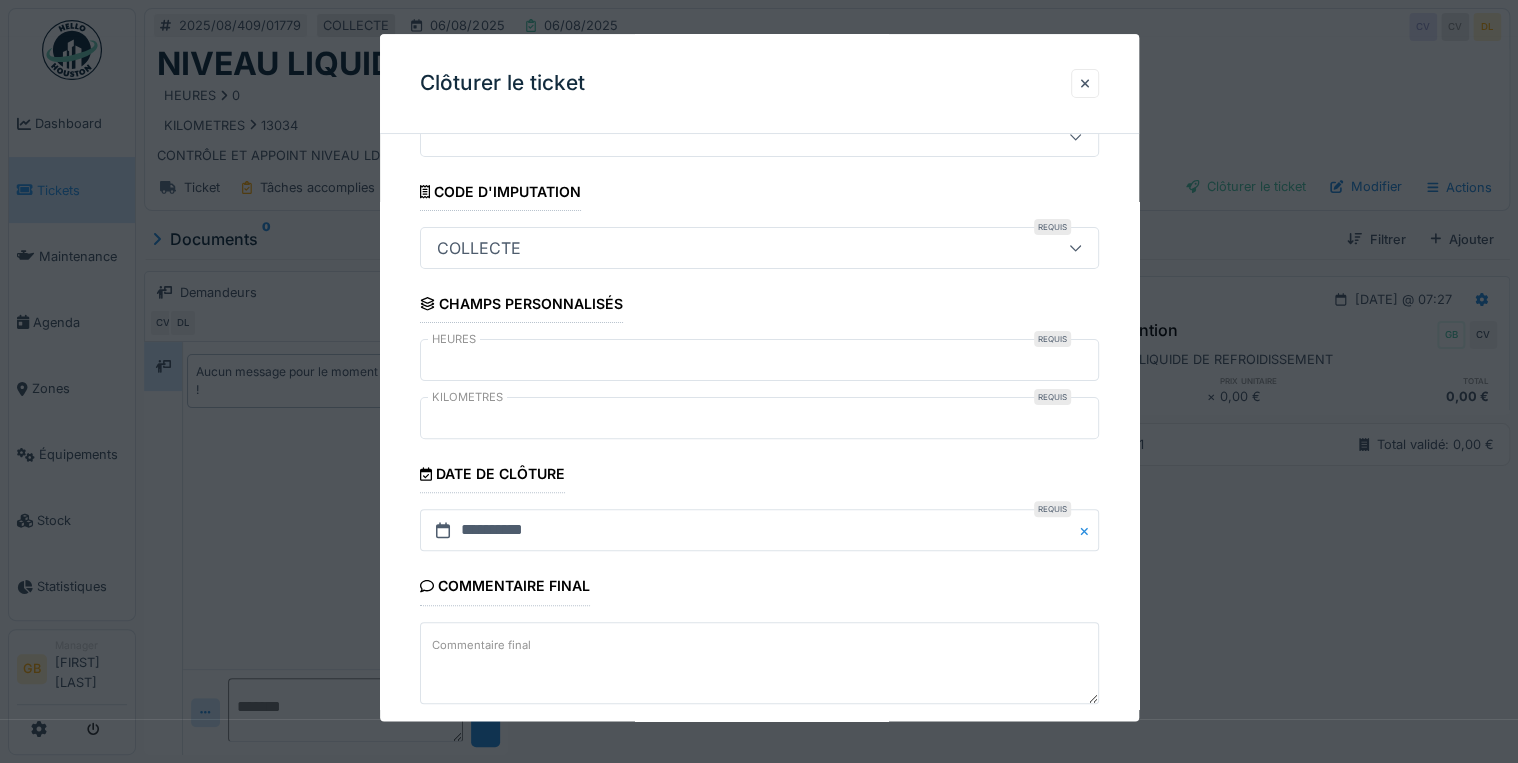 scroll, scrollTop: 184, scrollLeft: 0, axis: vertical 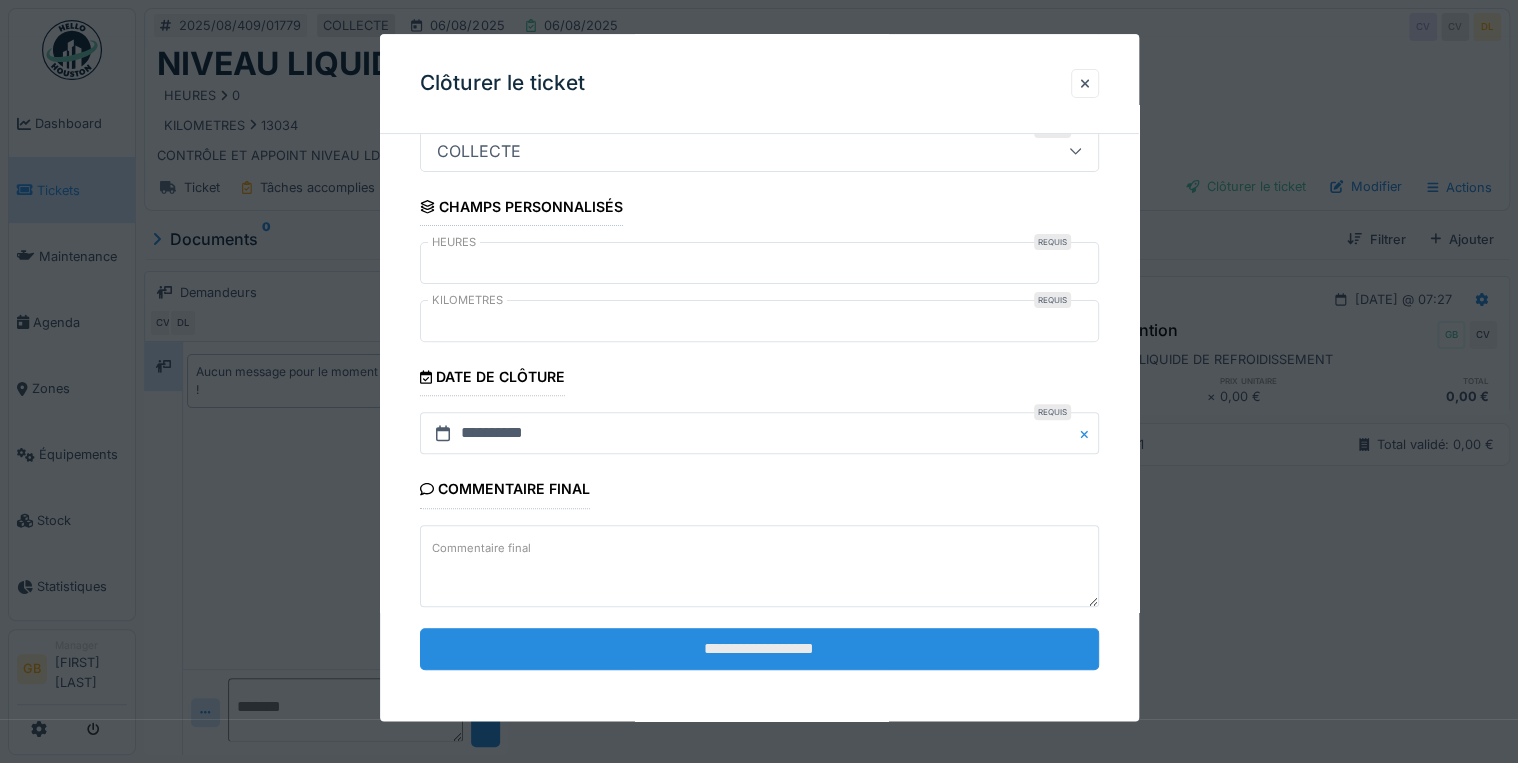 click on "**********" at bounding box center [759, 649] 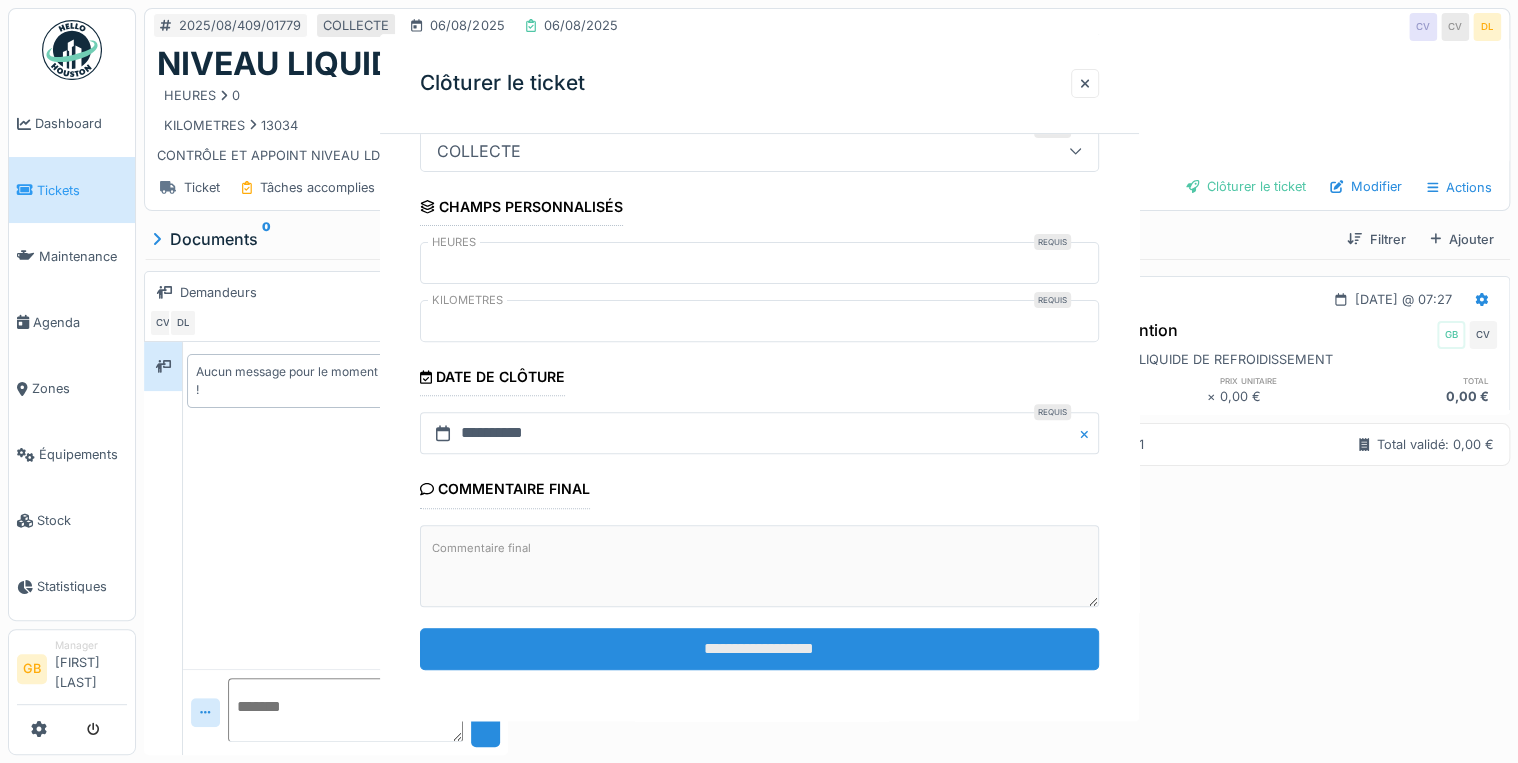 scroll, scrollTop: 0, scrollLeft: 0, axis: both 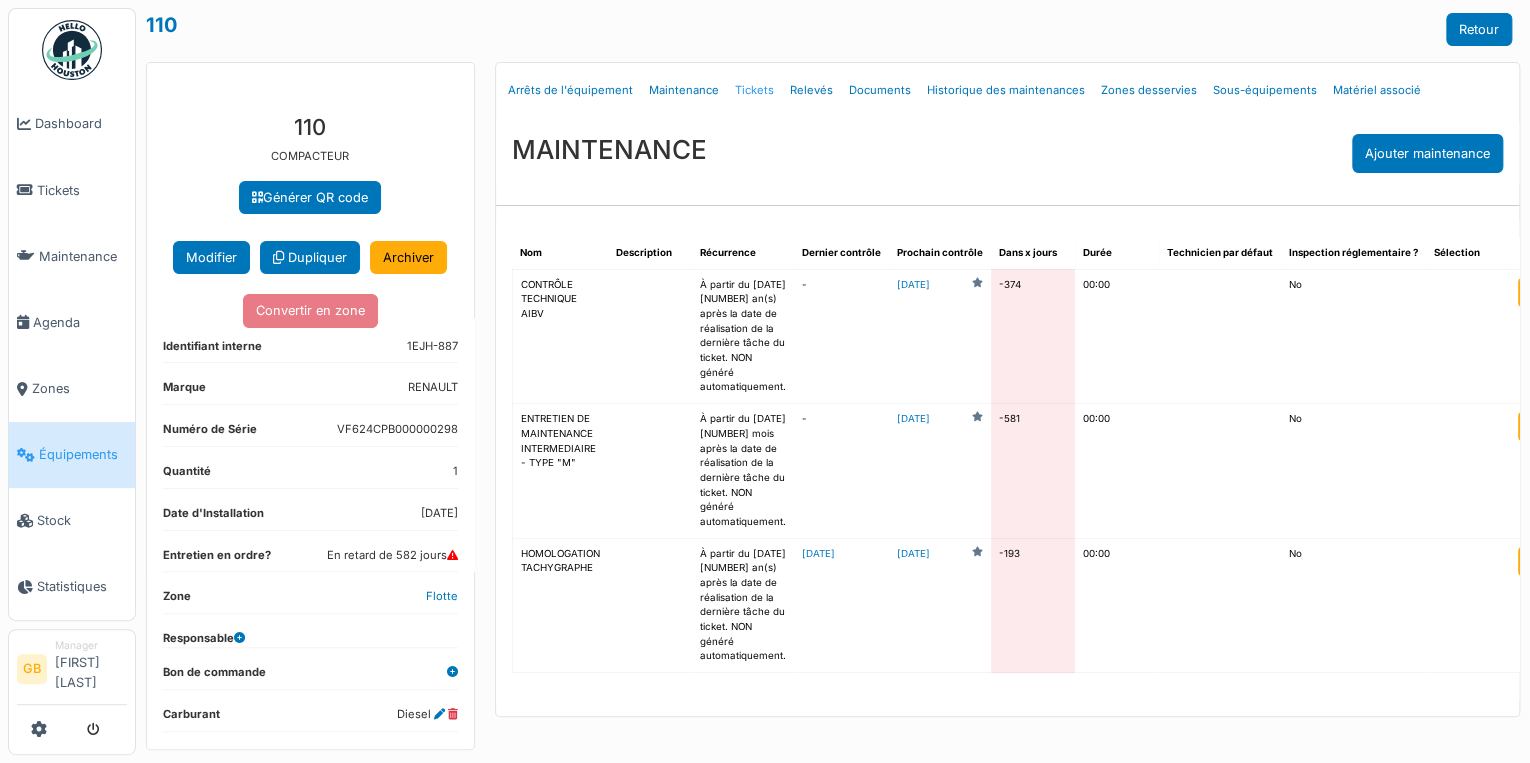 click on "Tickets" at bounding box center [754, 90] 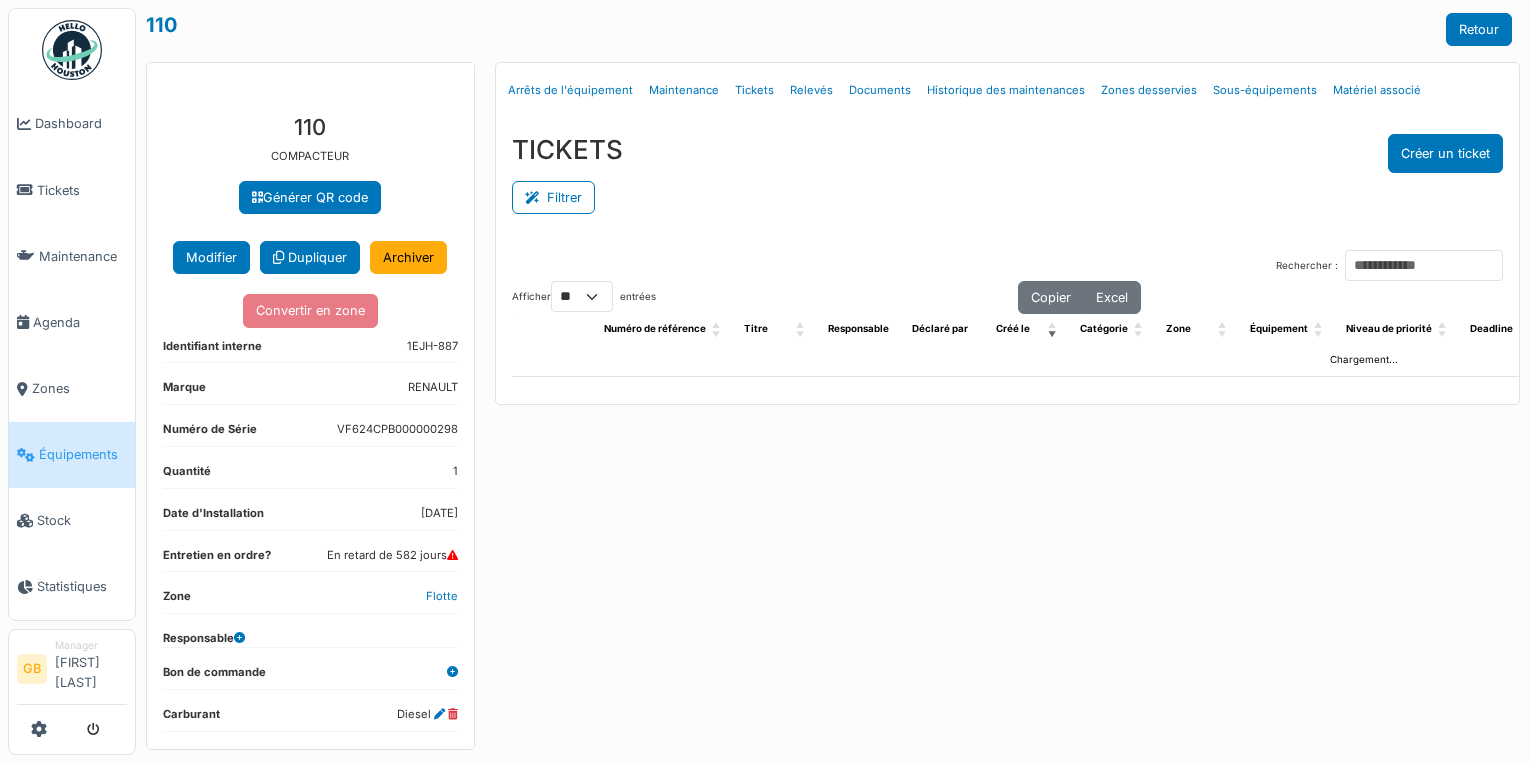 scroll, scrollTop: 0, scrollLeft: 0, axis: both 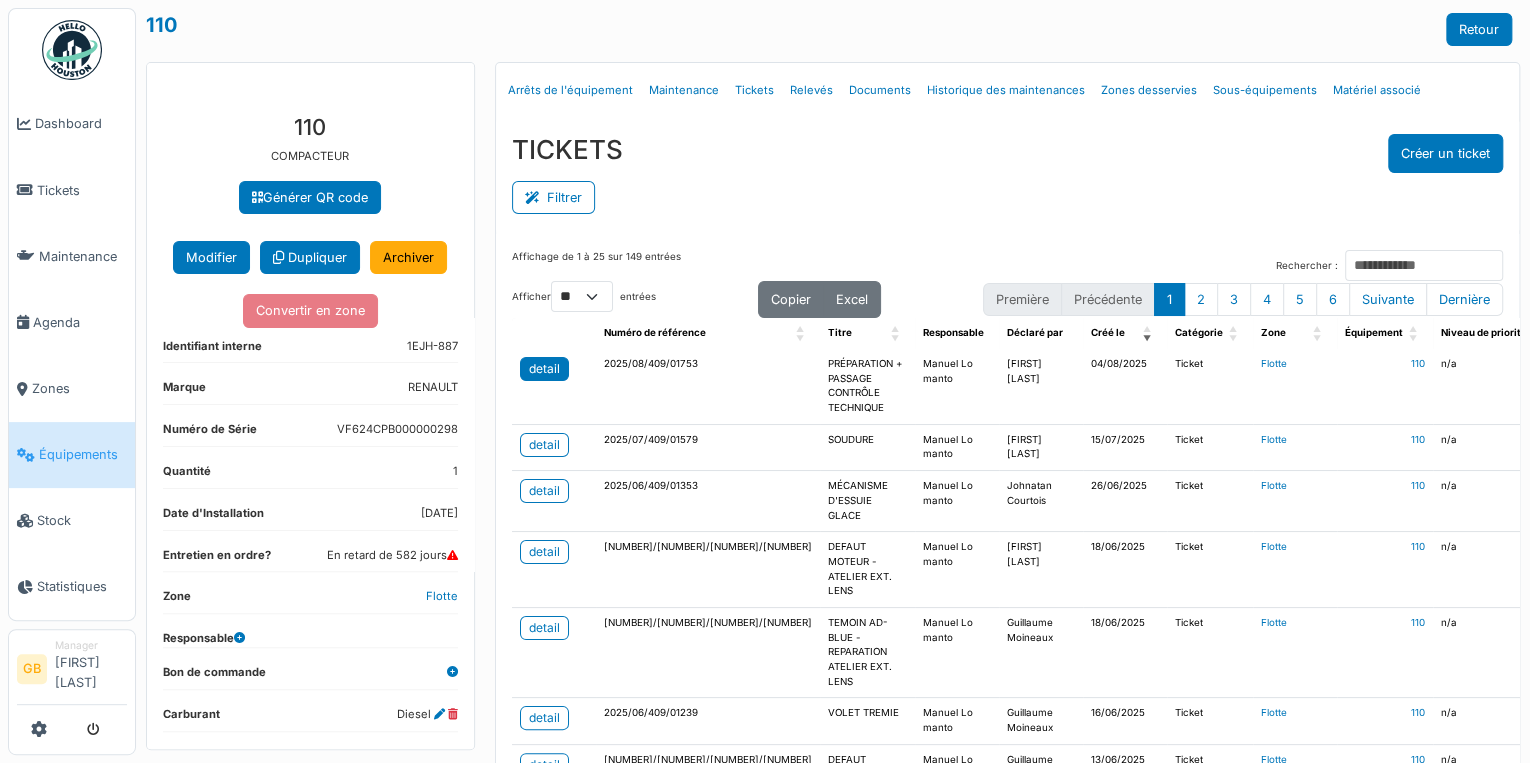 click on "detail" at bounding box center [544, 369] 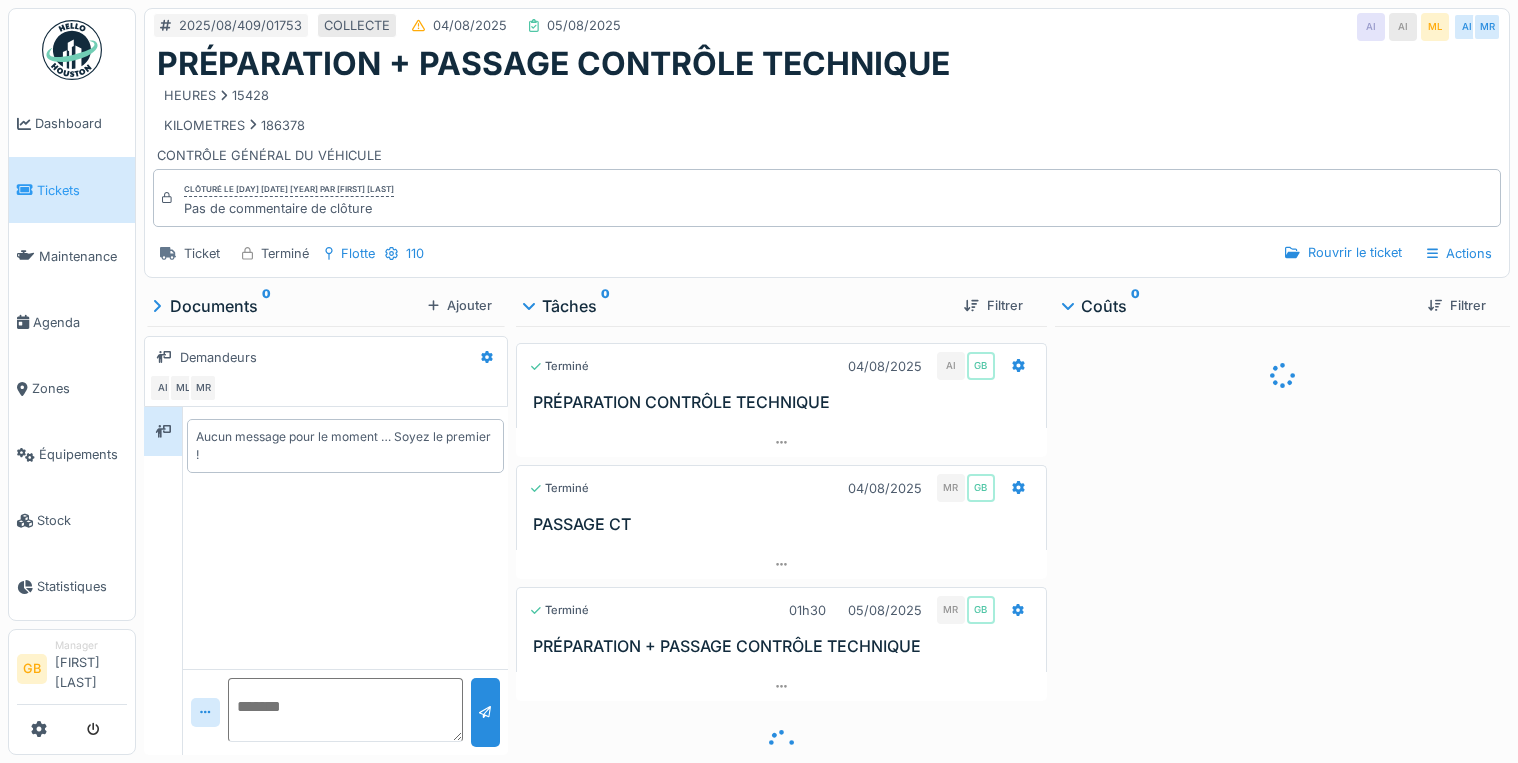 scroll, scrollTop: 0, scrollLeft: 0, axis: both 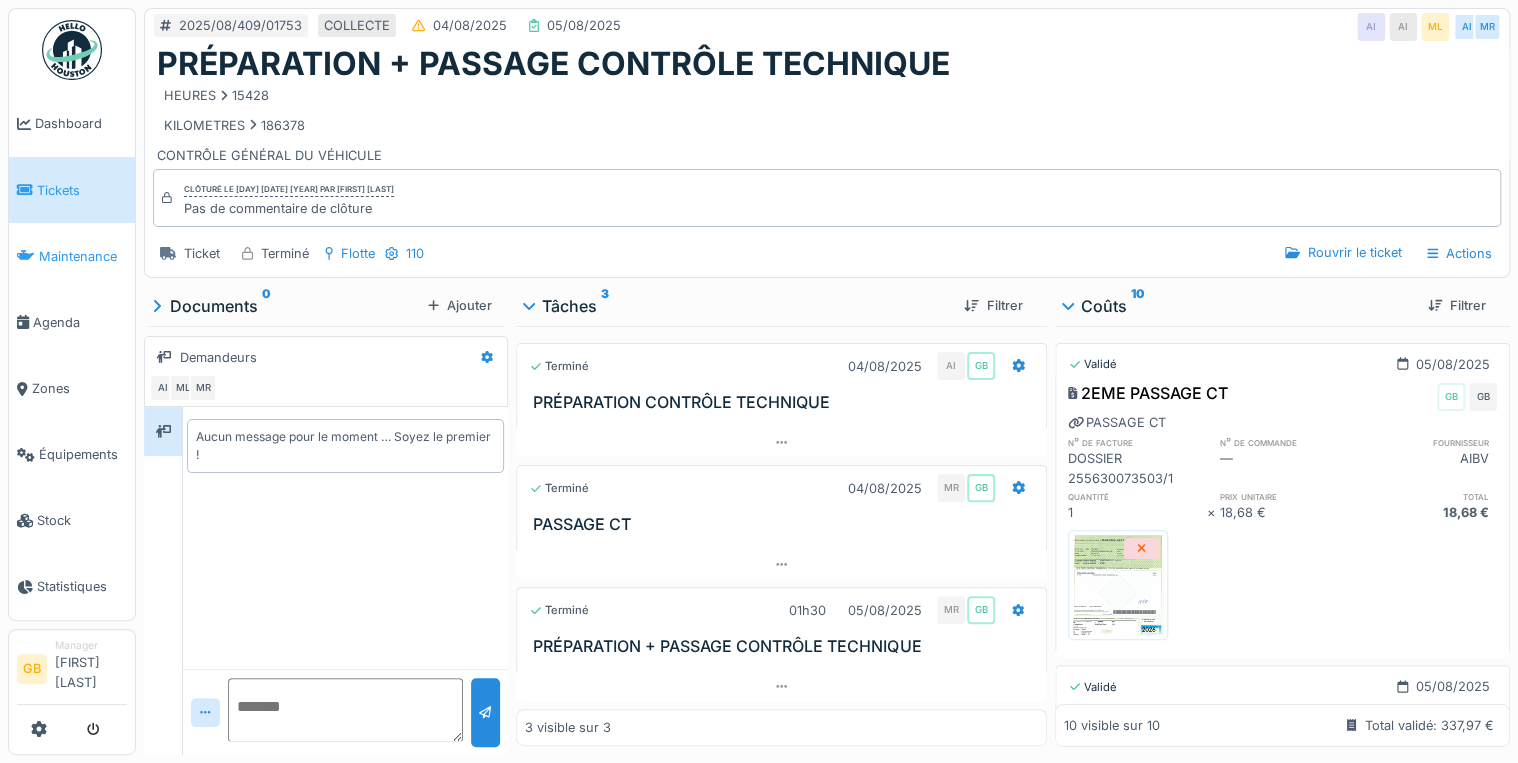 click on "Maintenance" at bounding box center (83, 256) 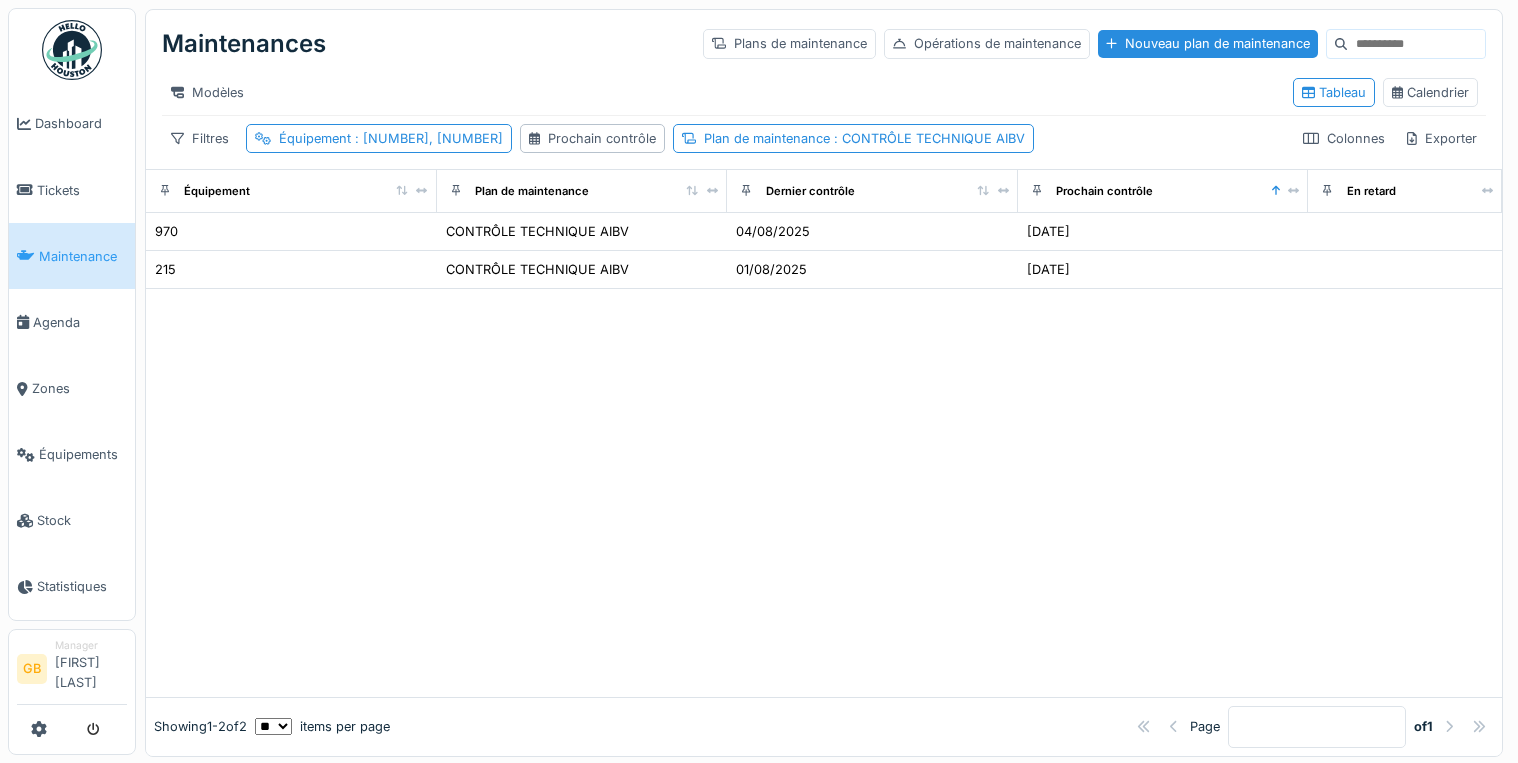 scroll, scrollTop: 0, scrollLeft: 0, axis: both 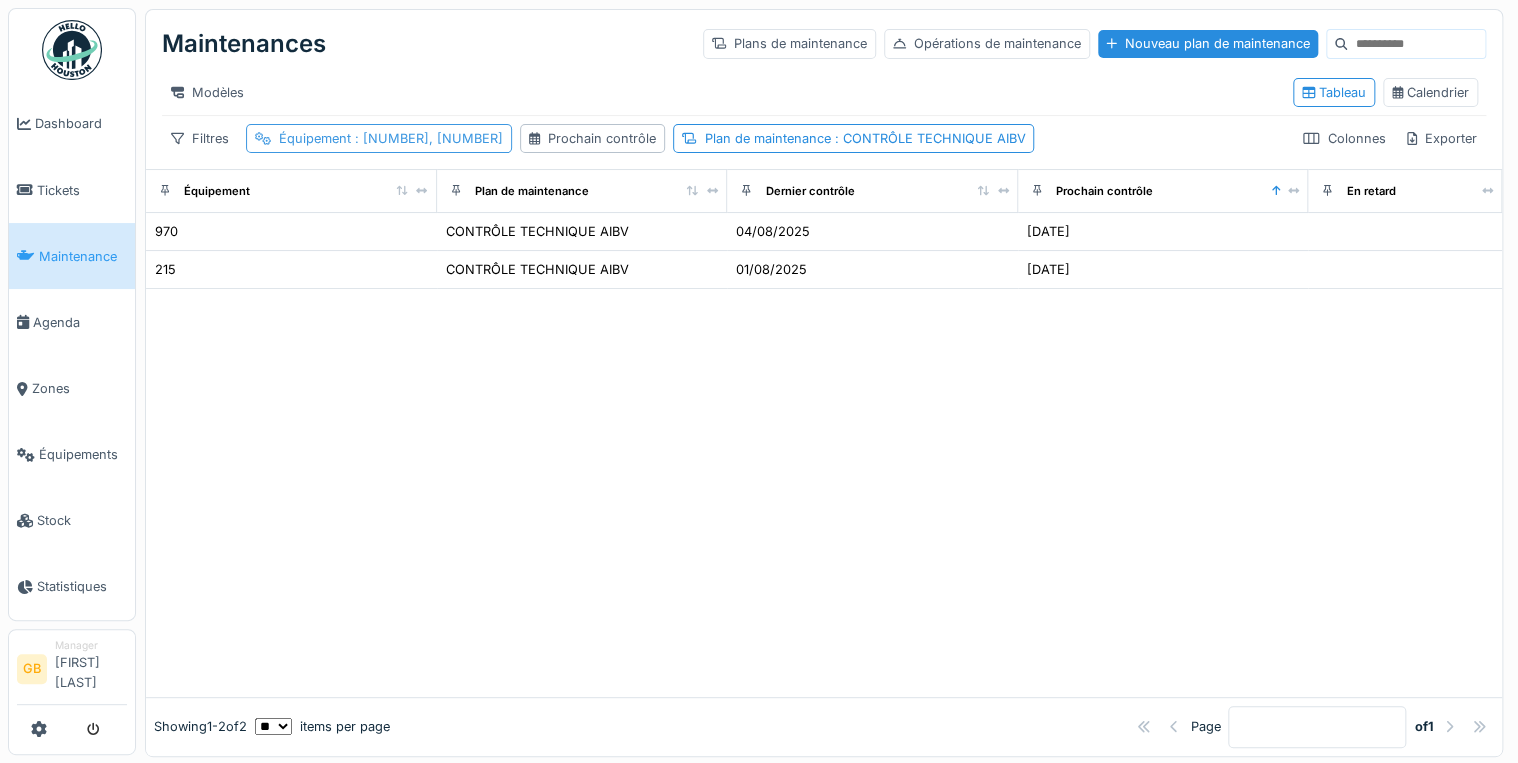 click on ":   [NUMBER], [NUMBER]" at bounding box center [427, 138] 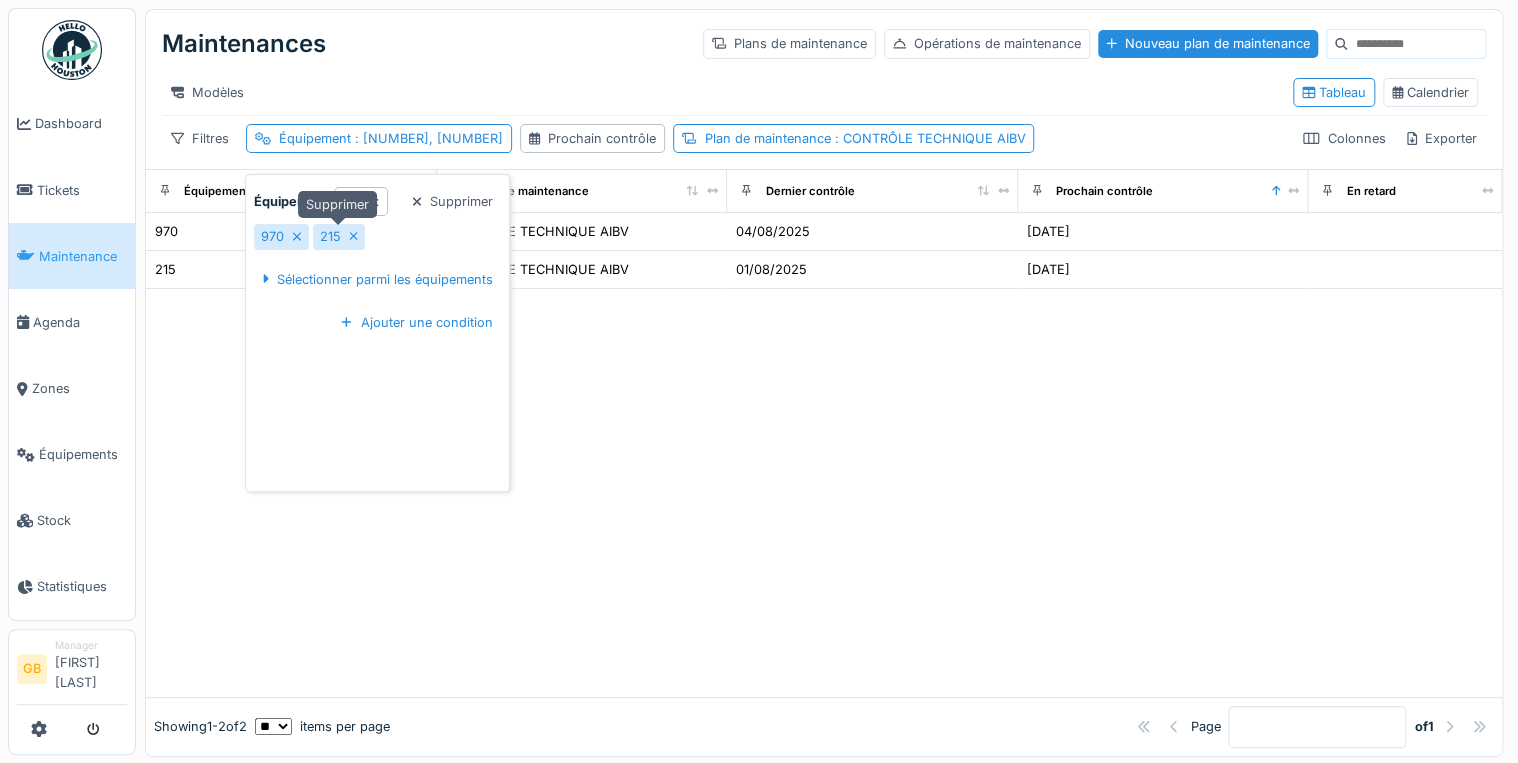 click 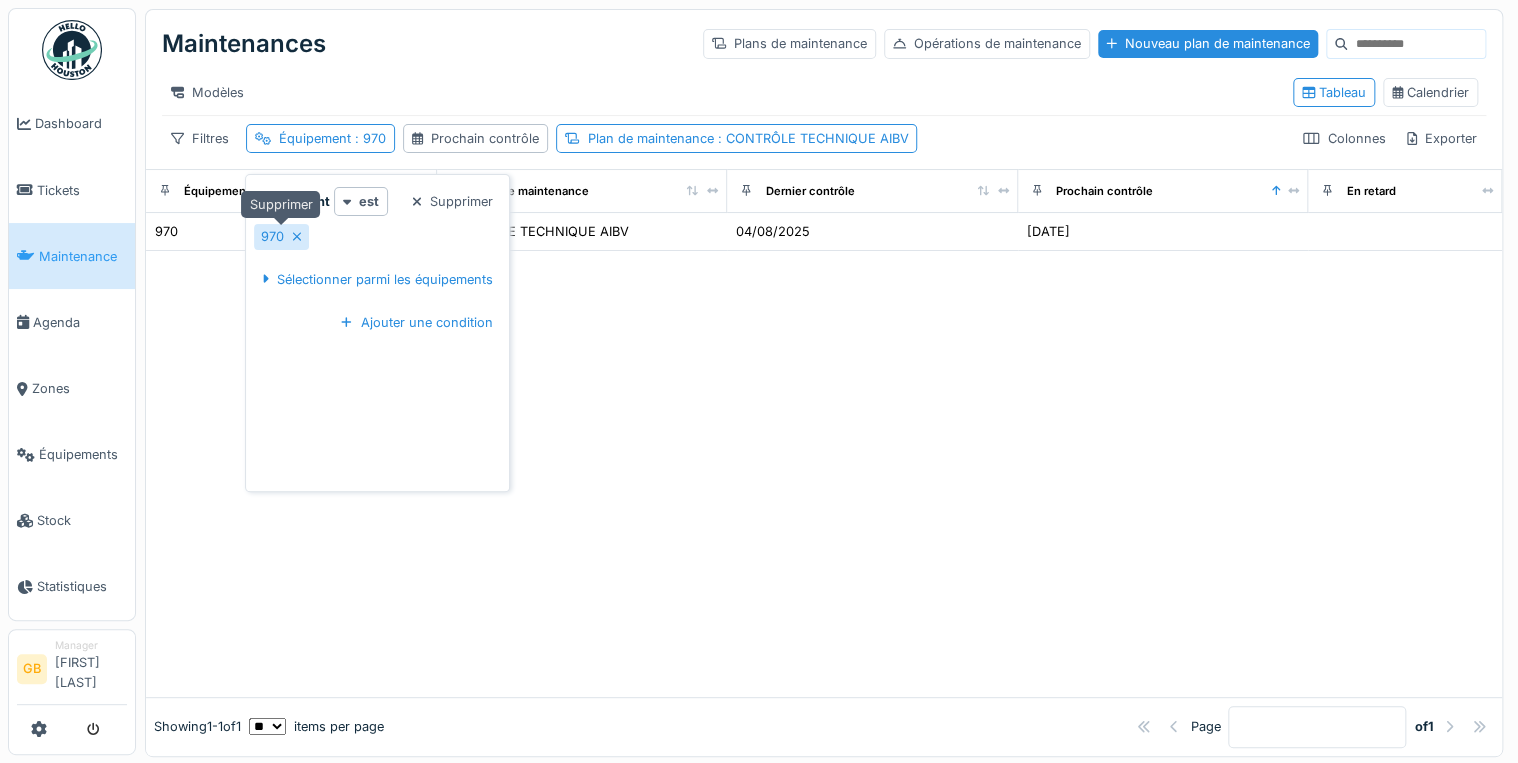 click 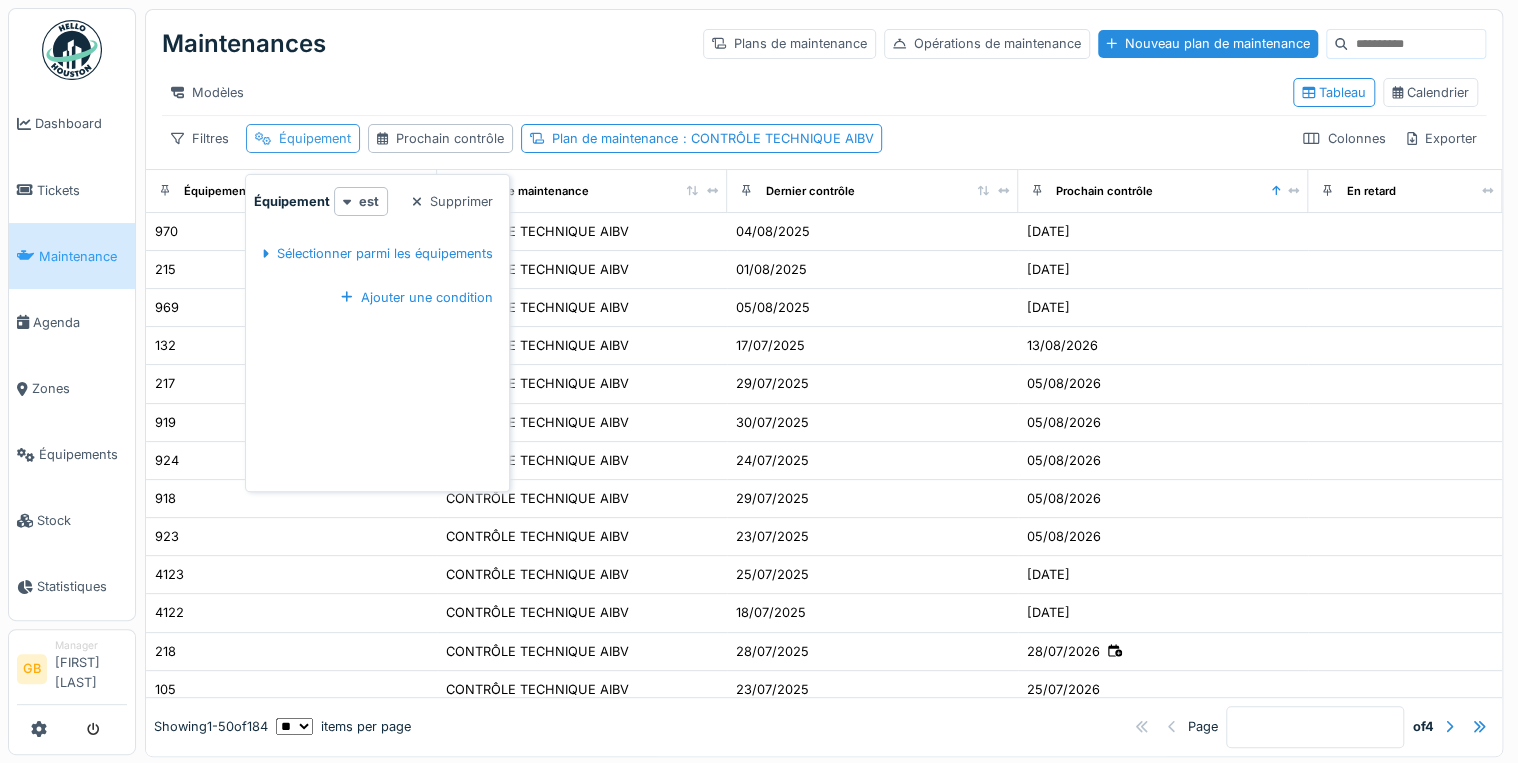 click on "Équipement" at bounding box center [303, 138] 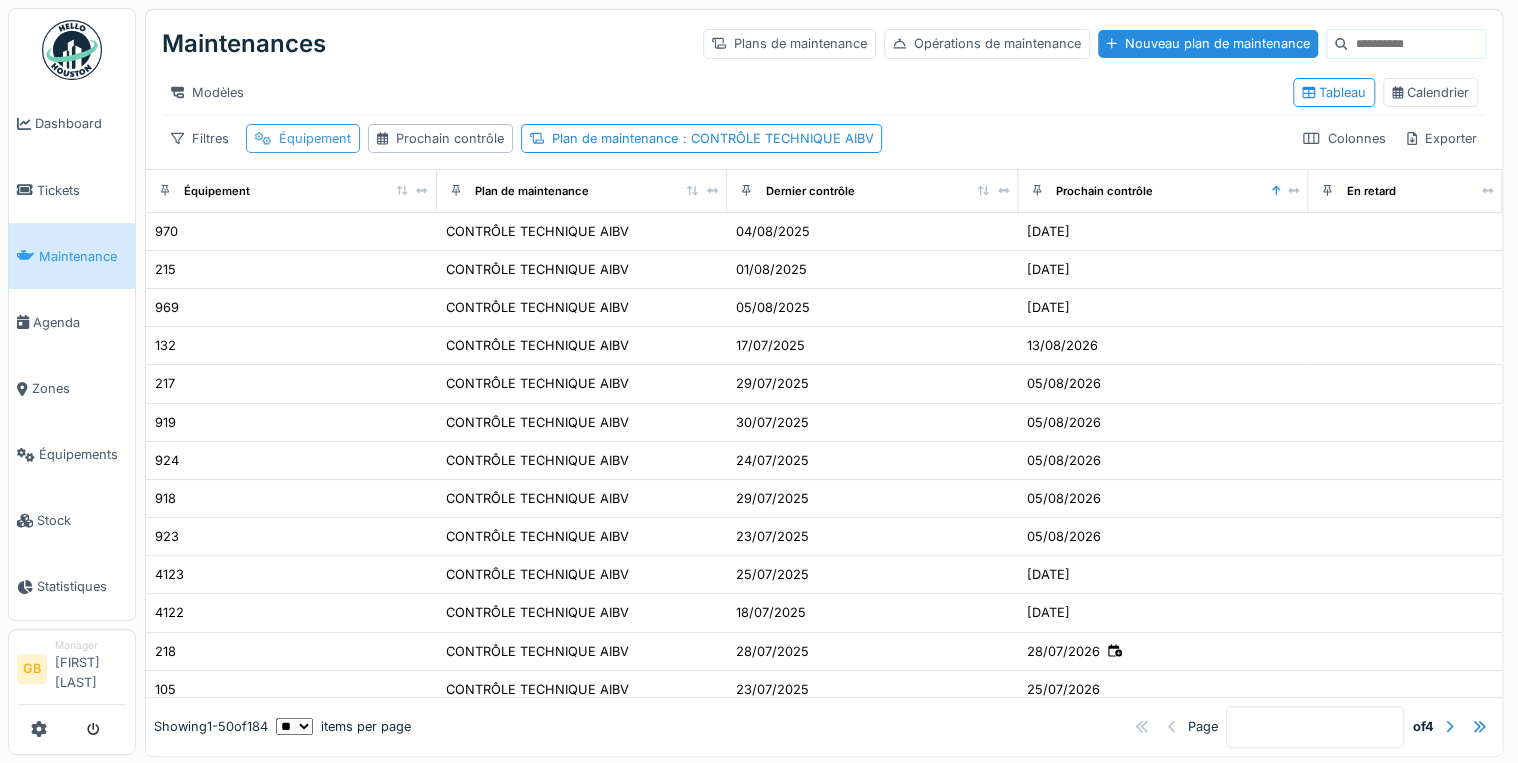 click on "Équipement" at bounding box center (315, 138) 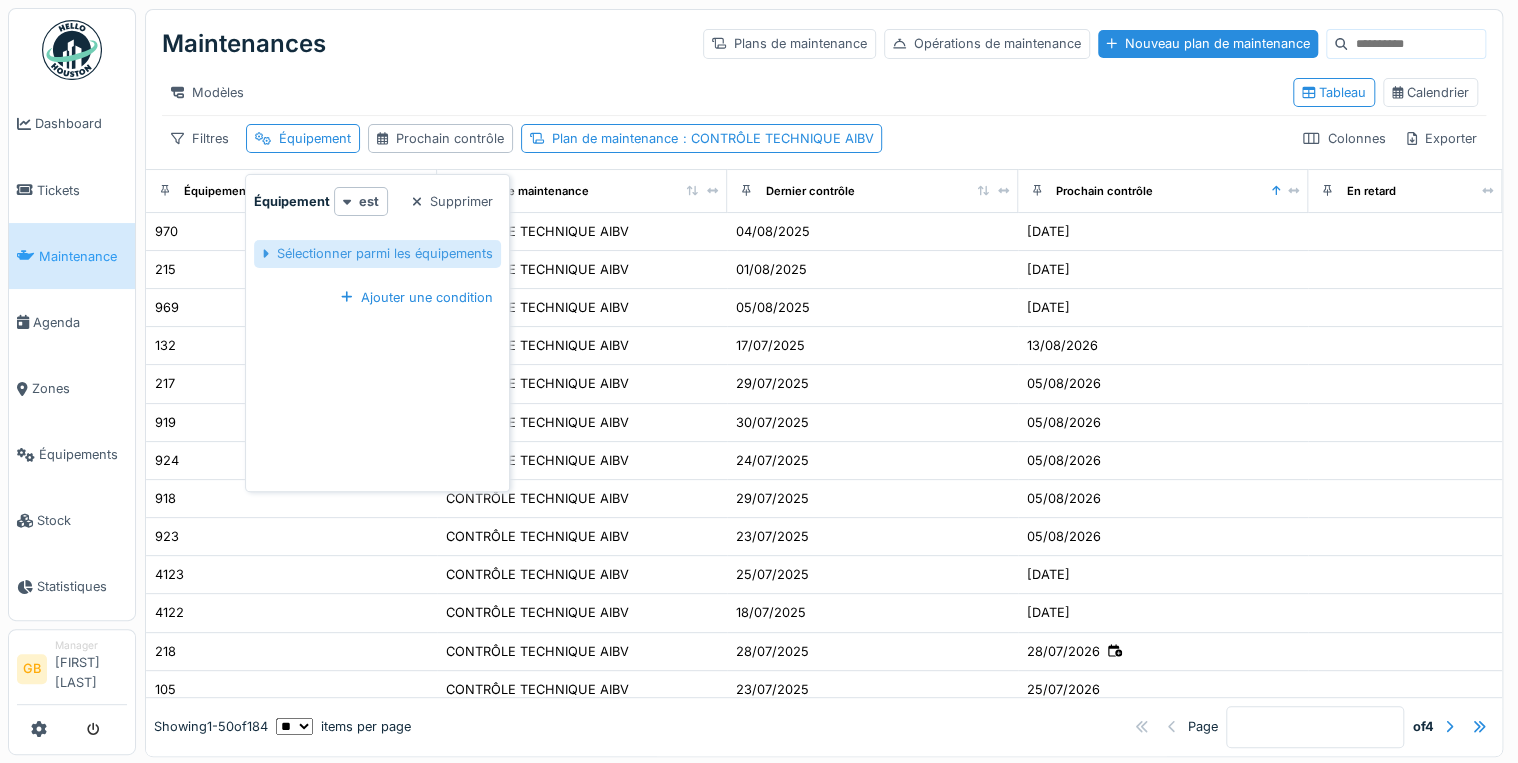 click on "Sélectionner parmi les équipements" at bounding box center (377, 253) 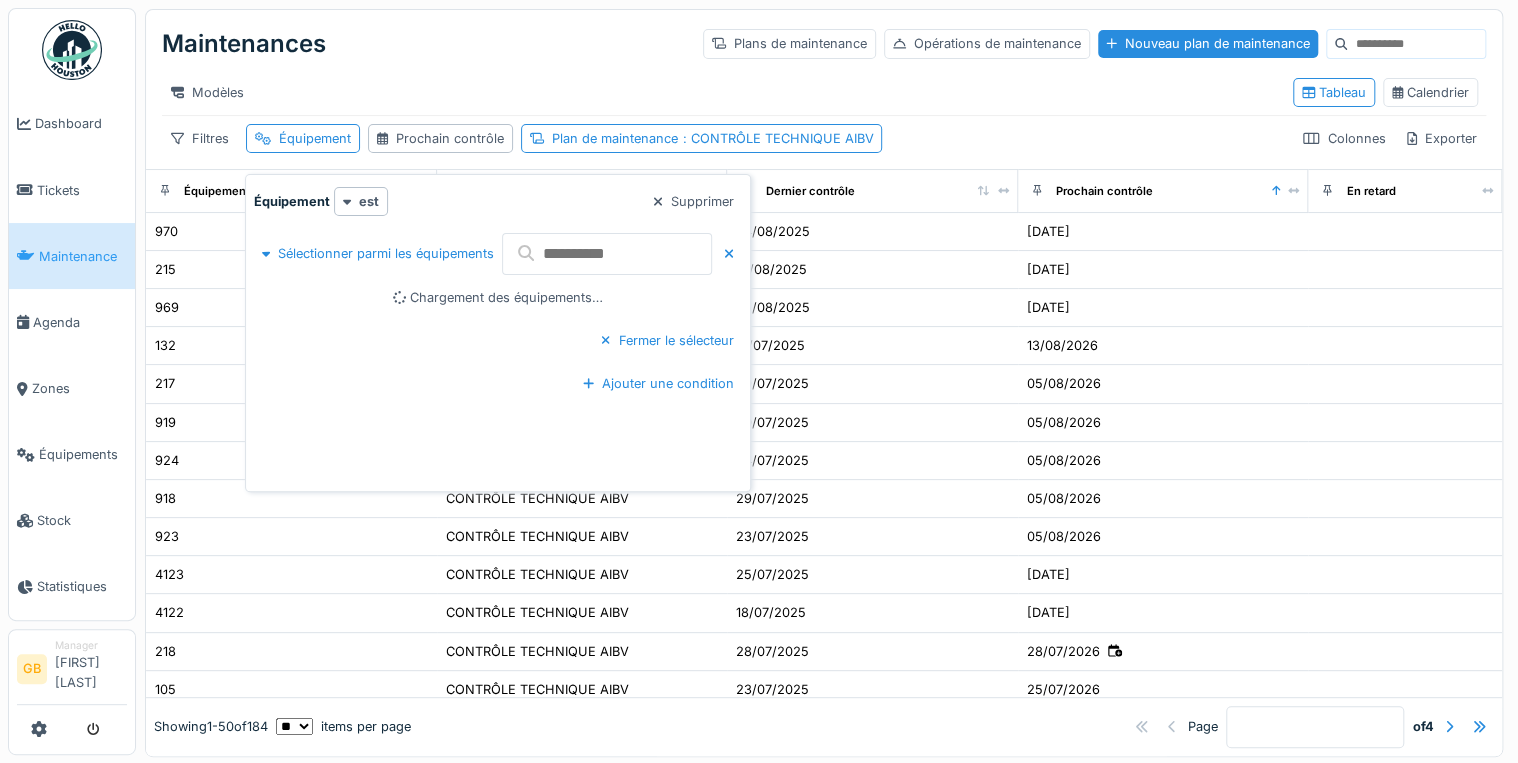 click at bounding box center (607, 254) 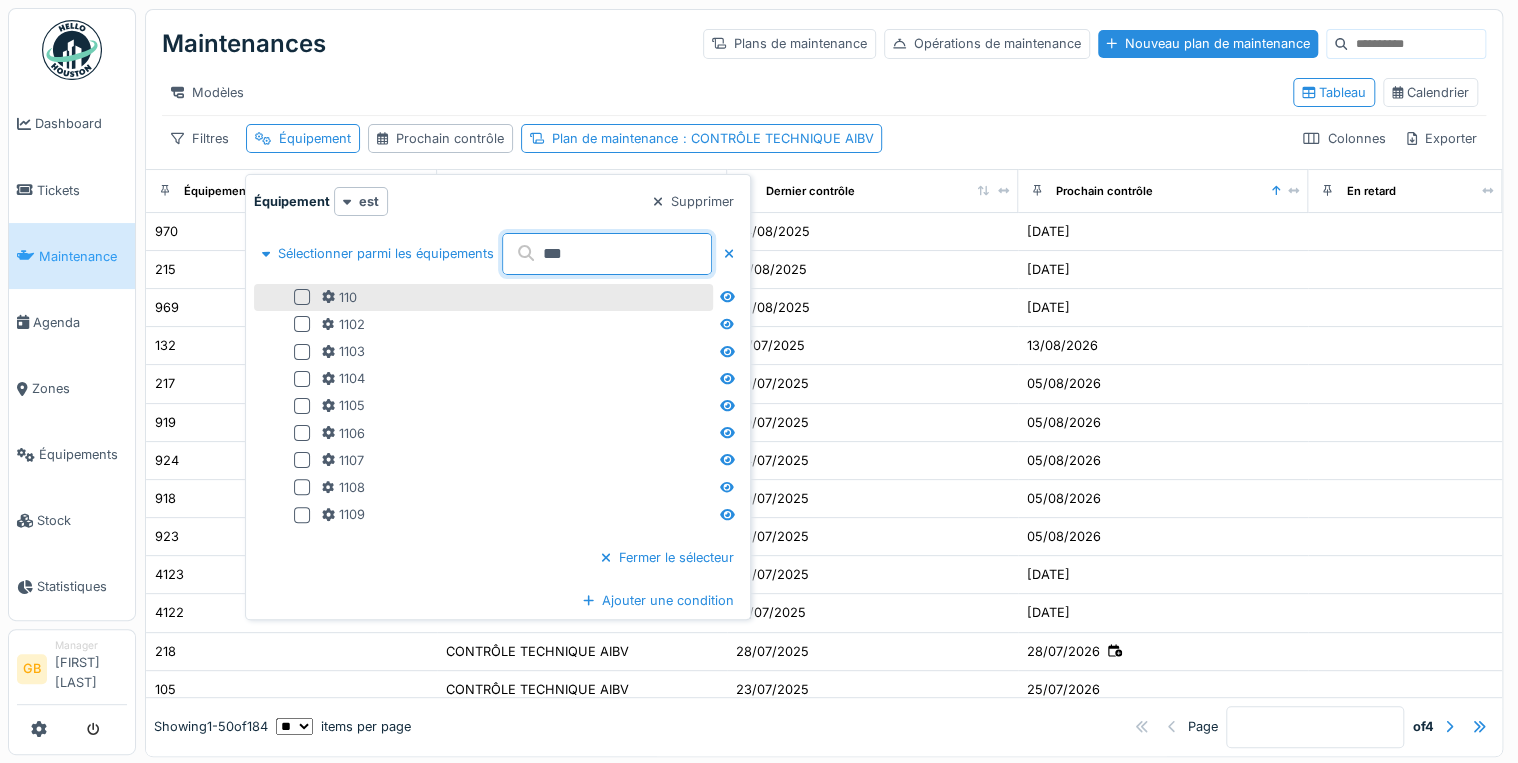 type on "***" 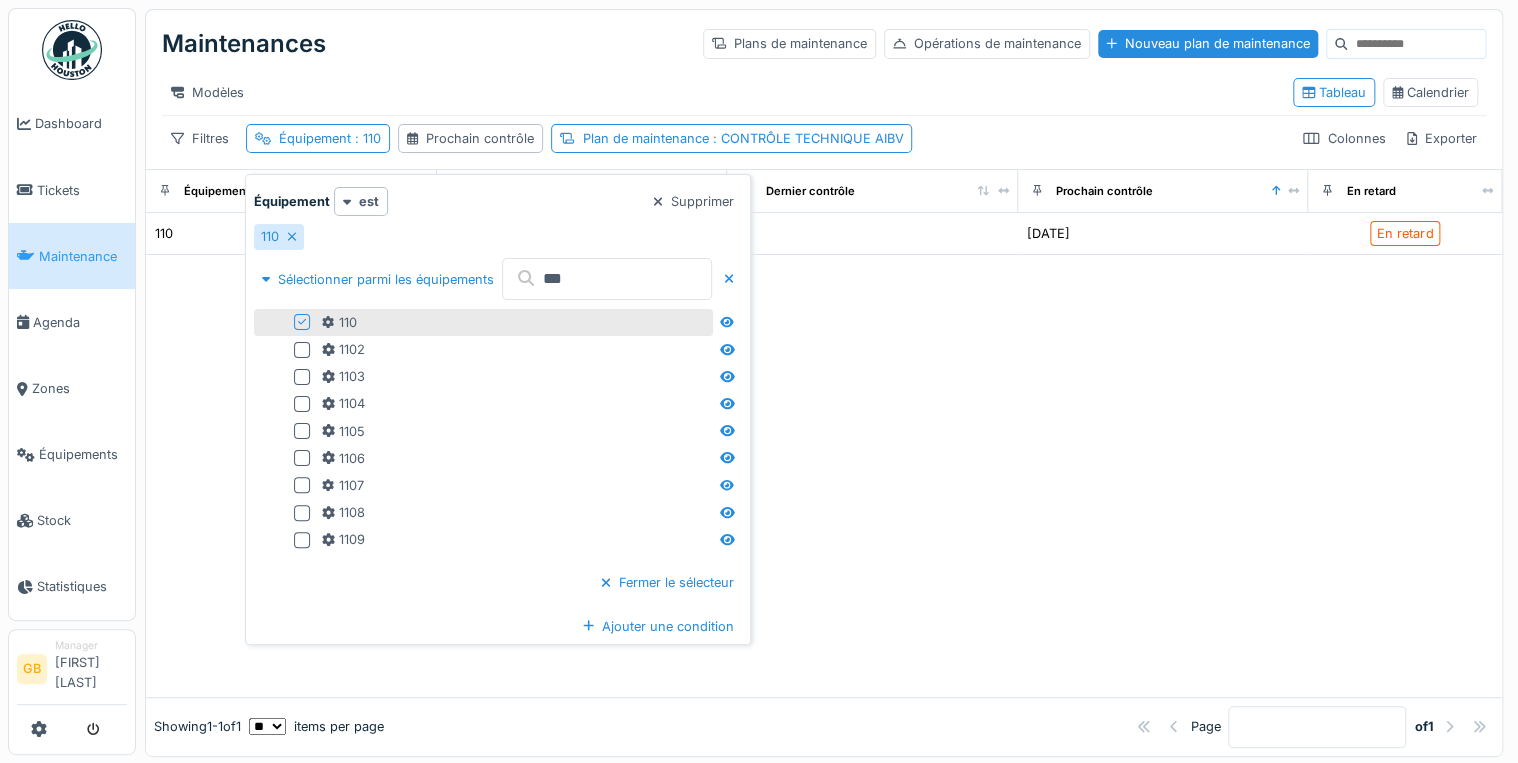 click on "Maintenances Plans de maintenance Opérations de maintenance Nouveau plan de maintenance" at bounding box center [824, 44] 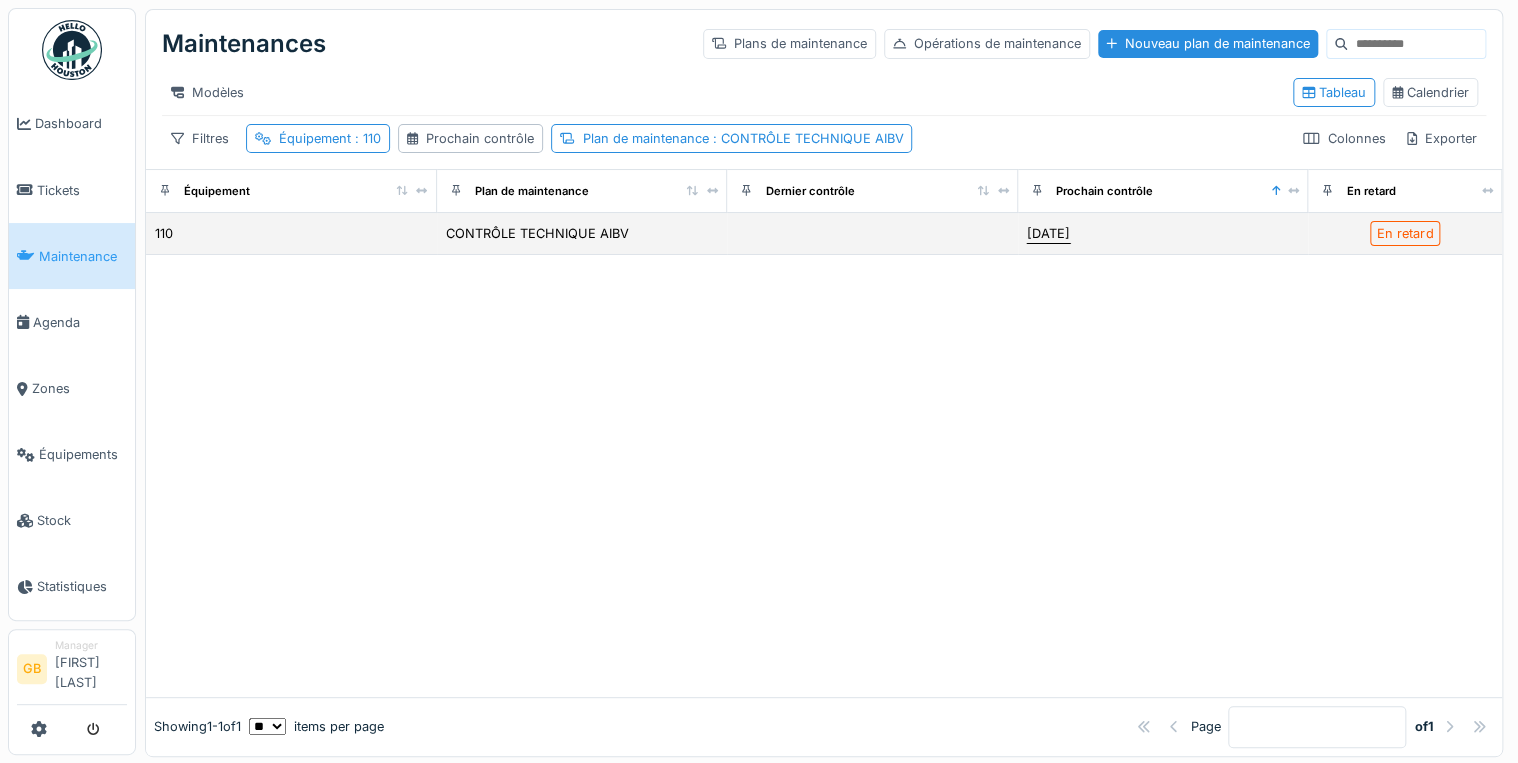 click on "[DATE]" at bounding box center (1048, 233) 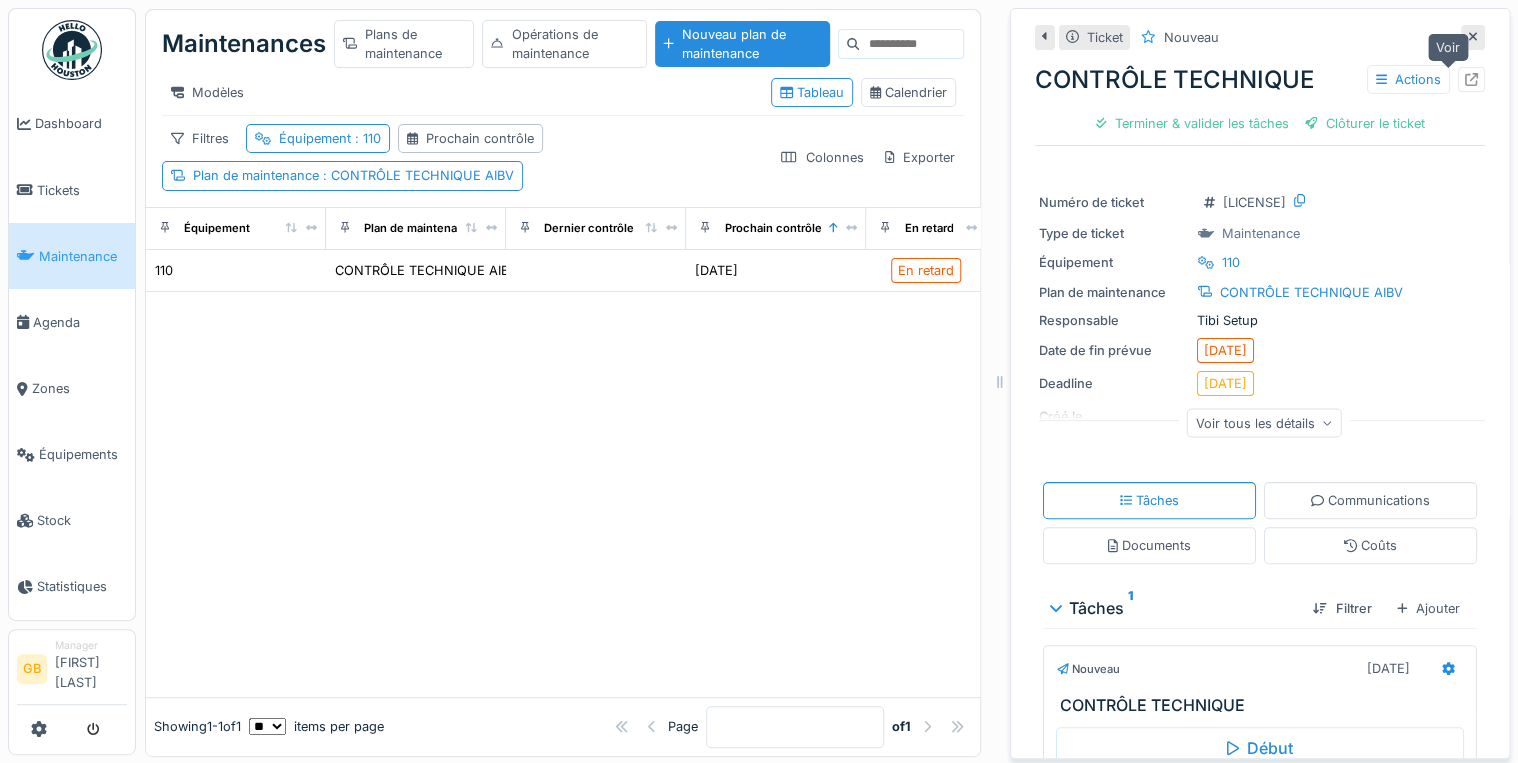 click 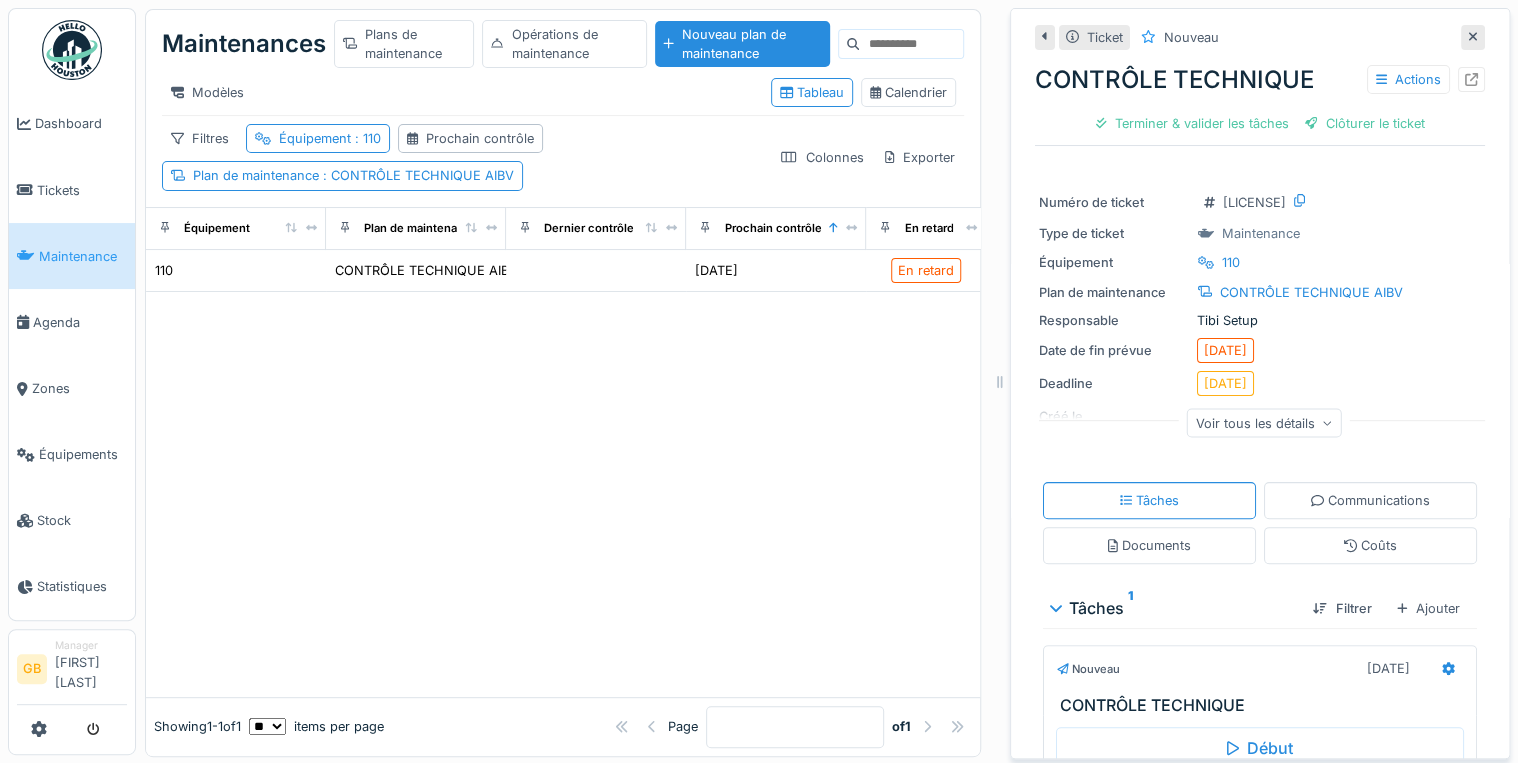 click 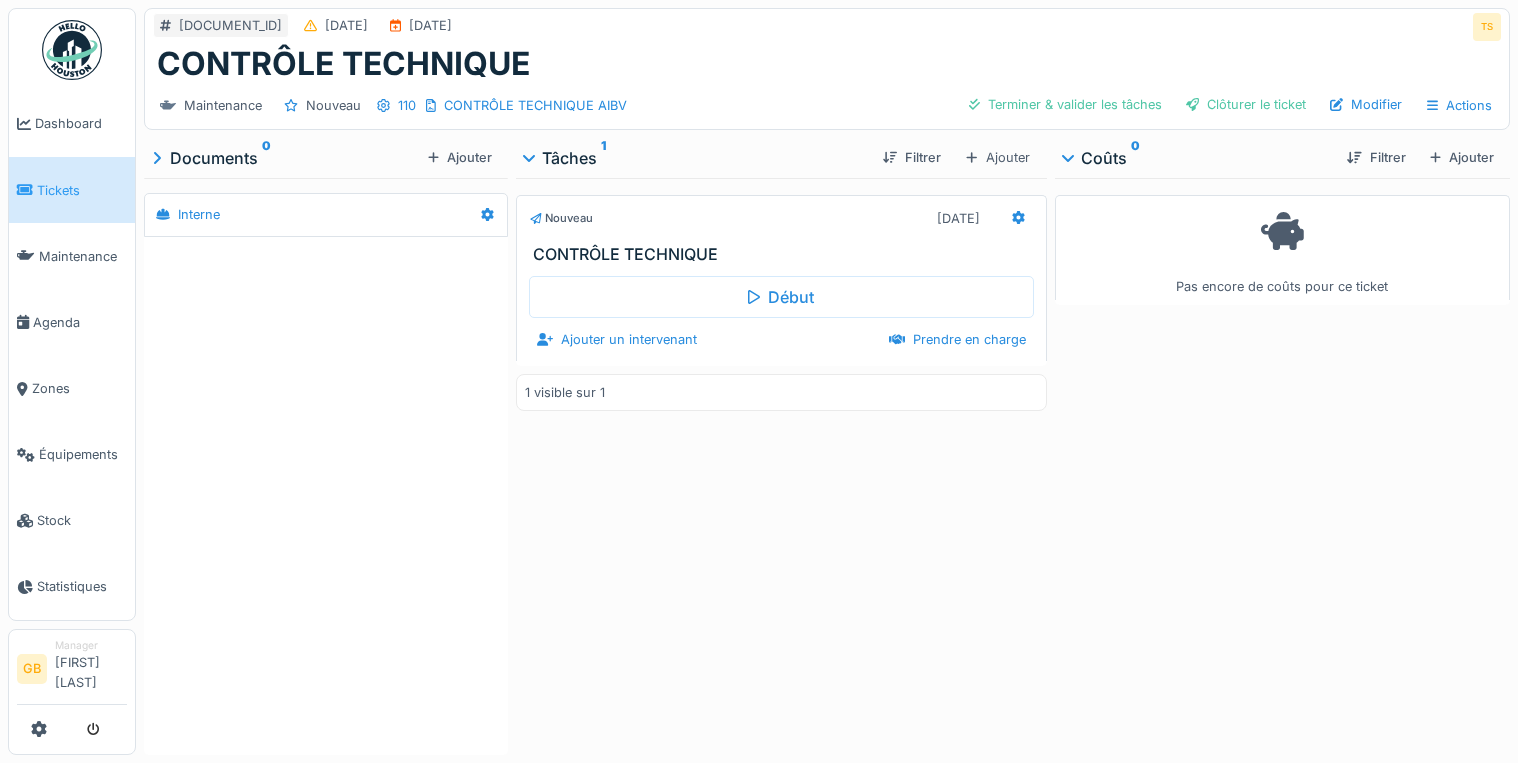 scroll, scrollTop: 0, scrollLeft: 0, axis: both 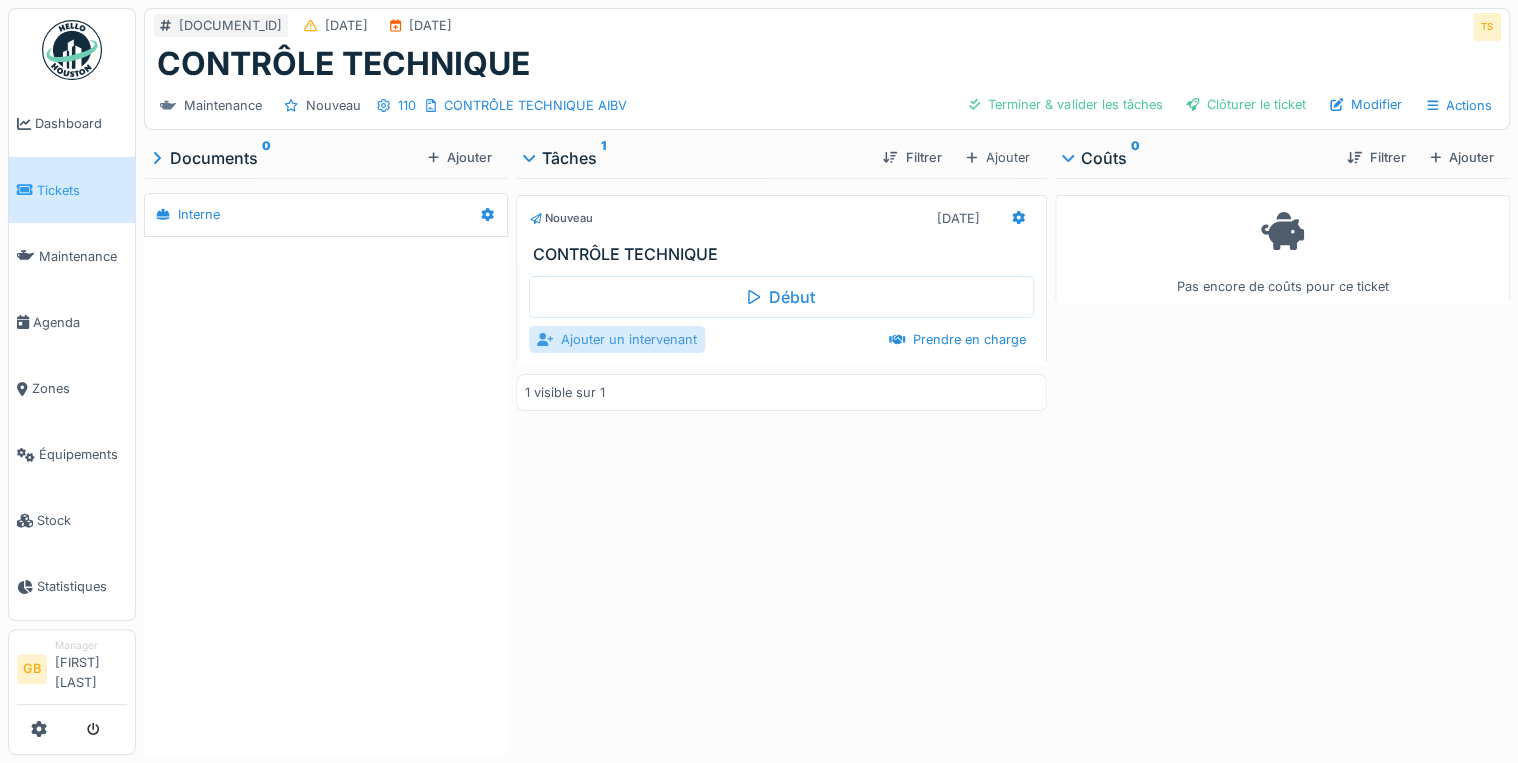 click on "Ajouter un intervenant" at bounding box center (617, 339) 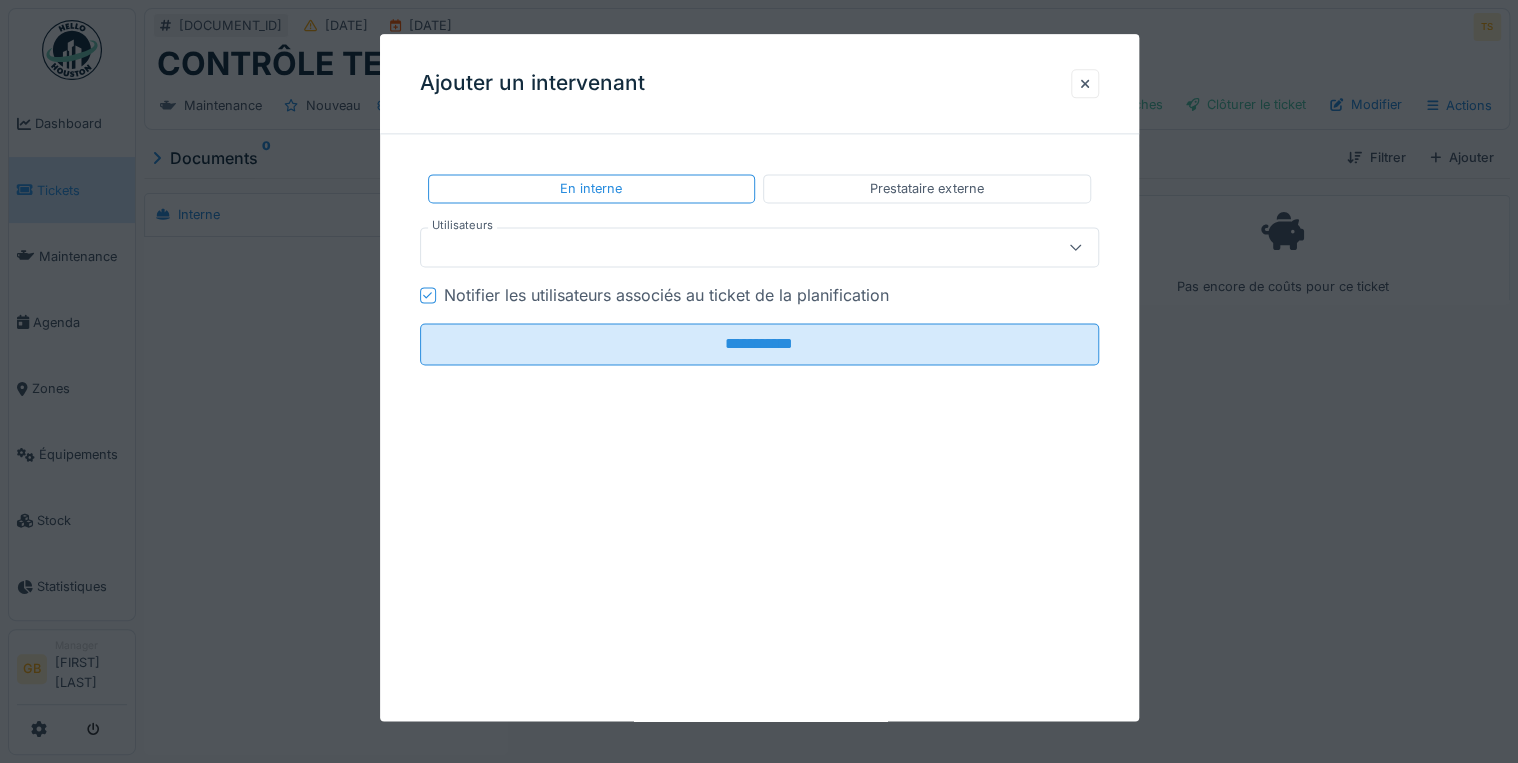 click on "Notifier les utilisateurs associés au ticket de la planification" at bounding box center (666, 296) 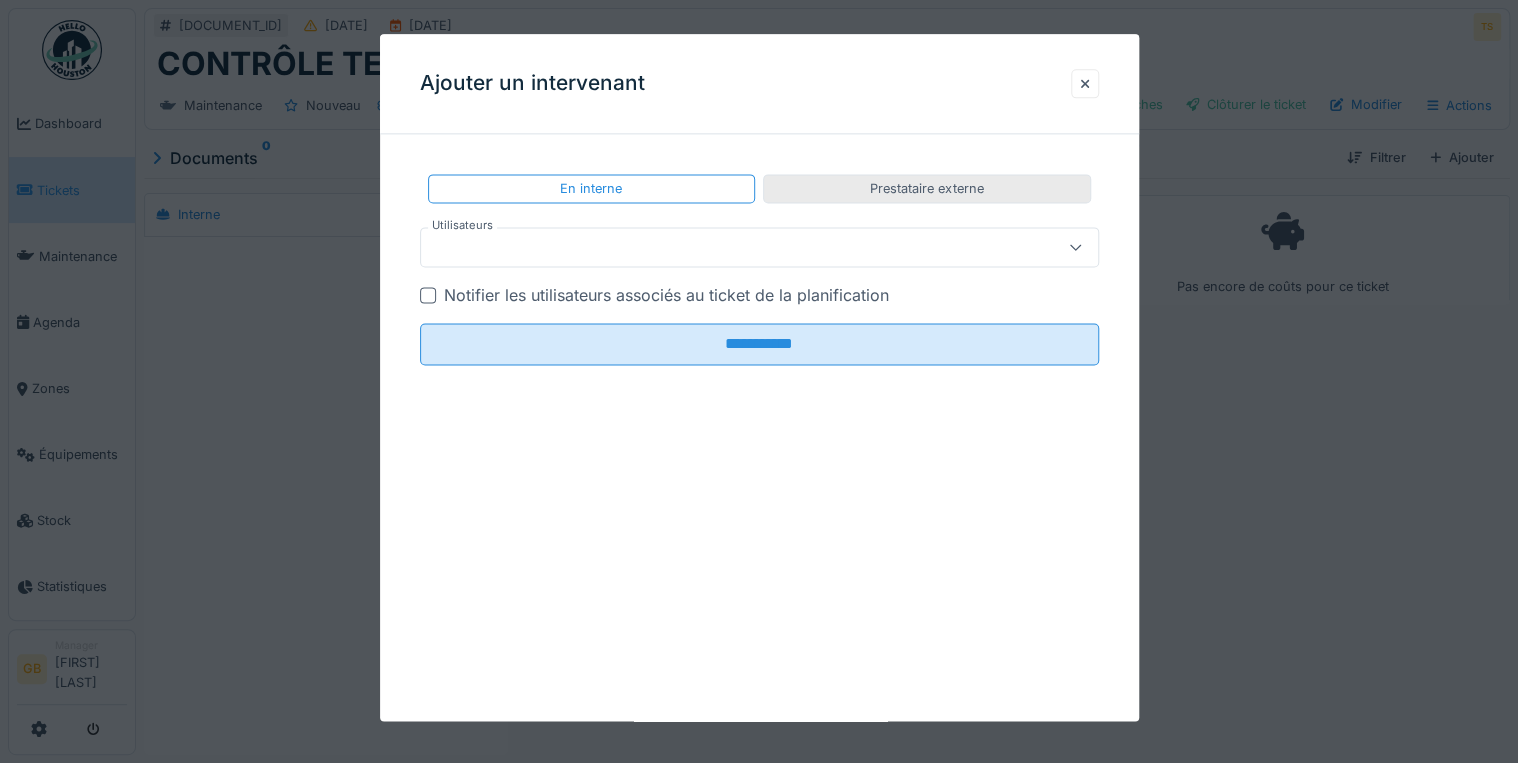 click on "Prestataire externe" at bounding box center (926, 188) 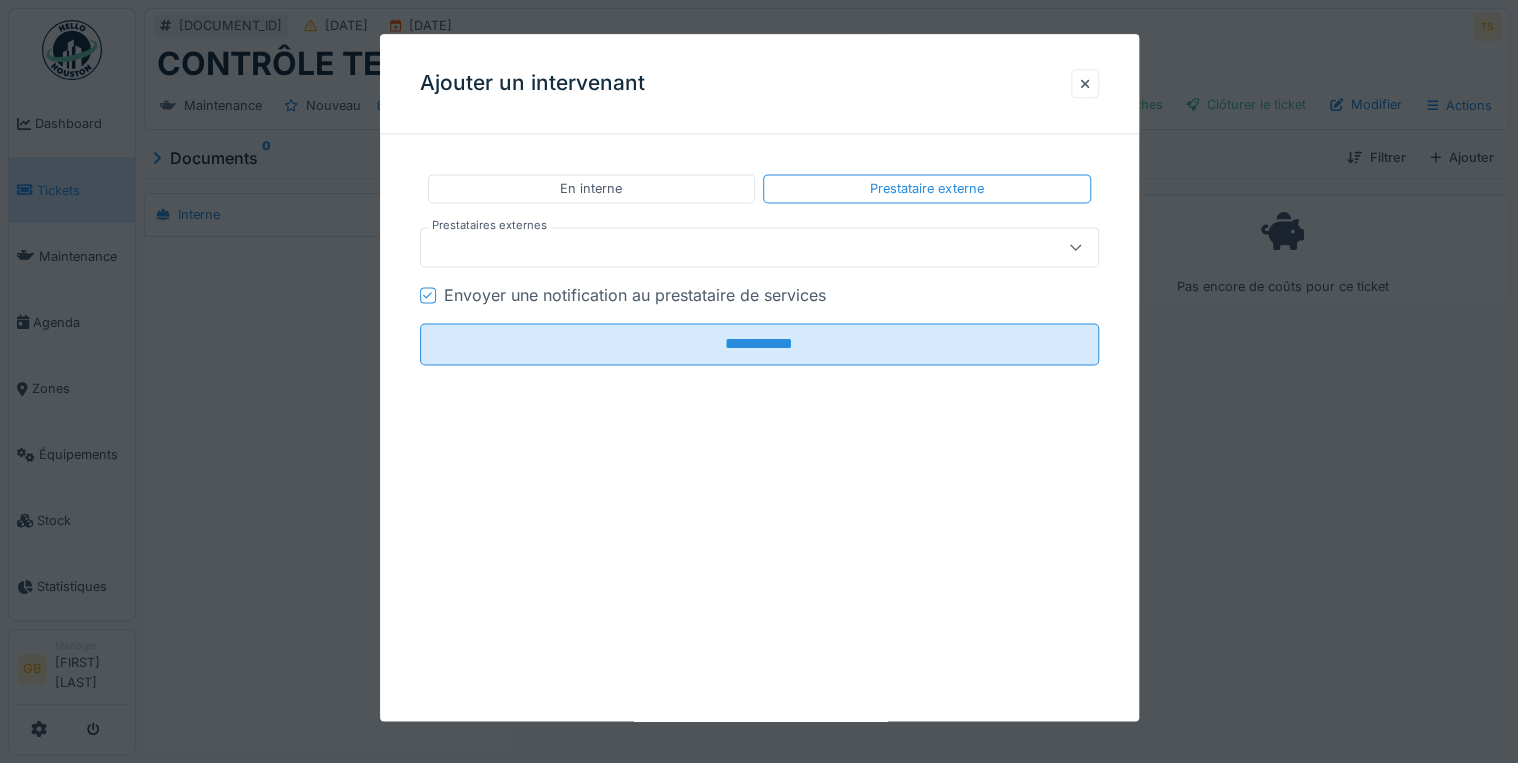 click on "Envoyer une notification au prestataire de services" at bounding box center (635, 296) 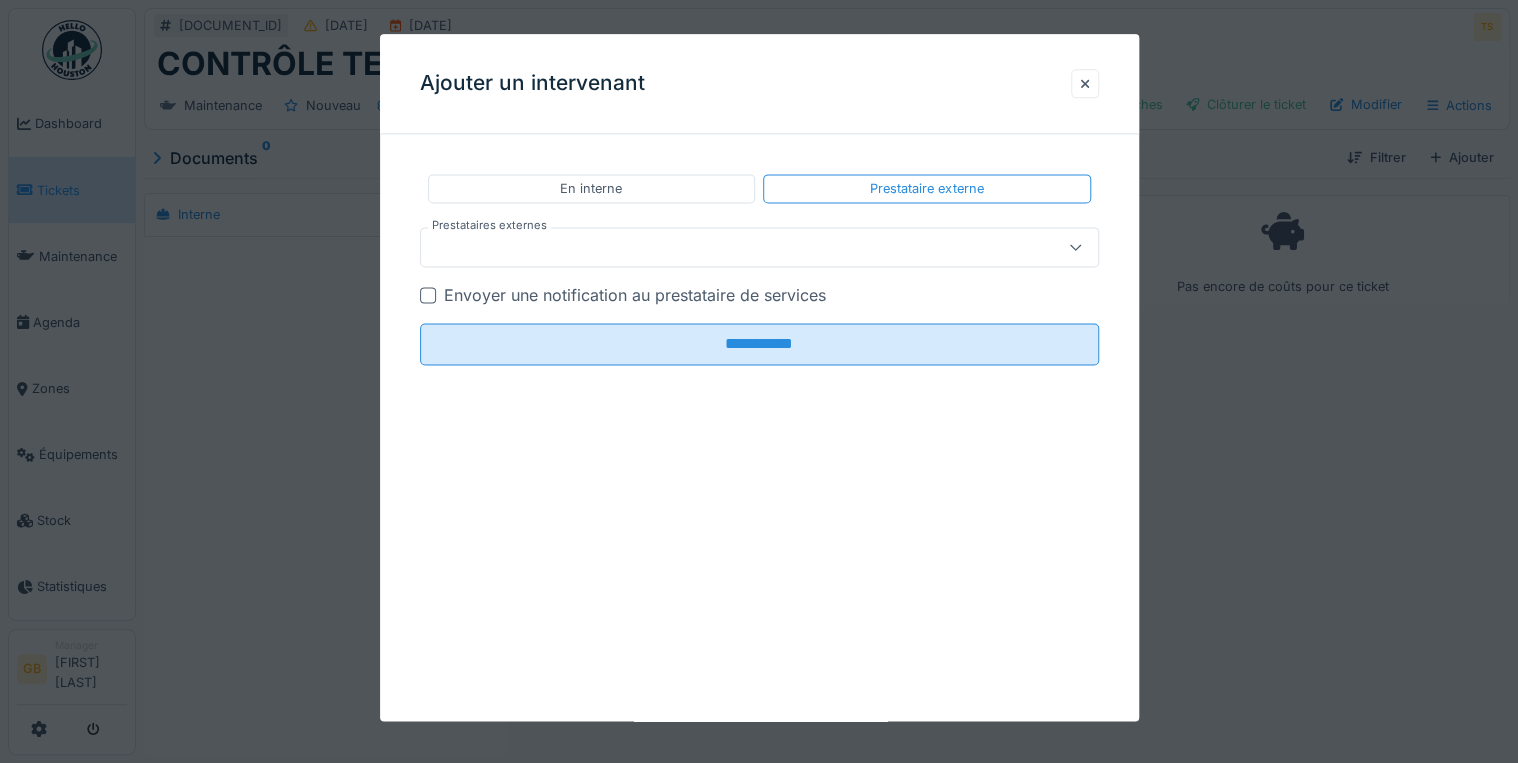 click at bounding box center (725, 248) 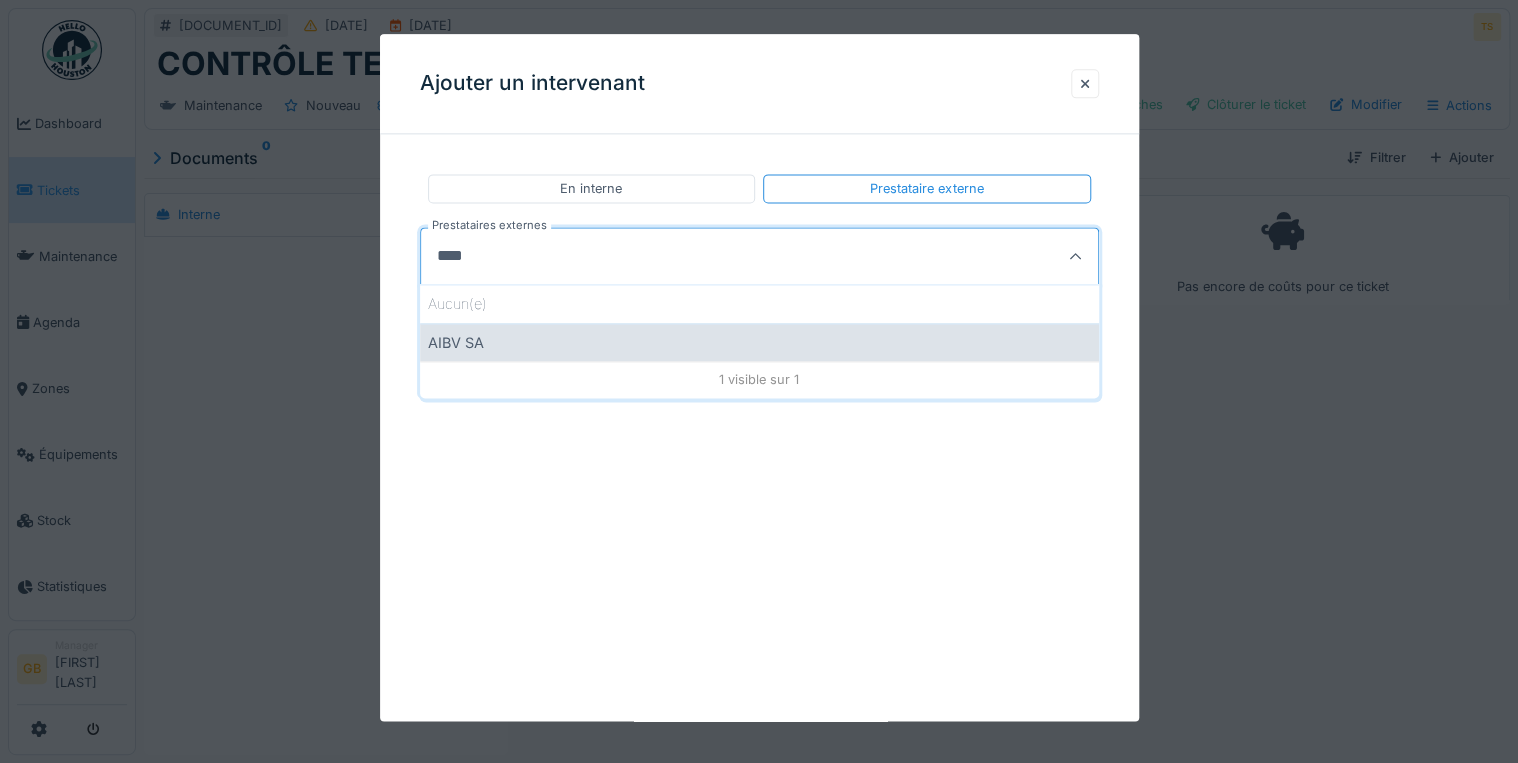 type on "****" 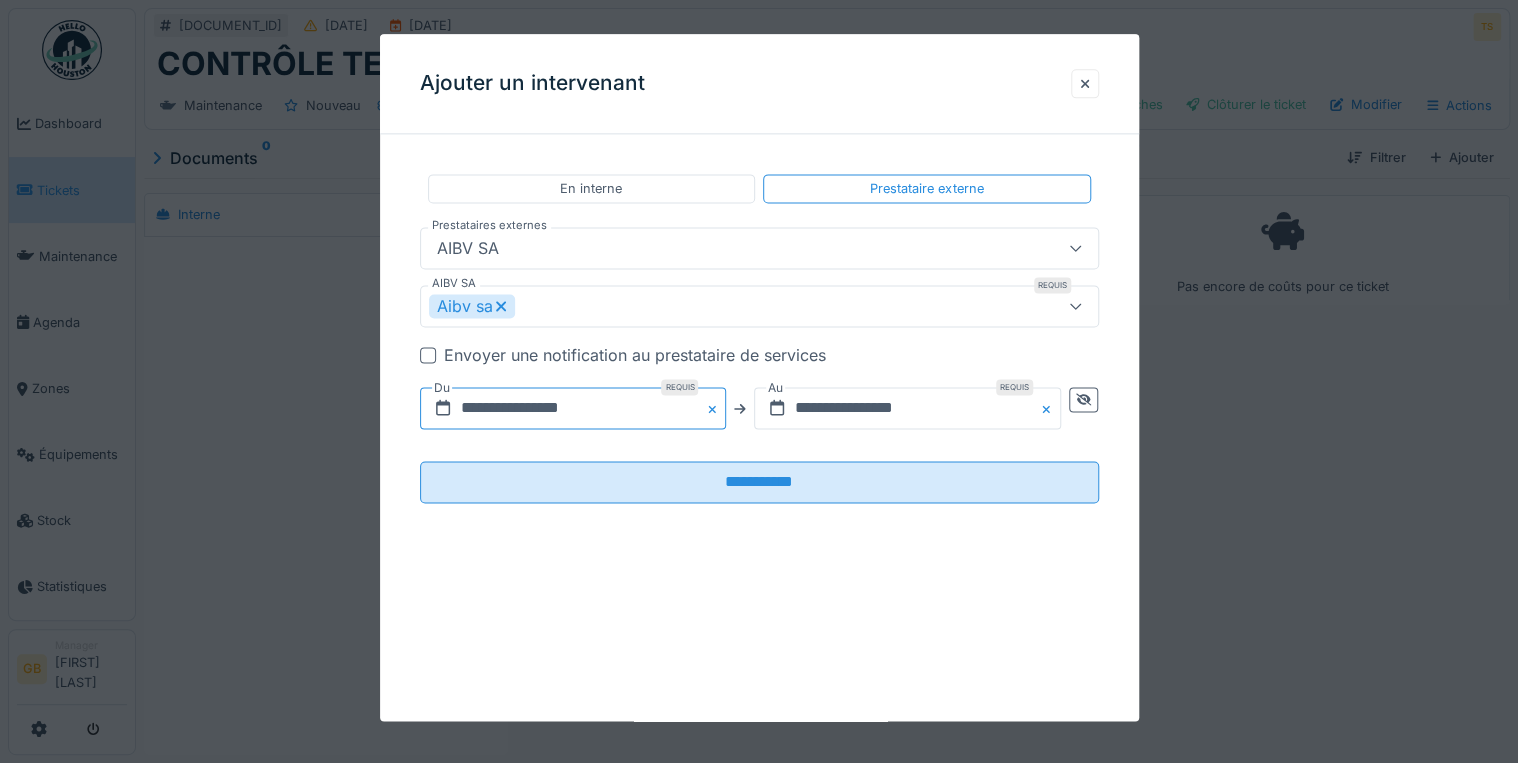 click on "**********" at bounding box center [573, 409] 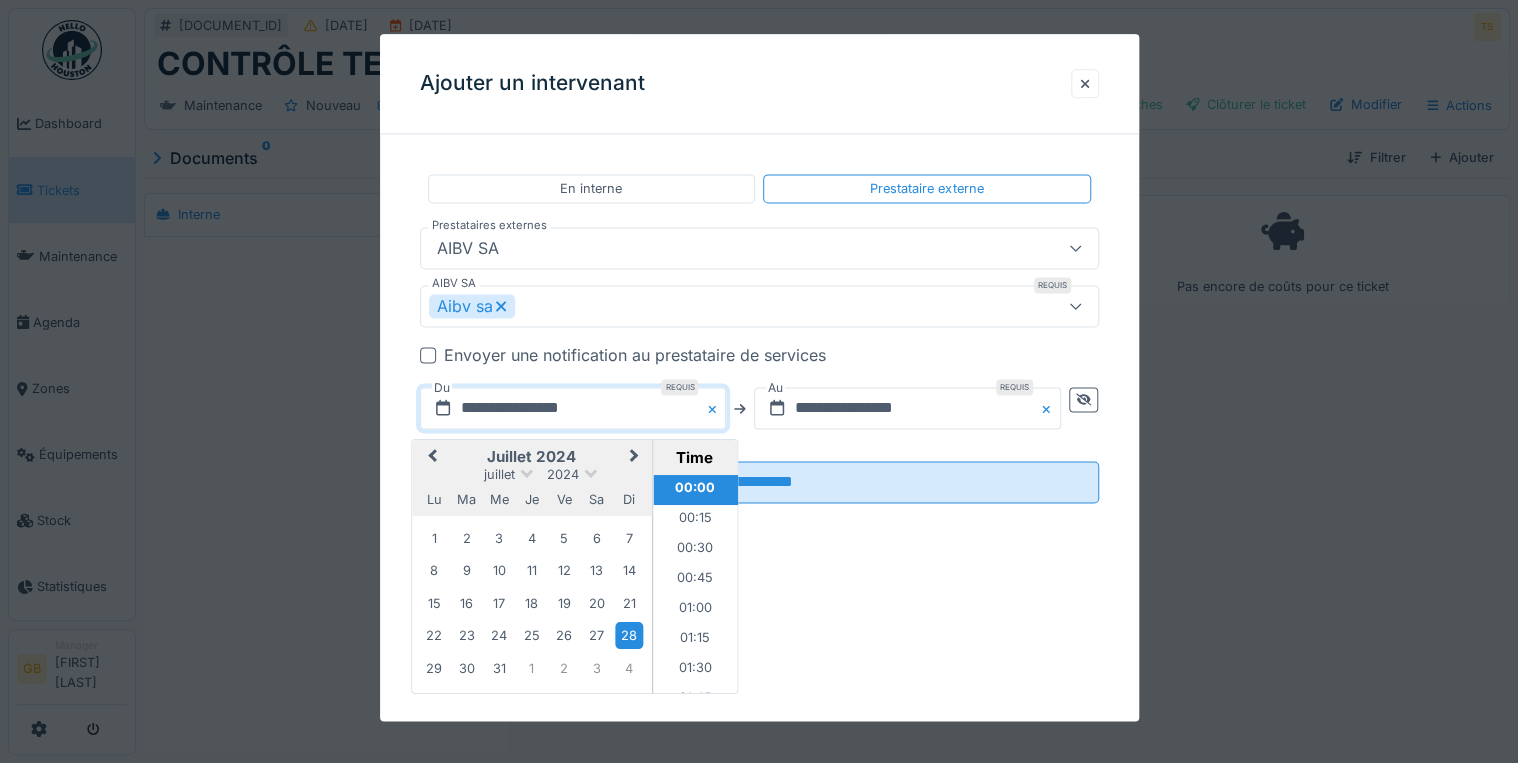 click on "Next Month" at bounding box center (636, 458) 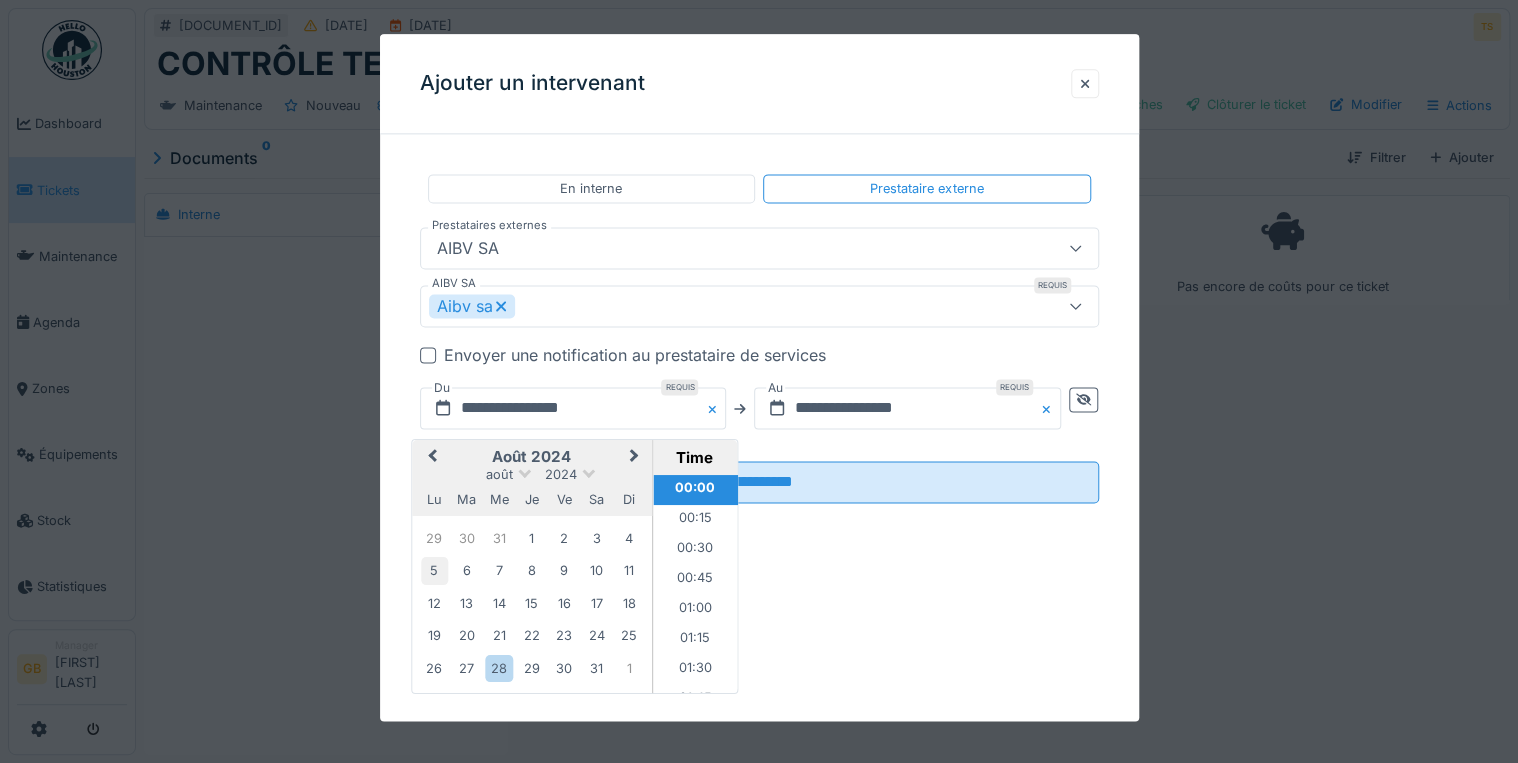 click on "5" at bounding box center [434, 570] 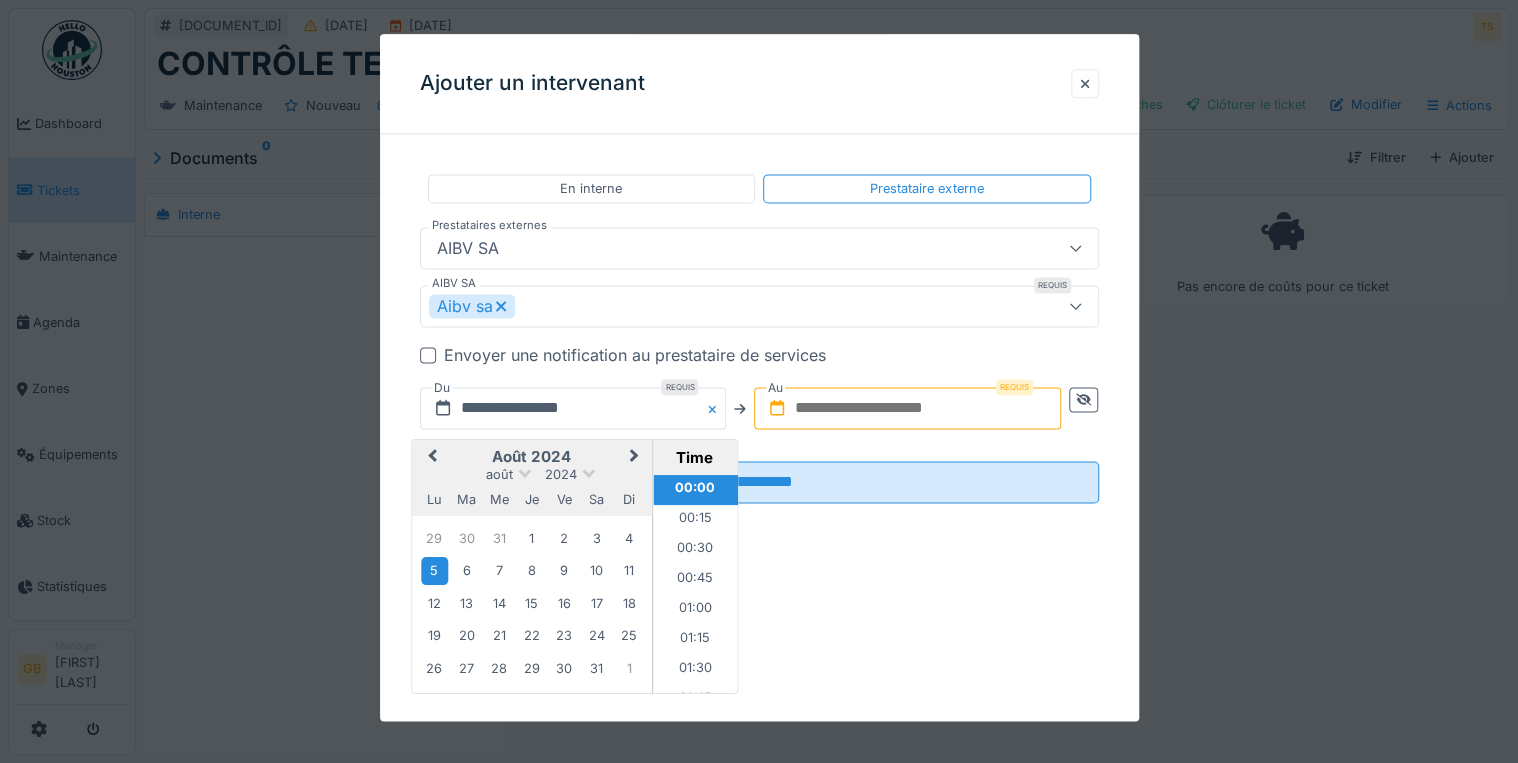 click on "5" at bounding box center [434, 570] 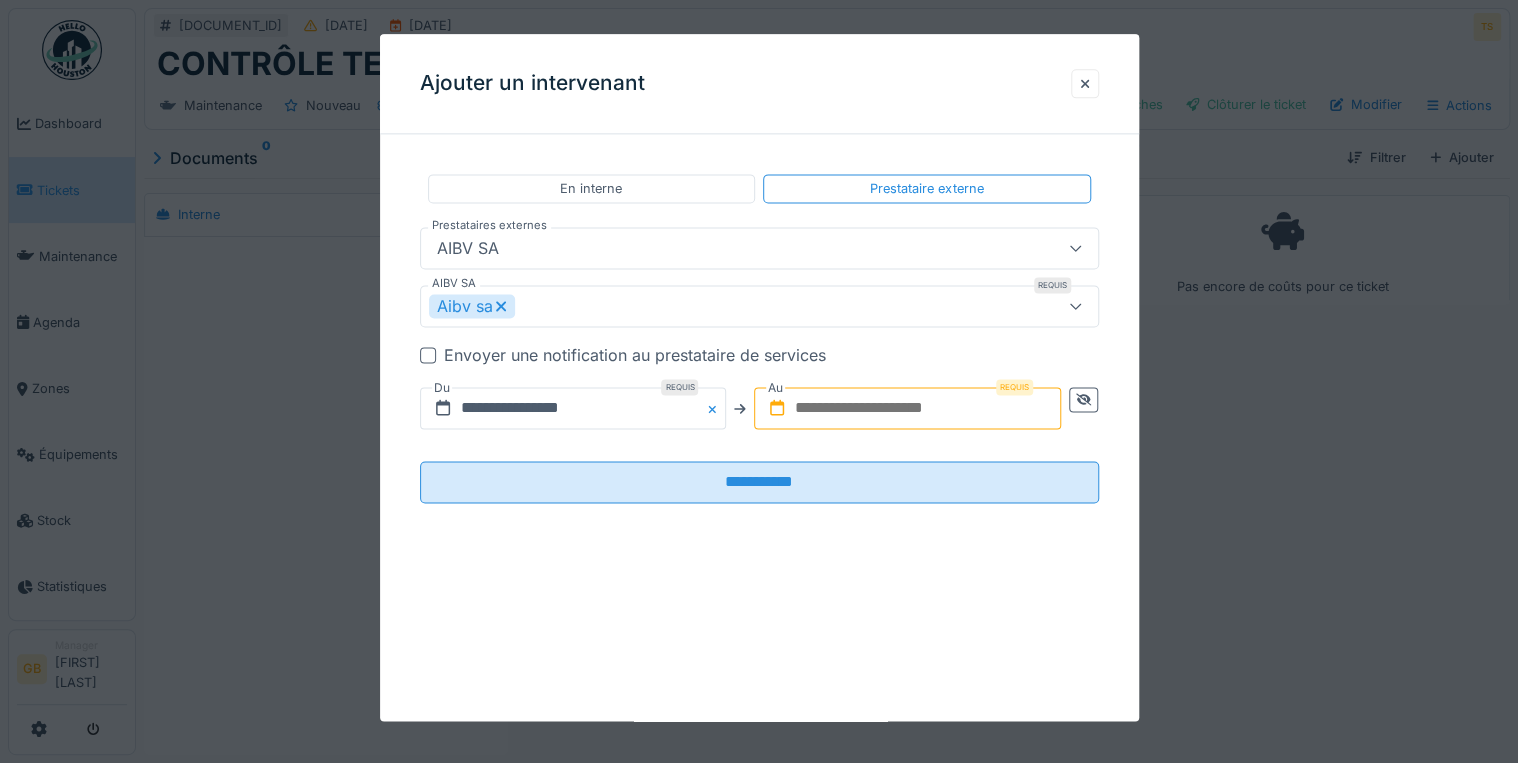 click 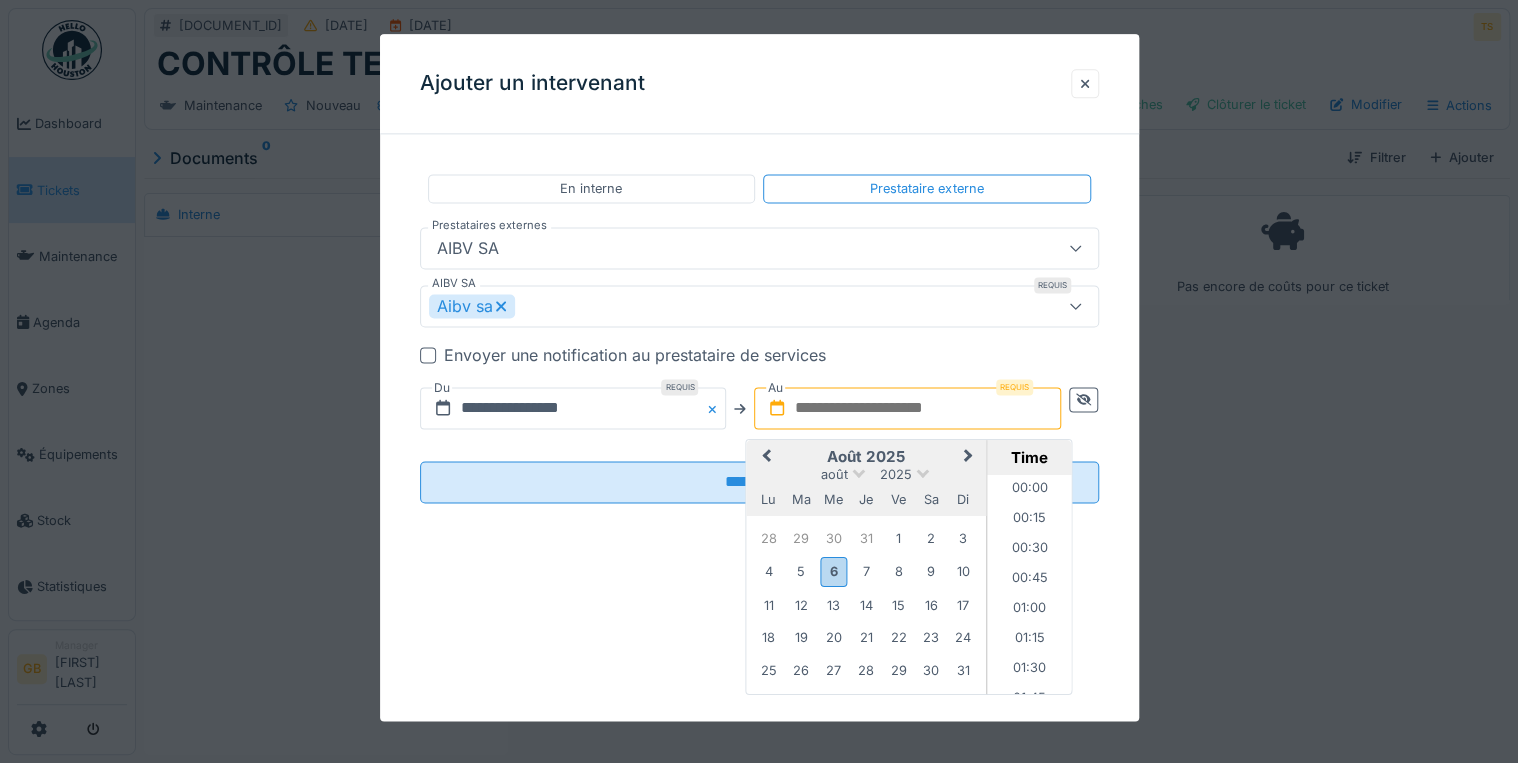 scroll, scrollTop: 835, scrollLeft: 0, axis: vertical 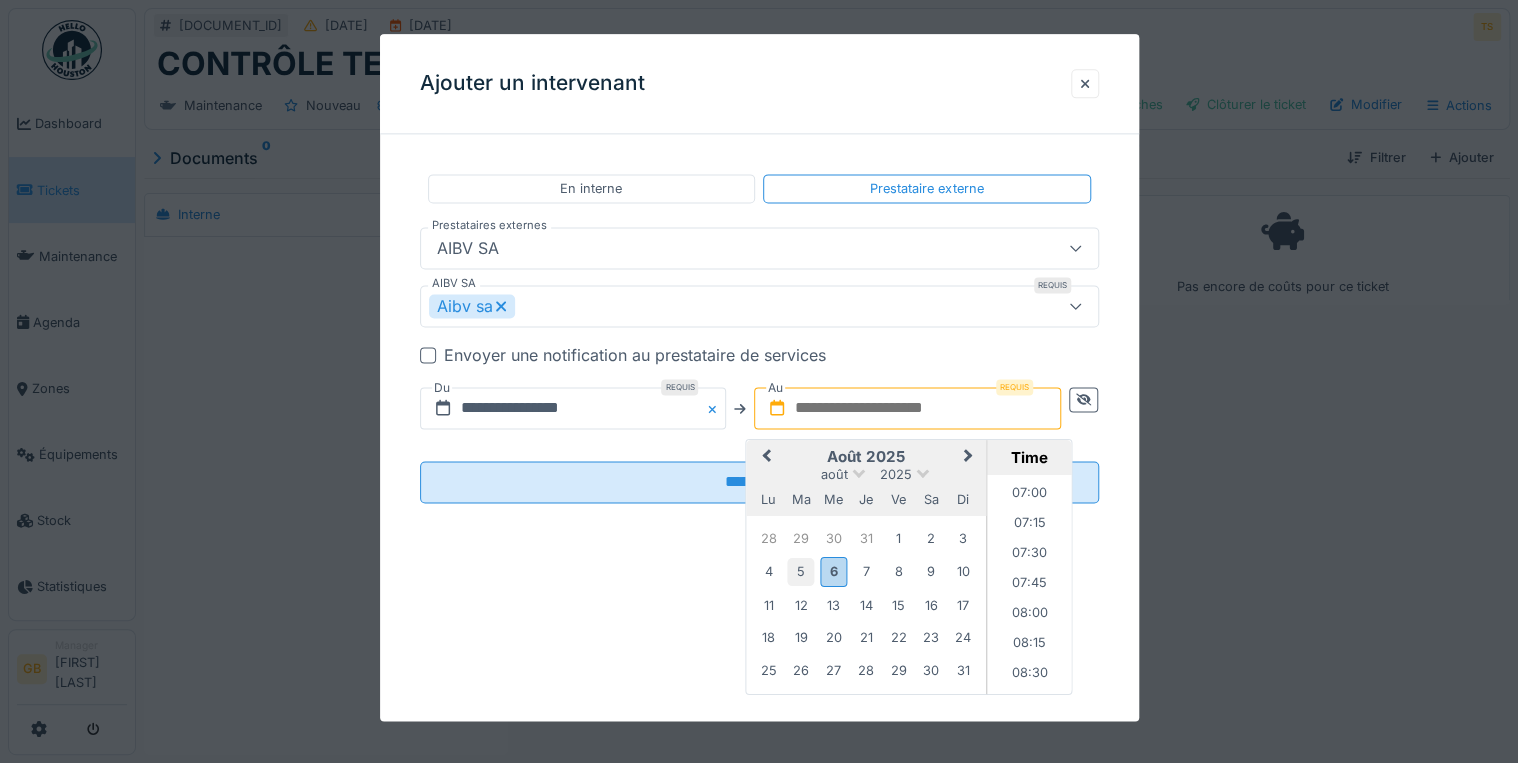 click on "5" at bounding box center [800, 571] 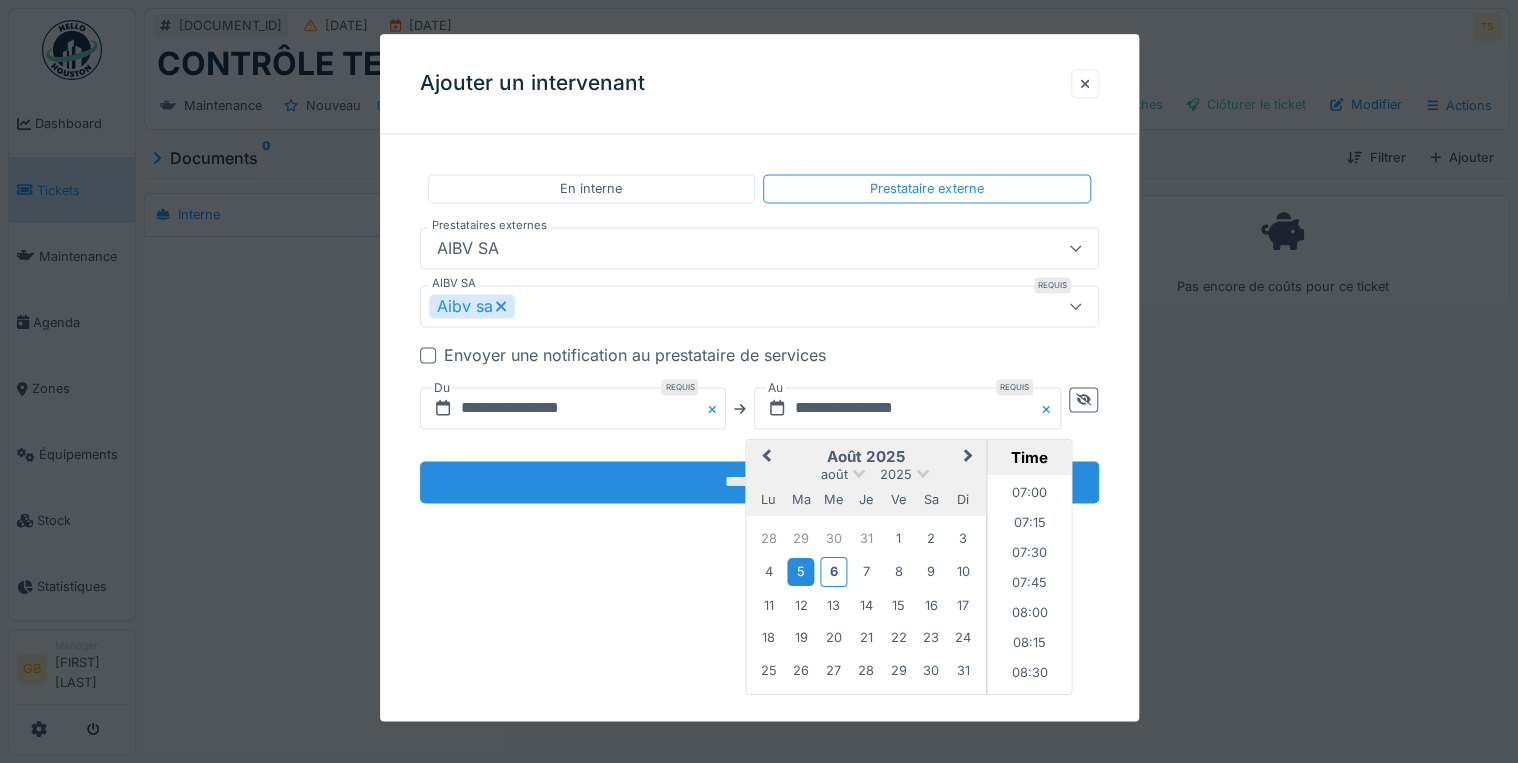 click on "**********" at bounding box center [759, 483] 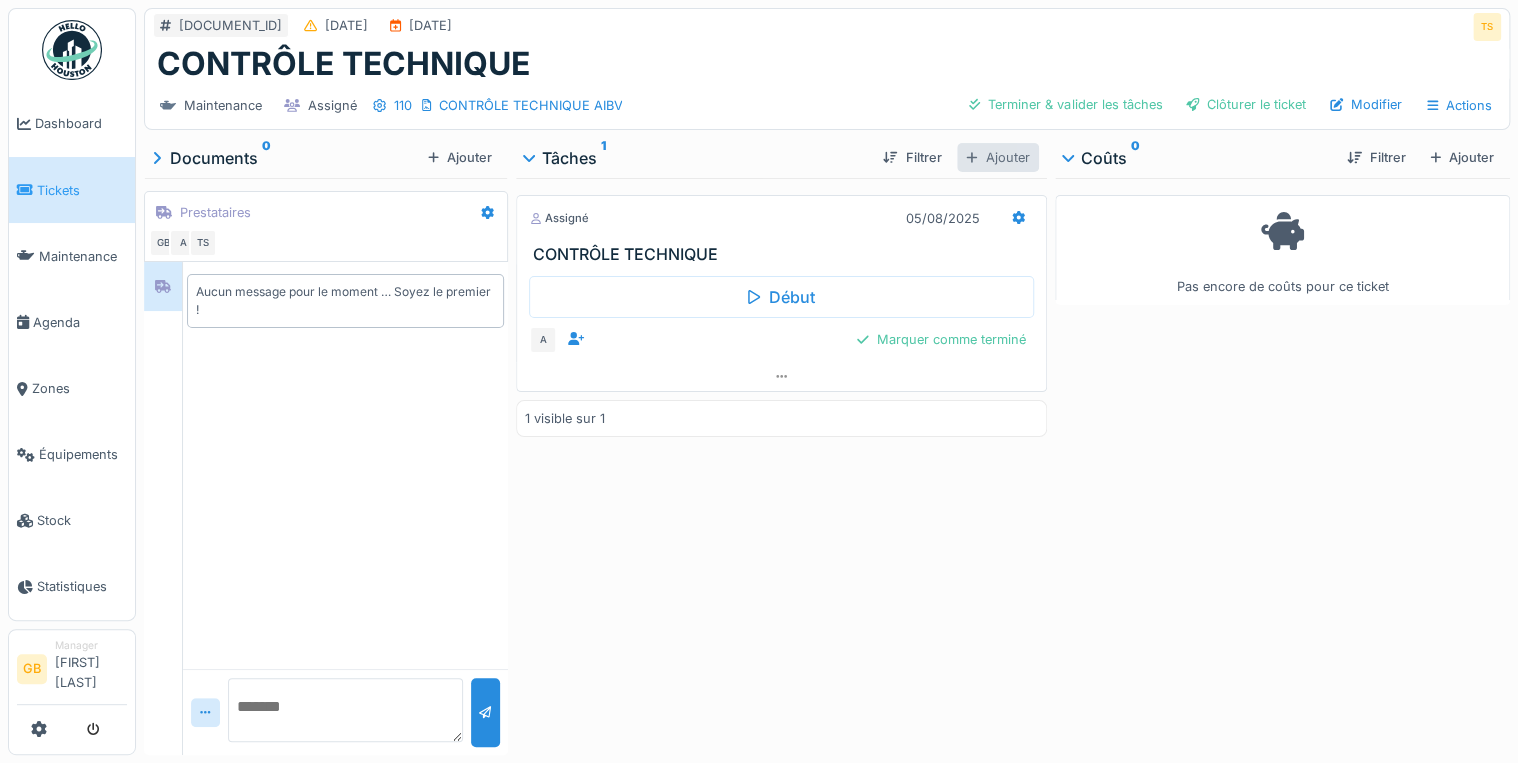 click on "Ajouter" at bounding box center [997, 157] 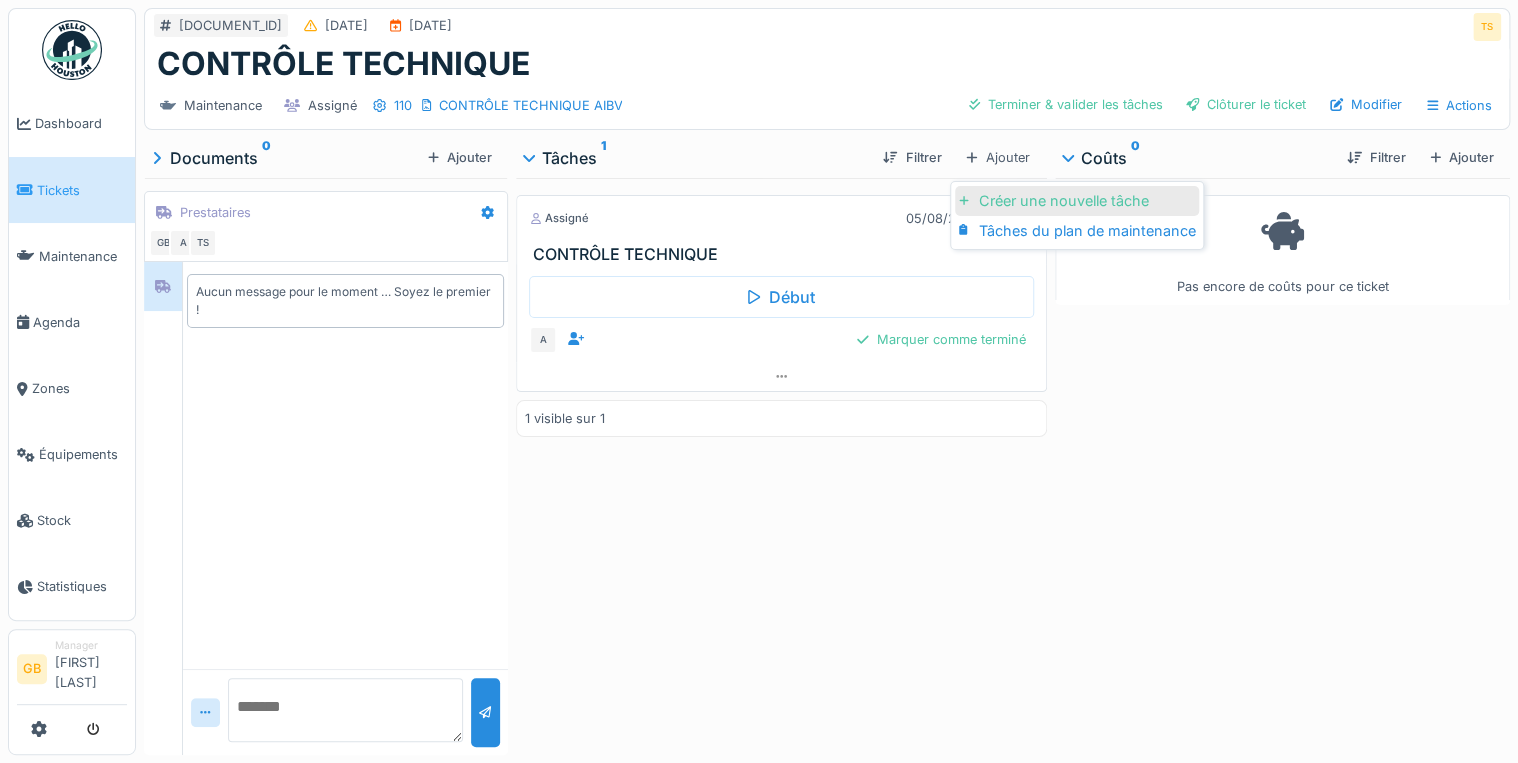 click on "Créer une nouvelle tâche" at bounding box center (1077, 201) 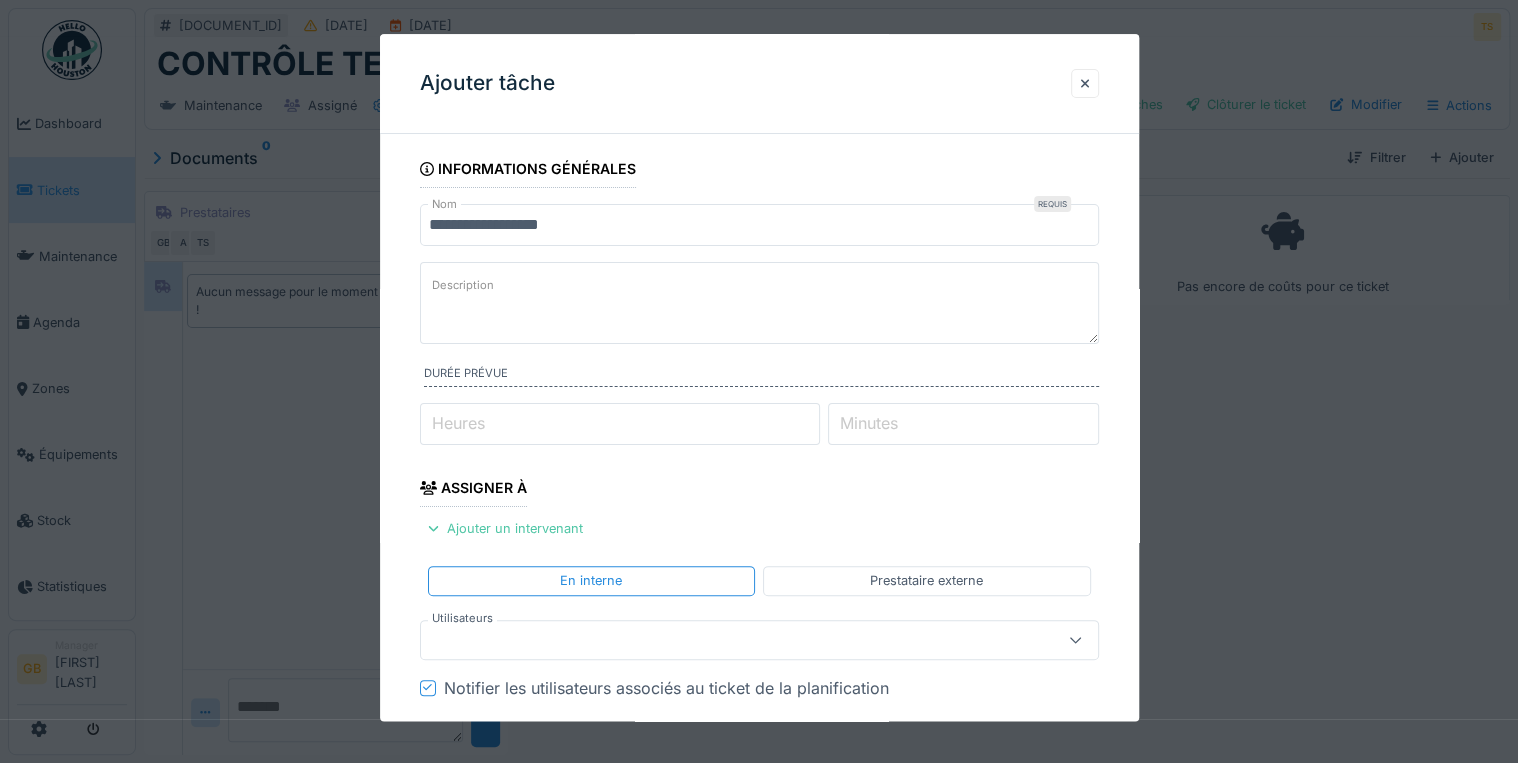 click on "**********" at bounding box center (759, 225) 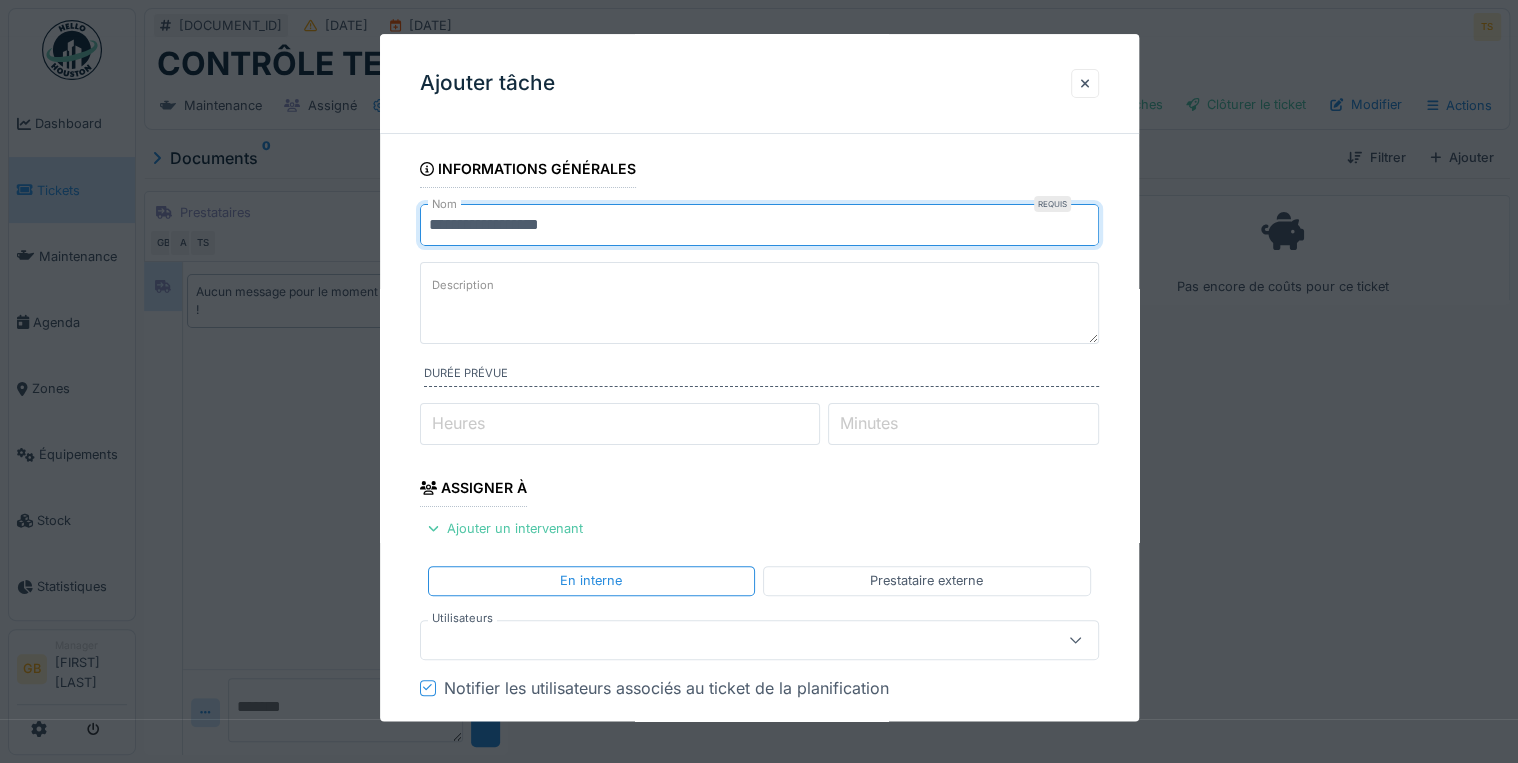click on "**********" at bounding box center (759, 225) 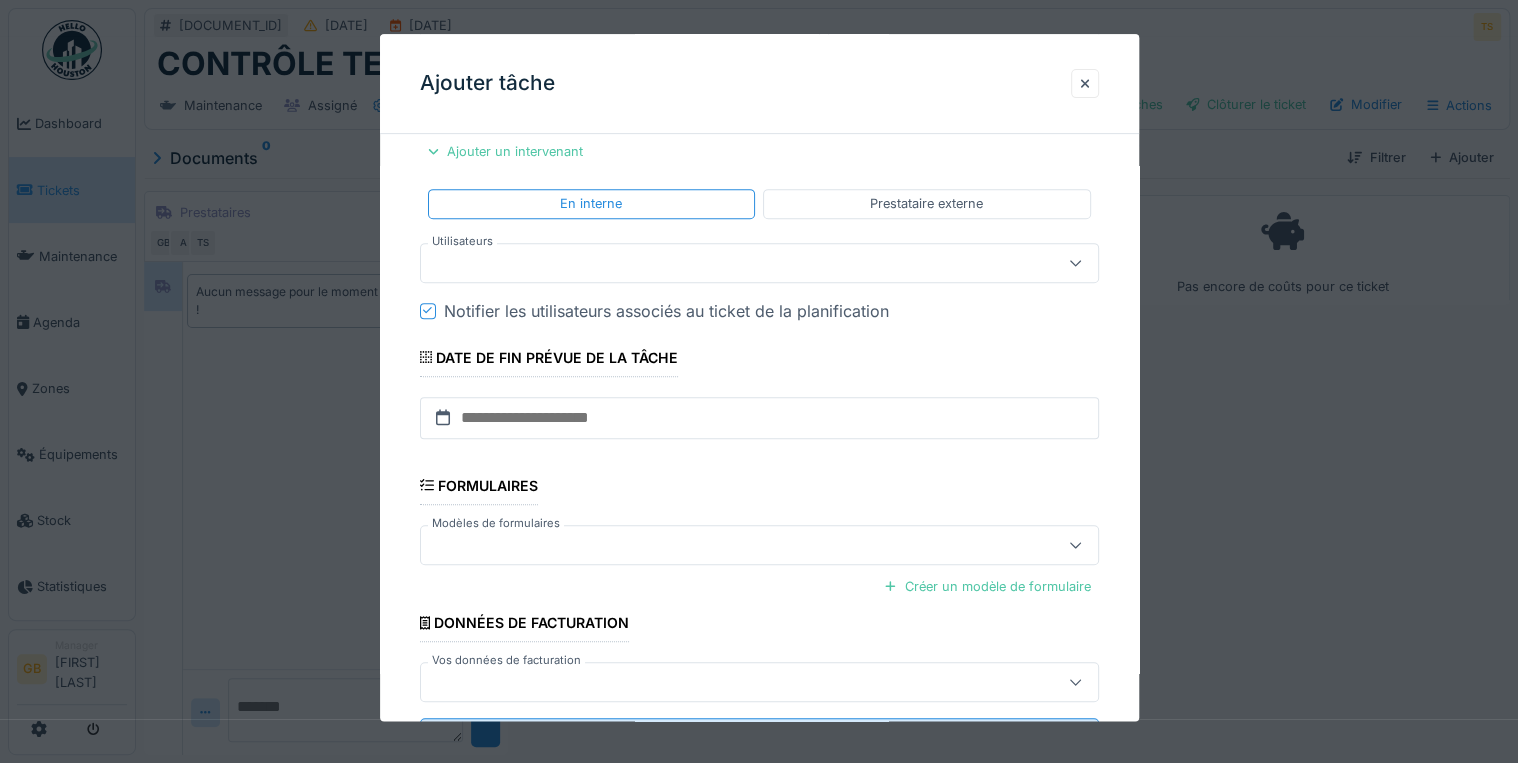 scroll, scrollTop: 468, scrollLeft: 0, axis: vertical 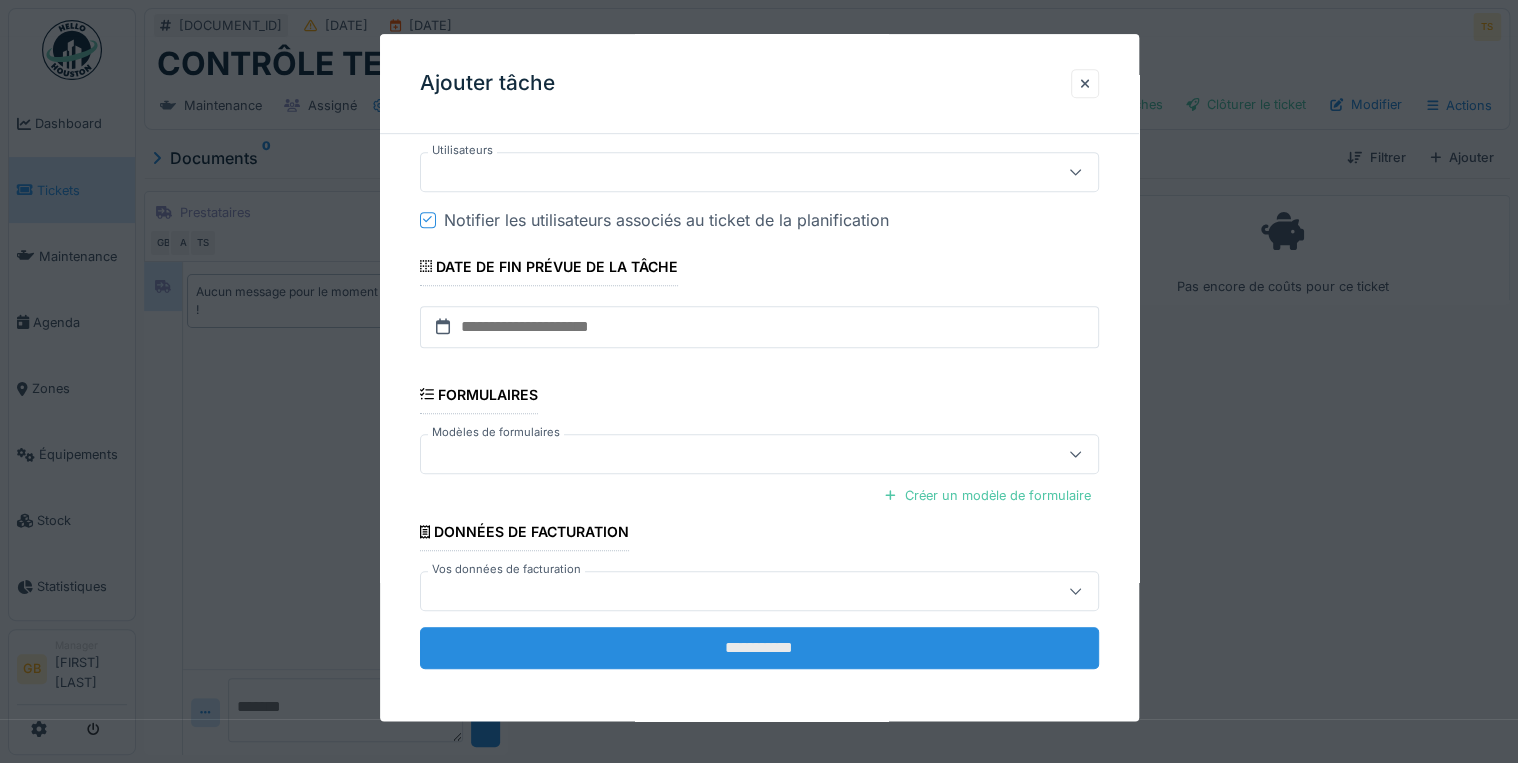 type on "**********" 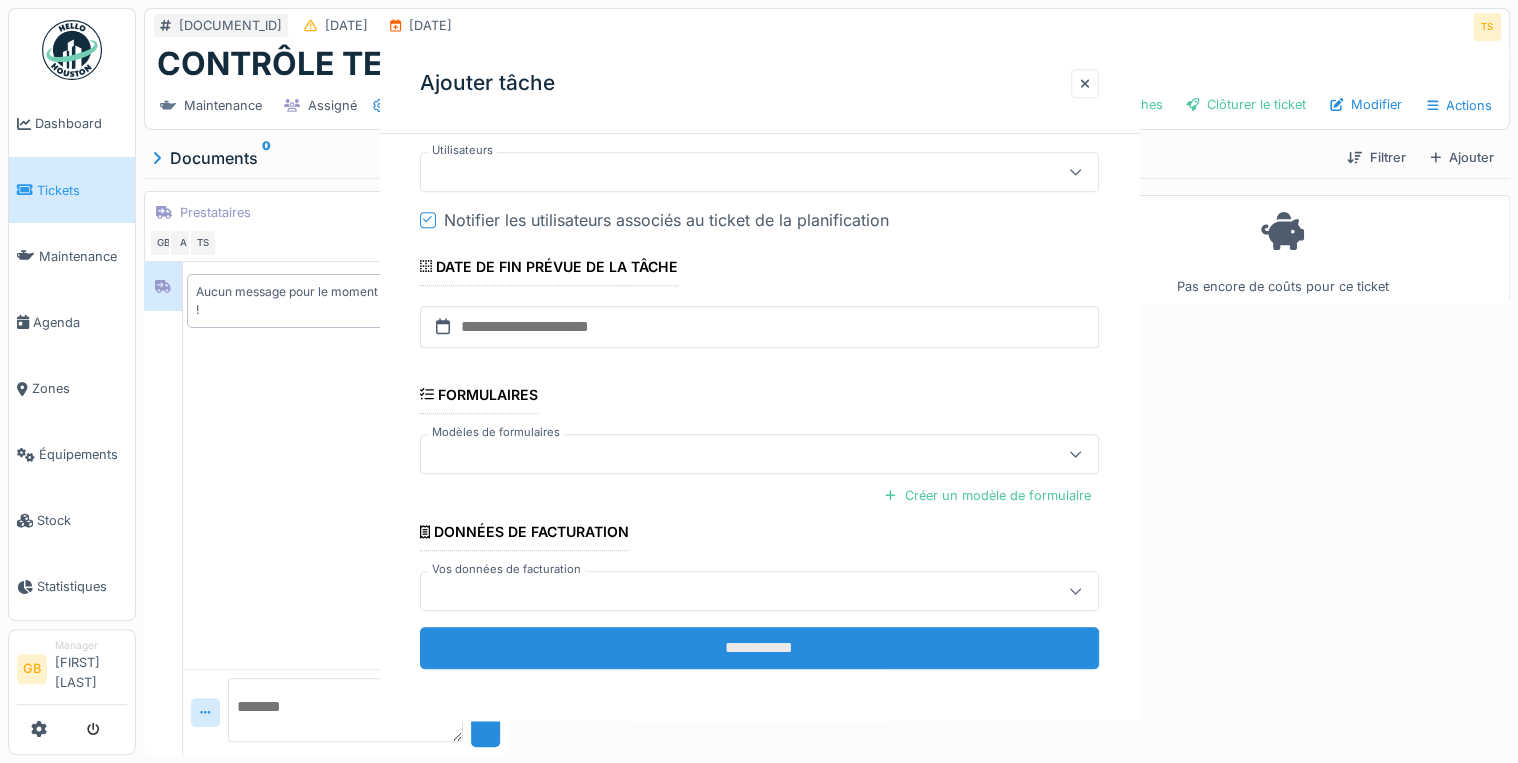 scroll, scrollTop: 0, scrollLeft: 0, axis: both 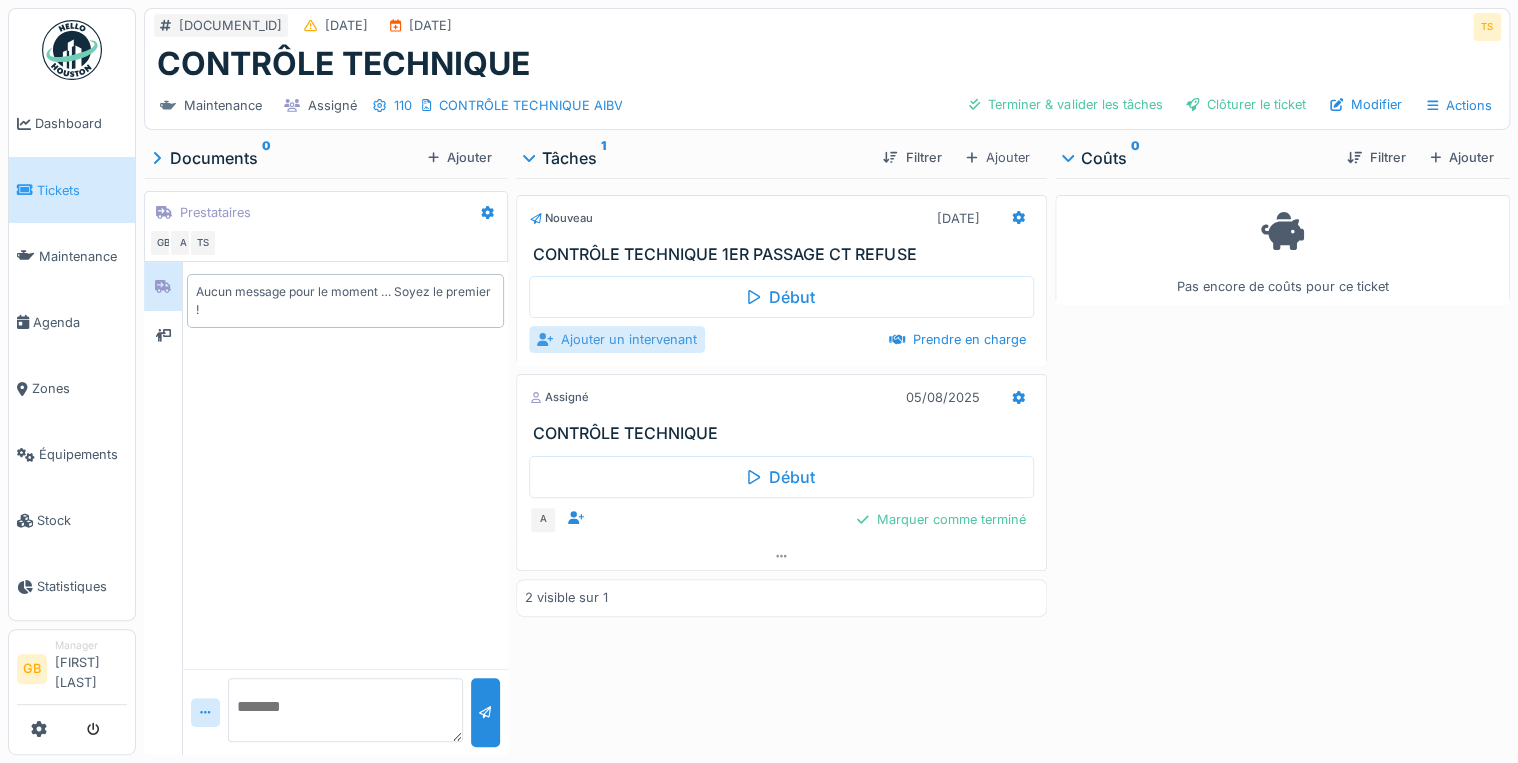 click on "Ajouter un intervenant" at bounding box center (617, 339) 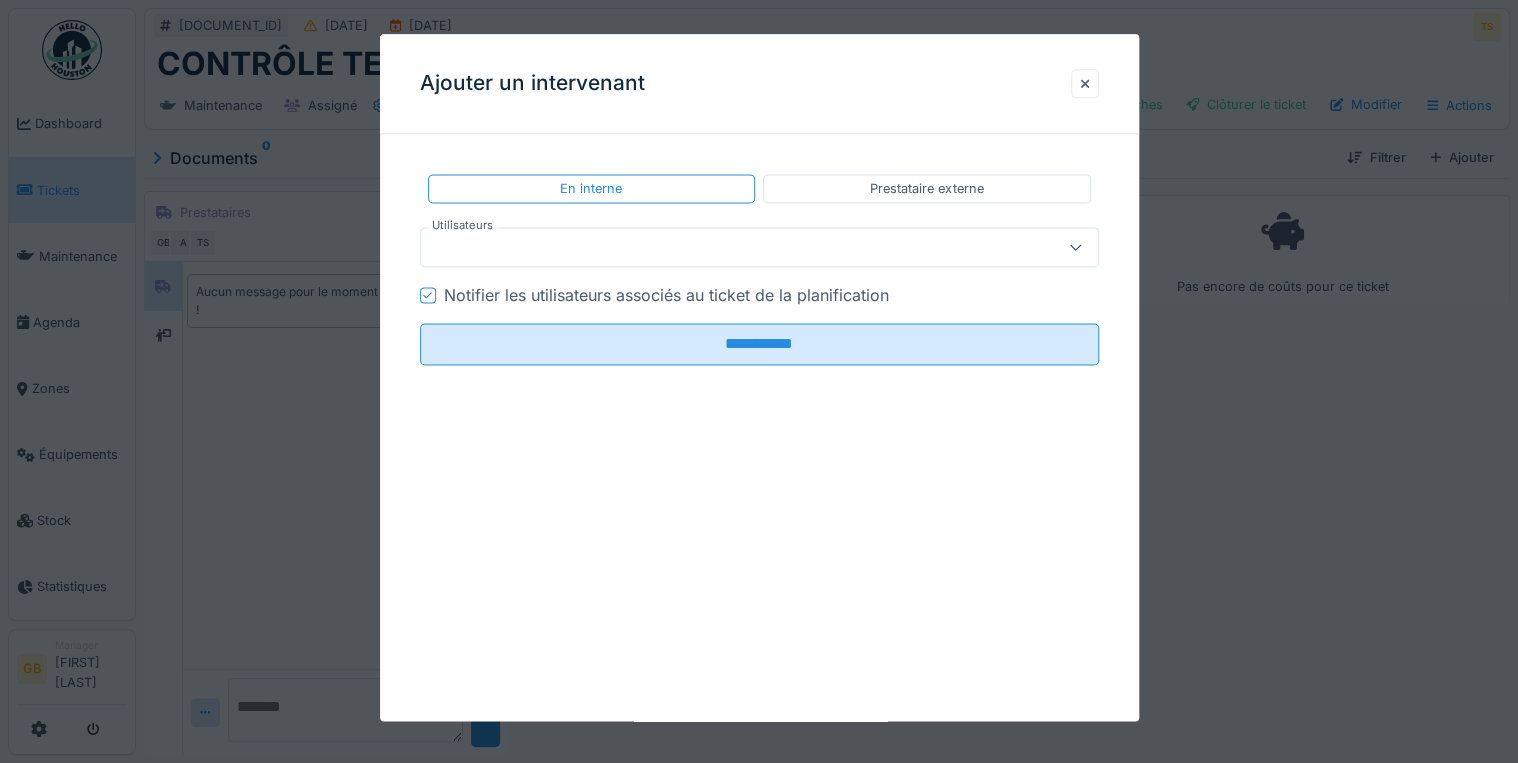 drag, startPoint x: 611, startPoint y: 300, endPoint x: 610, endPoint y: 284, distance: 16.03122 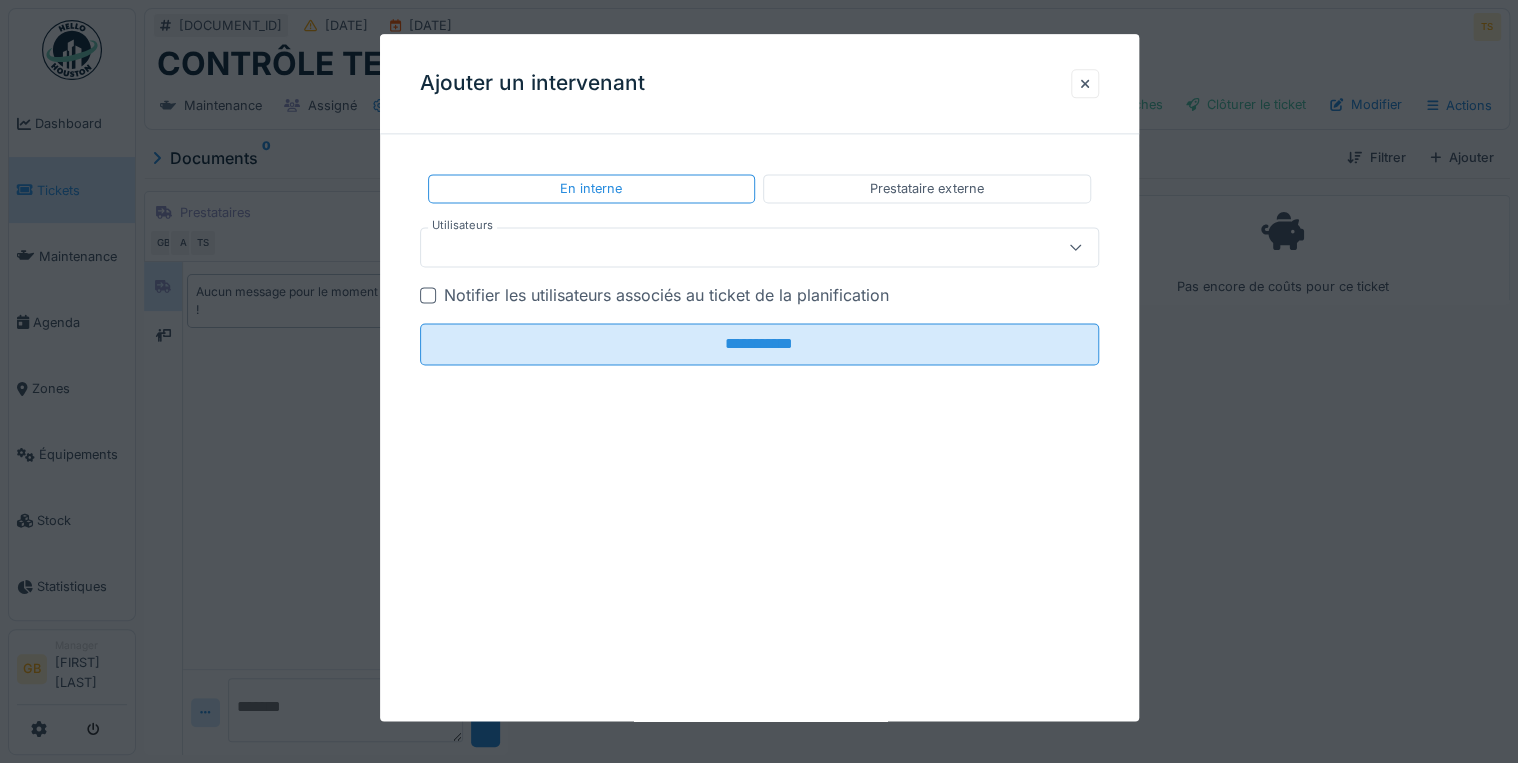click at bounding box center [725, 248] 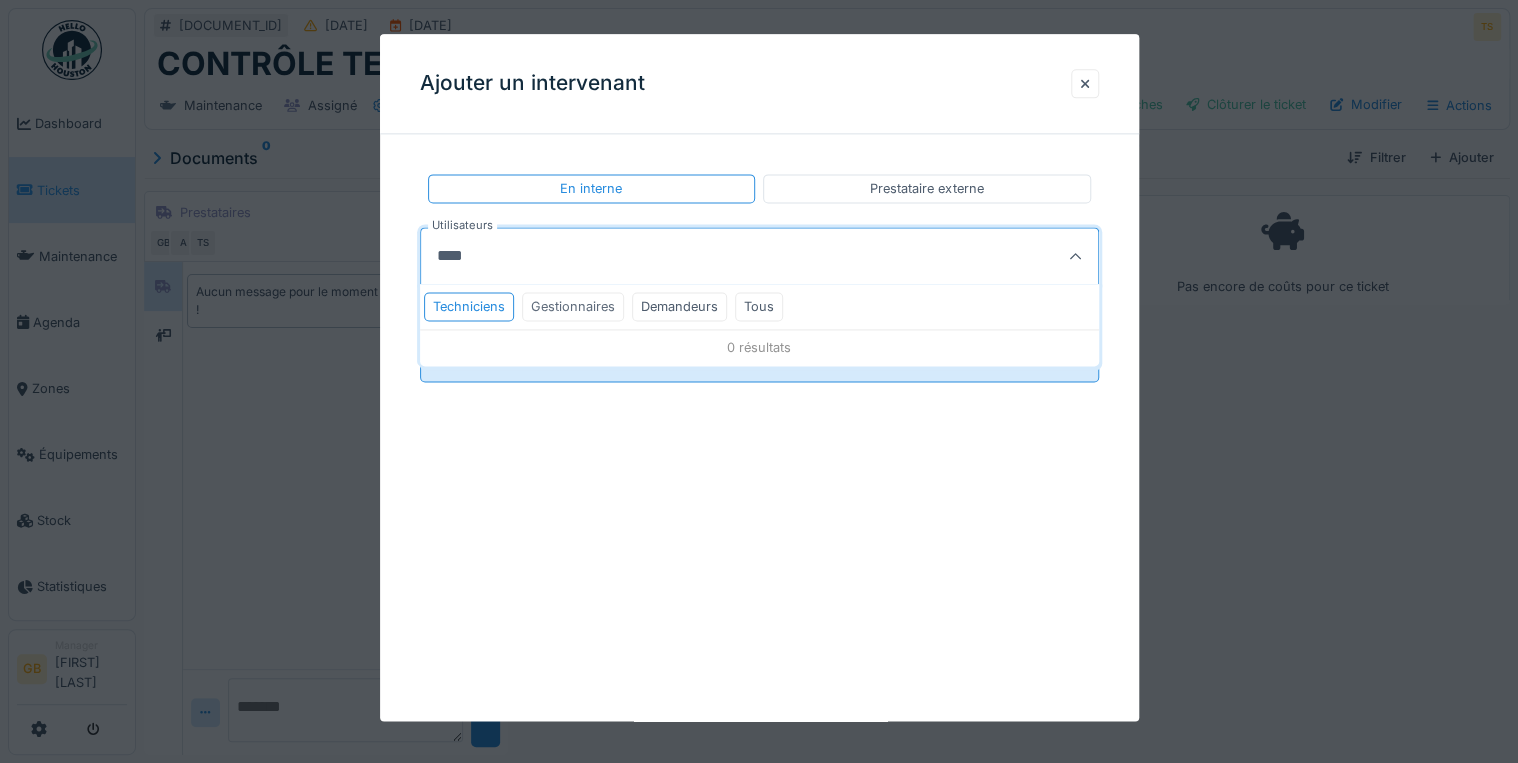 scroll, scrollTop: 0, scrollLeft: 0, axis: both 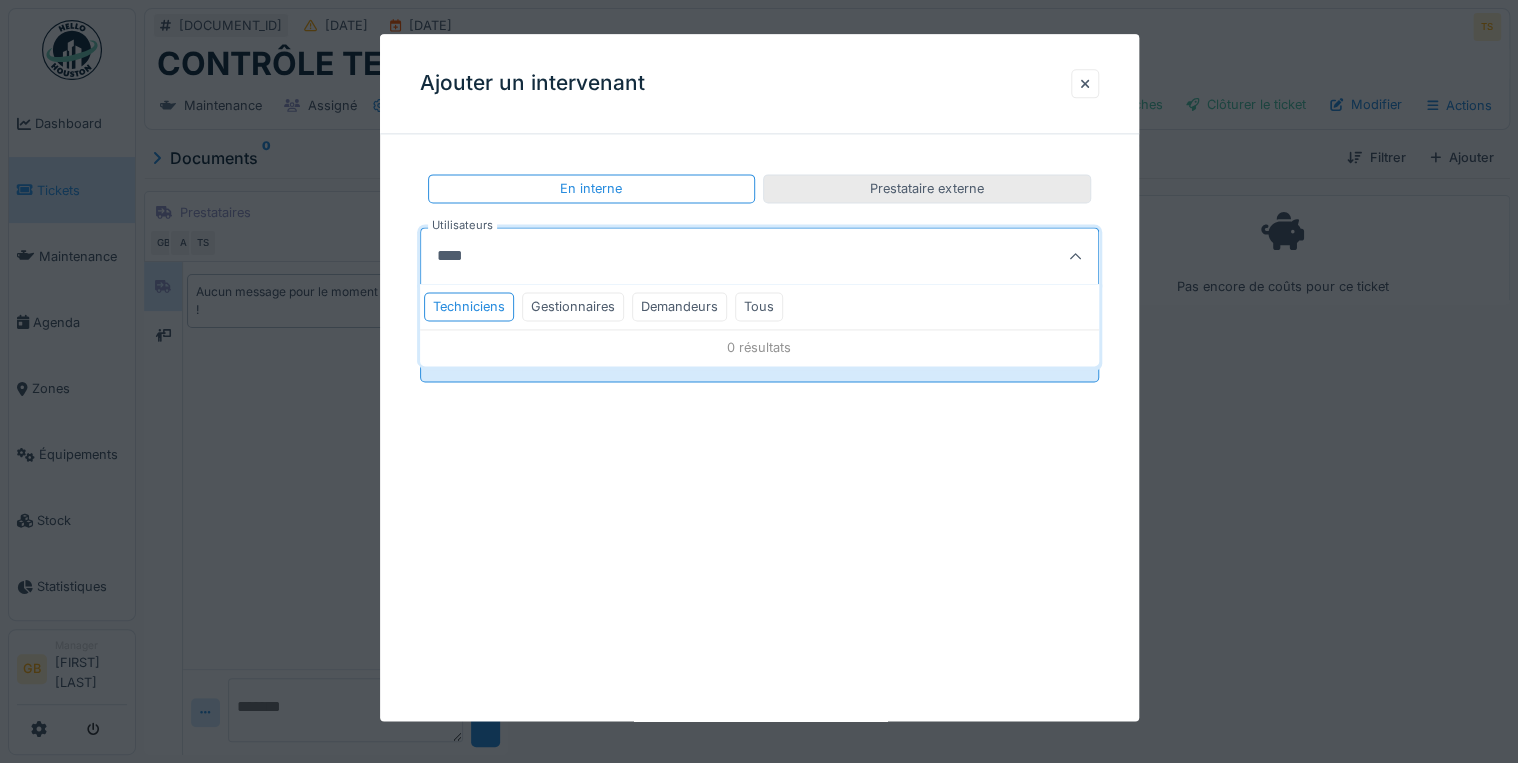 type on "****" 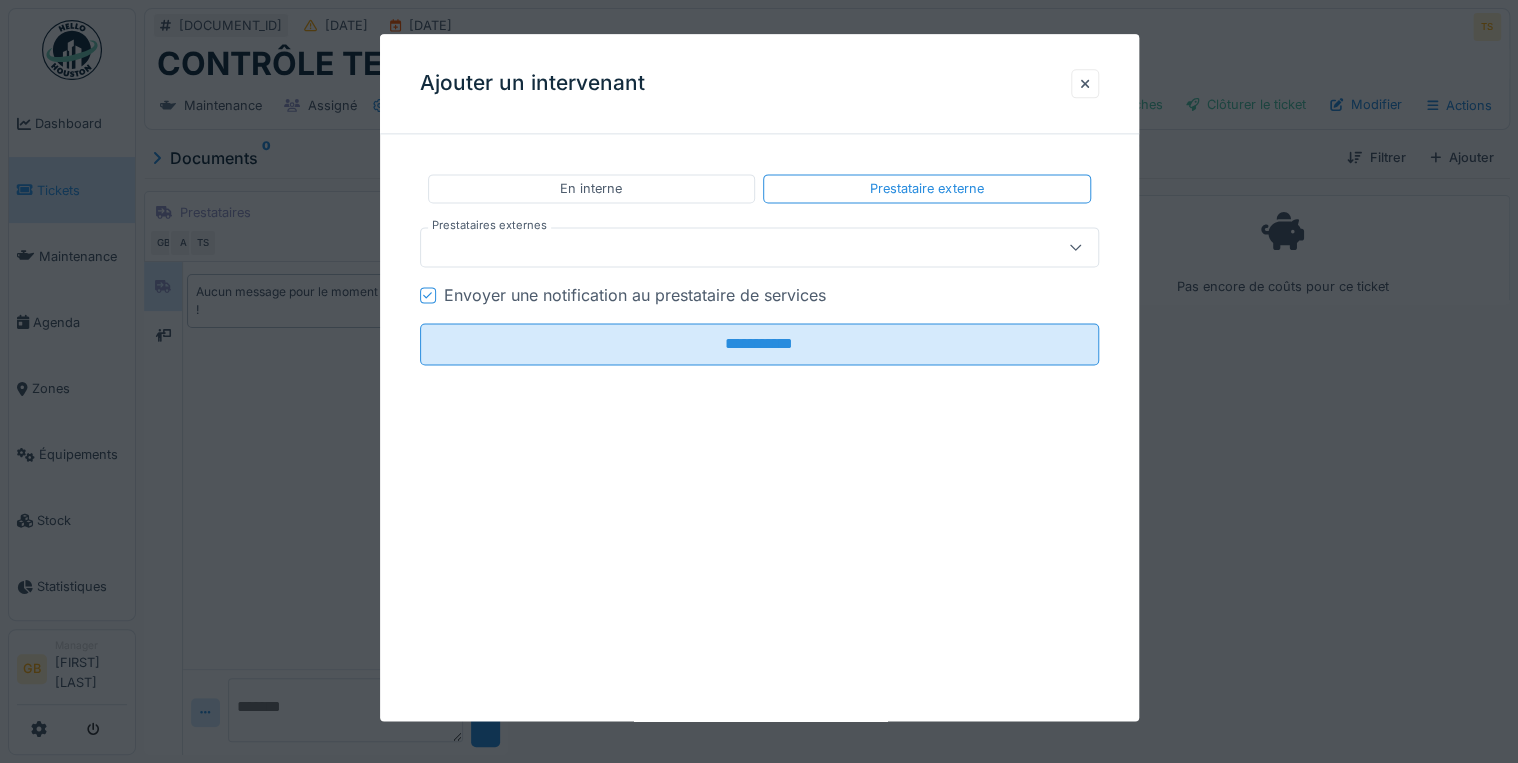click at bounding box center (725, 248) 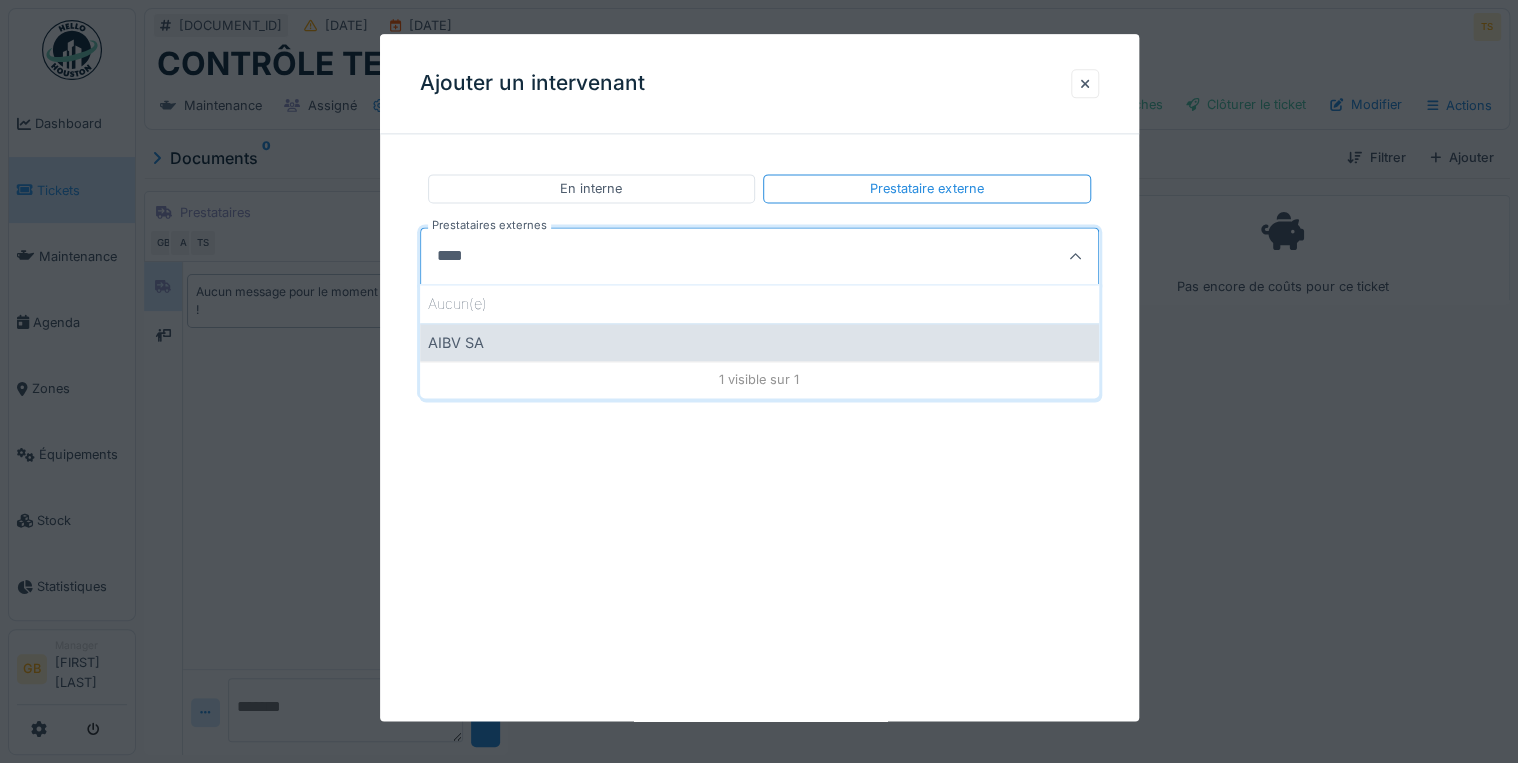 type on "****" 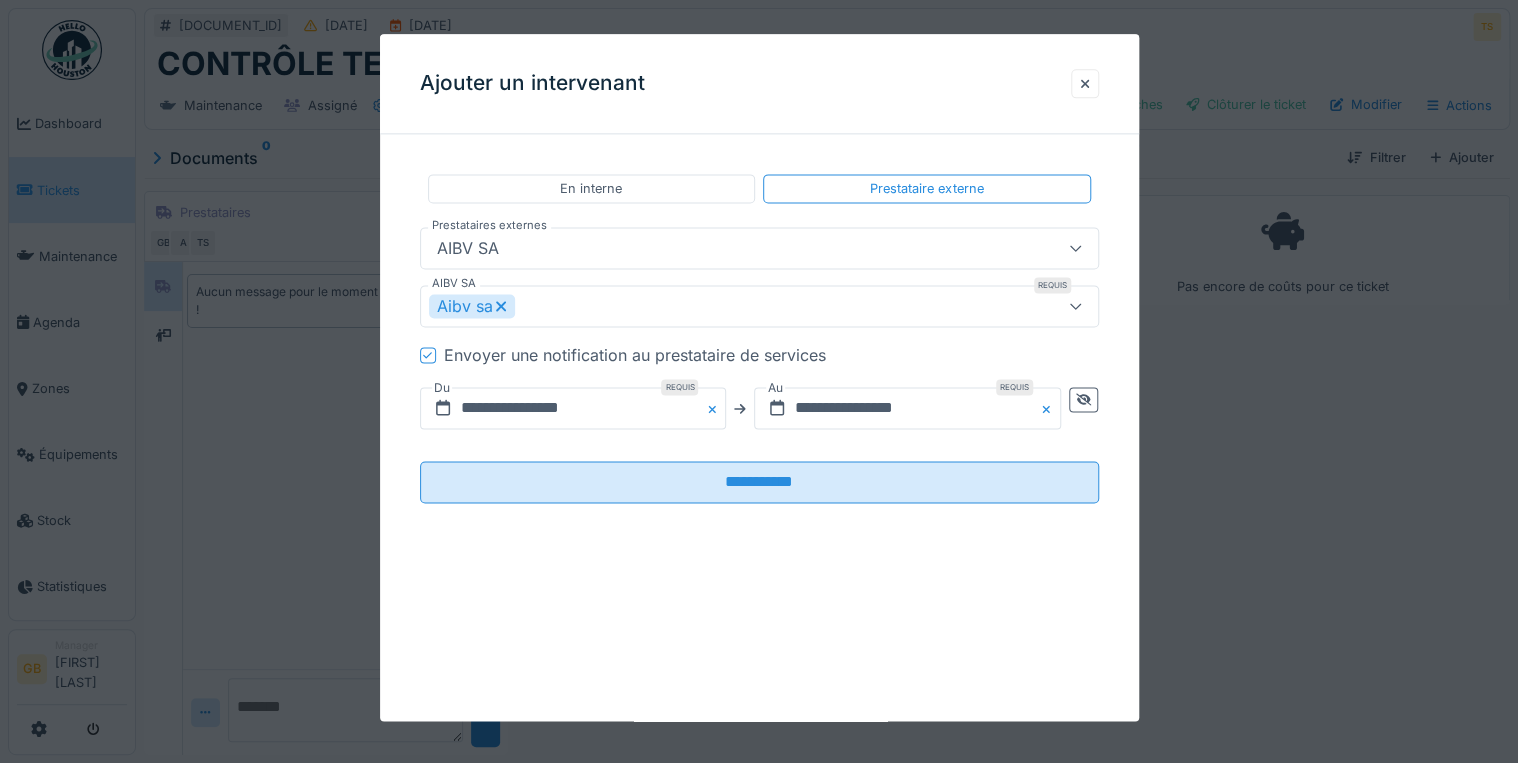 click 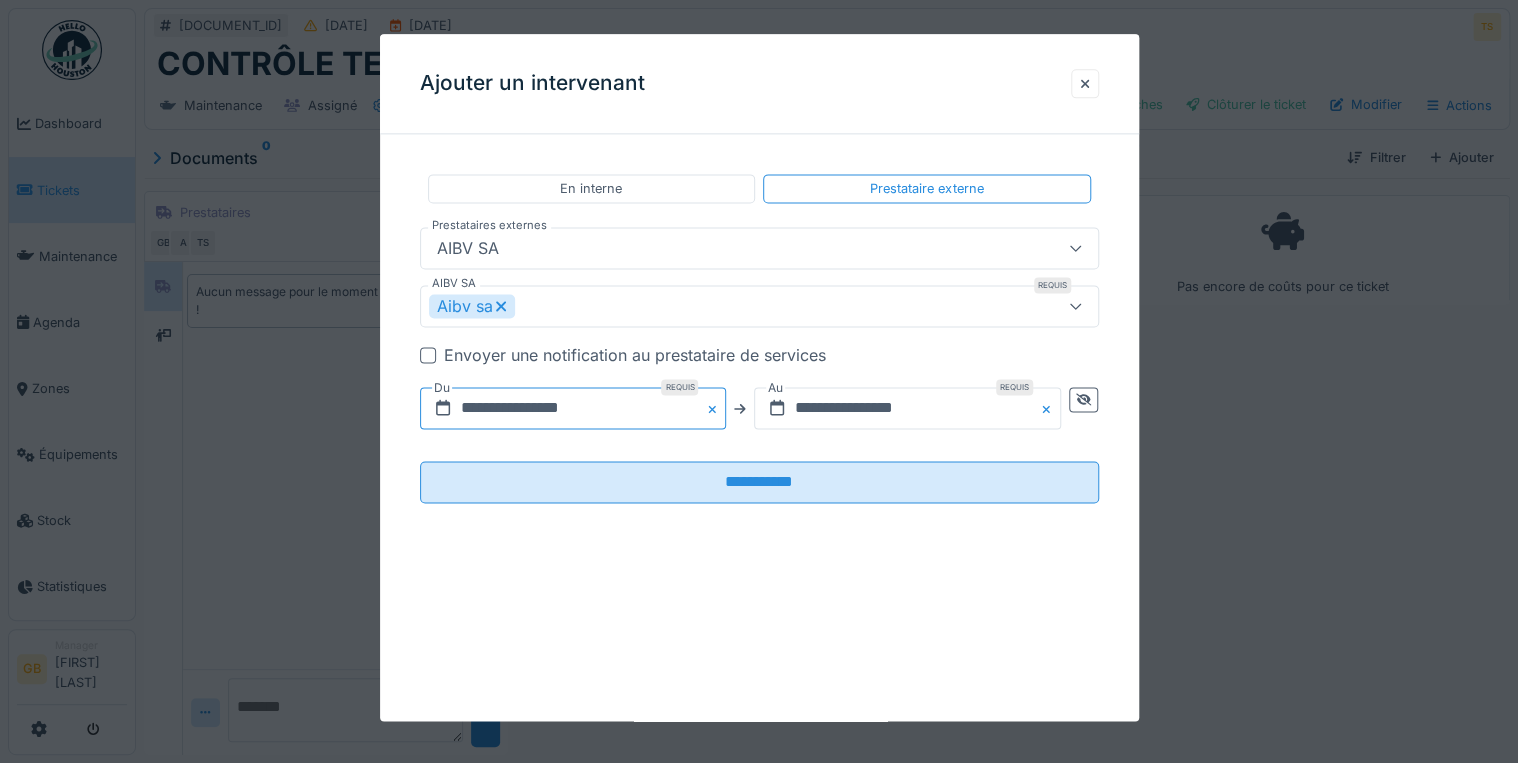 click on "**********" at bounding box center (573, 409) 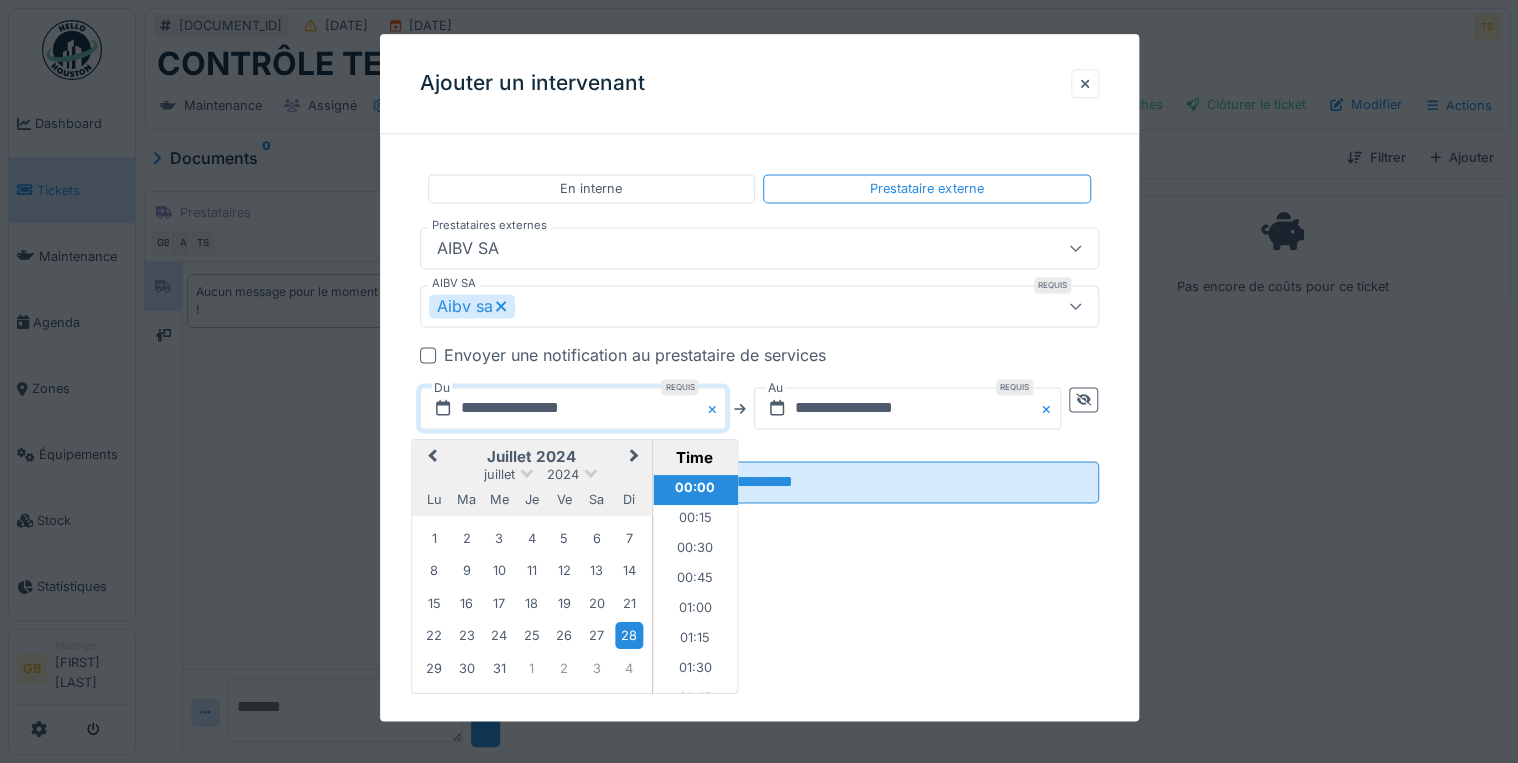 click on "Next Month" at bounding box center [634, 457] 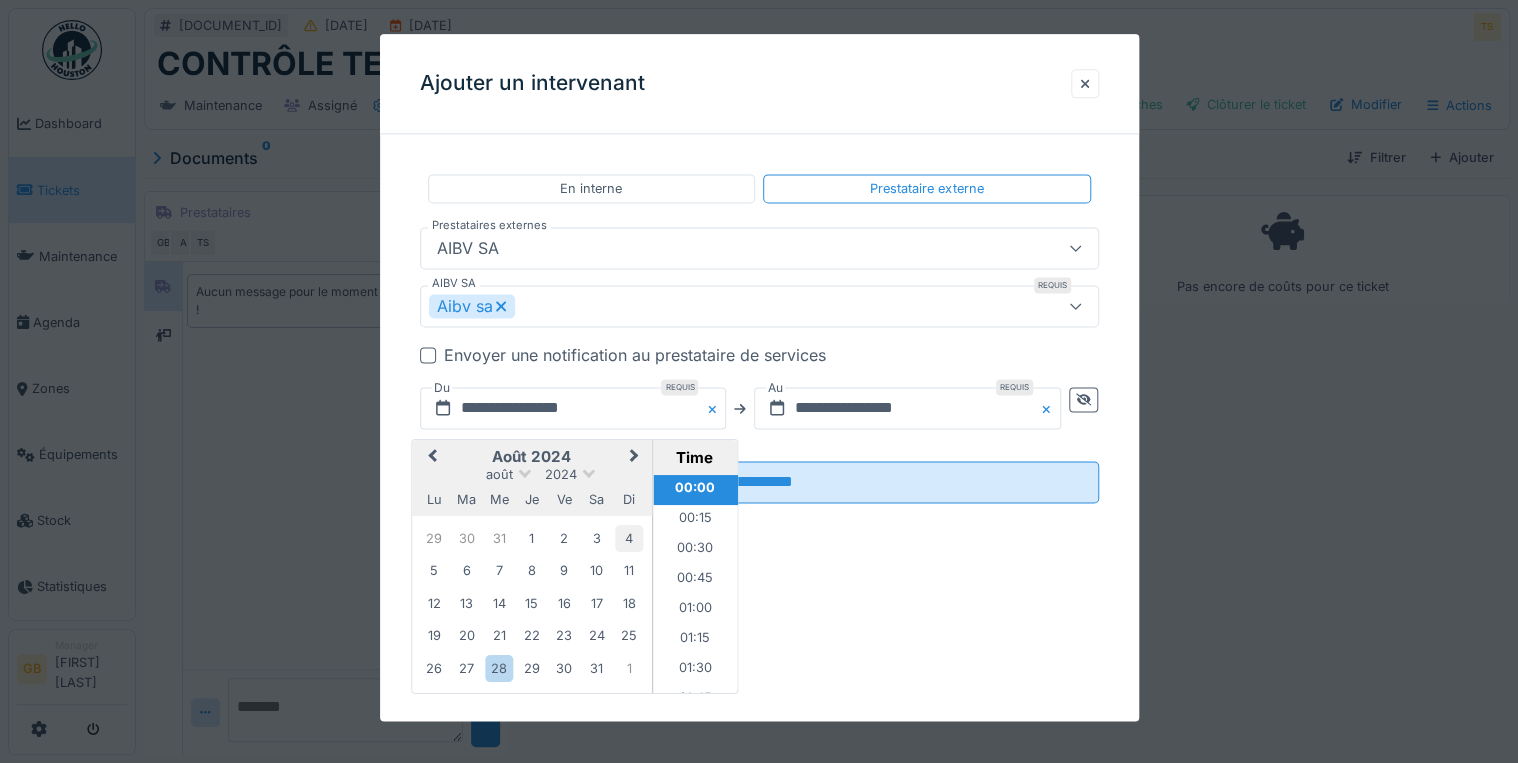 click on "4" at bounding box center [629, 538] 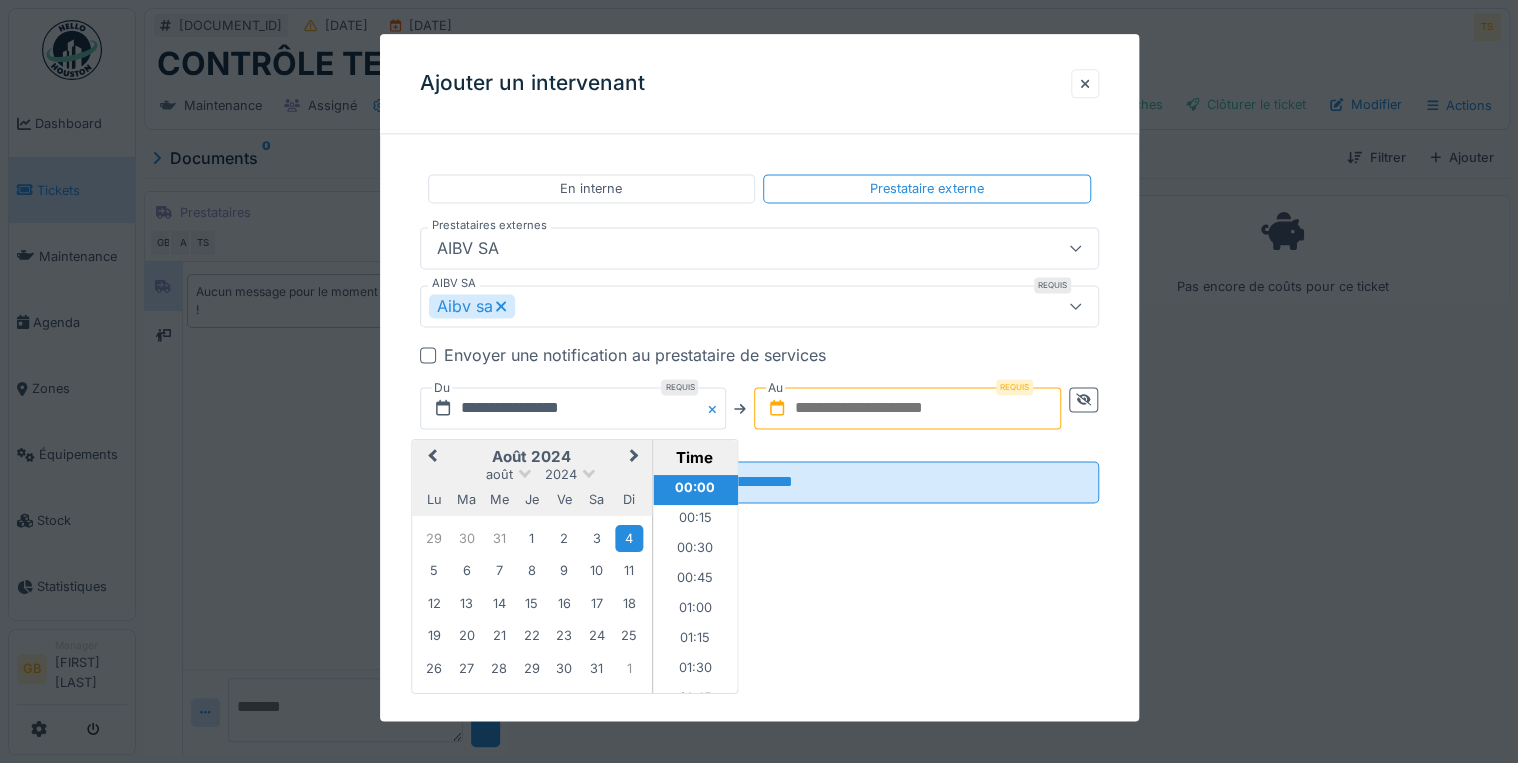 click on "4" at bounding box center [629, 538] 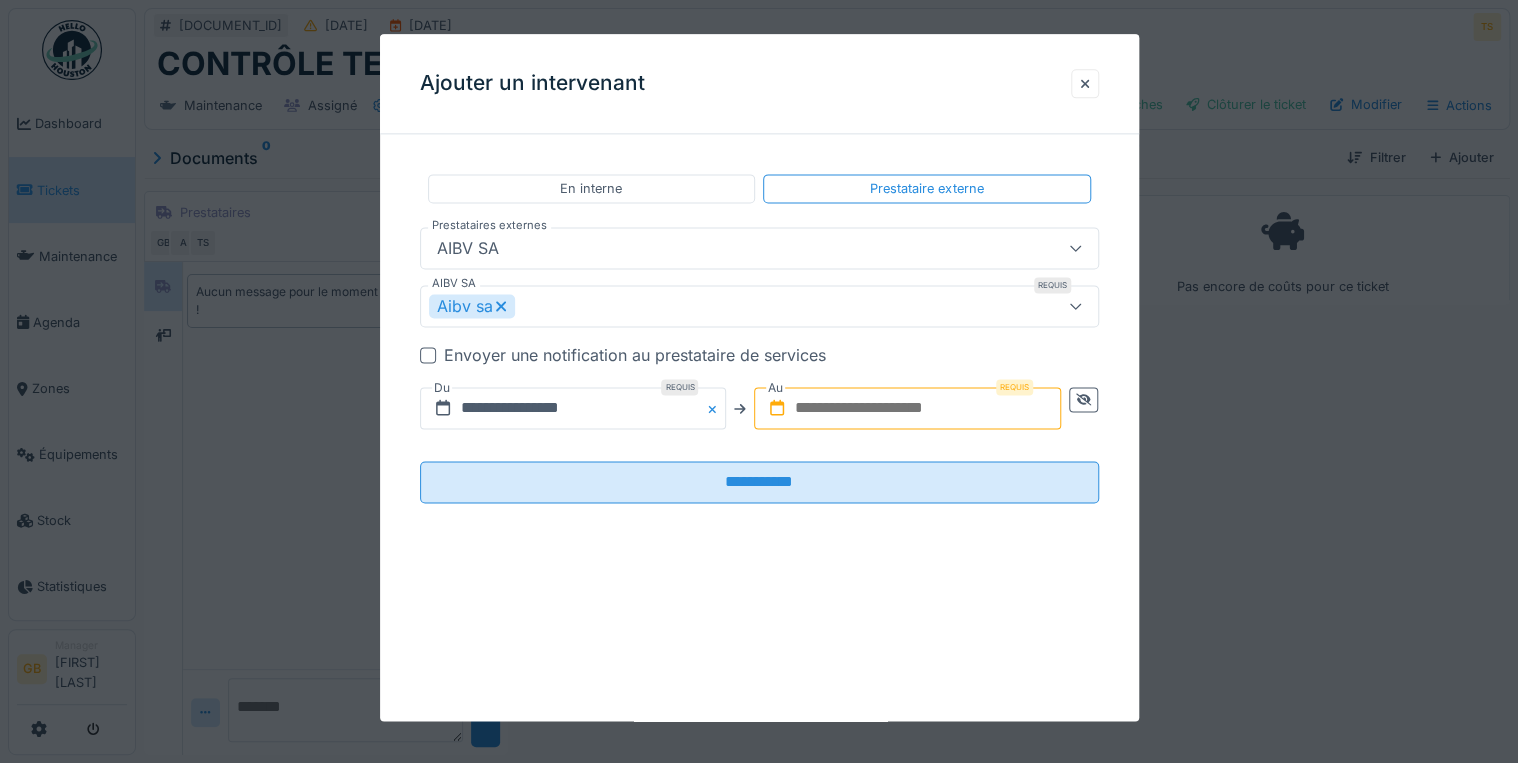 click at bounding box center [907, 409] 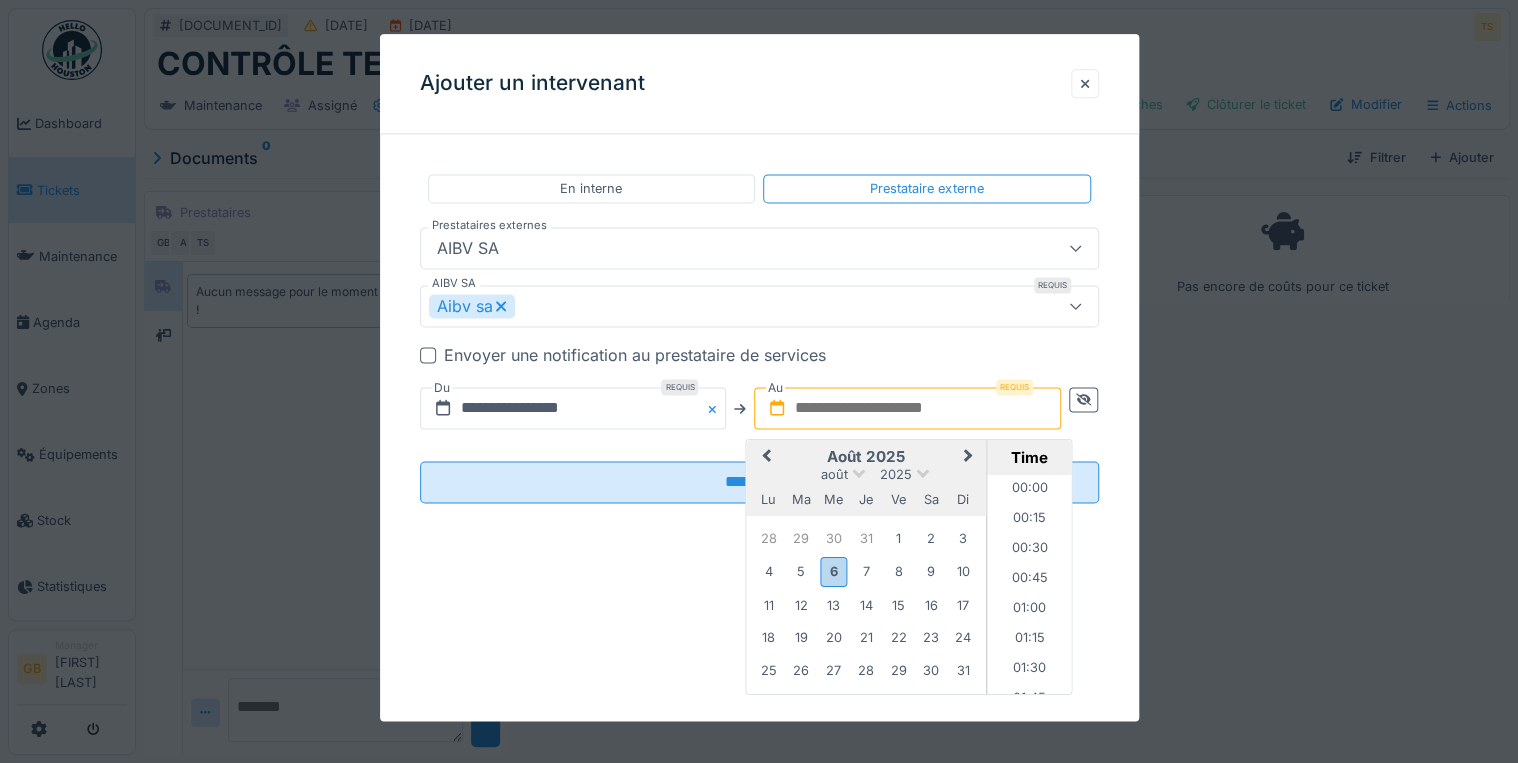 scroll, scrollTop: 835, scrollLeft: 0, axis: vertical 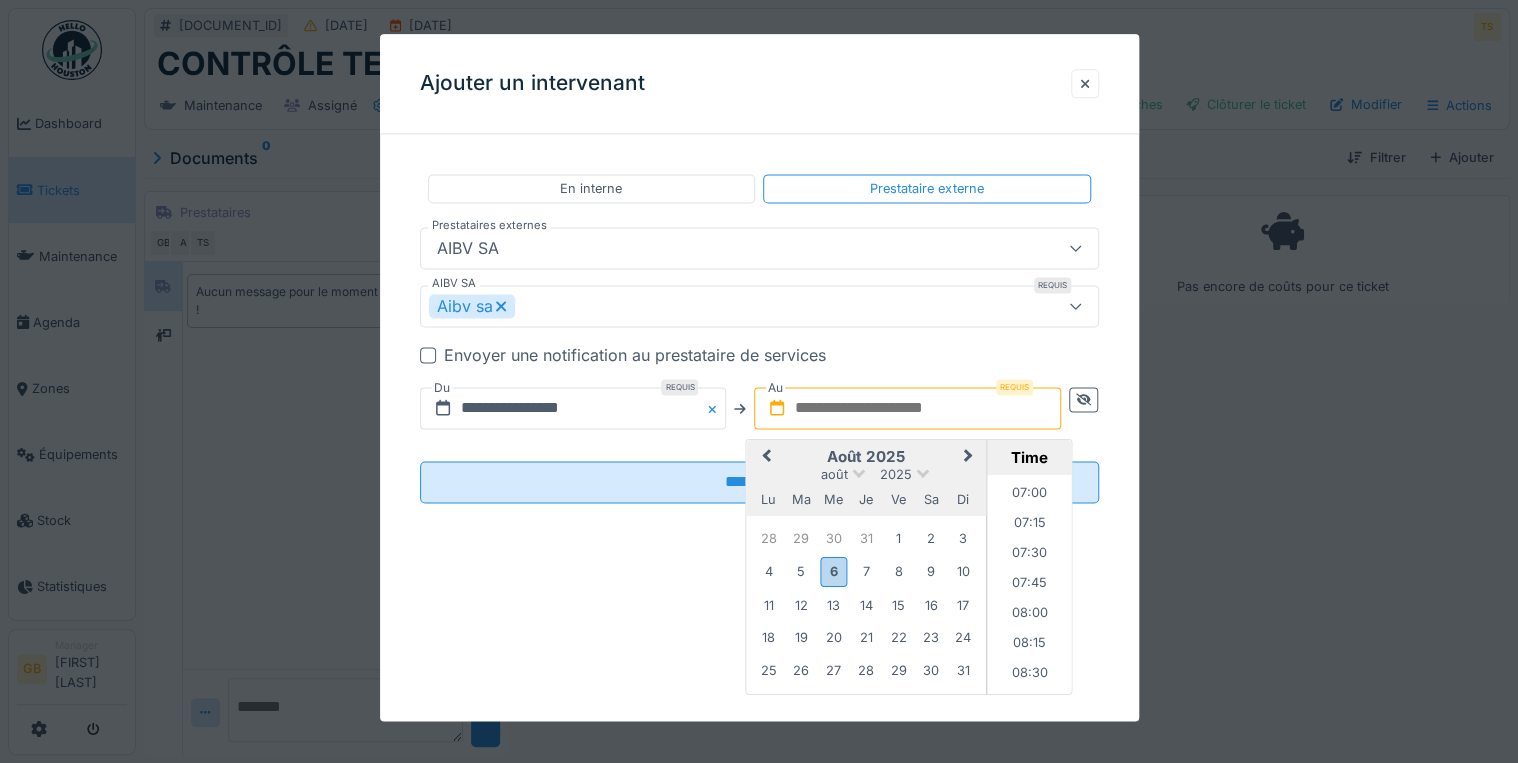 click on "4 5 6 7 8 9 10" at bounding box center [865, 572] 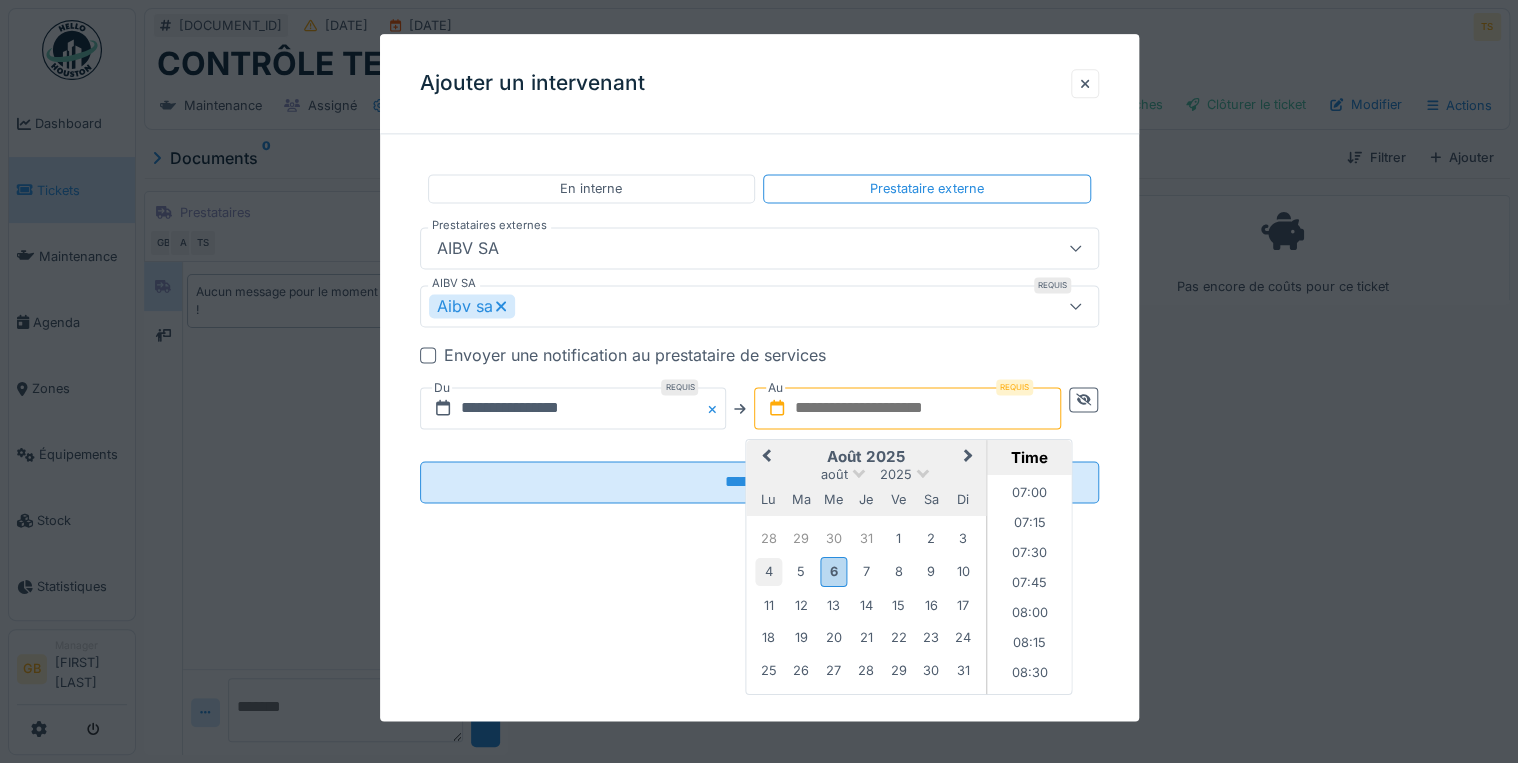 click on "4" at bounding box center [768, 571] 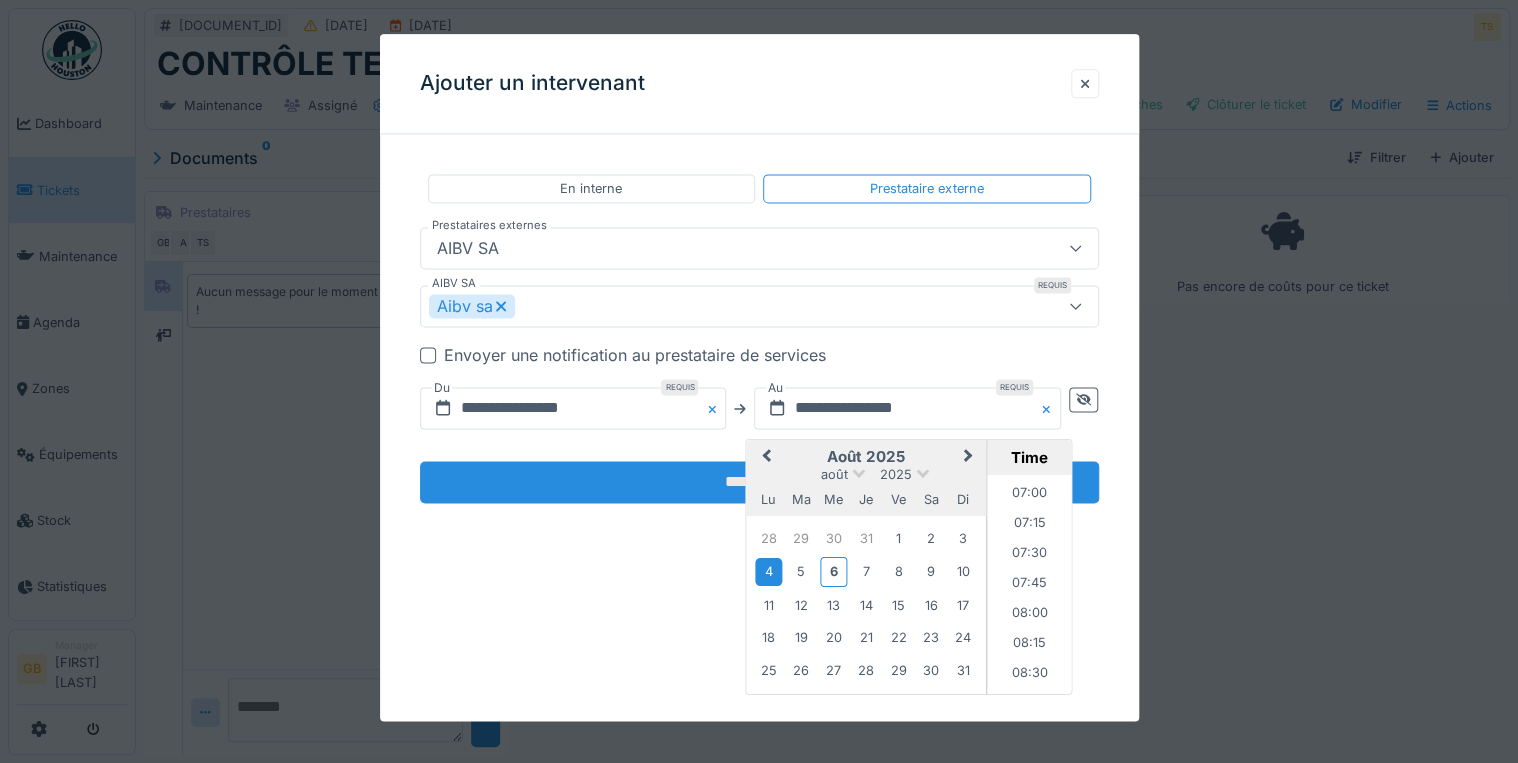 click on "**********" at bounding box center [759, 483] 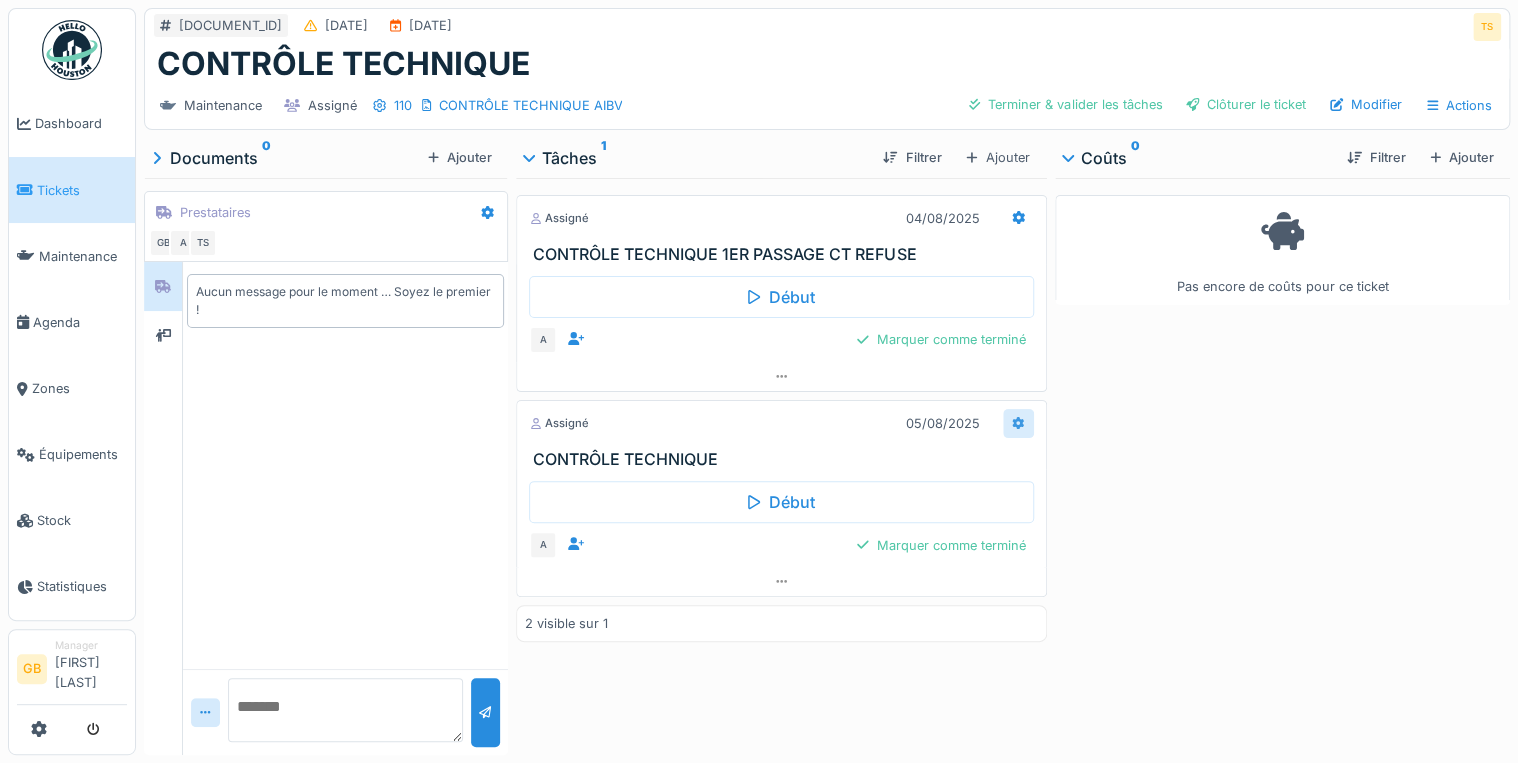 click 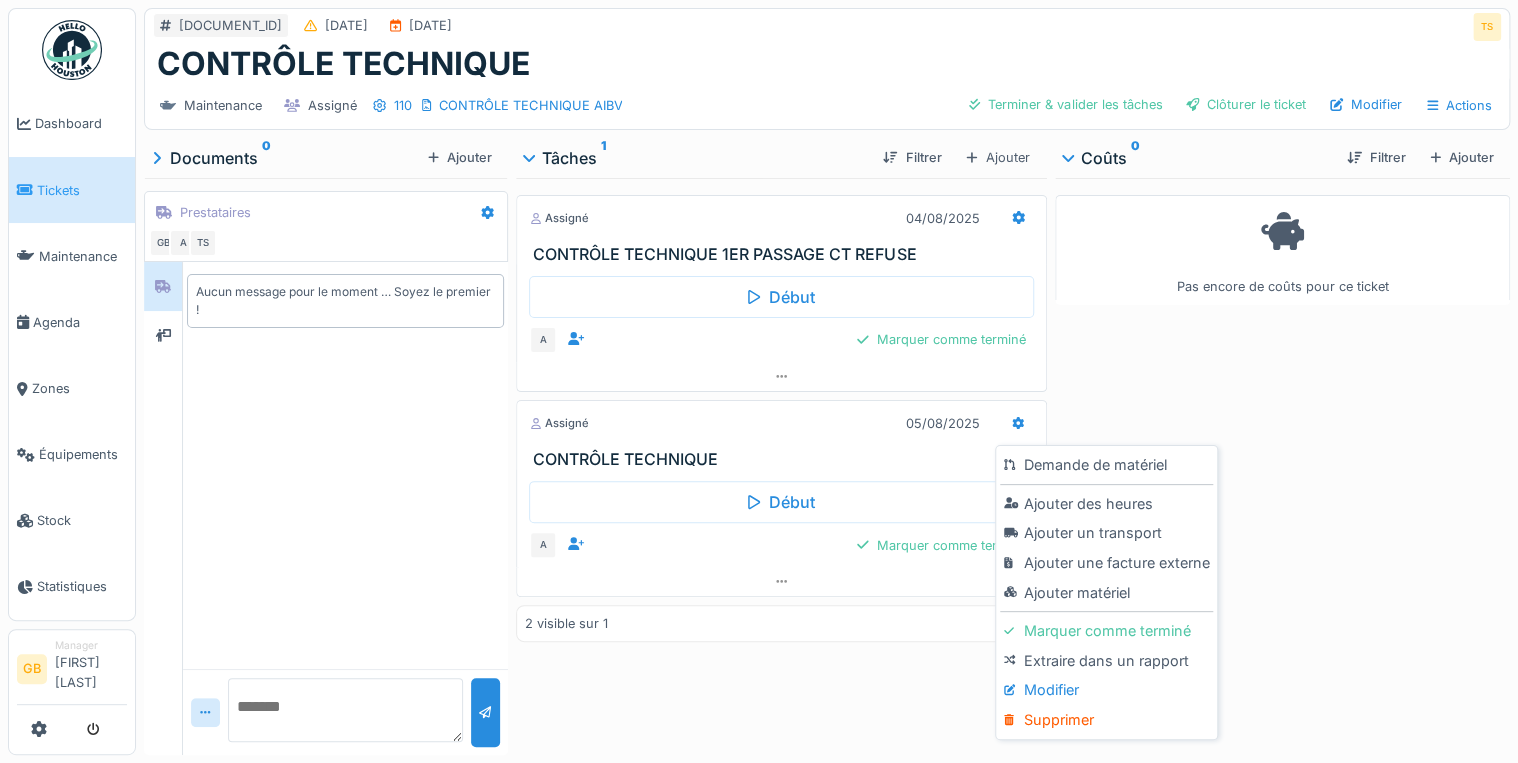 click on "Pas encore de coûts pour ce ticket" at bounding box center [1282, 462] 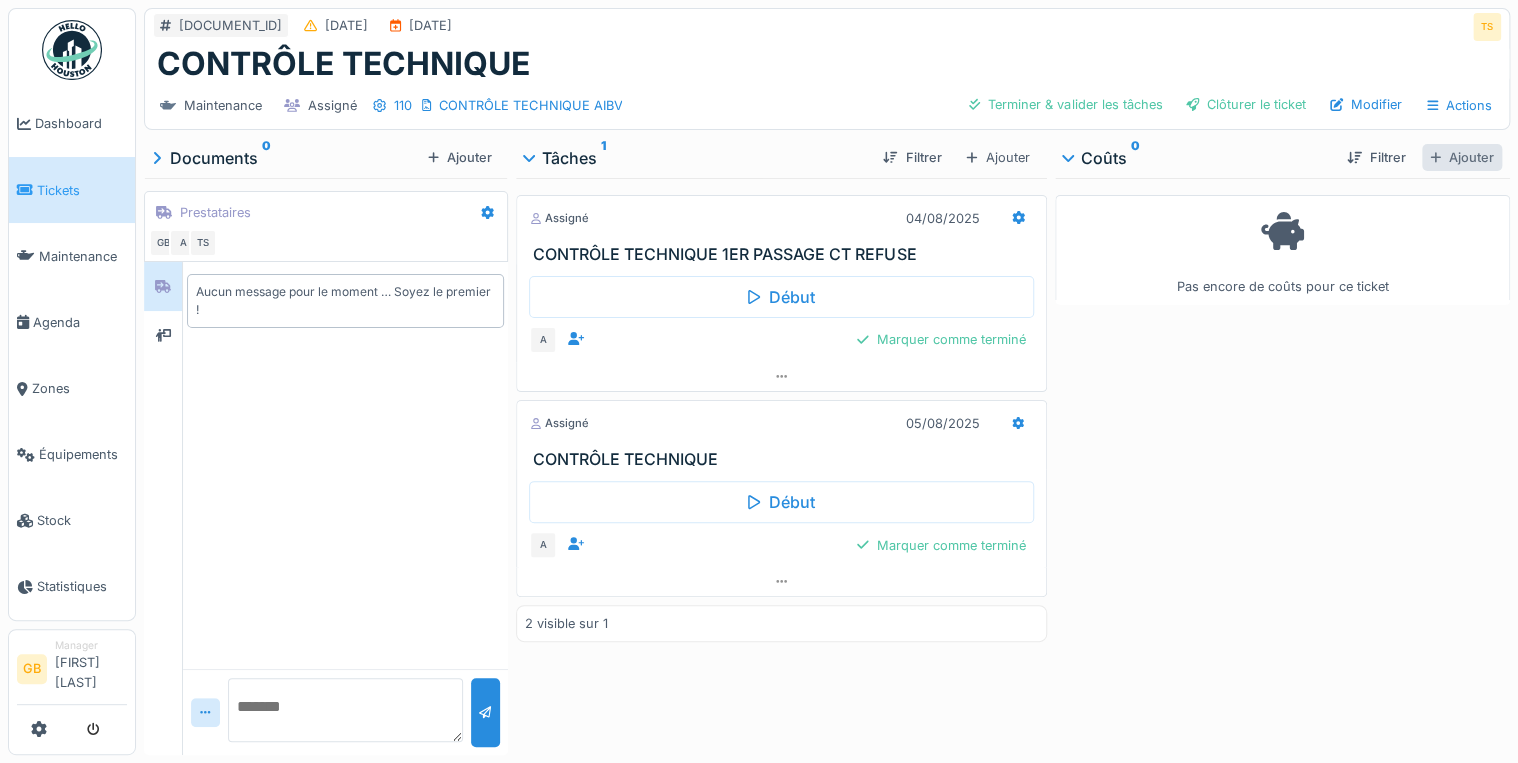 click on "Ajouter" at bounding box center [1462, 157] 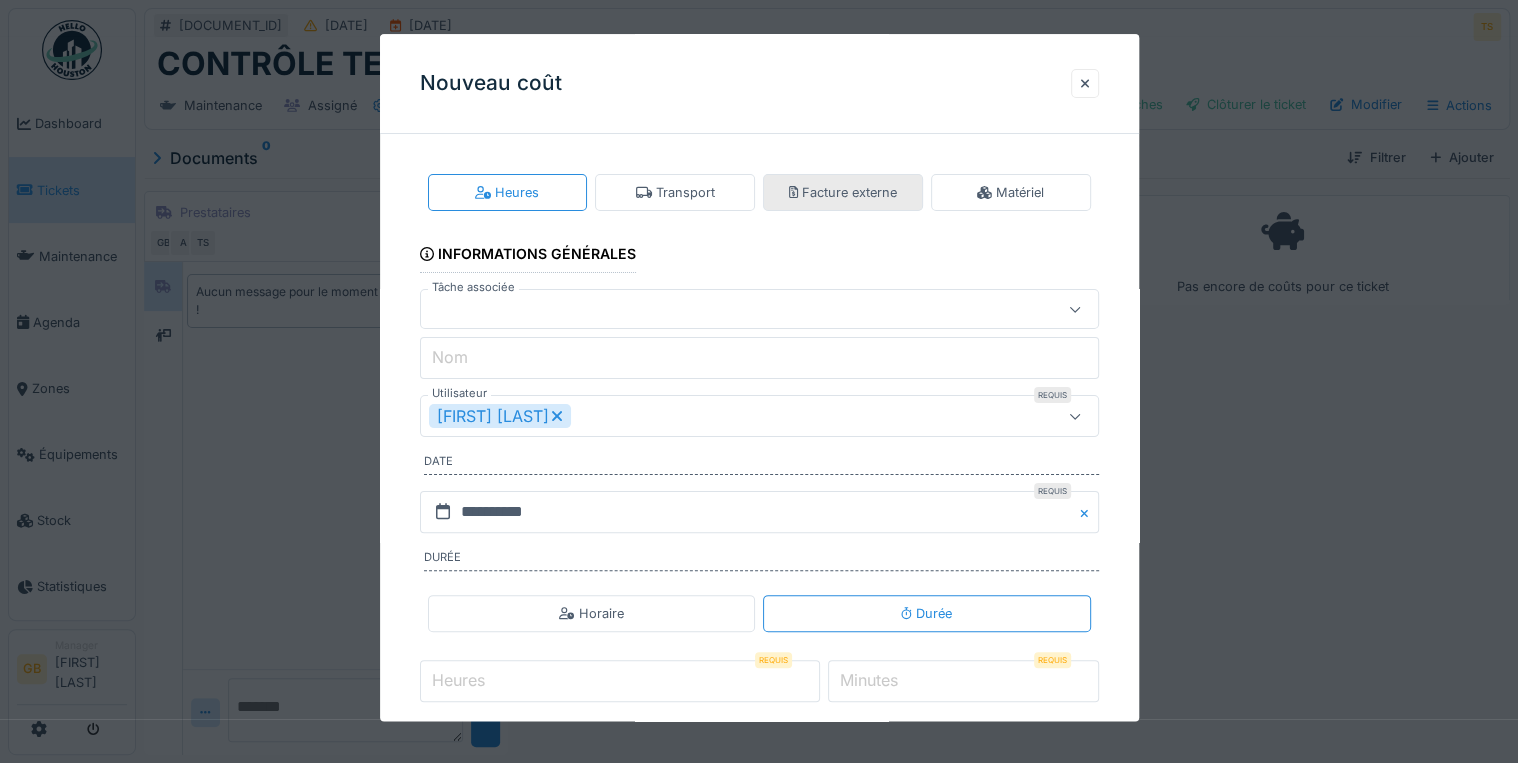 click on "Facture externe" at bounding box center (843, 192) 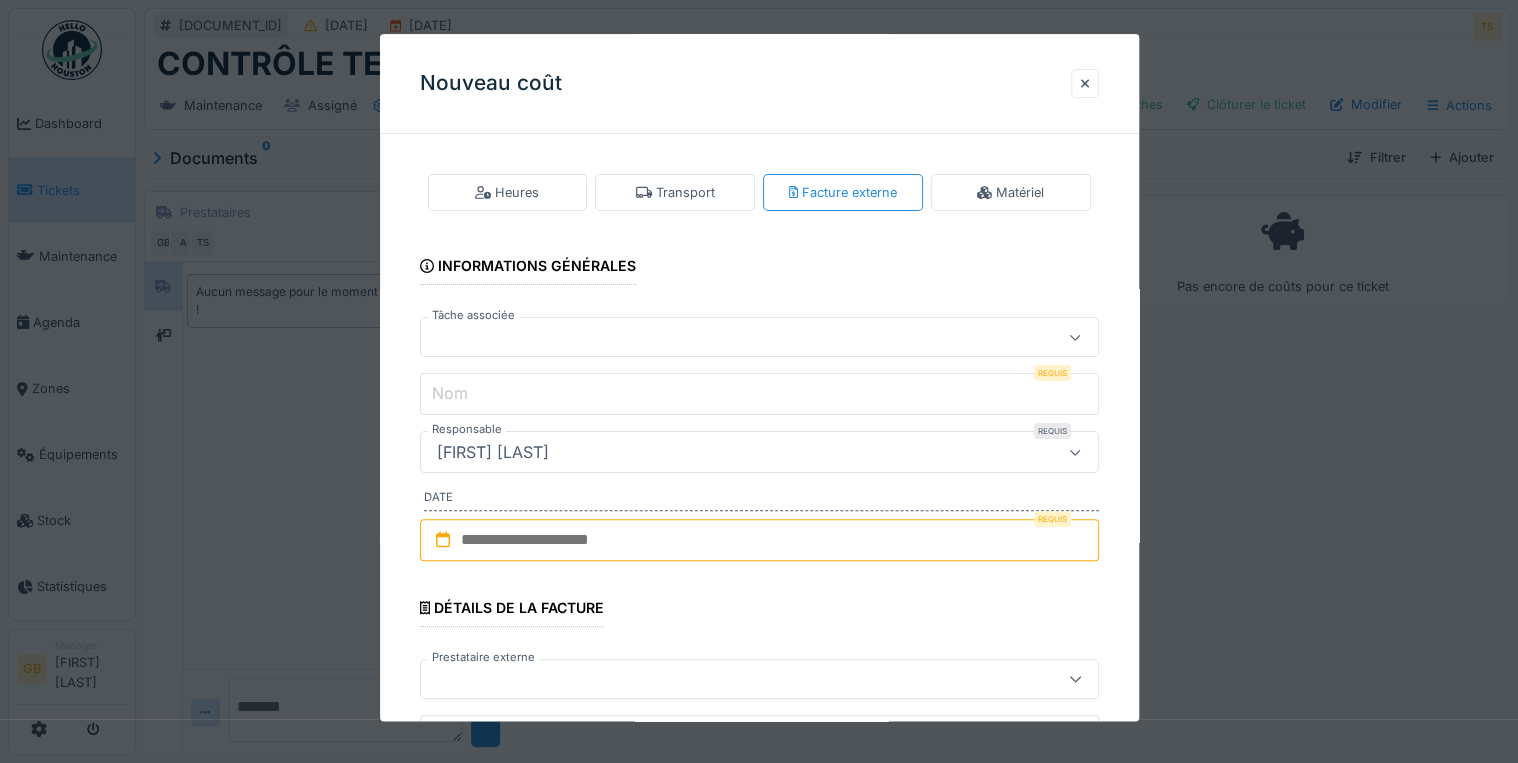 click at bounding box center (725, 338) 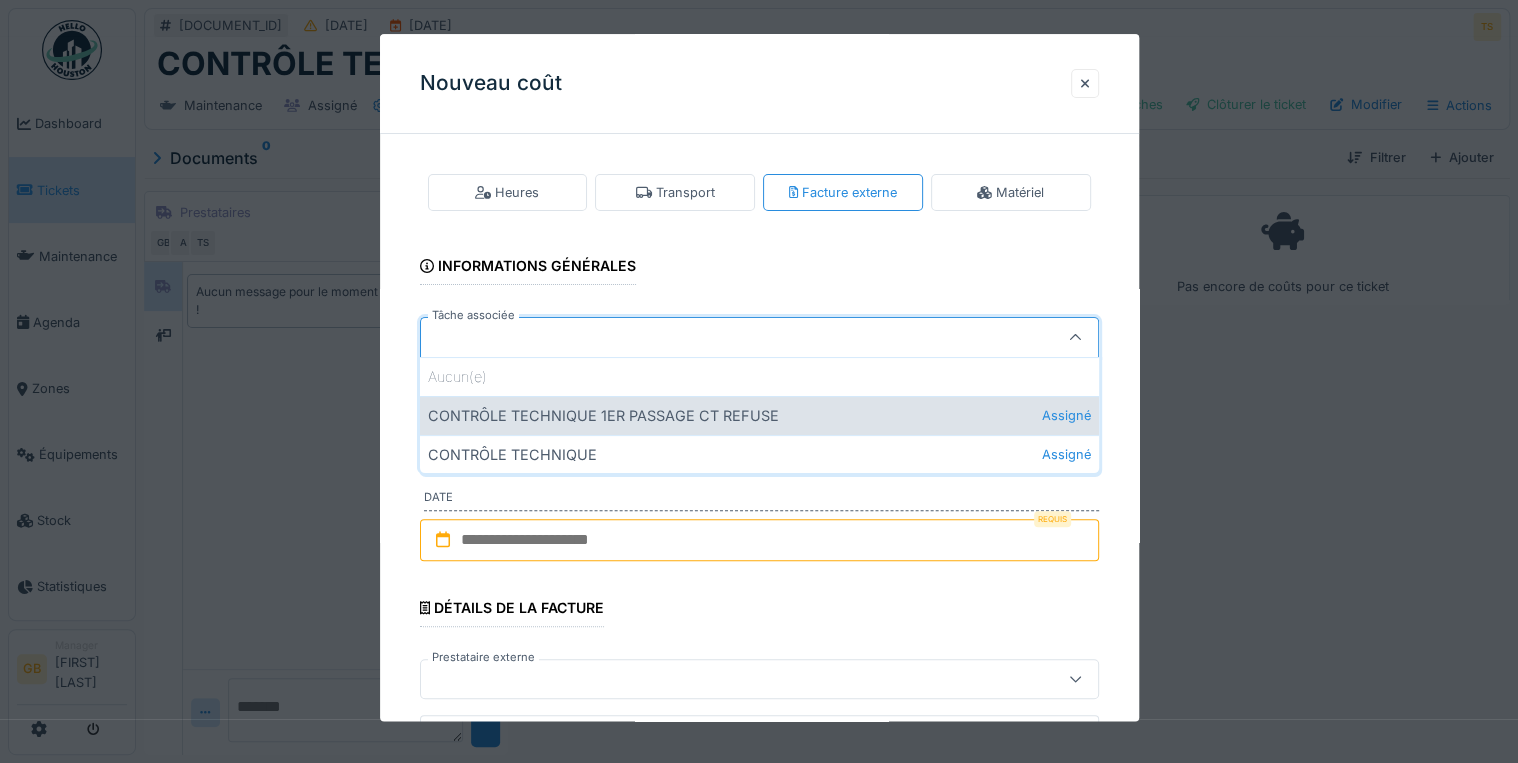 click on "CONTRÔLE TECHNIQUE 1ER PASSAGE CT REFUSE   Assigné" at bounding box center (759, 415) 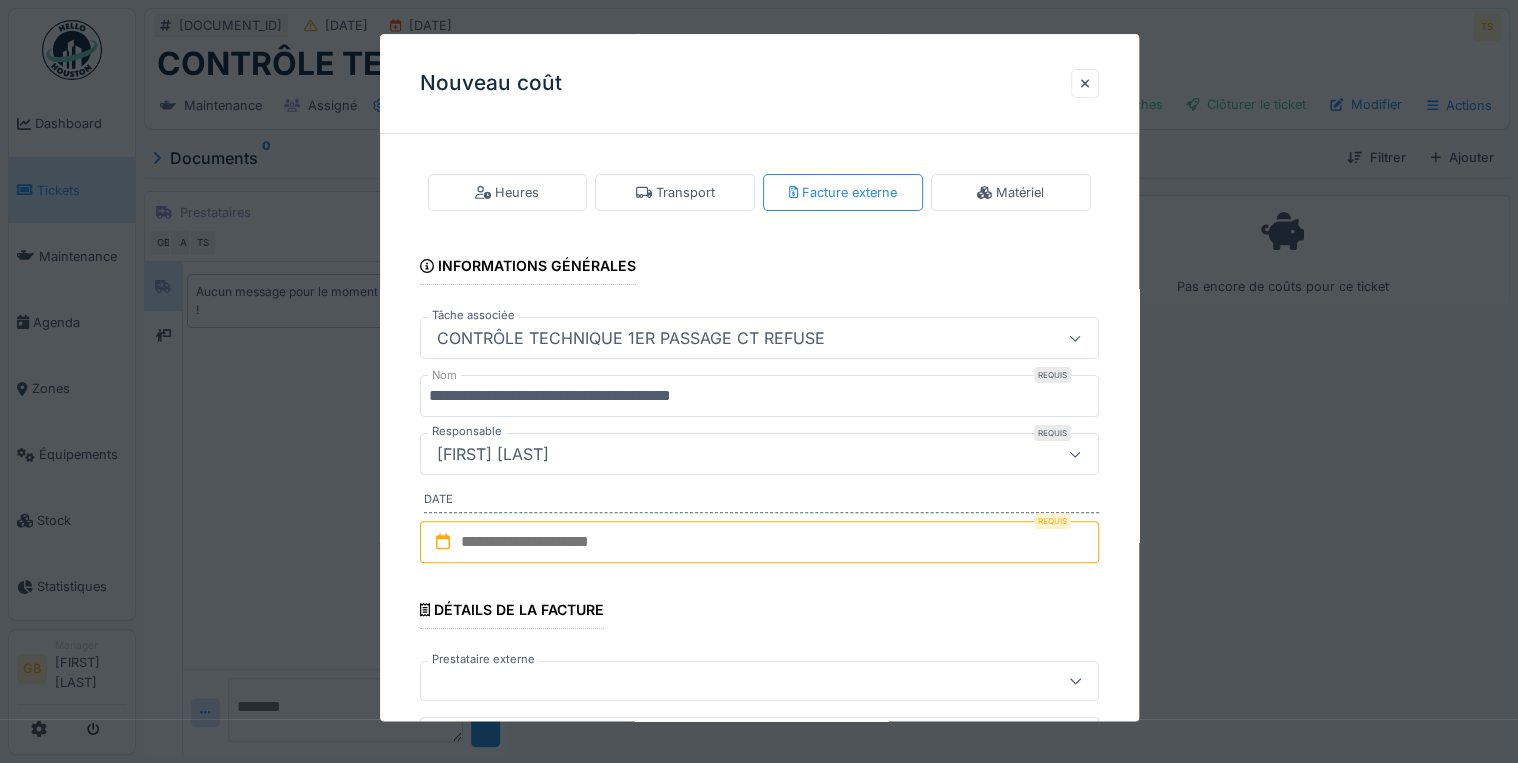 click at bounding box center [759, 542] 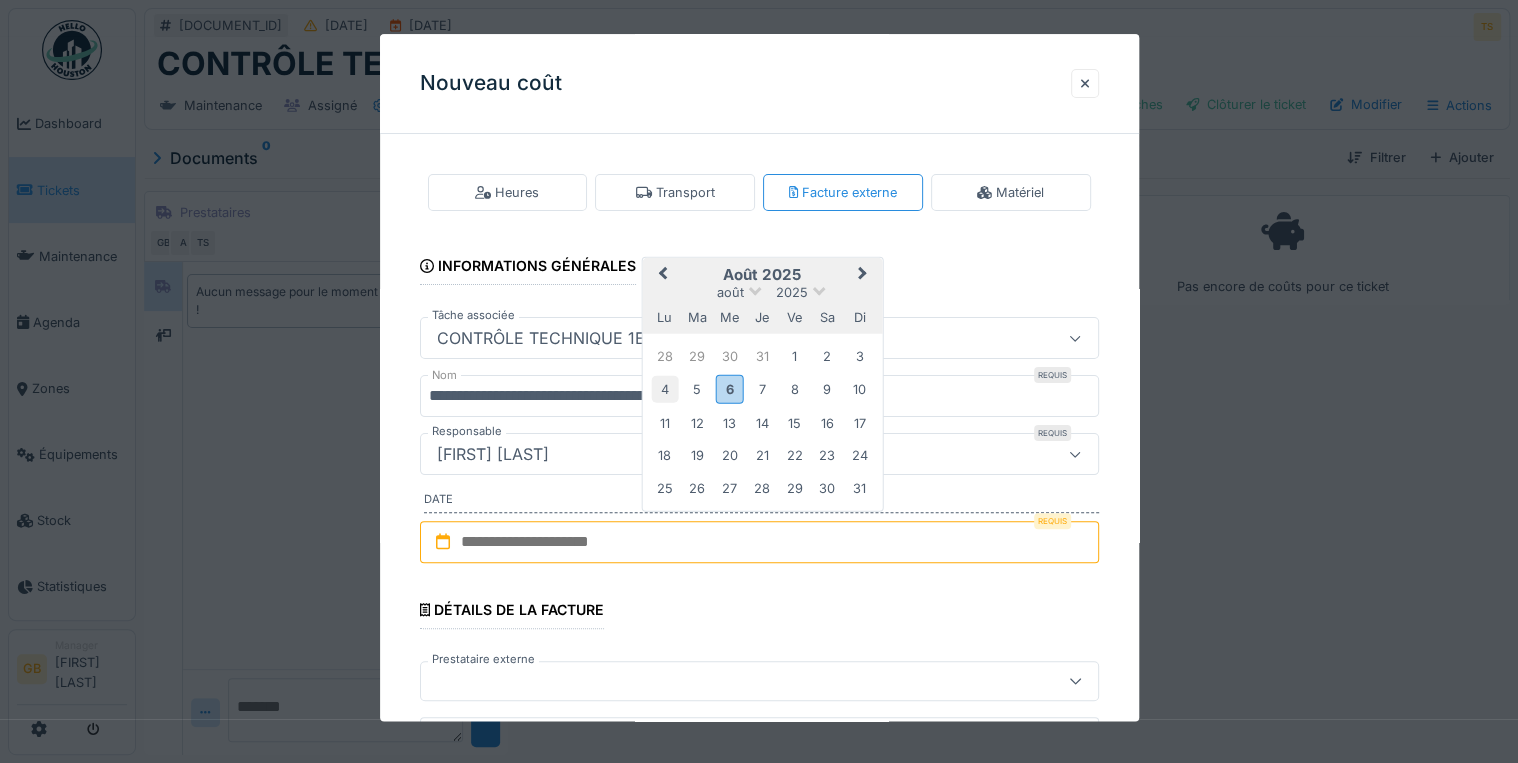 click on "4" at bounding box center [664, 389] 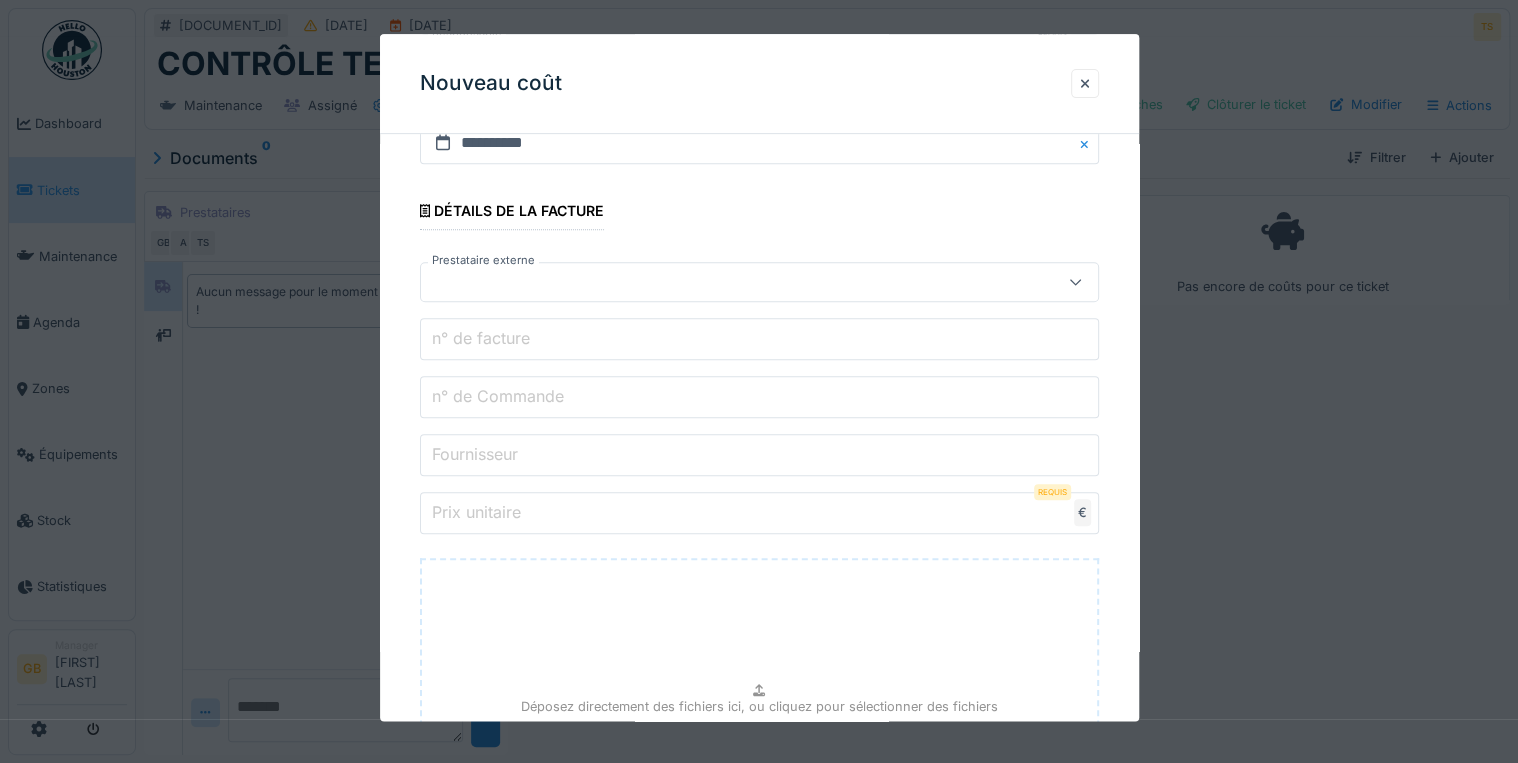scroll, scrollTop: 400, scrollLeft: 0, axis: vertical 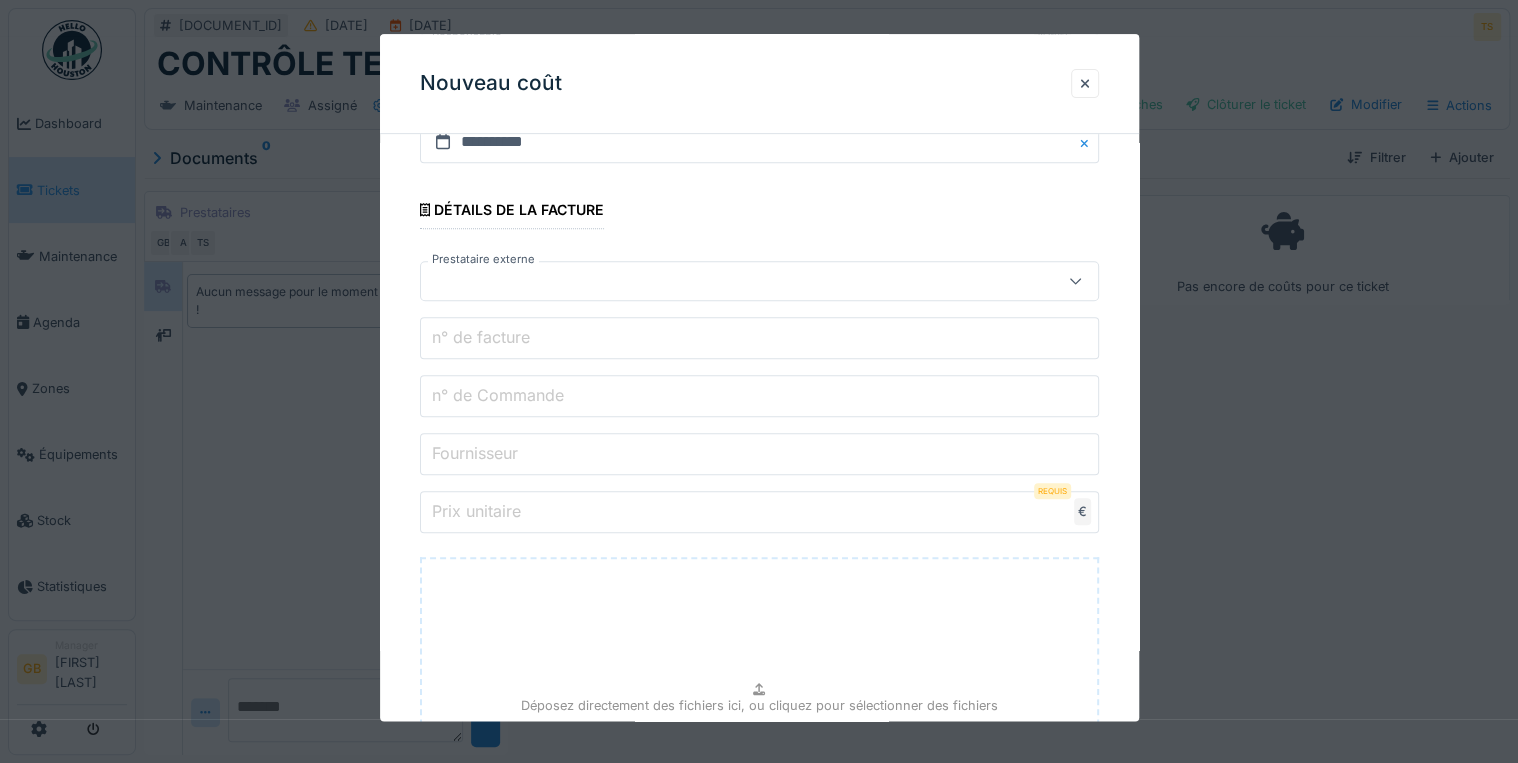 click at bounding box center (725, 282) 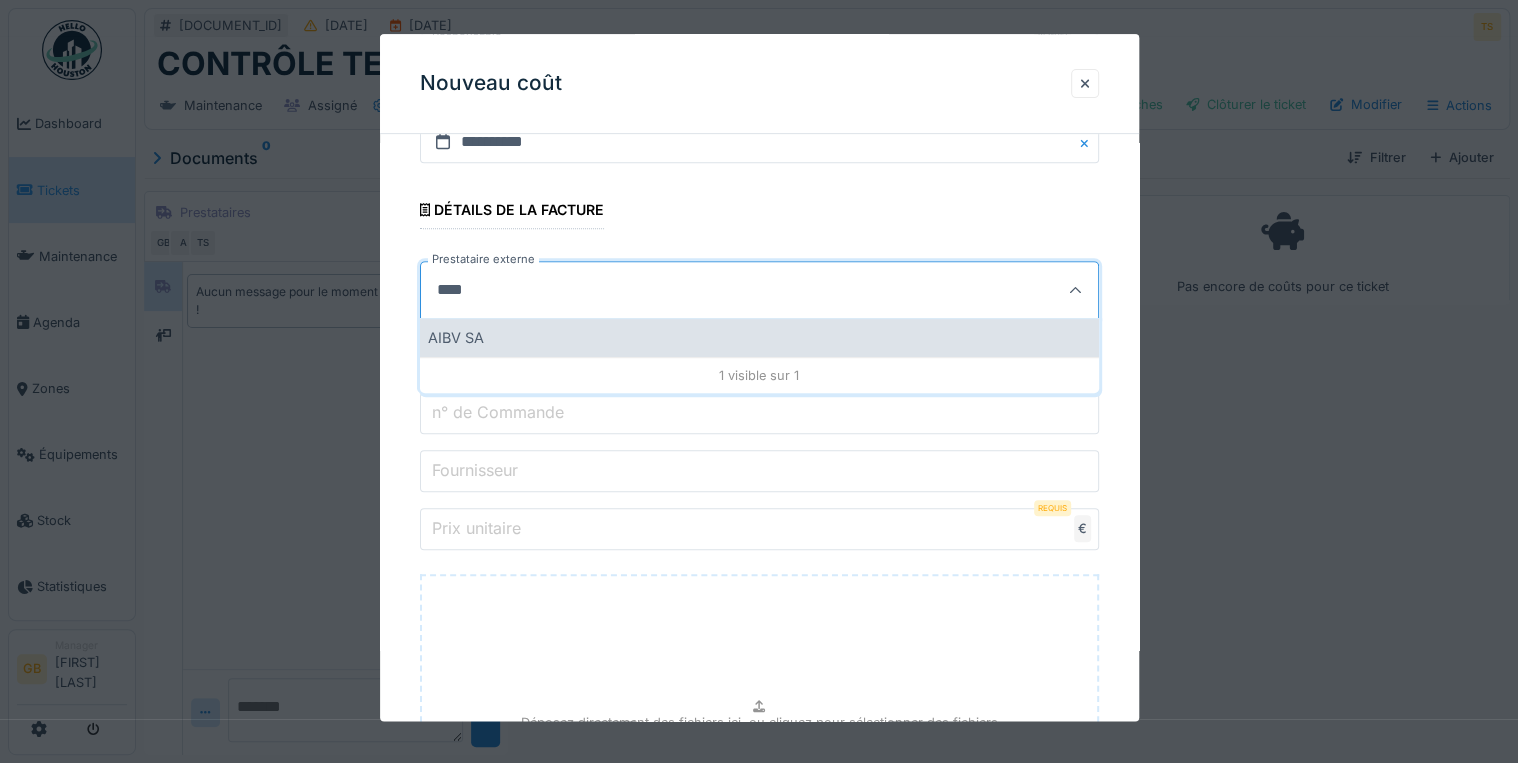 type on "****" 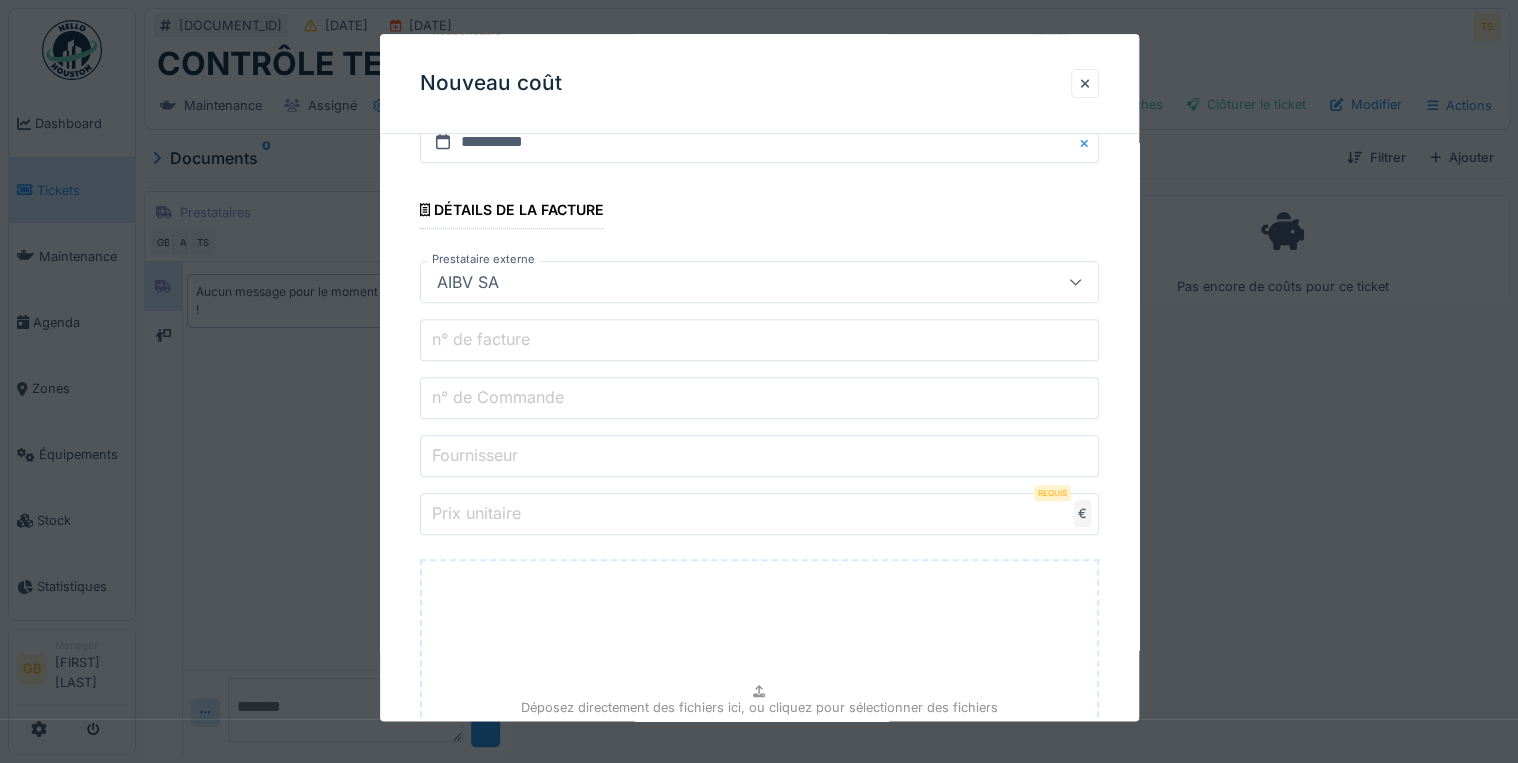 click on "n° de facture" at bounding box center (481, 340) 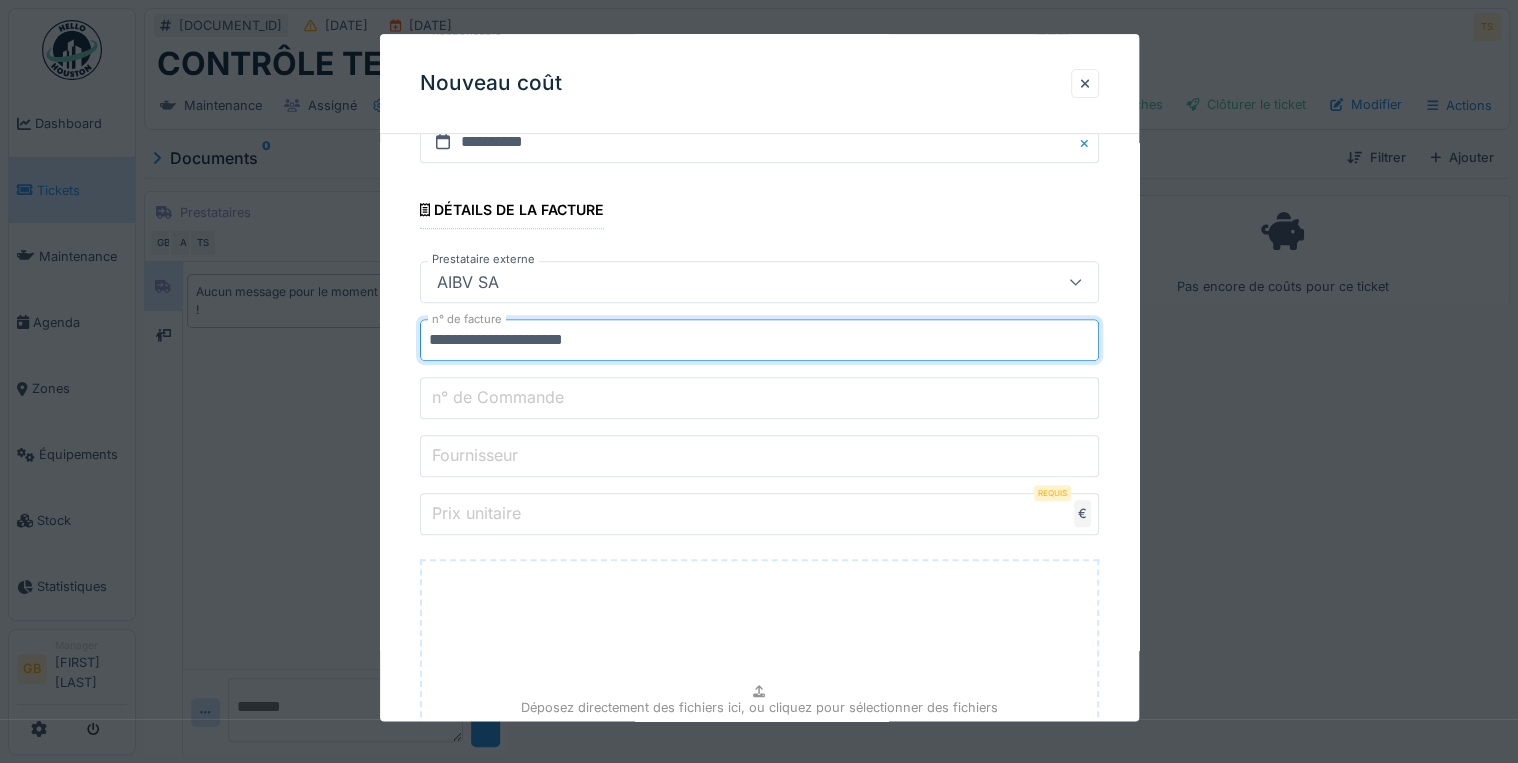 type on "**********" 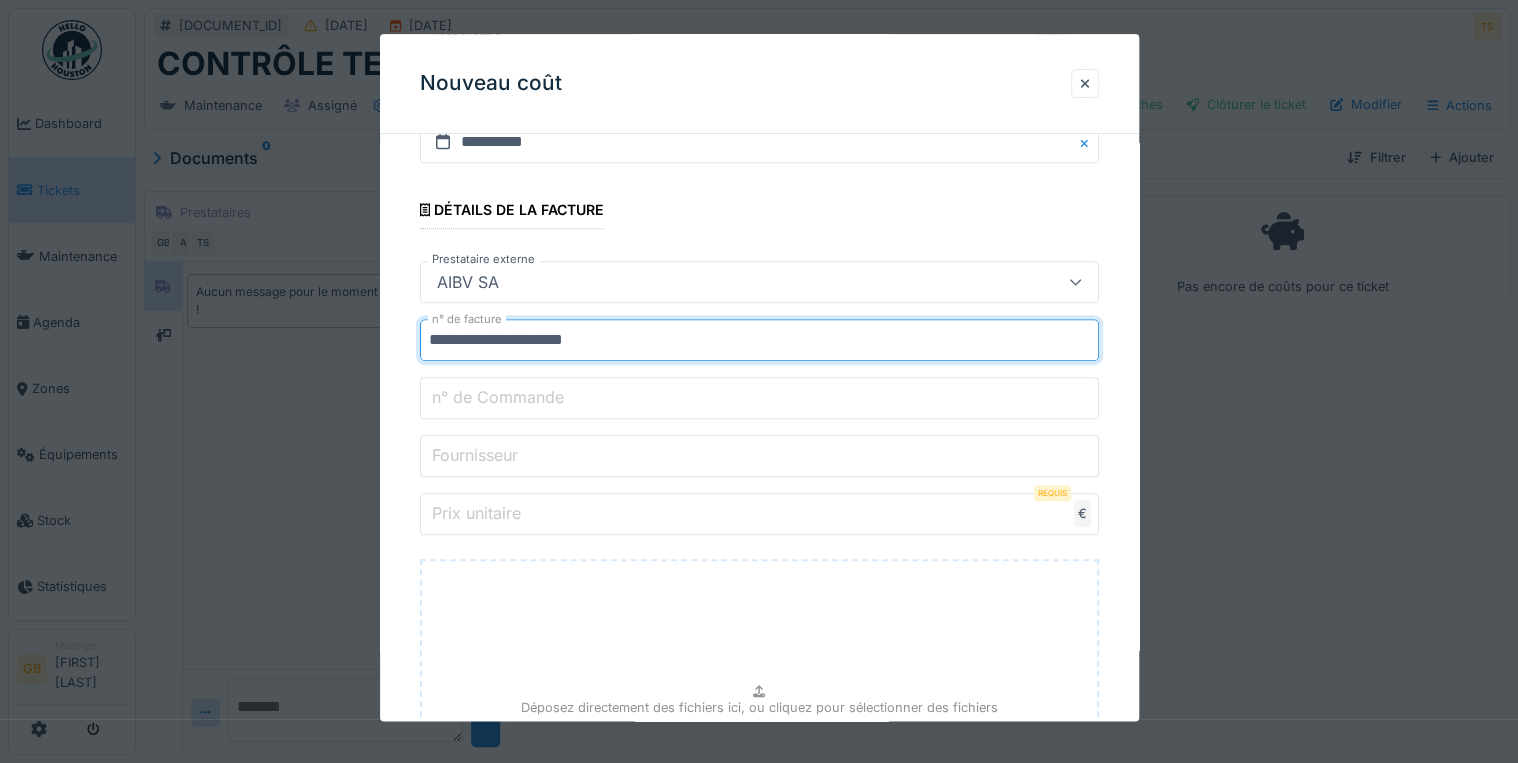 click on "Fournisseur" at bounding box center (759, 457) 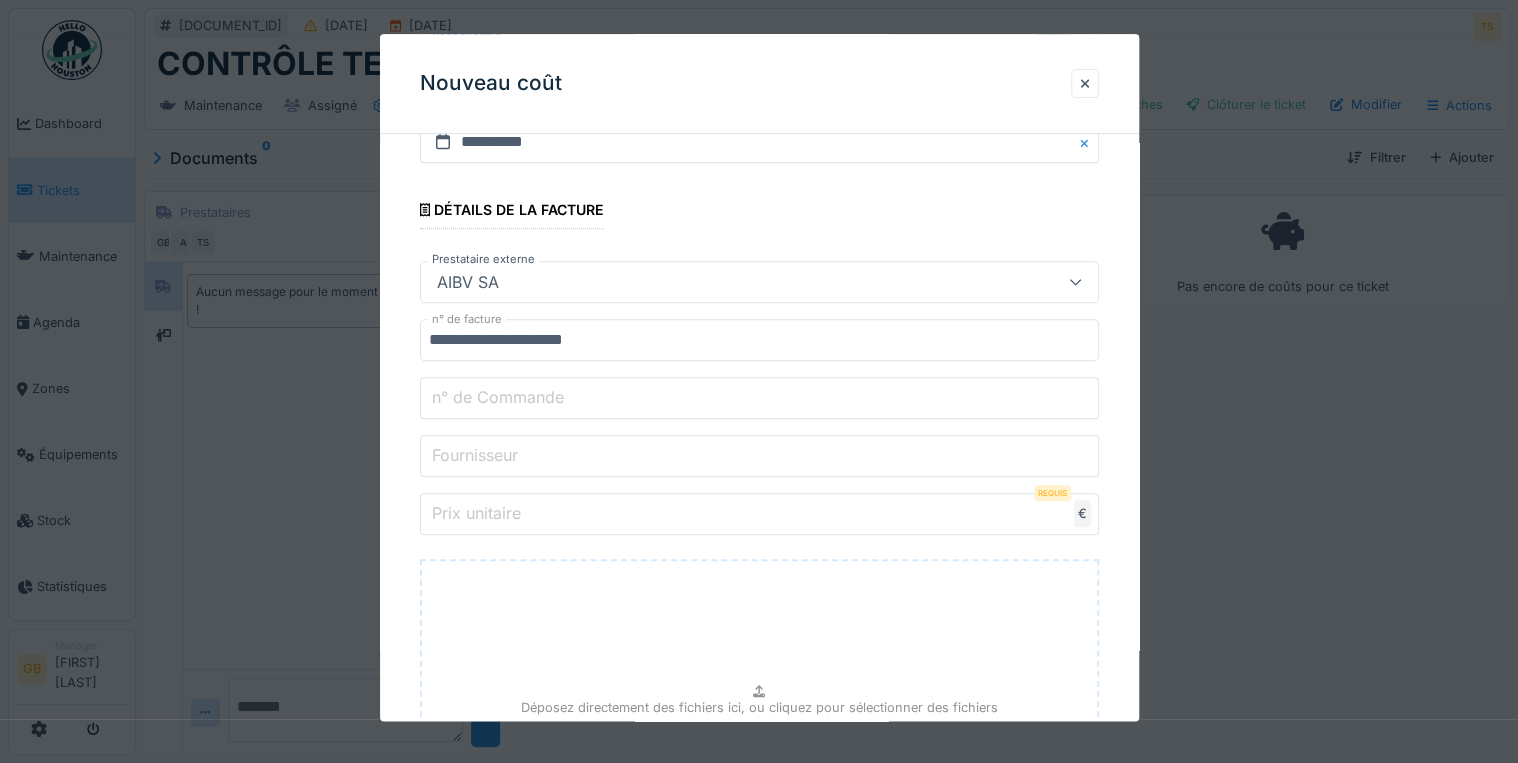 type on "****" 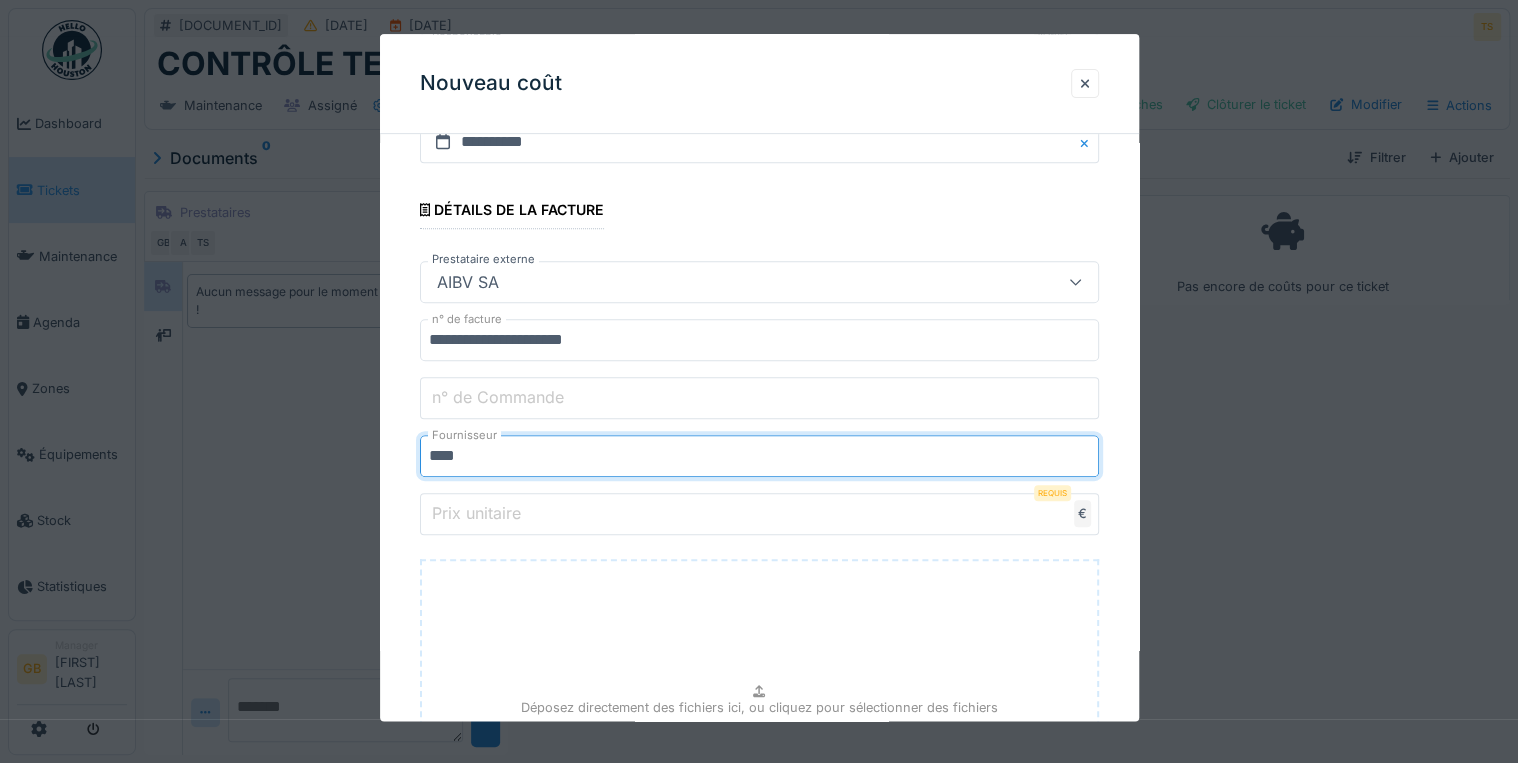 click on "**********" at bounding box center [759, 349] 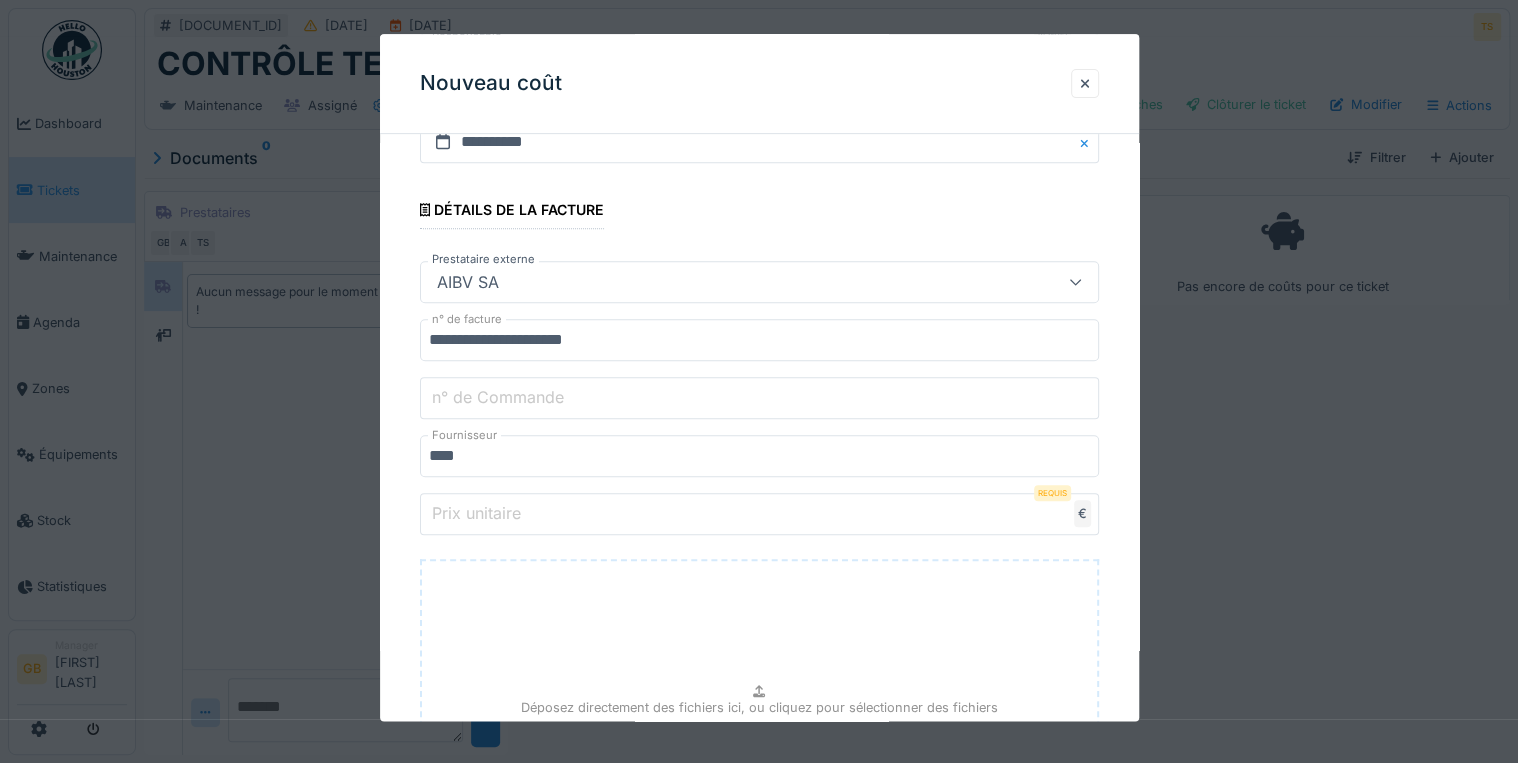 click on "Prix unitaire" at bounding box center (759, 515) 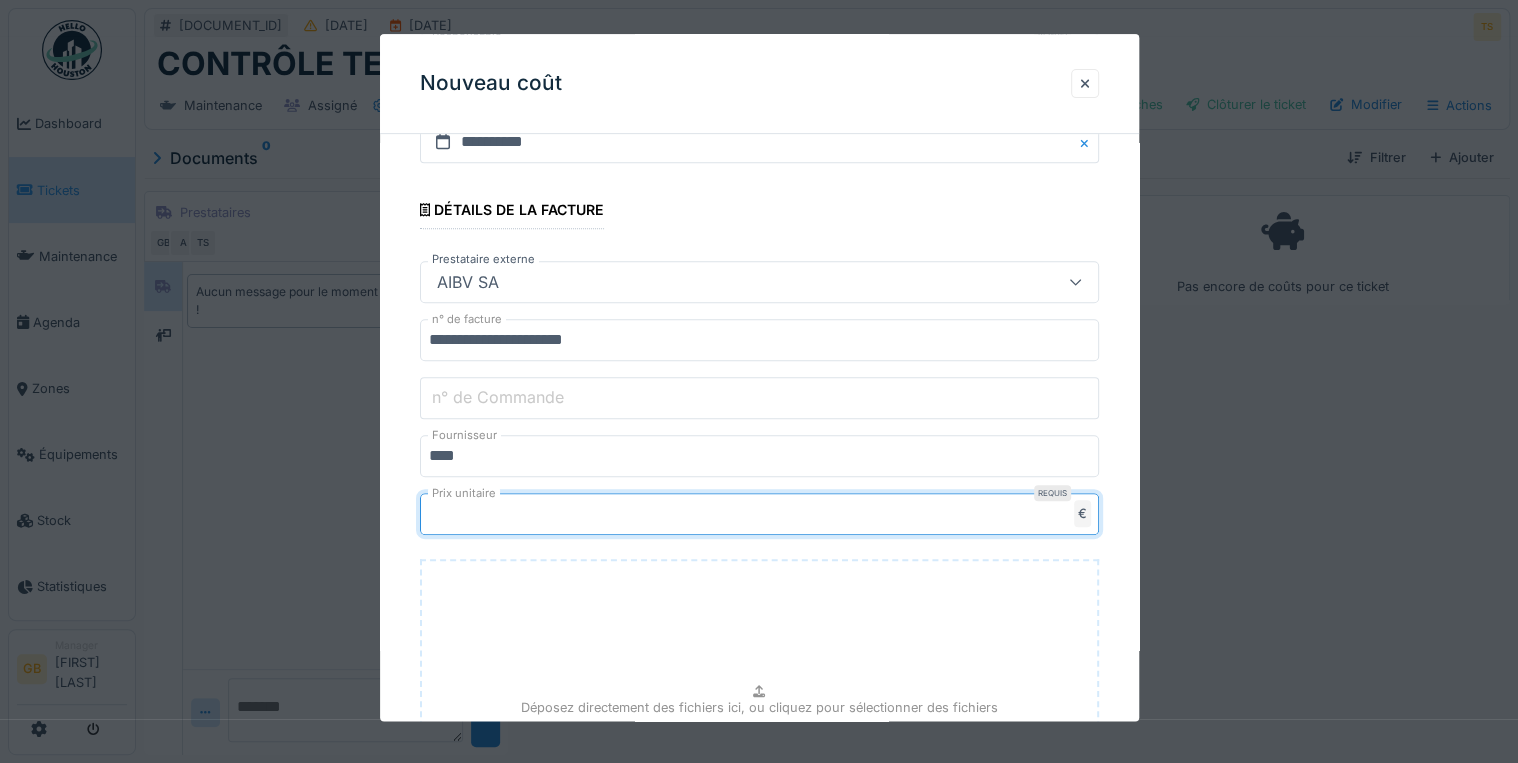 type on "******" 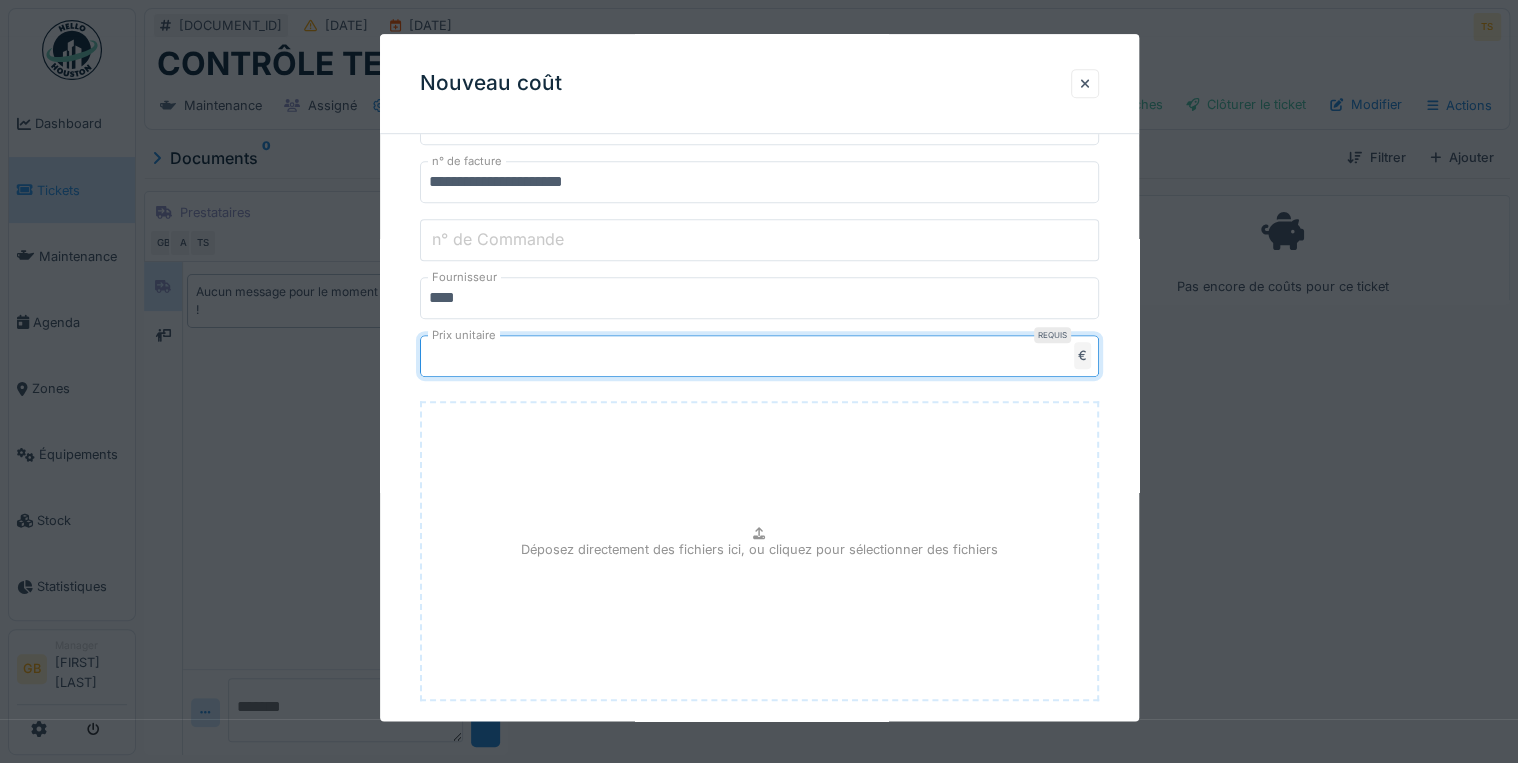 scroll, scrollTop: 663, scrollLeft: 0, axis: vertical 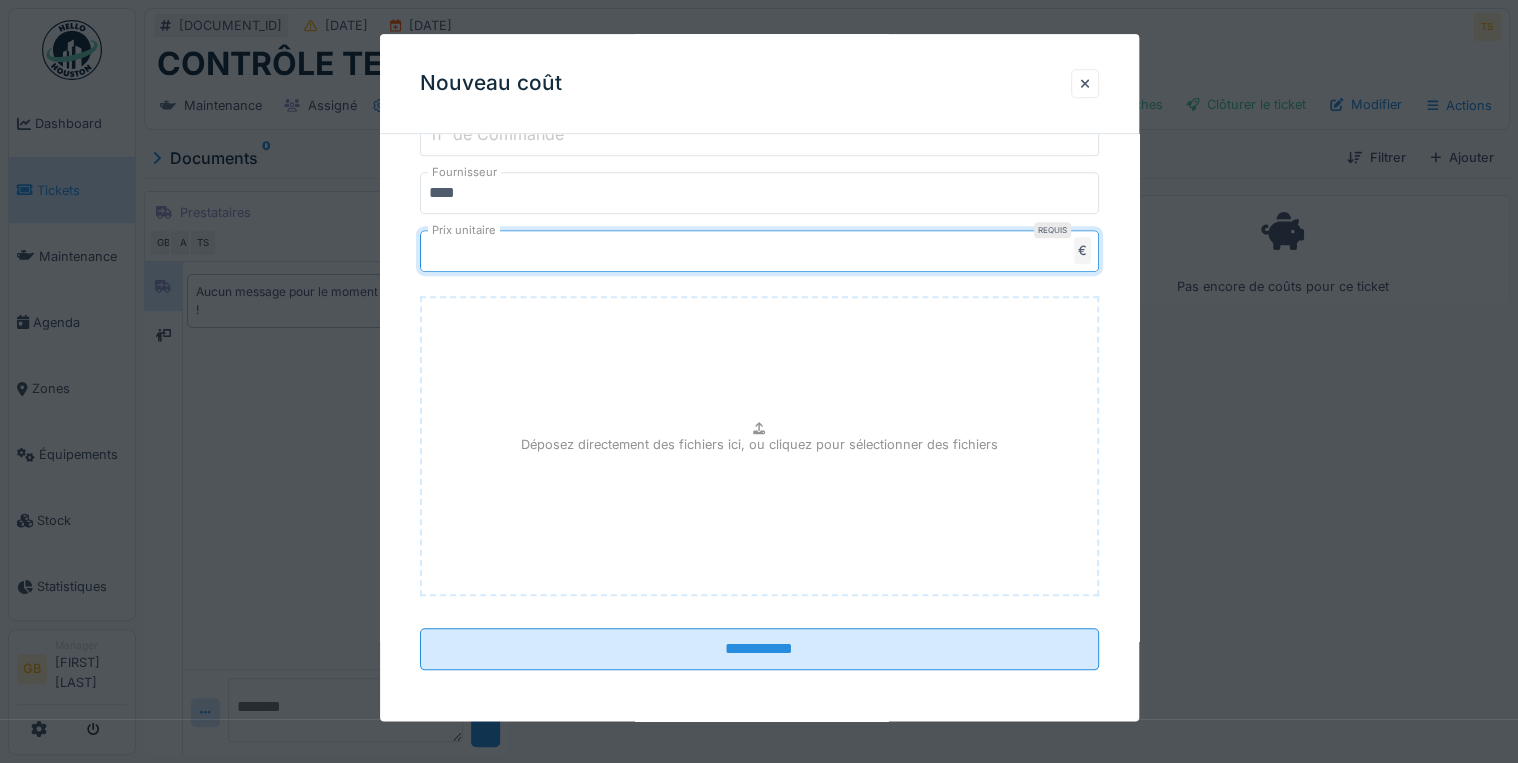 click on "Déposez directement des fichiers ici, ou cliquez pour sélectionner des fichiers" at bounding box center [759, 447] 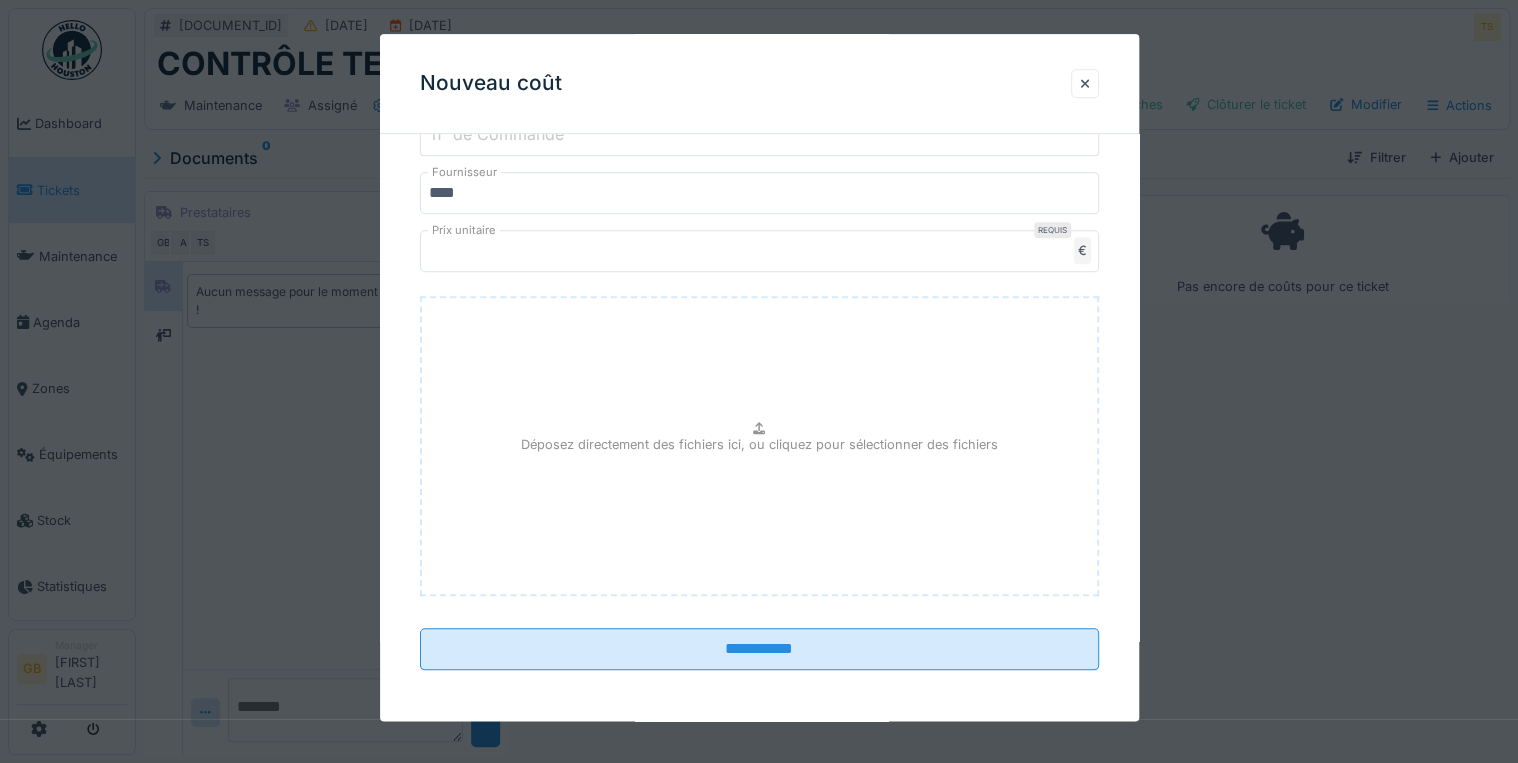 click on "******" at bounding box center [759, 252] 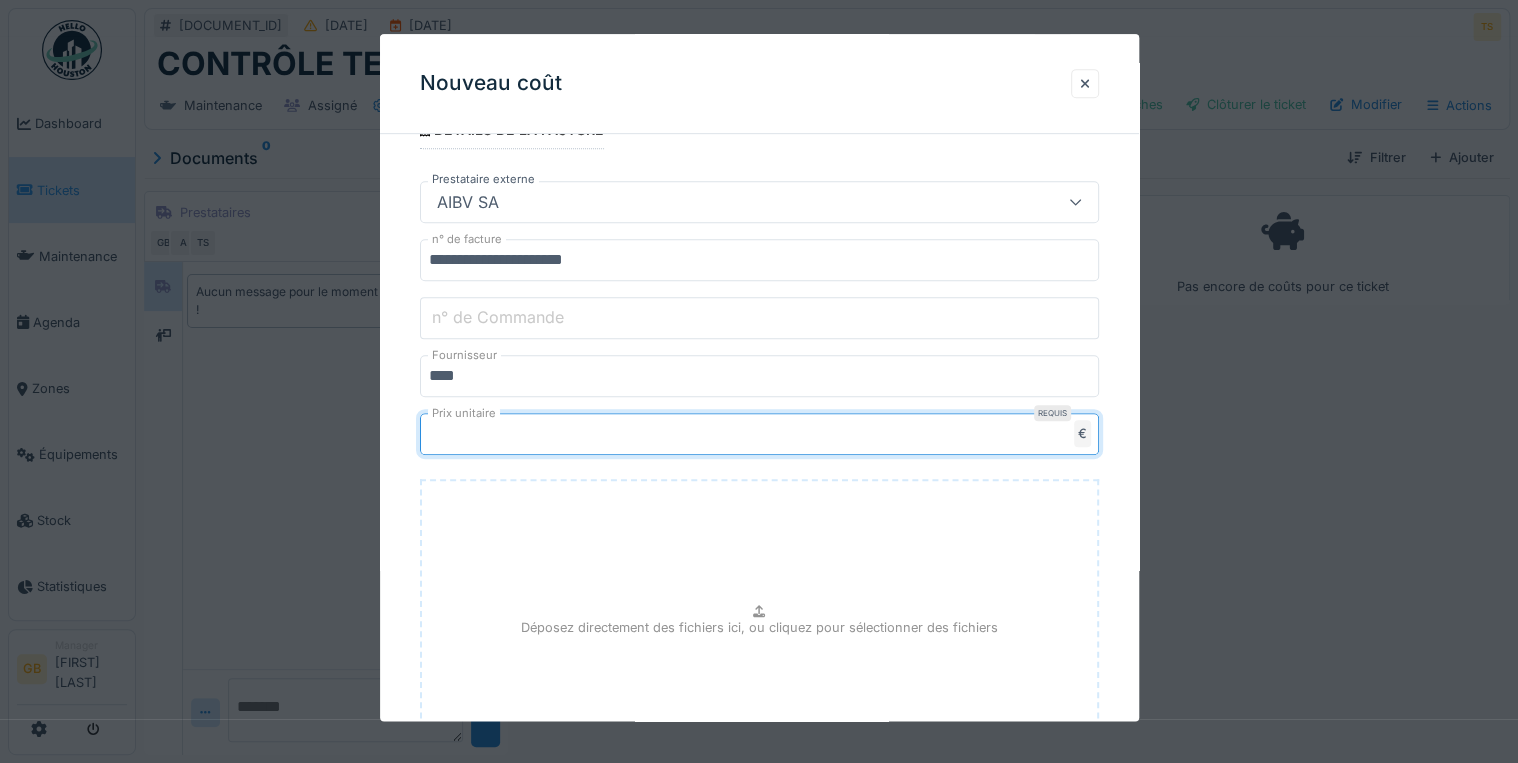 scroll, scrollTop: 663, scrollLeft: 0, axis: vertical 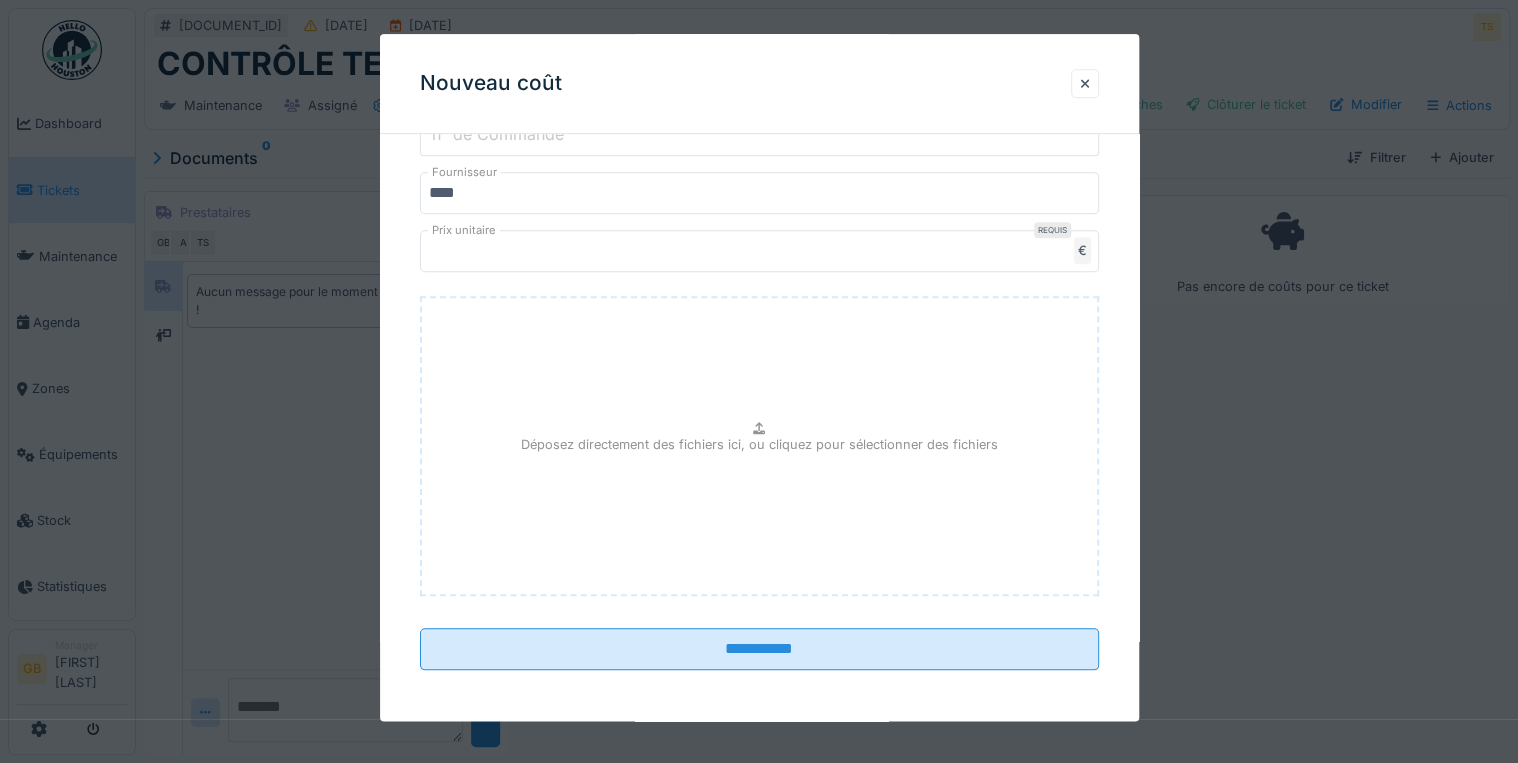 click on "Déposez directement des fichiers ici, ou cliquez pour sélectionner des fichiers" at bounding box center [759, 447] 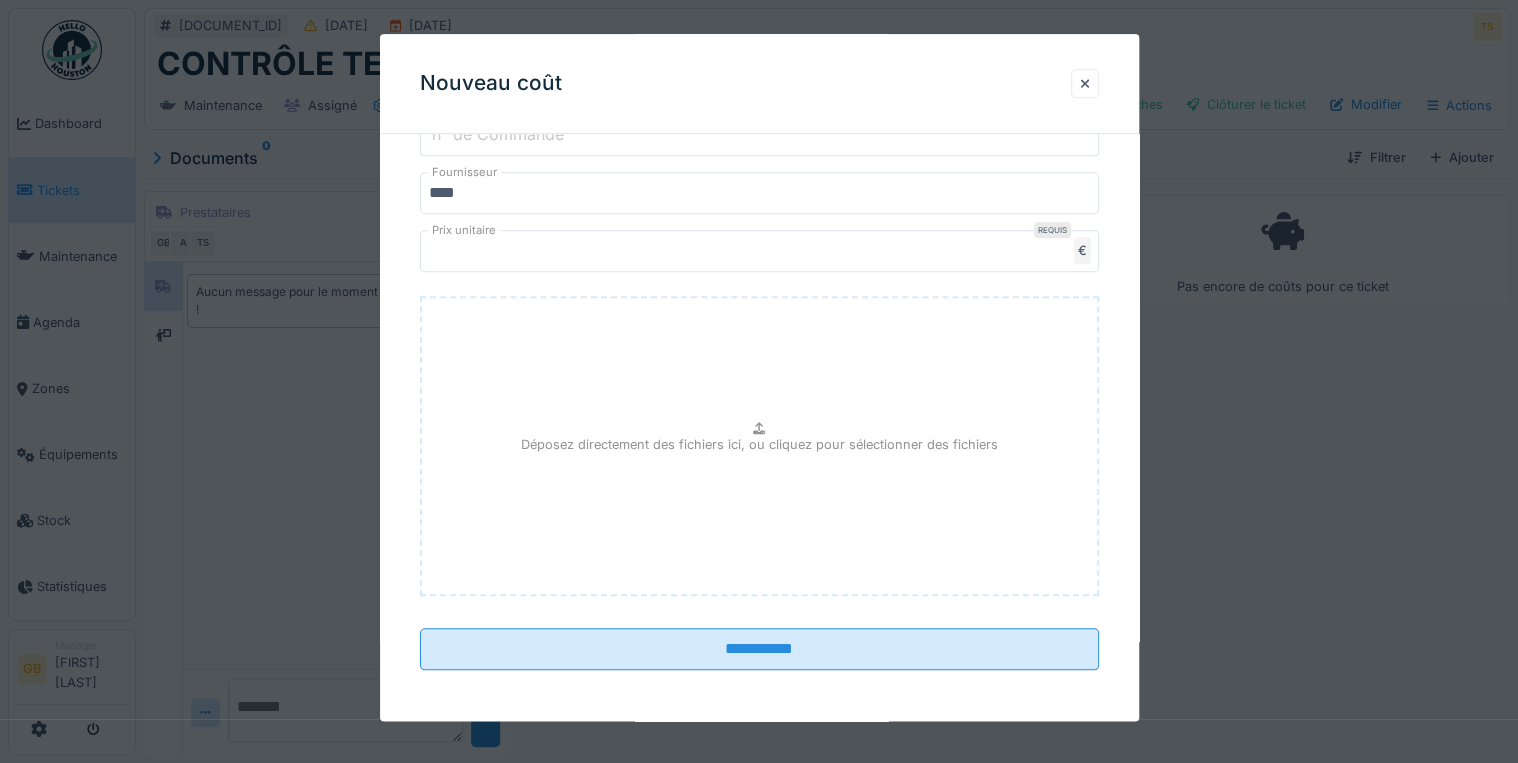 type on "**********" 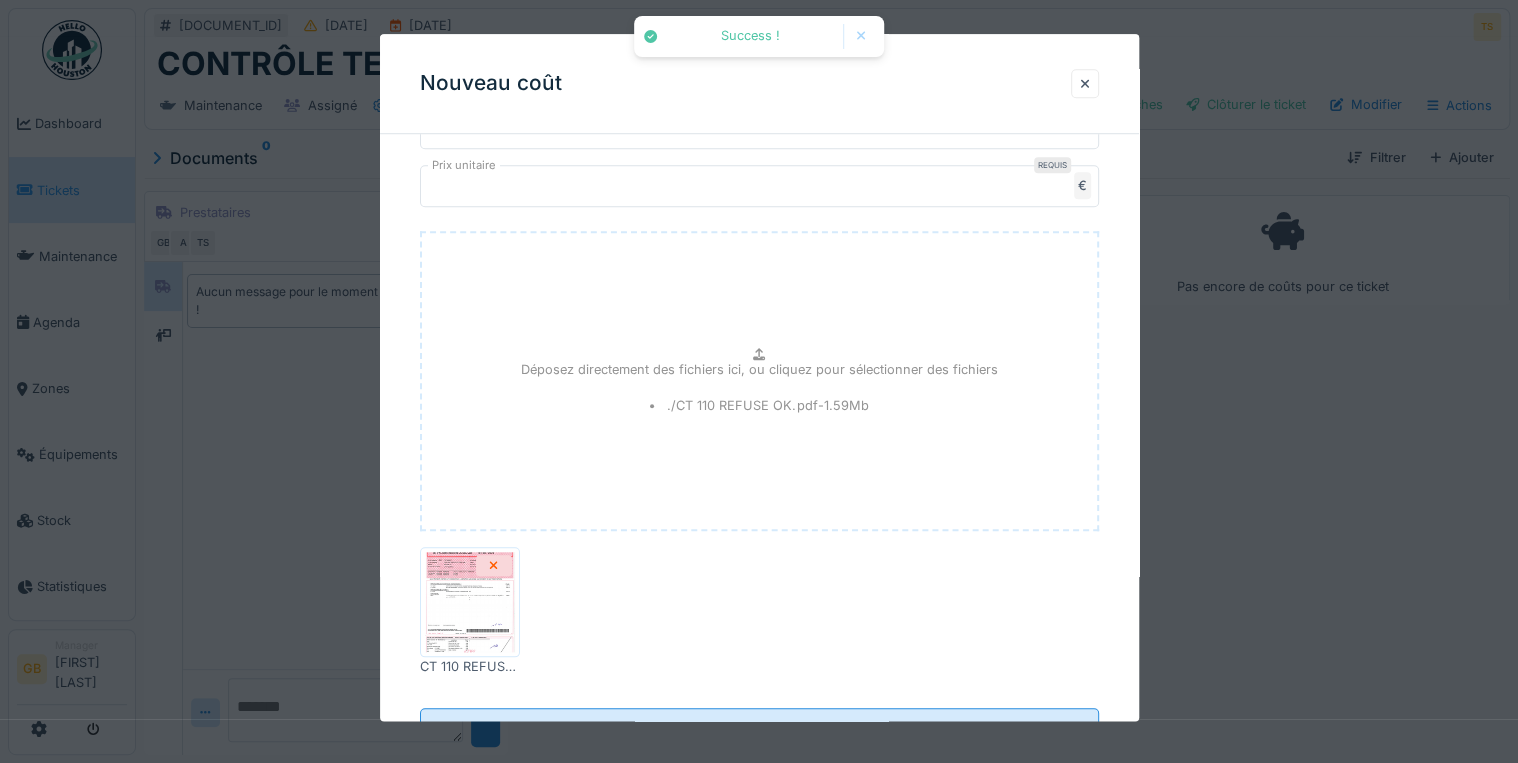 scroll, scrollTop: 808, scrollLeft: 0, axis: vertical 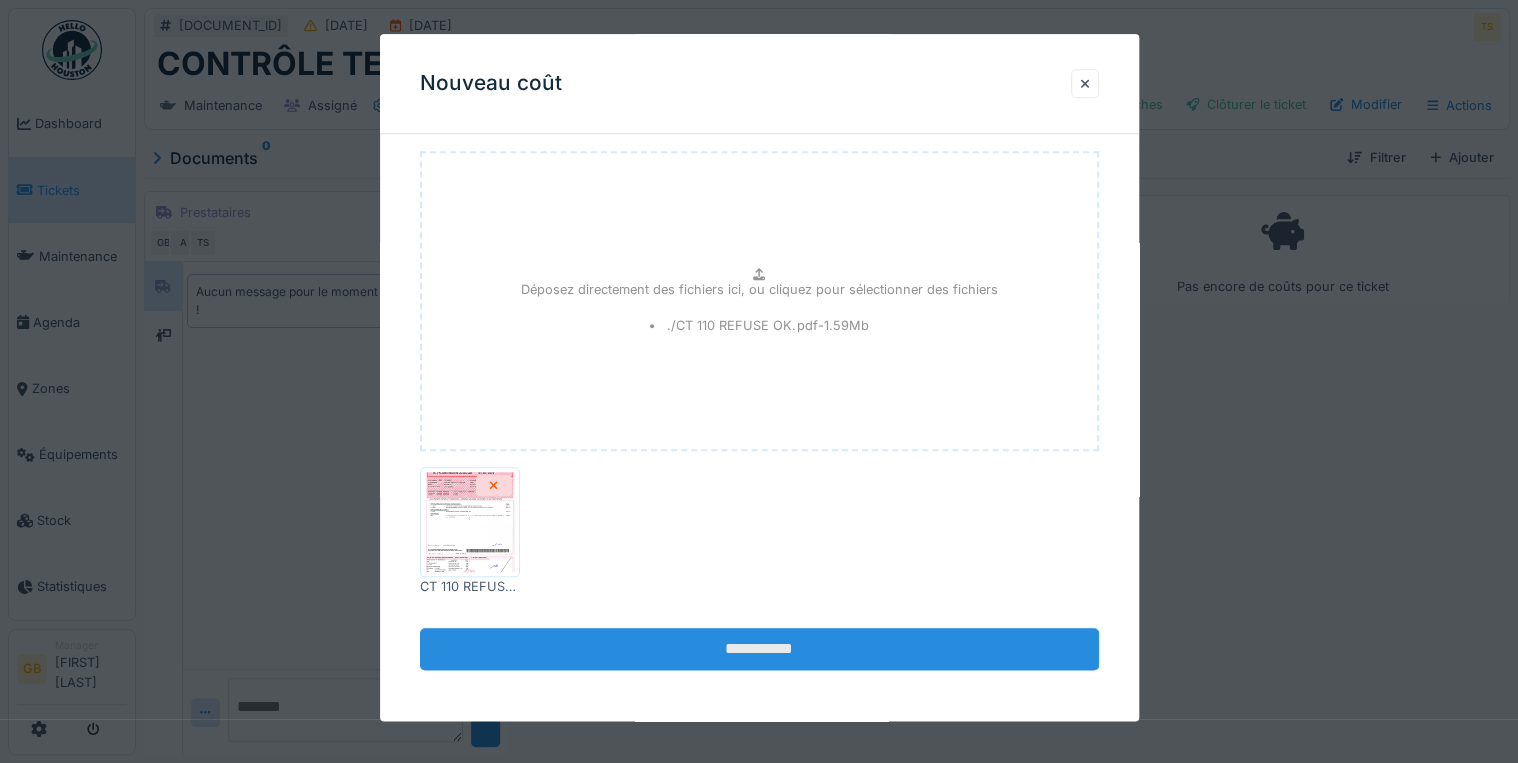 click on "**********" at bounding box center (759, 650) 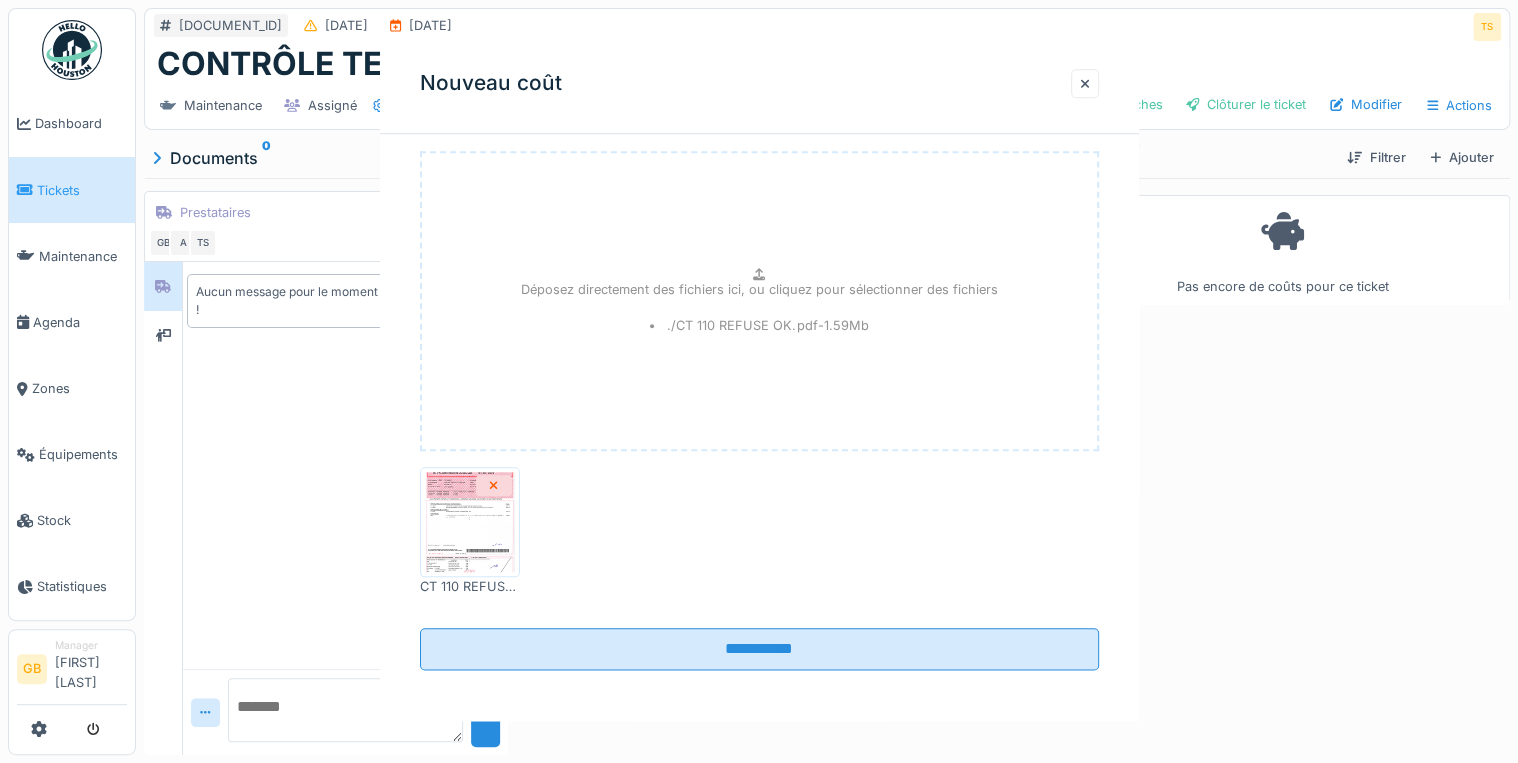 scroll, scrollTop: 0, scrollLeft: 0, axis: both 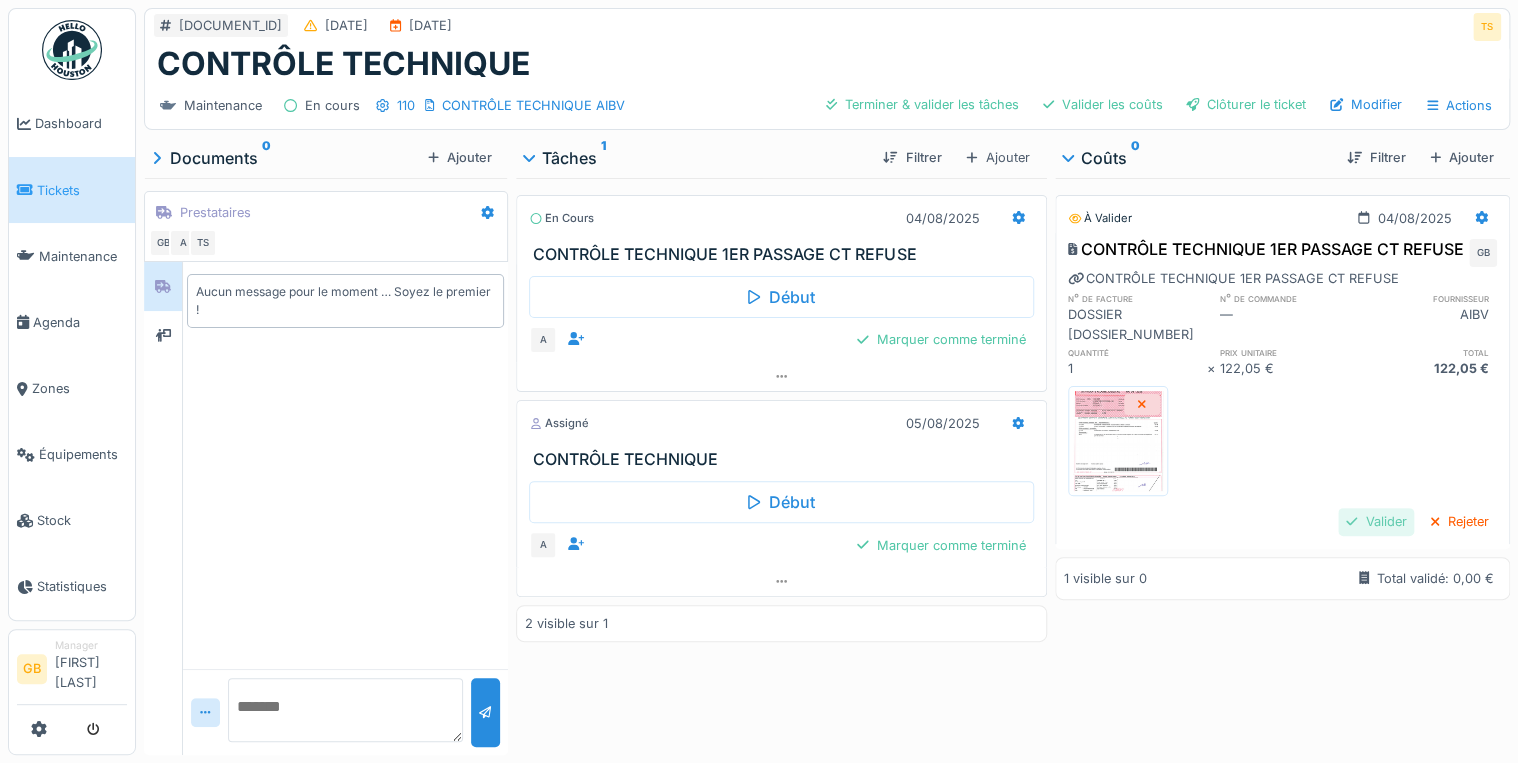 click on "Valider" at bounding box center (1376, 521) 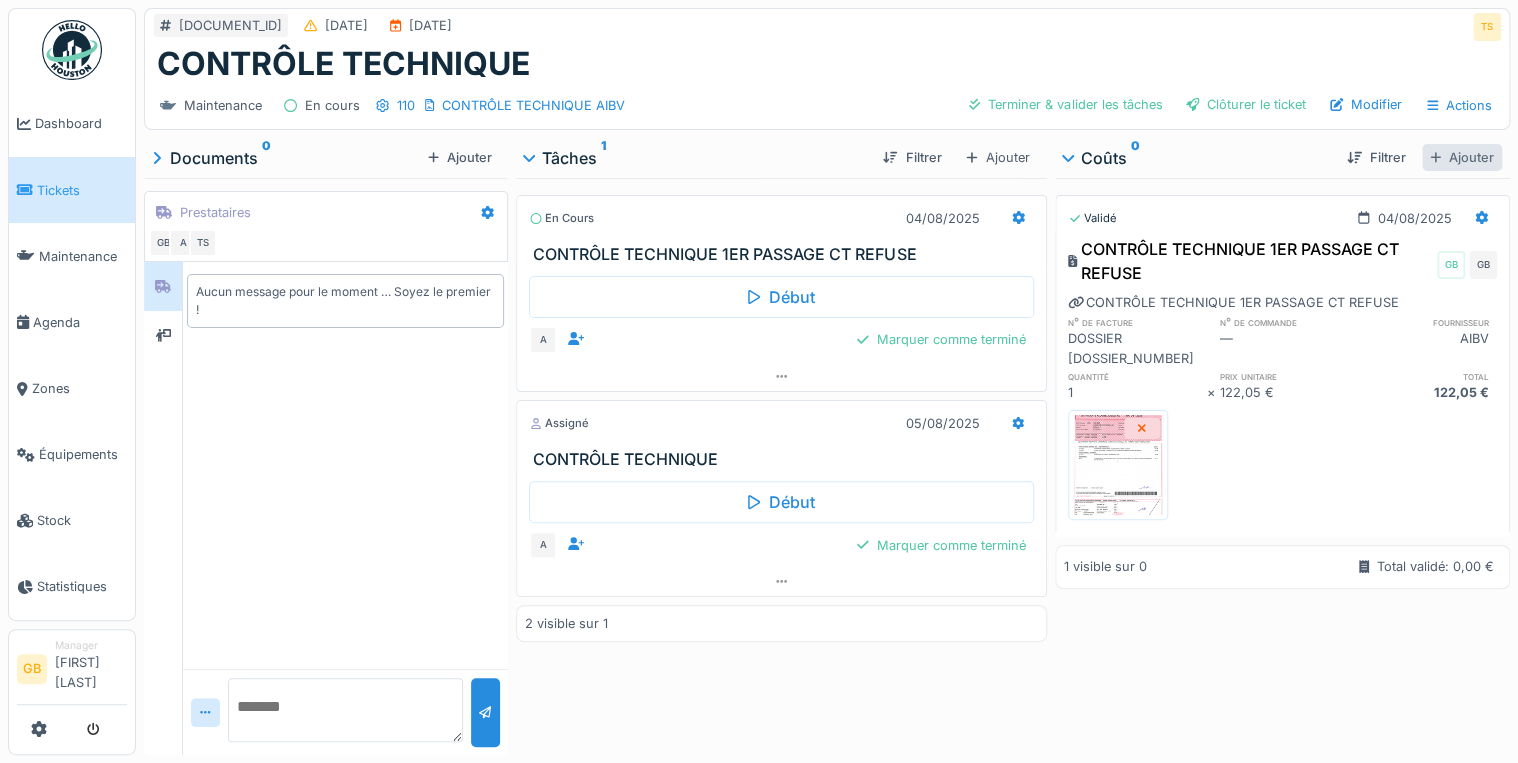 click on "Ajouter" at bounding box center (1462, 157) 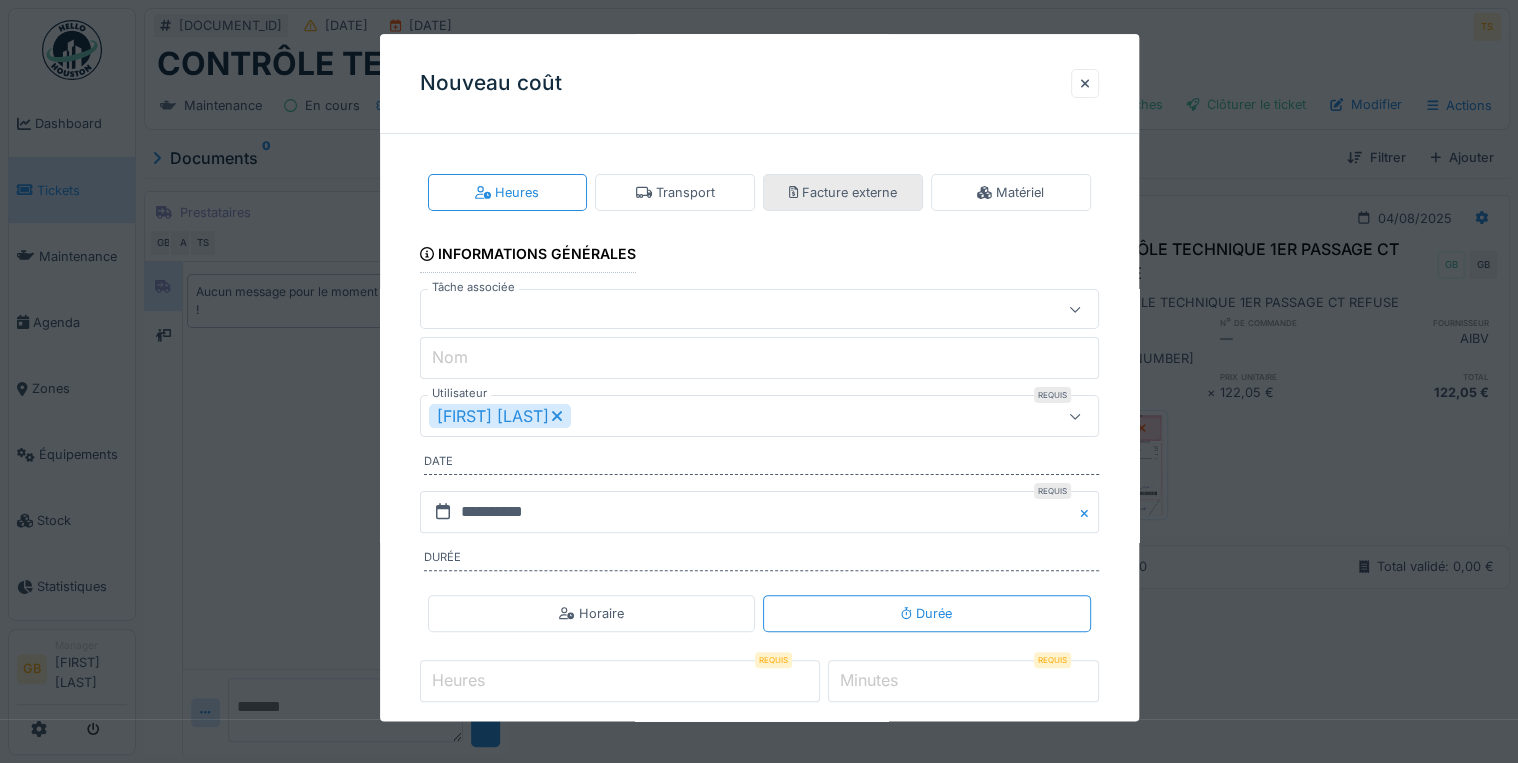 click on "Facture externe" at bounding box center [843, 192] 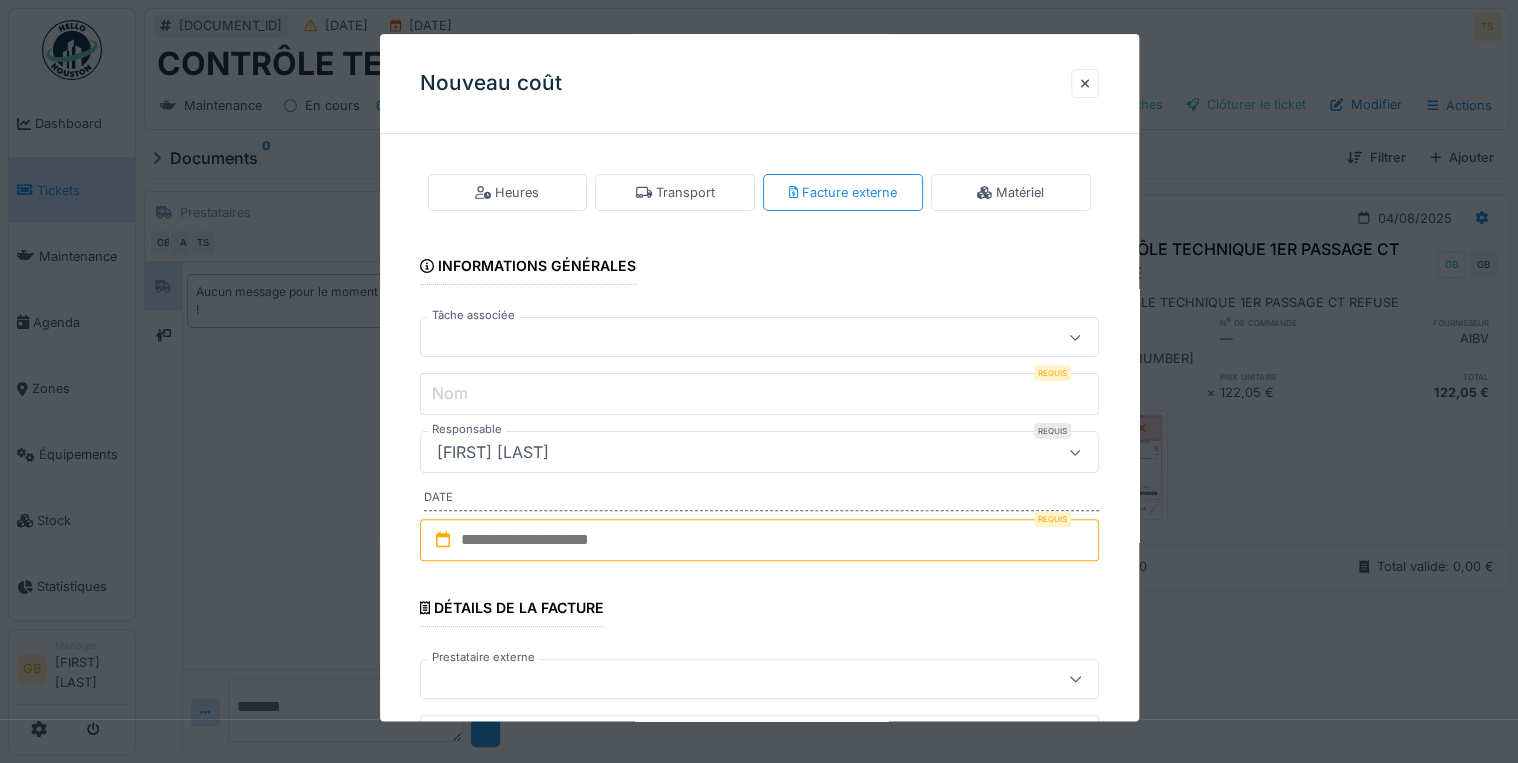 click at bounding box center [725, 338] 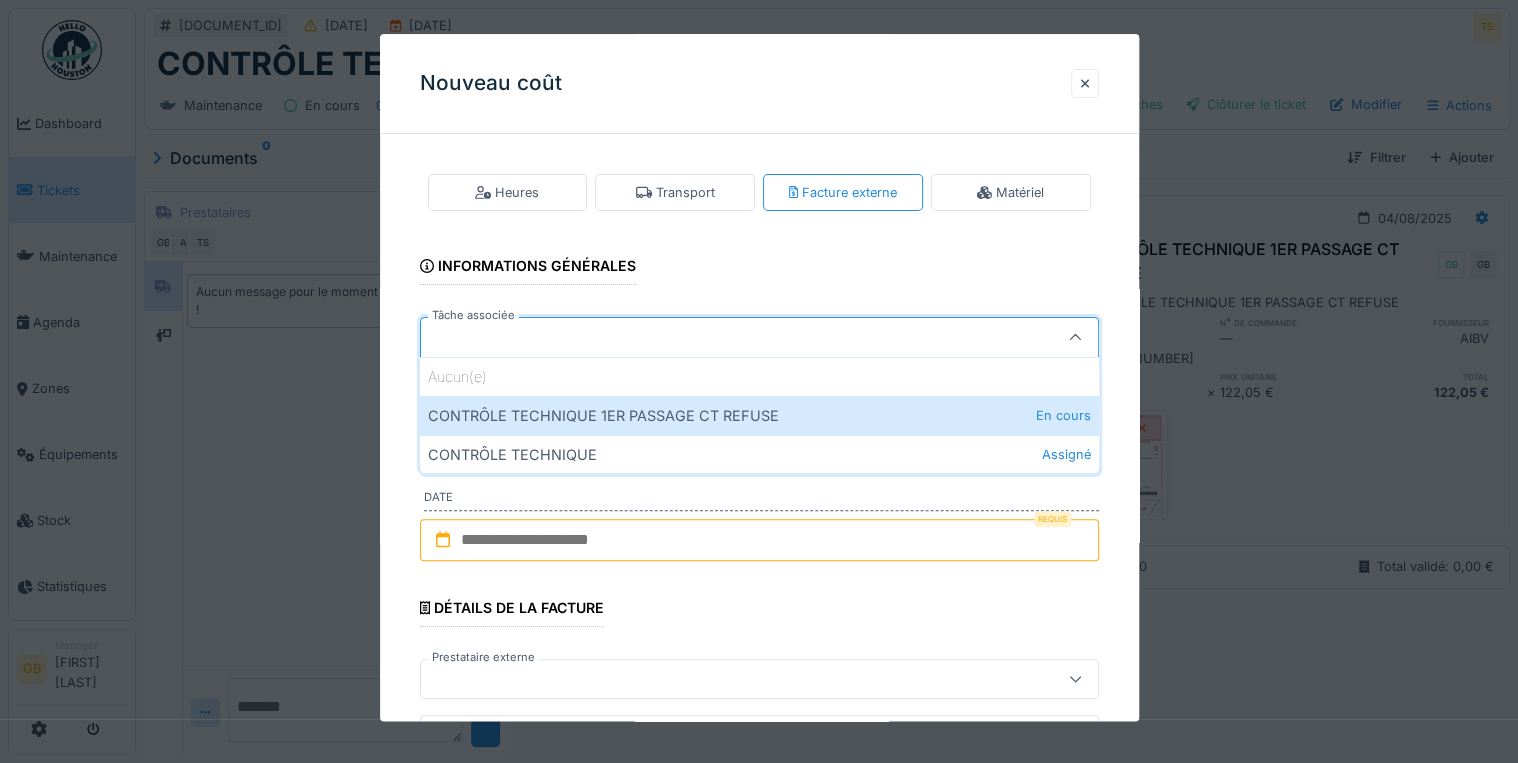 click on "CONTRÔLE TECHNIQUE   Assigné" at bounding box center [759, 454] 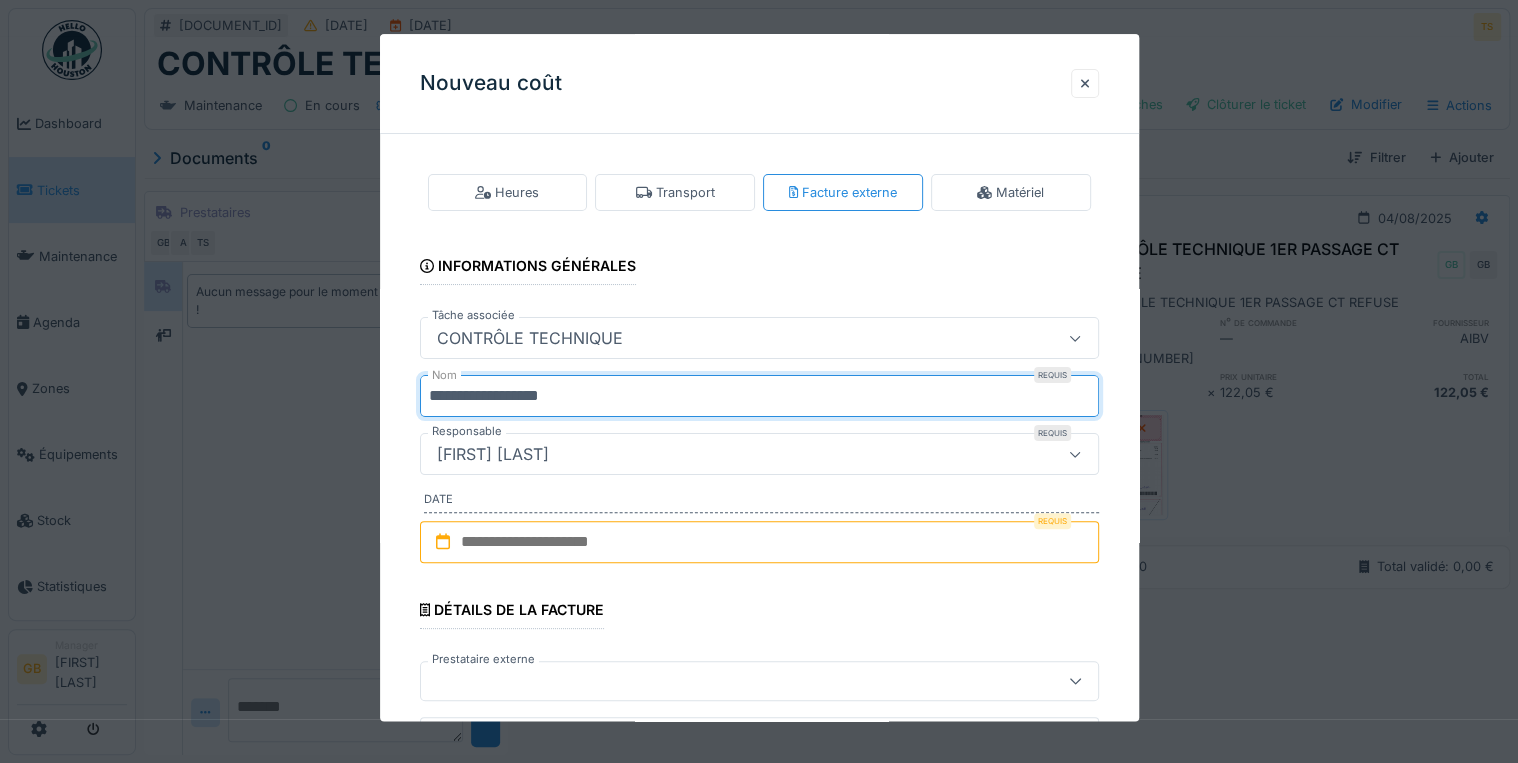 drag, startPoint x: 641, startPoint y: 400, endPoint x: 206, endPoint y: 385, distance: 435.25854 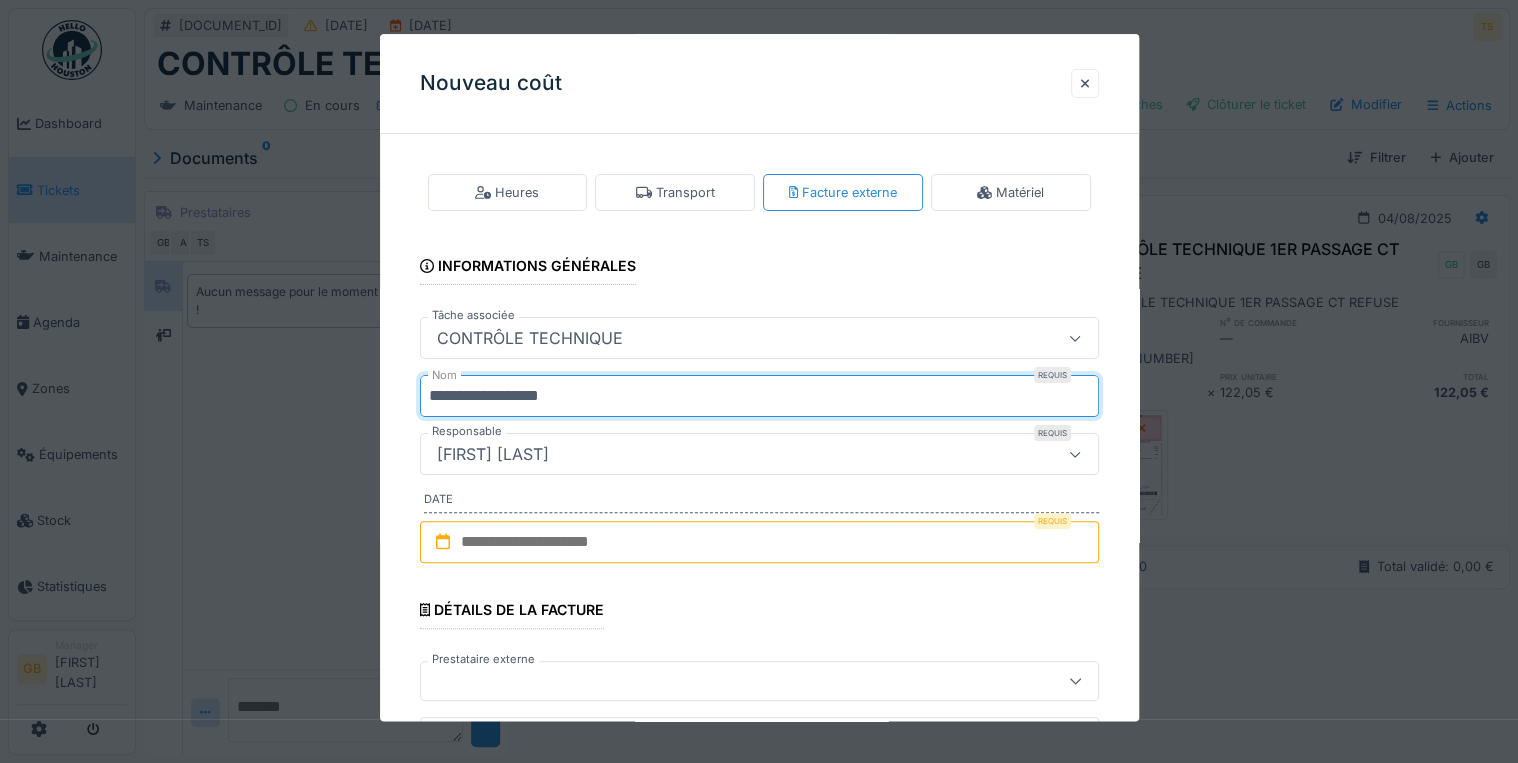 type on "**********" 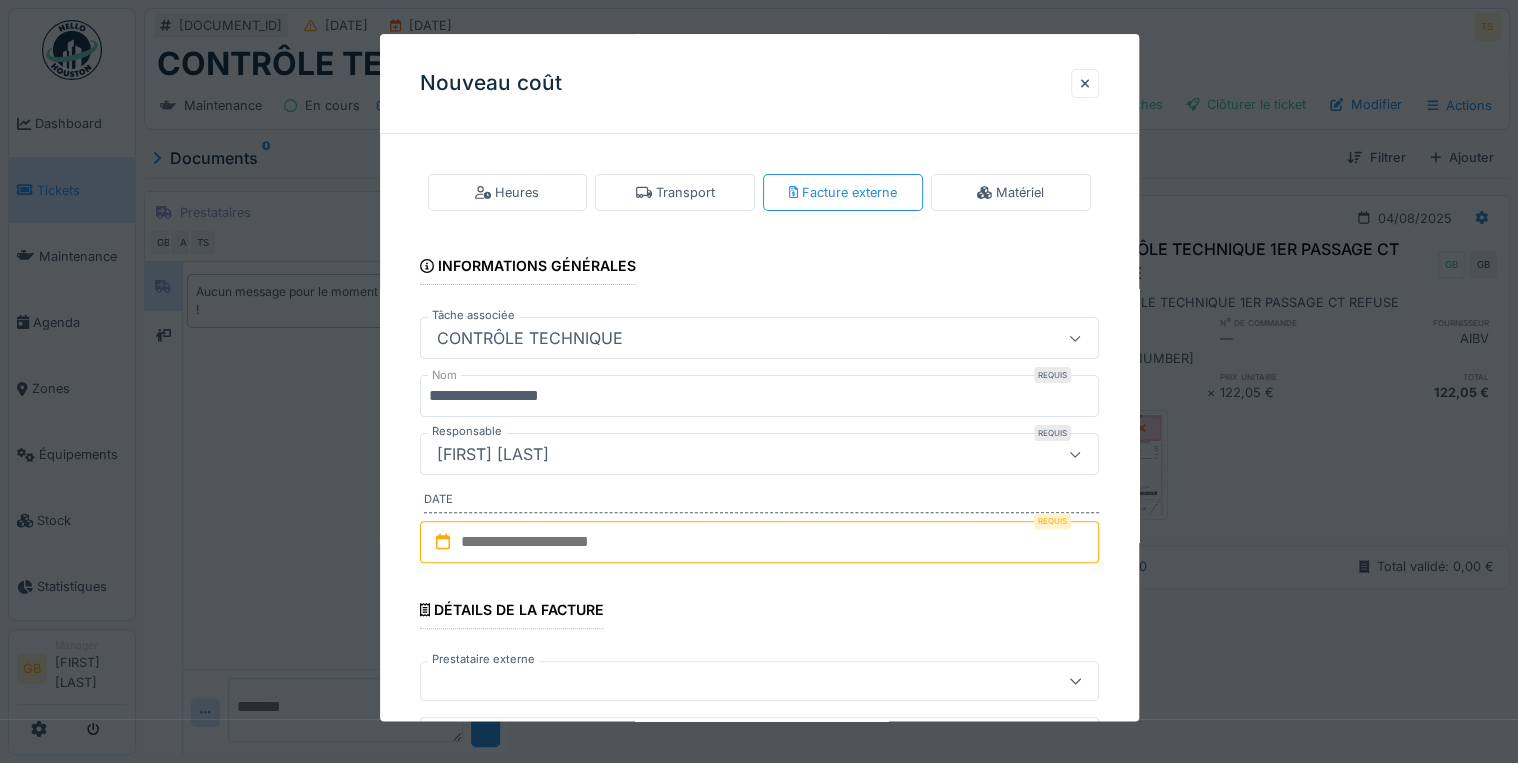 click at bounding box center (759, 542) 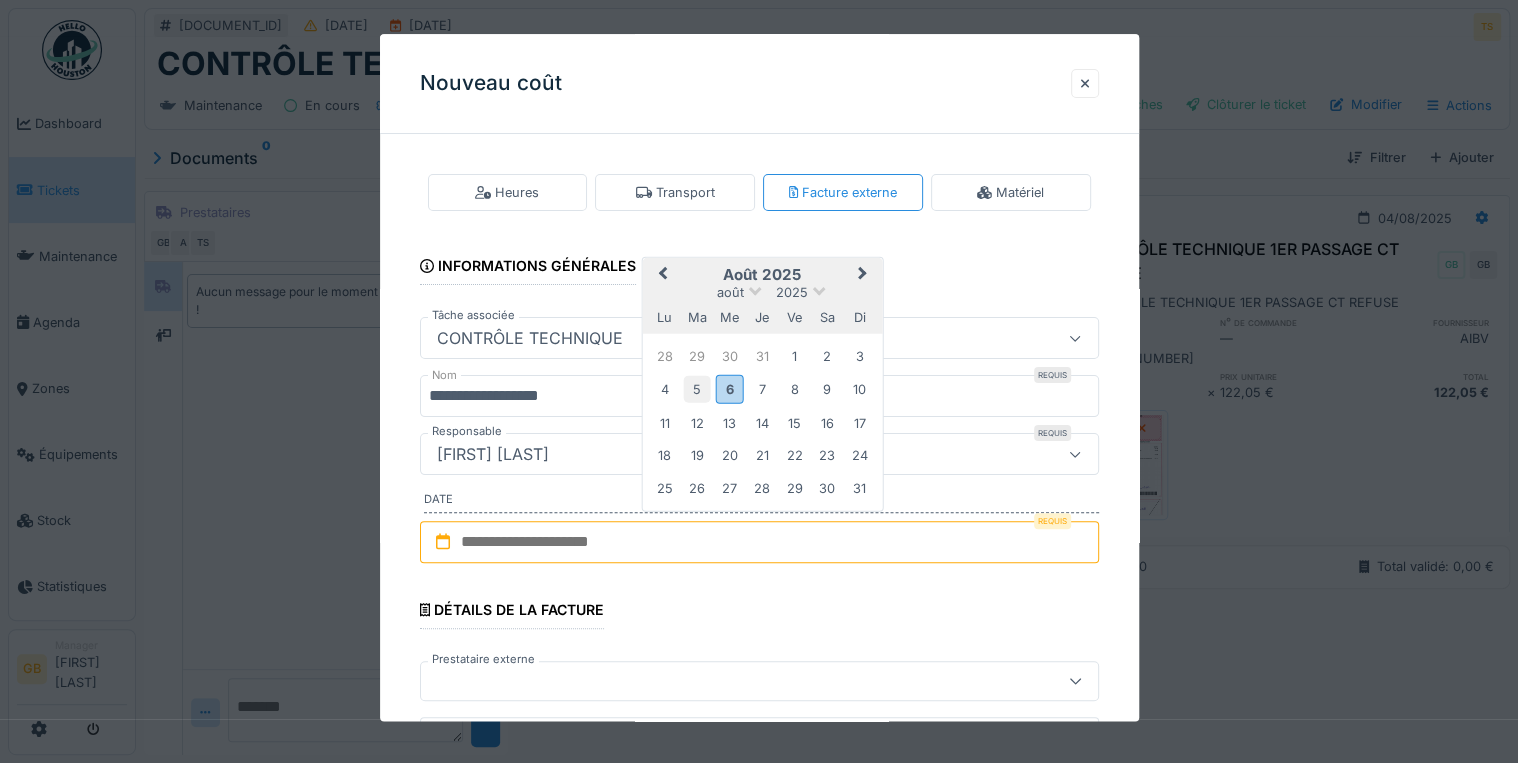 click on "5" at bounding box center (697, 389) 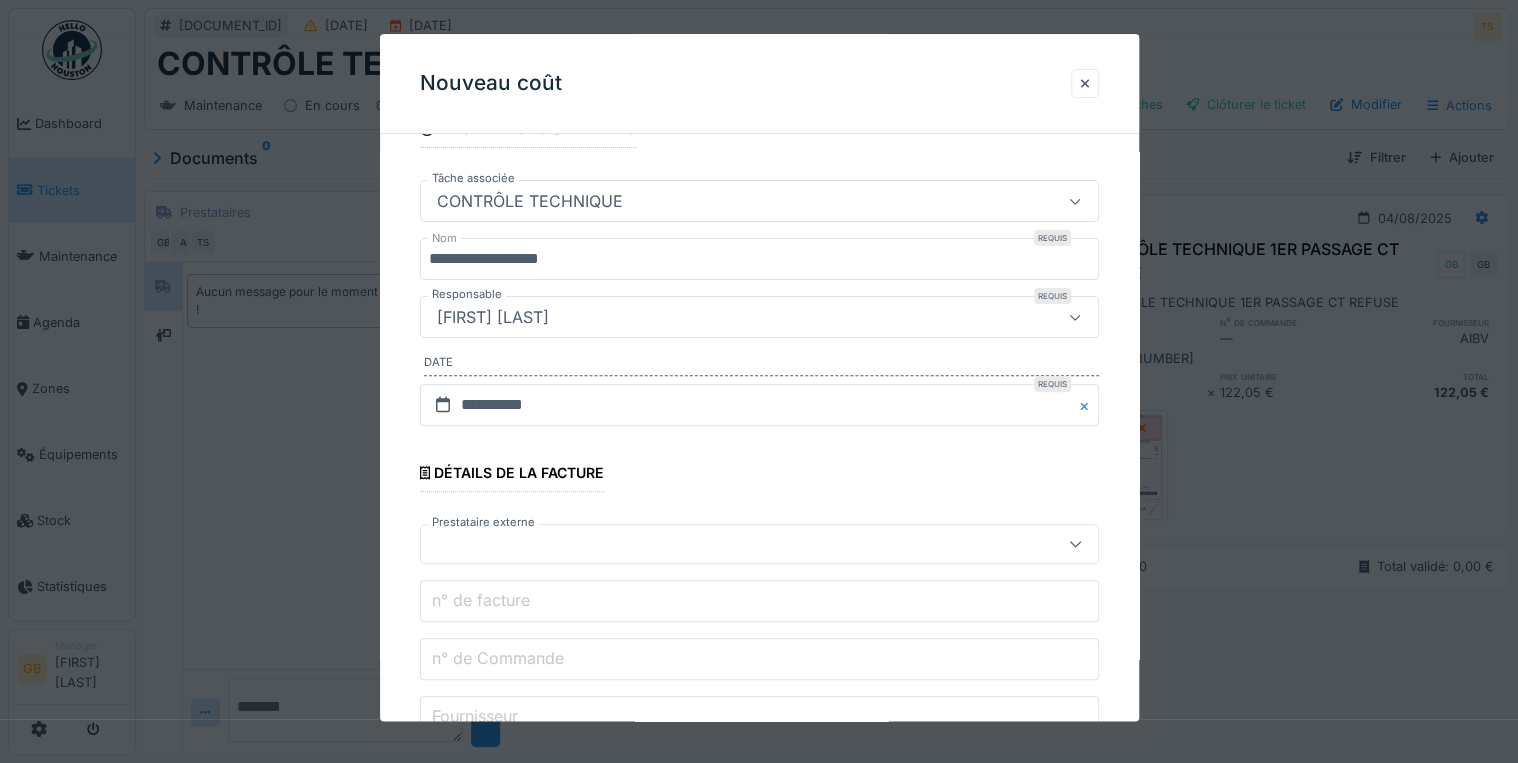 scroll, scrollTop: 400, scrollLeft: 0, axis: vertical 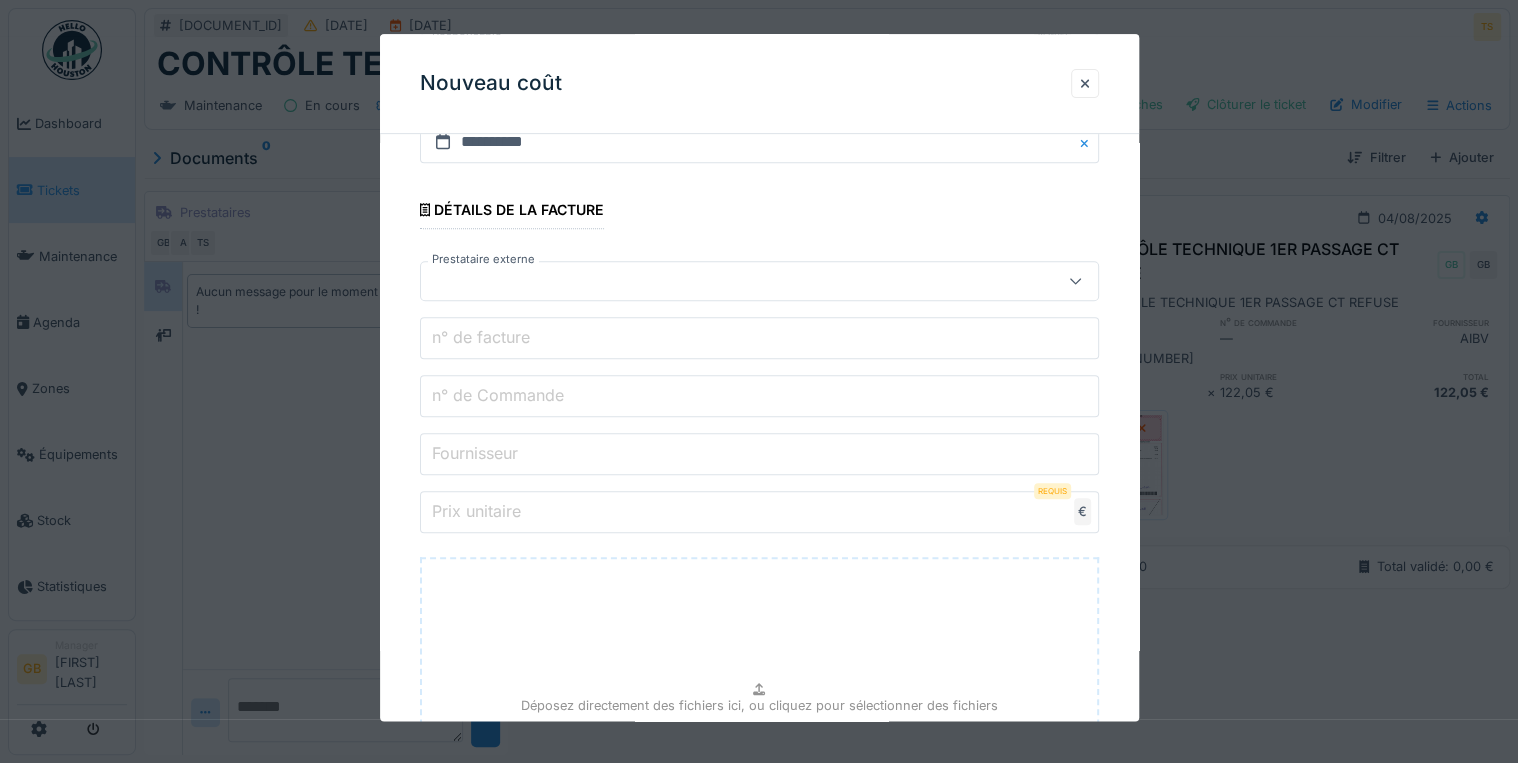 click at bounding box center [725, 282] 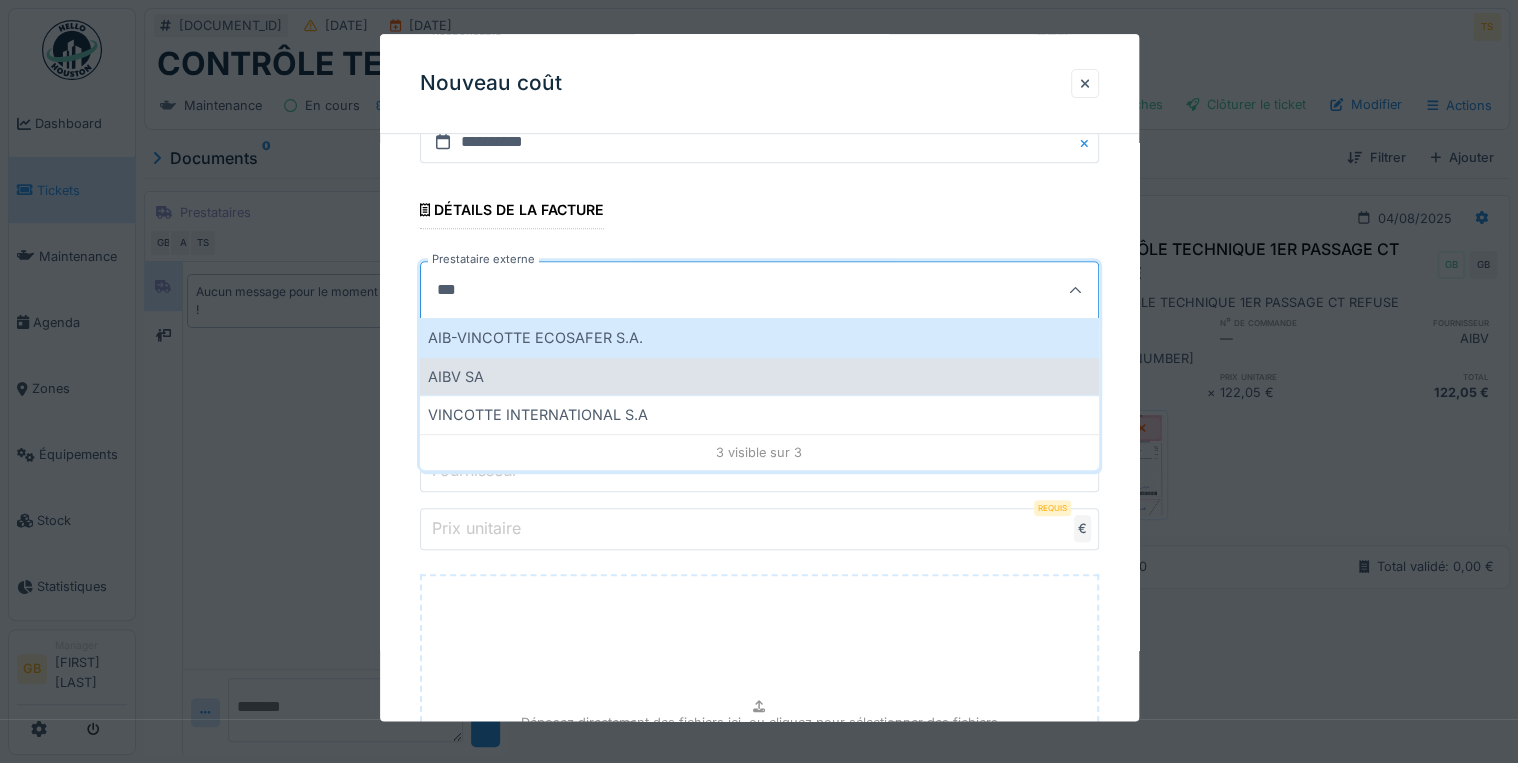type on "***" 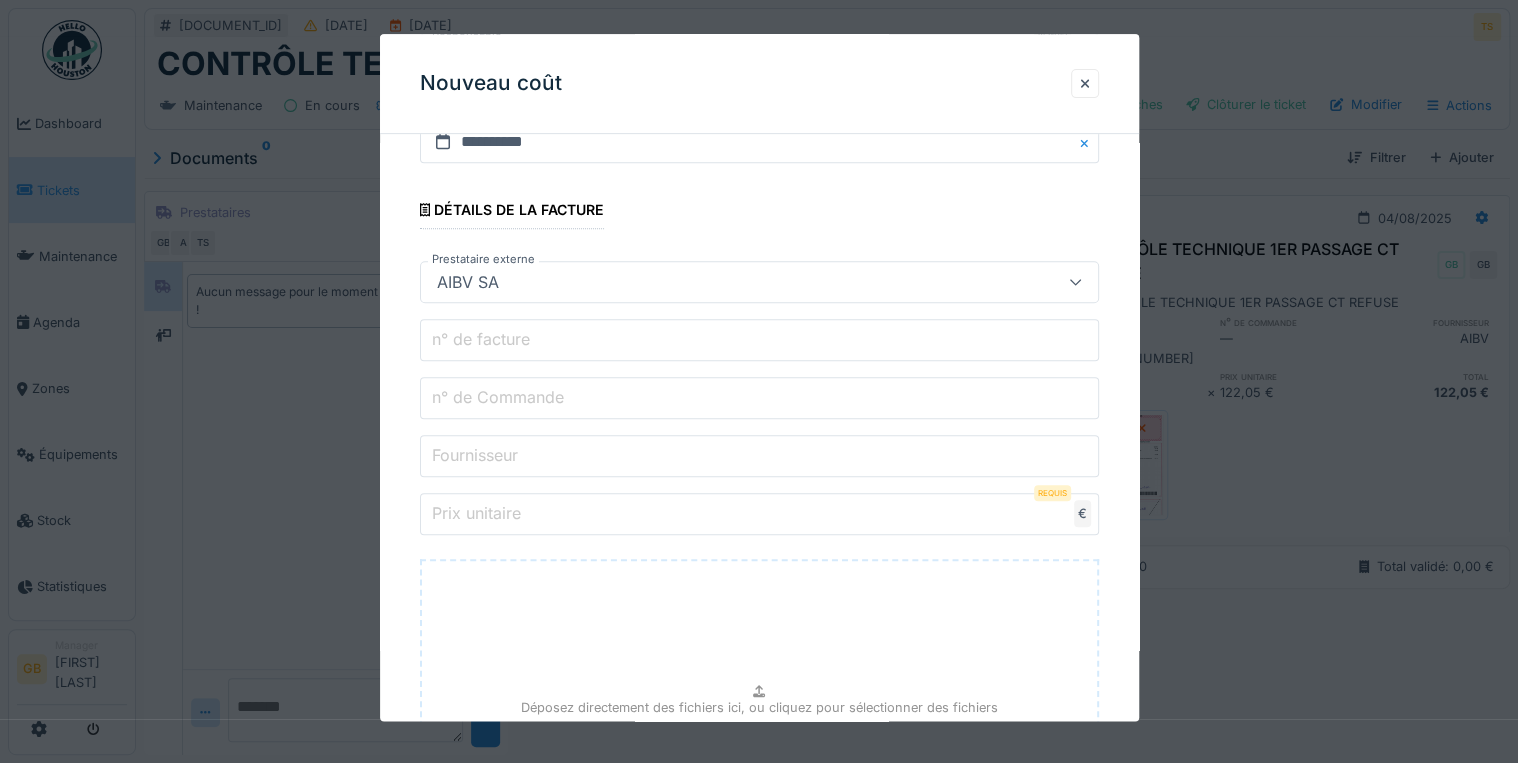 click on "n° de facture" at bounding box center (481, 340) 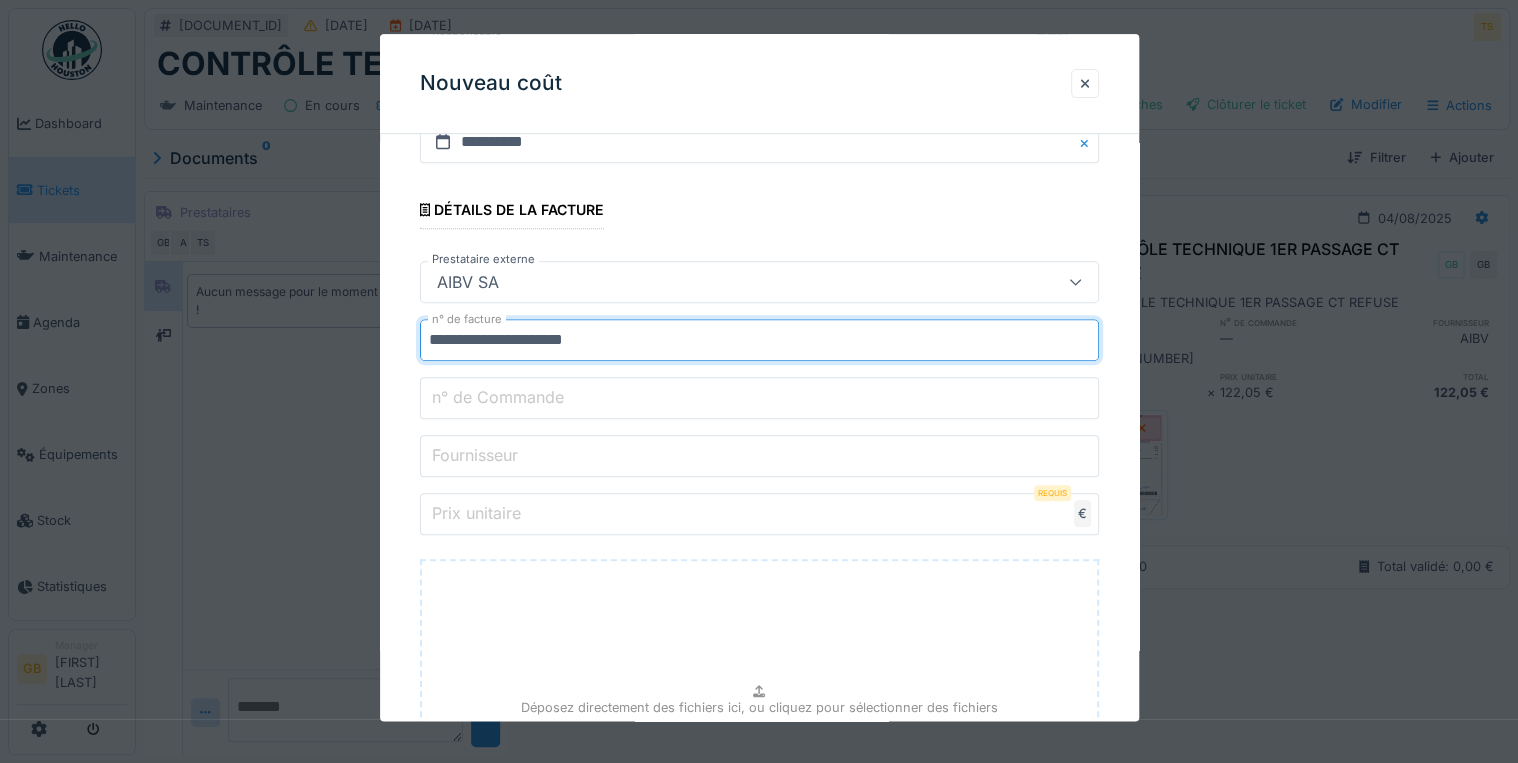 drag, startPoint x: 572, startPoint y: 328, endPoint x: 620, endPoint y: 323, distance: 48.259712 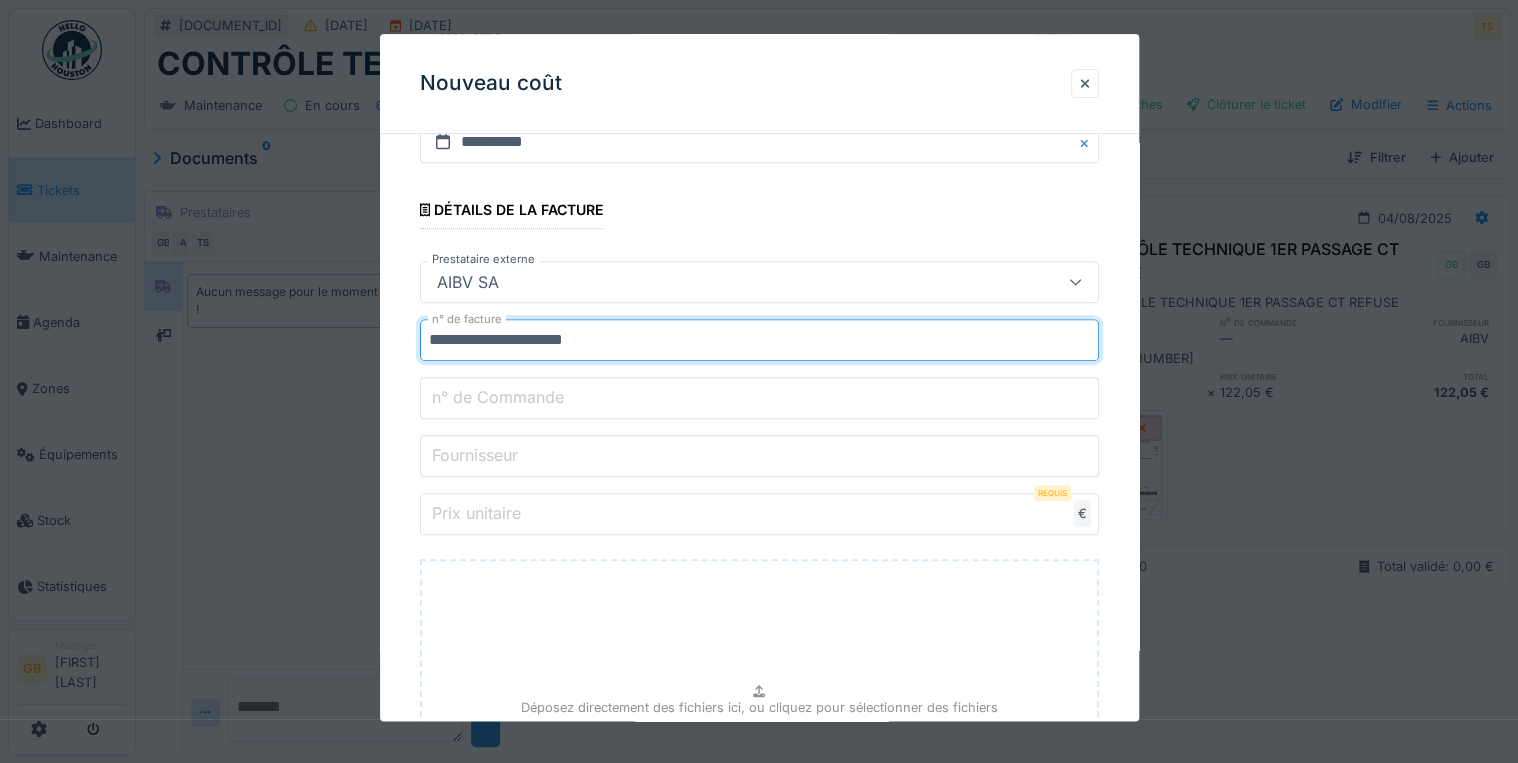 click on "**********" at bounding box center (759, 341) 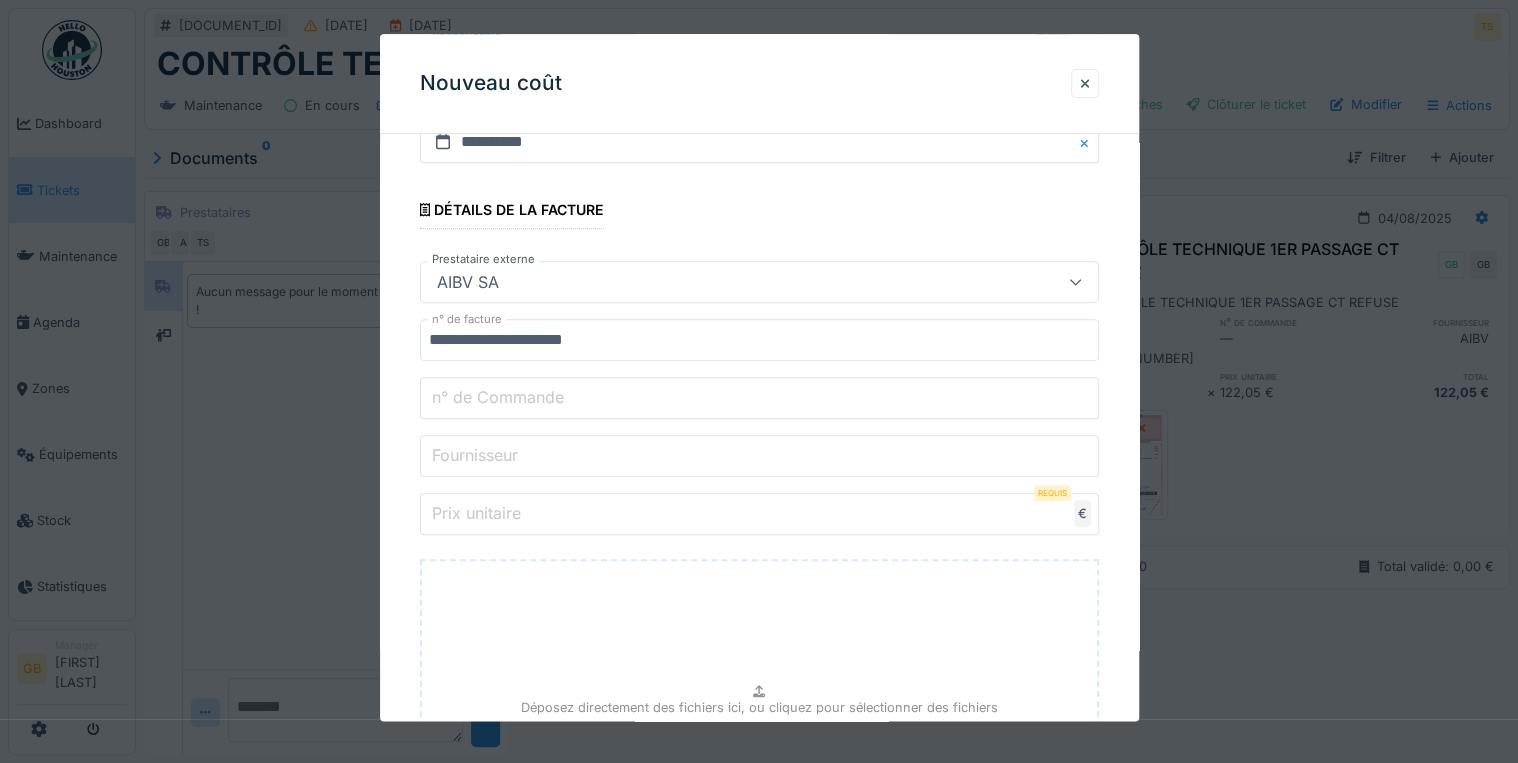 click on "n° de Commande" at bounding box center (759, 399) 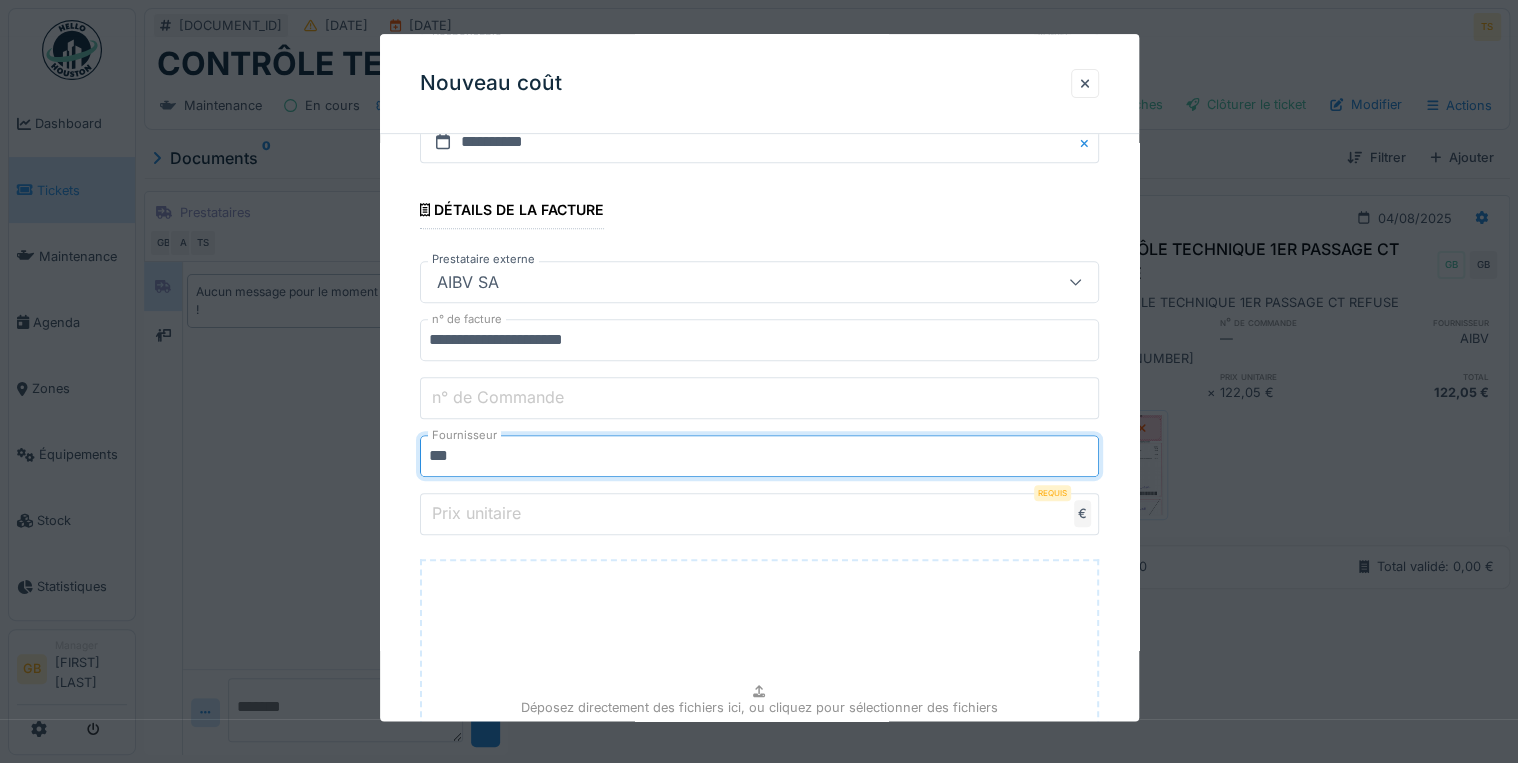 type on "****" 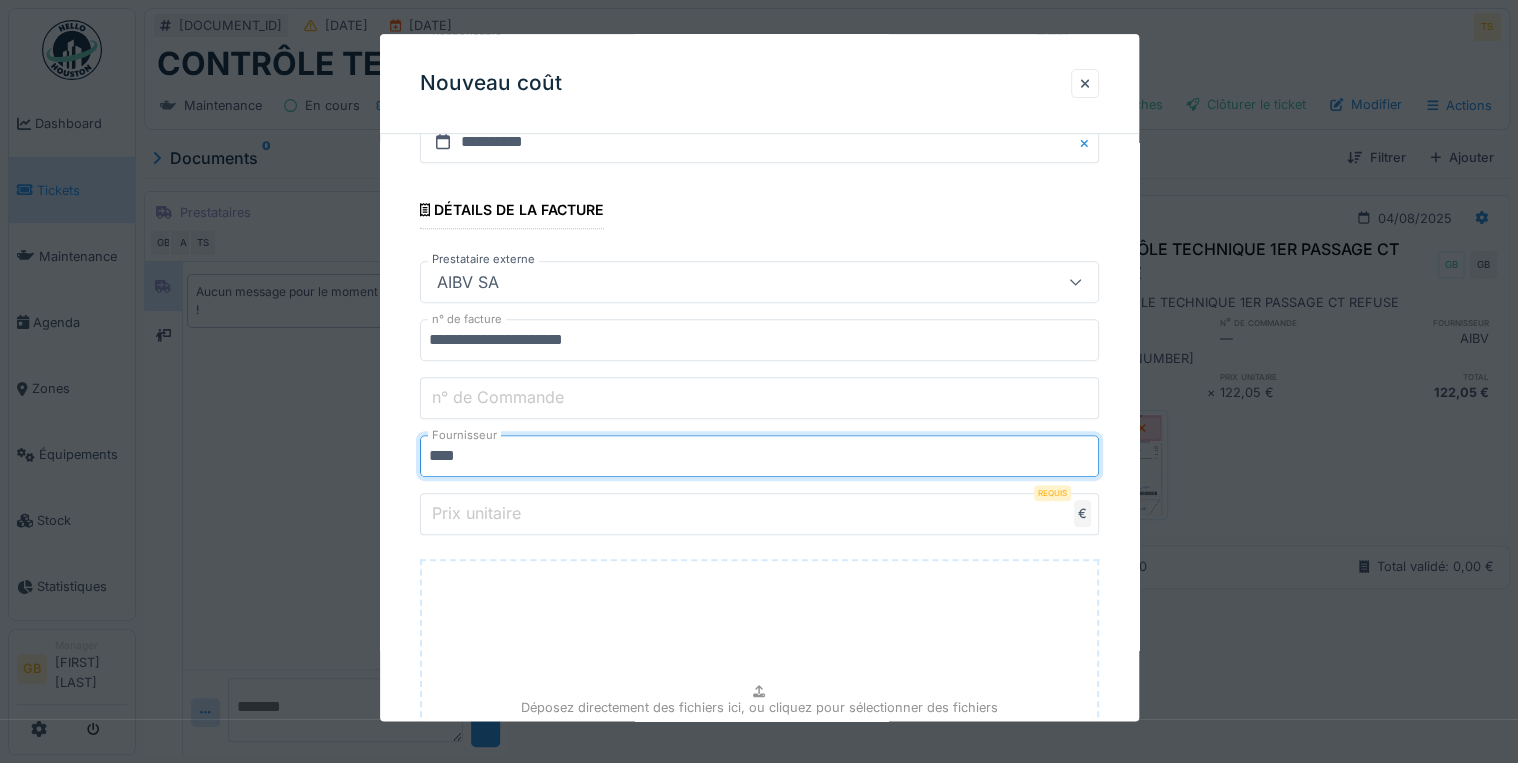 drag, startPoint x: 544, startPoint y: 500, endPoint x: 664, endPoint y: 496, distance: 120.06665 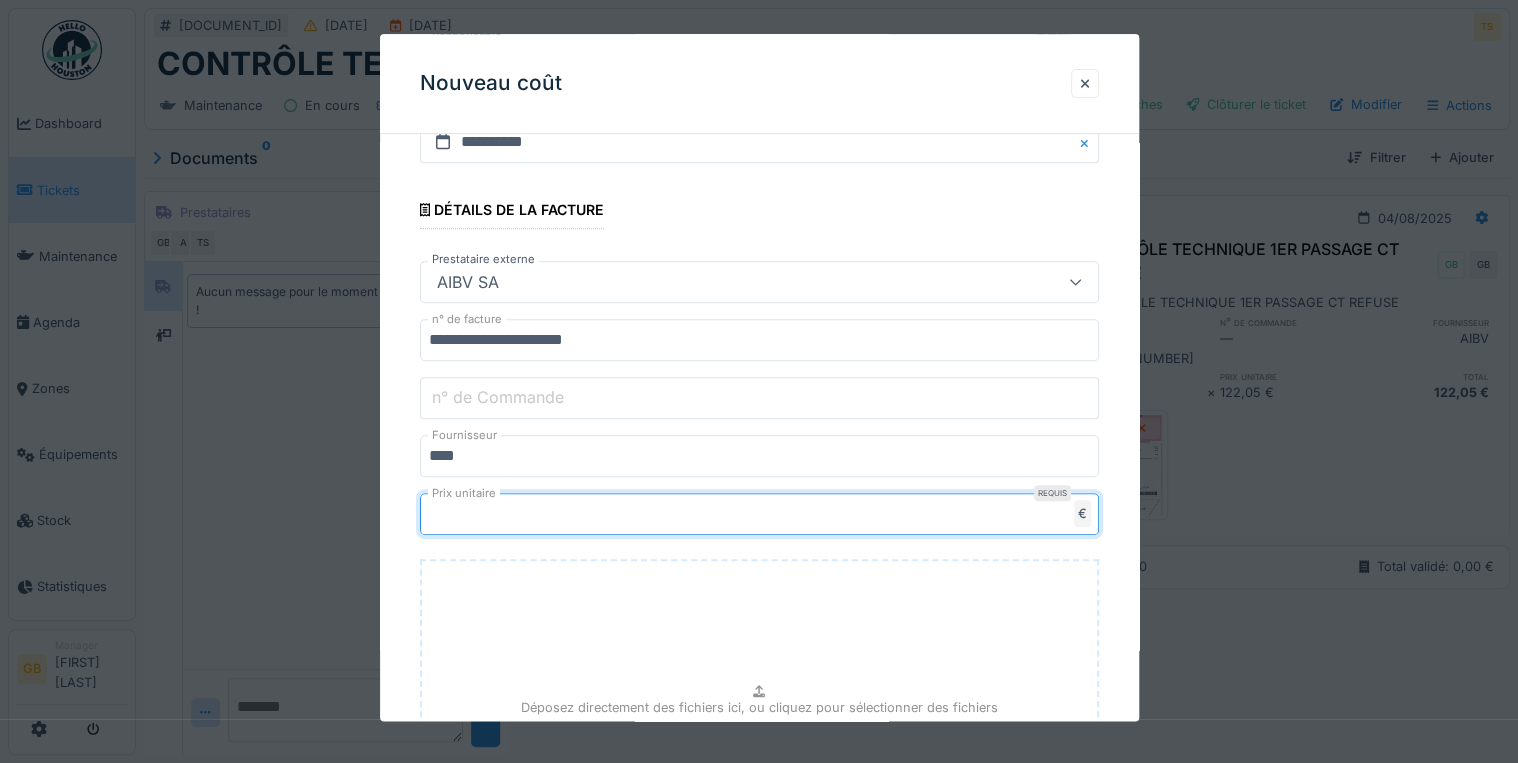 type on "*****" 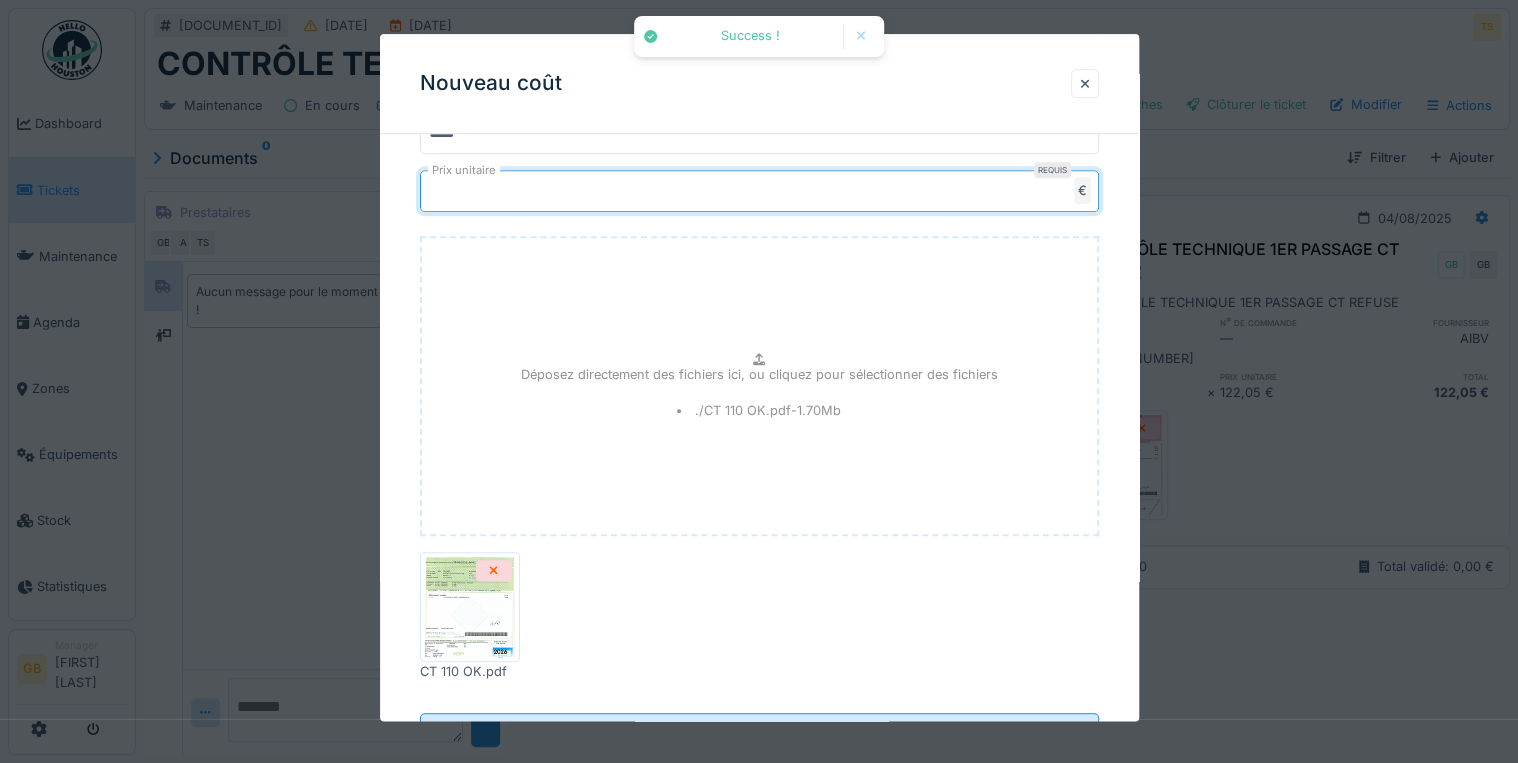 scroll, scrollTop: 808, scrollLeft: 0, axis: vertical 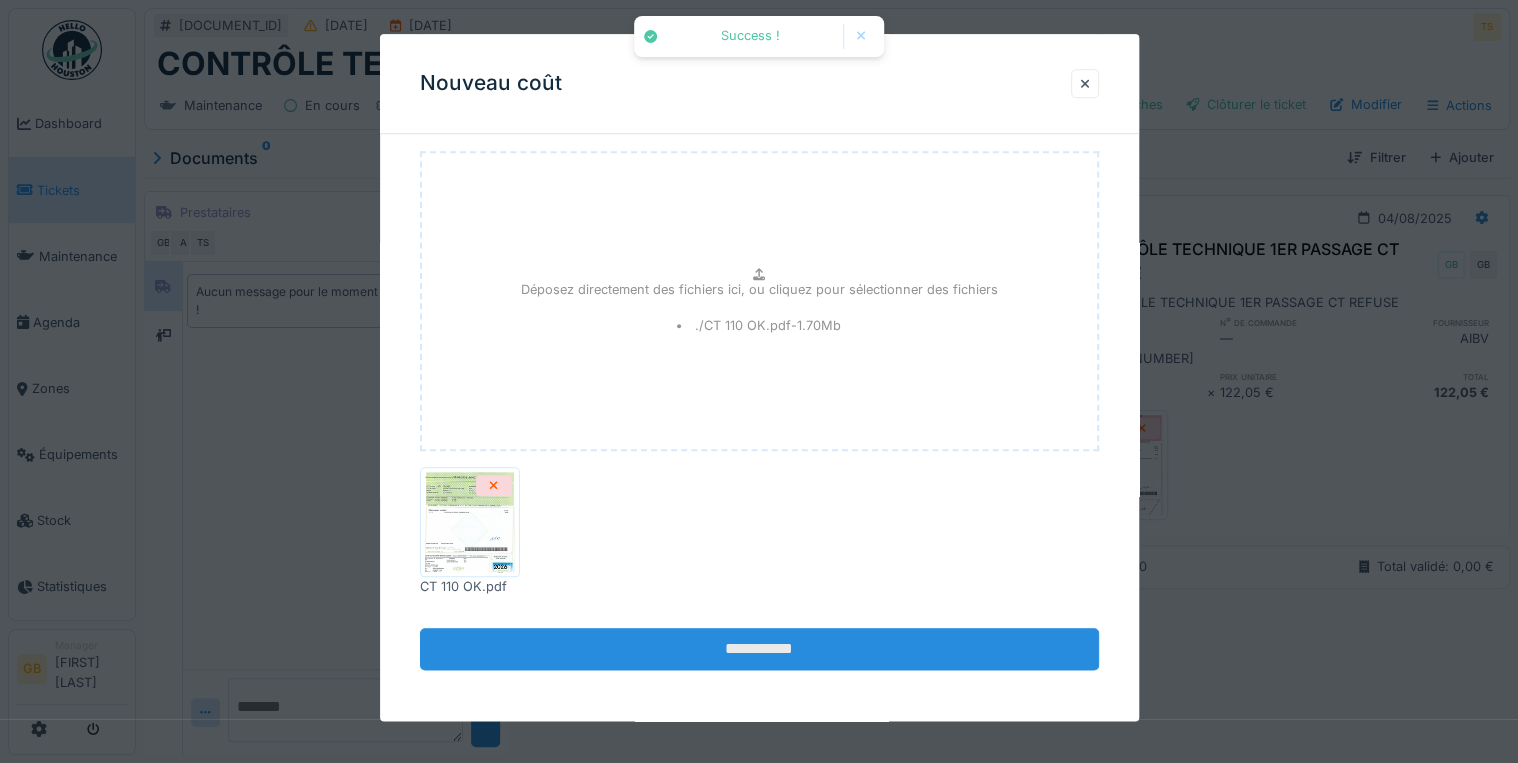 click on "**********" at bounding box center (759, 650) 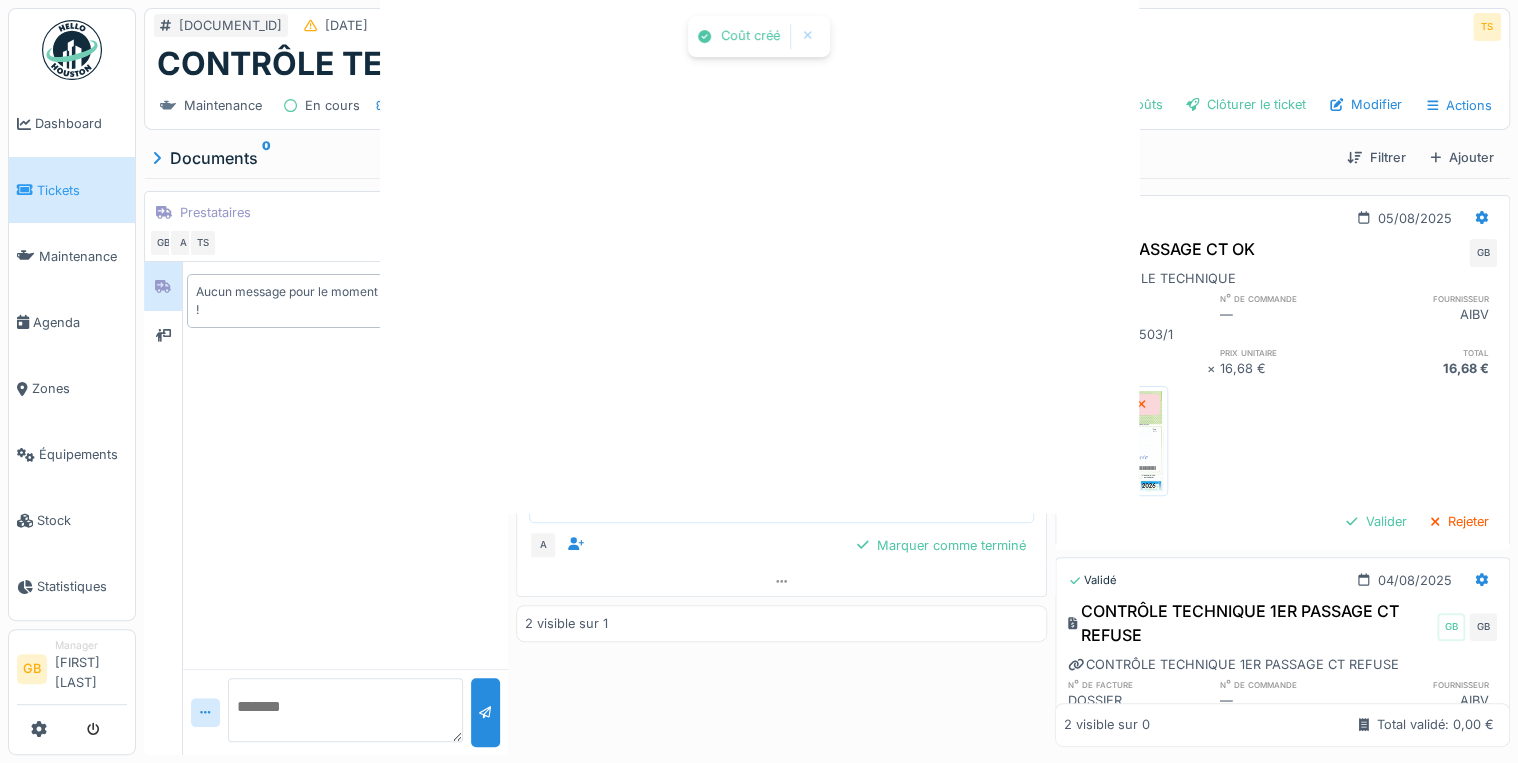 scroll, scrollTop: 0, scrollLeft: 0, axis: both 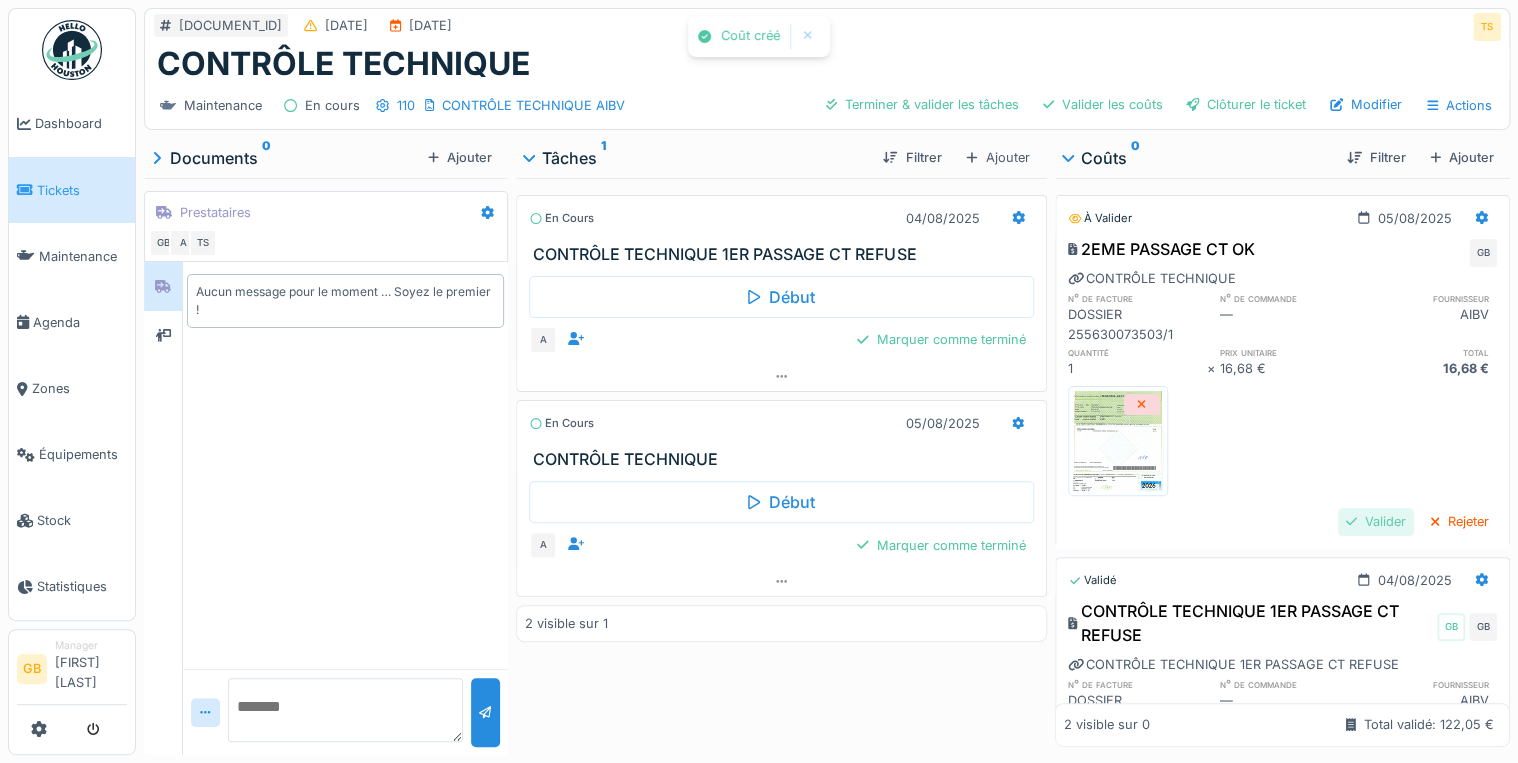 click on "Valider" at bounding box center (1376, 521) 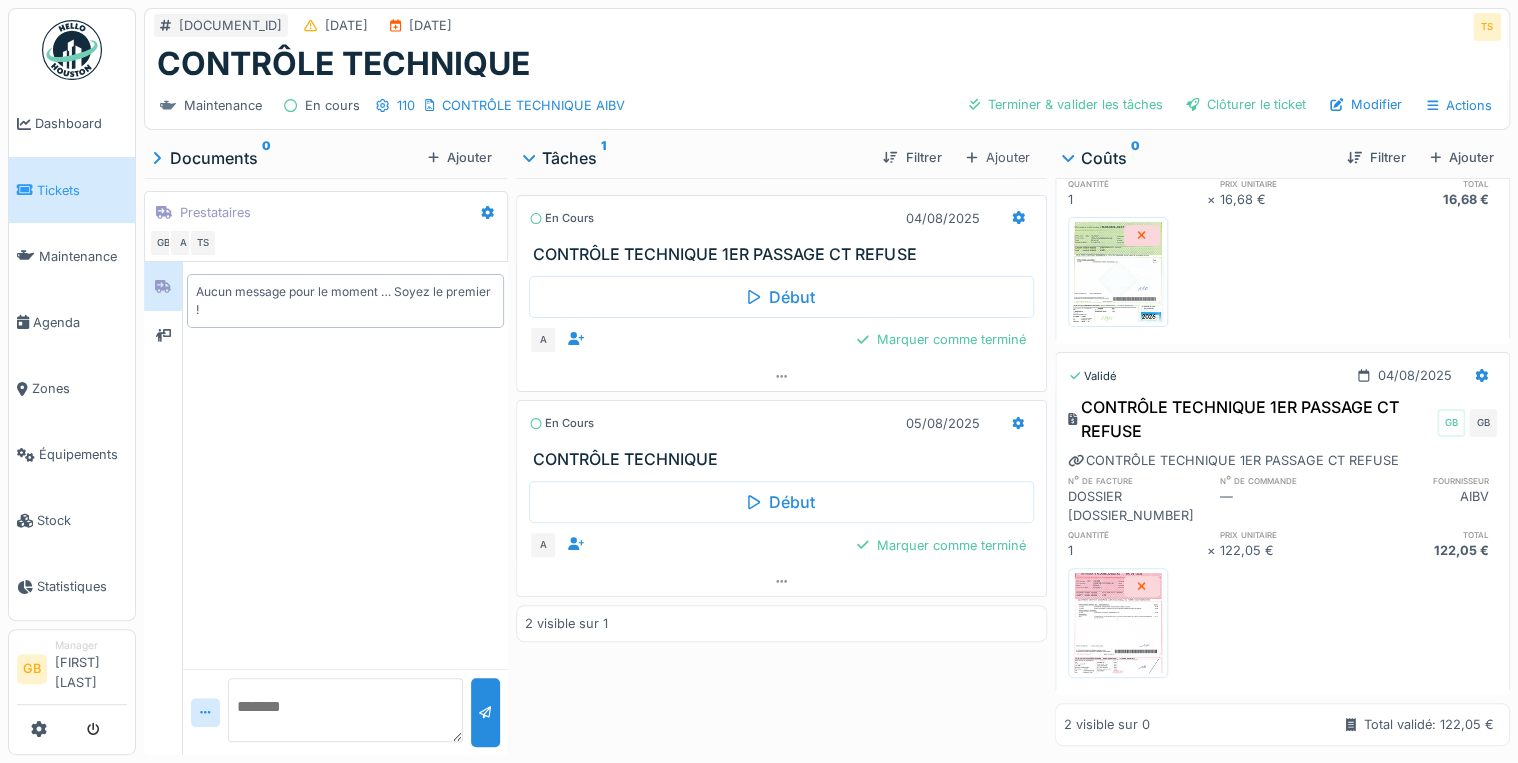 scroll, scrollTop: 0, scrollLeft: 0, axis: both 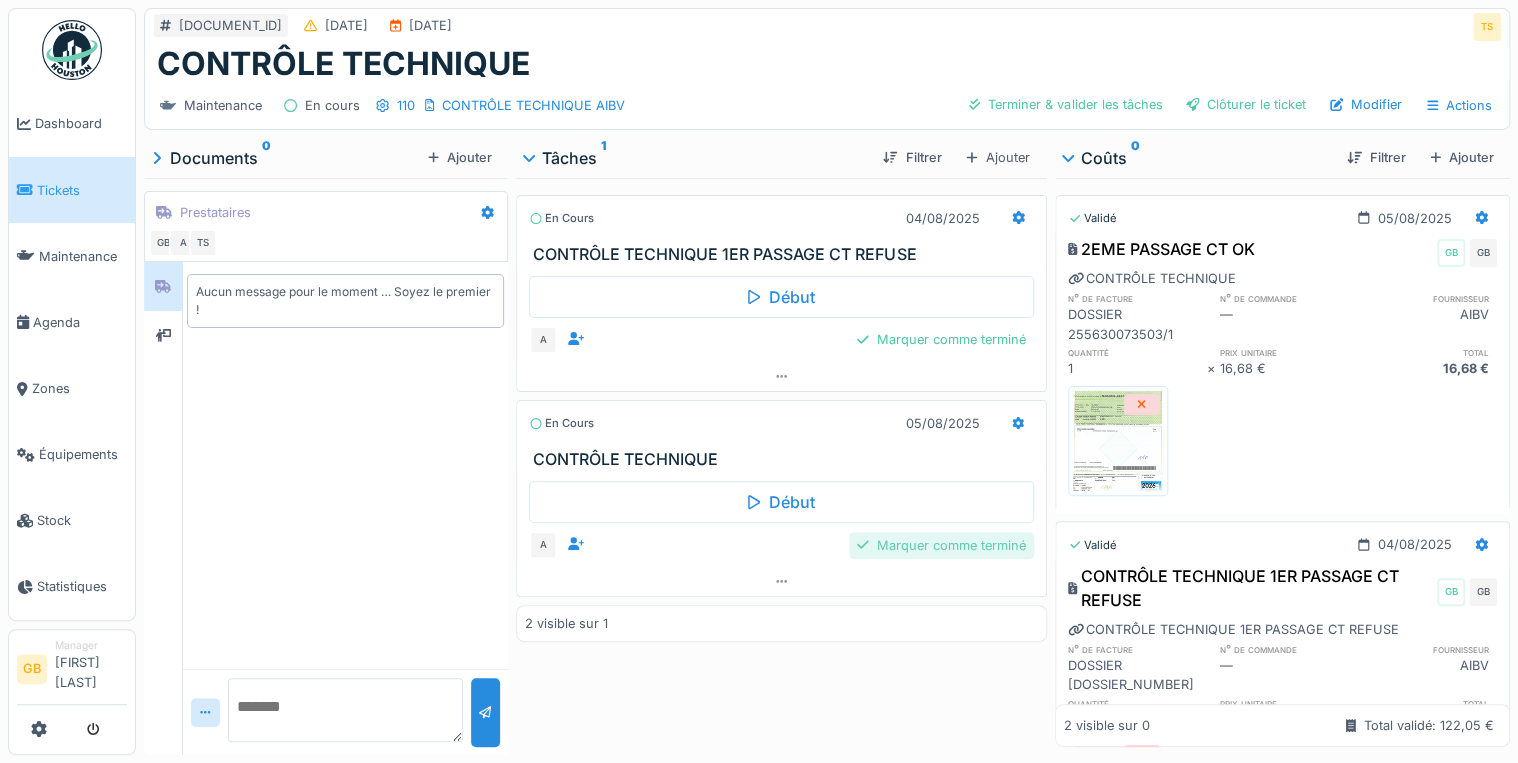 click on "Marquer comme terminé" at bounding box center (941, 545) 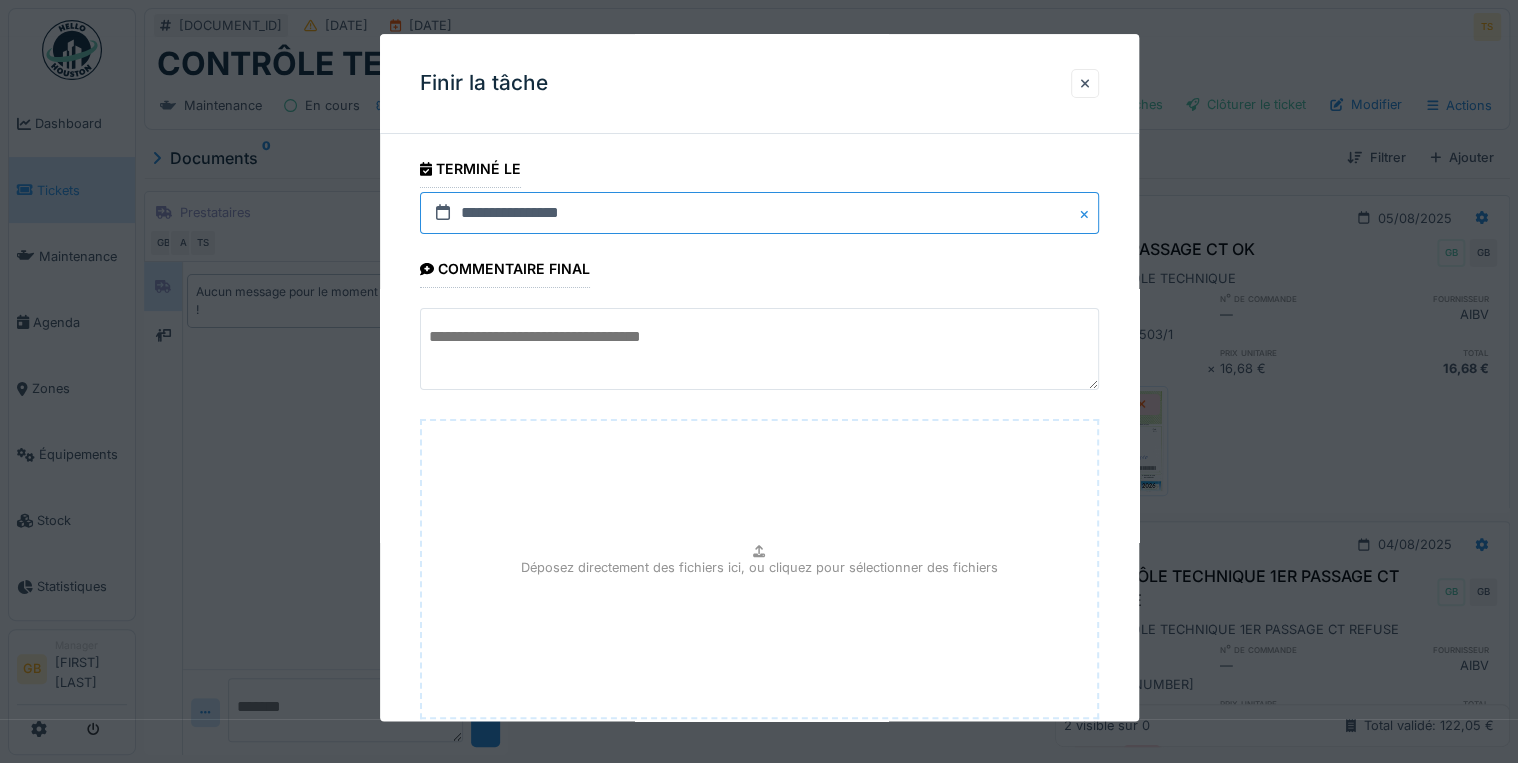 click on "**********" at bounding box center (759, 213) 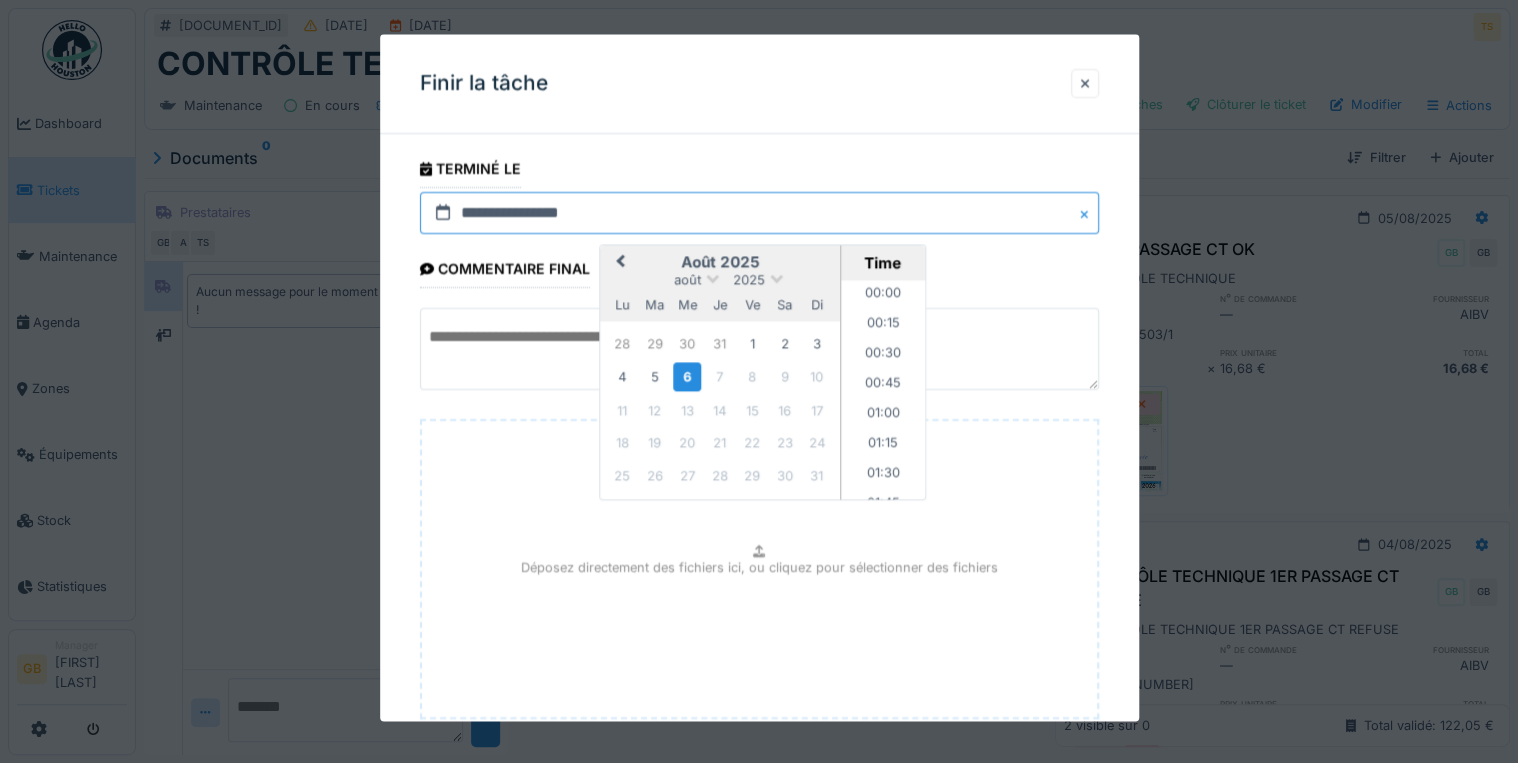 scroll, scrollTop: 865, scrollLeft: 0, axis: vertical 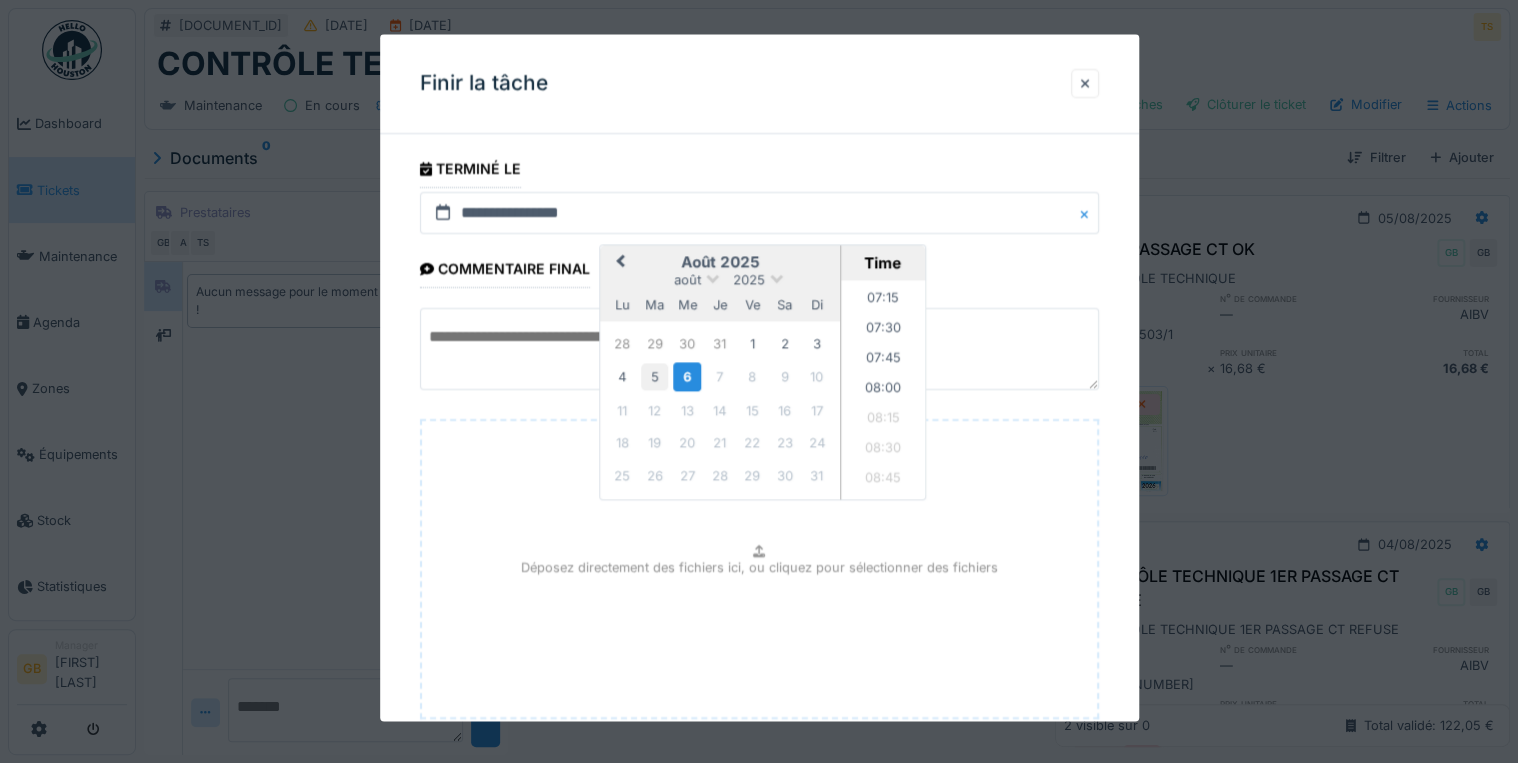 click on "5" at bounding box center [654, 377] 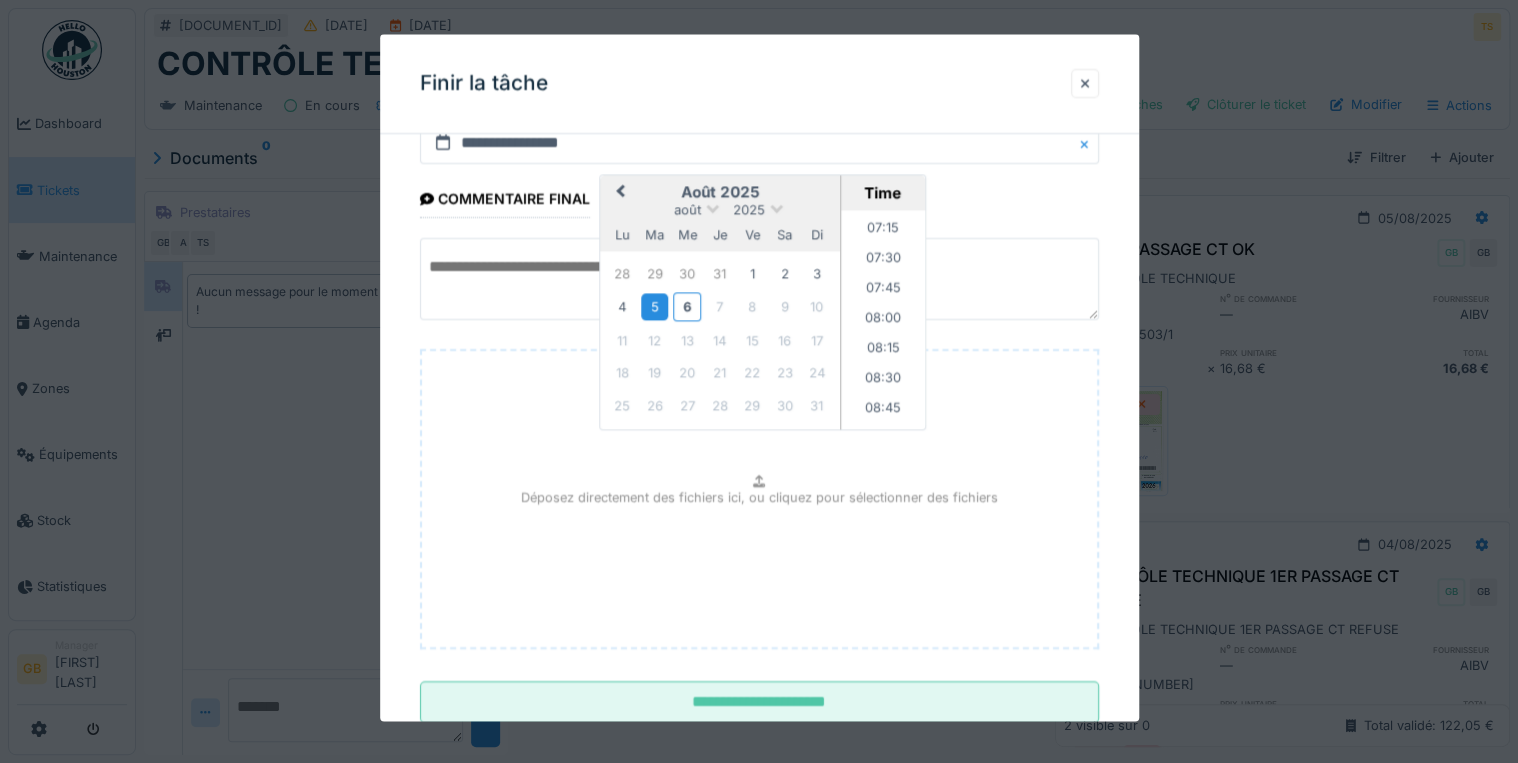 scroll, scrollTop: 126, scrollLeft: 0, axis: vertical 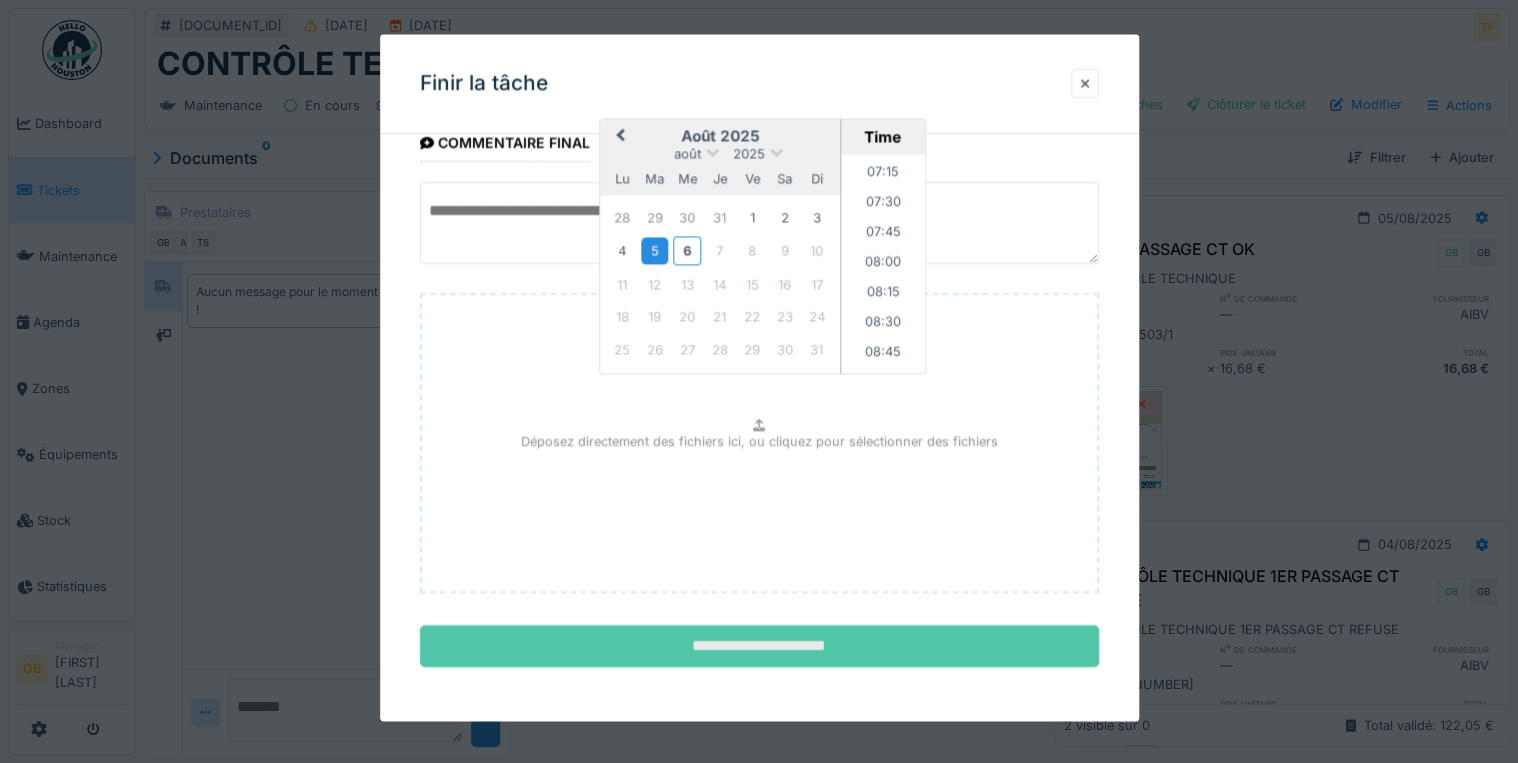 click on "**********" at bounding box center [759, 647] 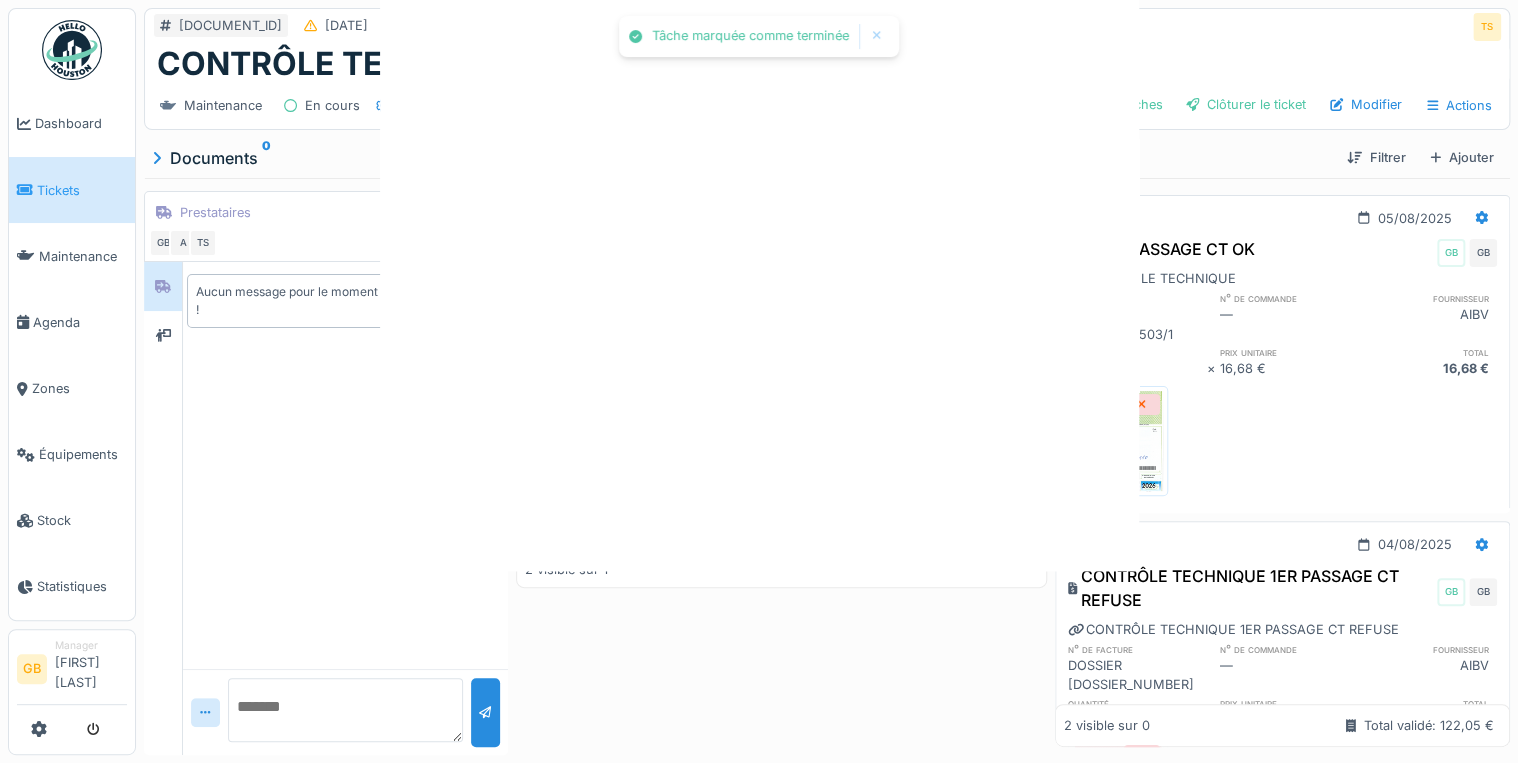 scroll, scrollTop: 0, scrollLeft: 0, axis: both 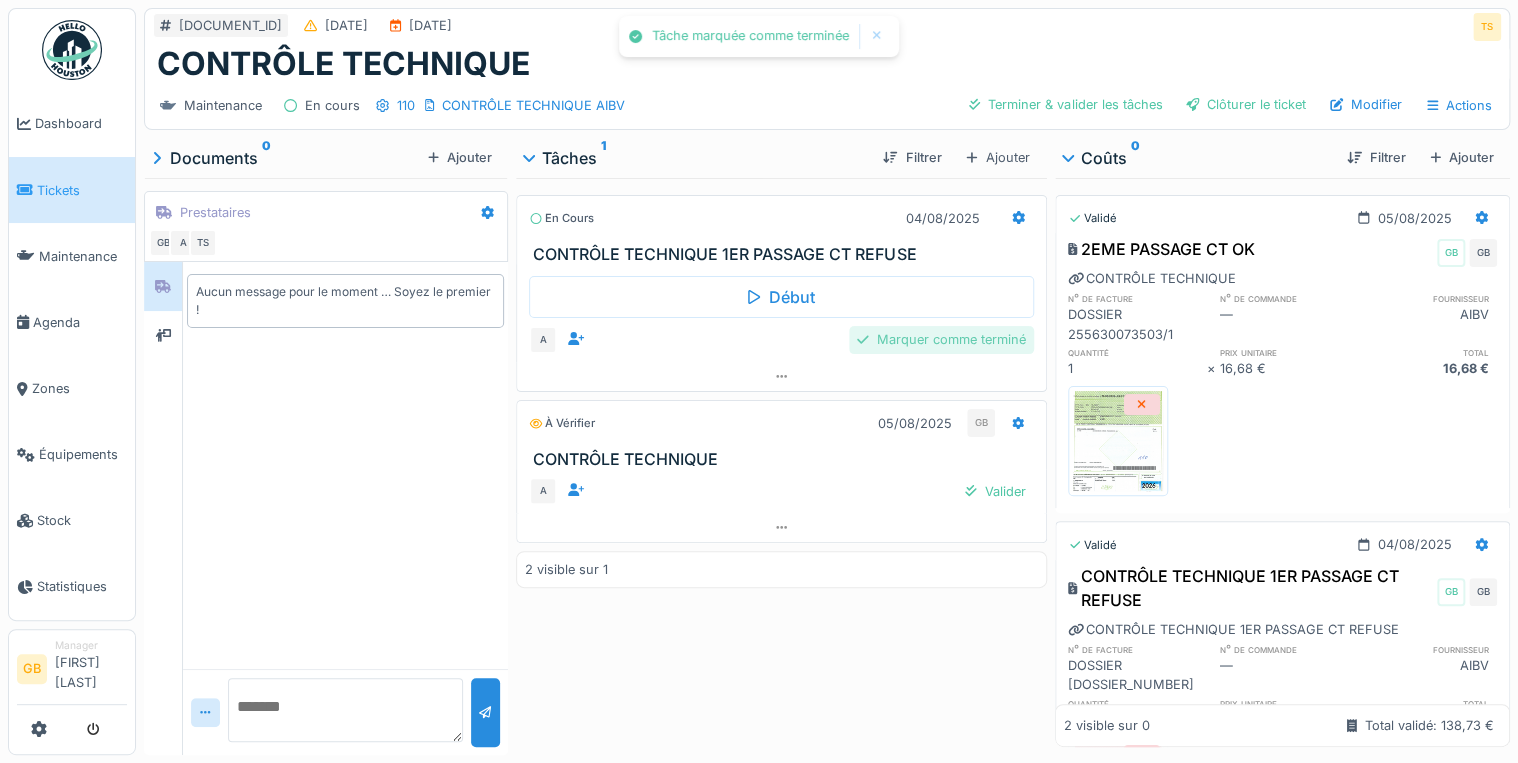 click on "Marquer comme terminé" at bounding box center (941, 339) 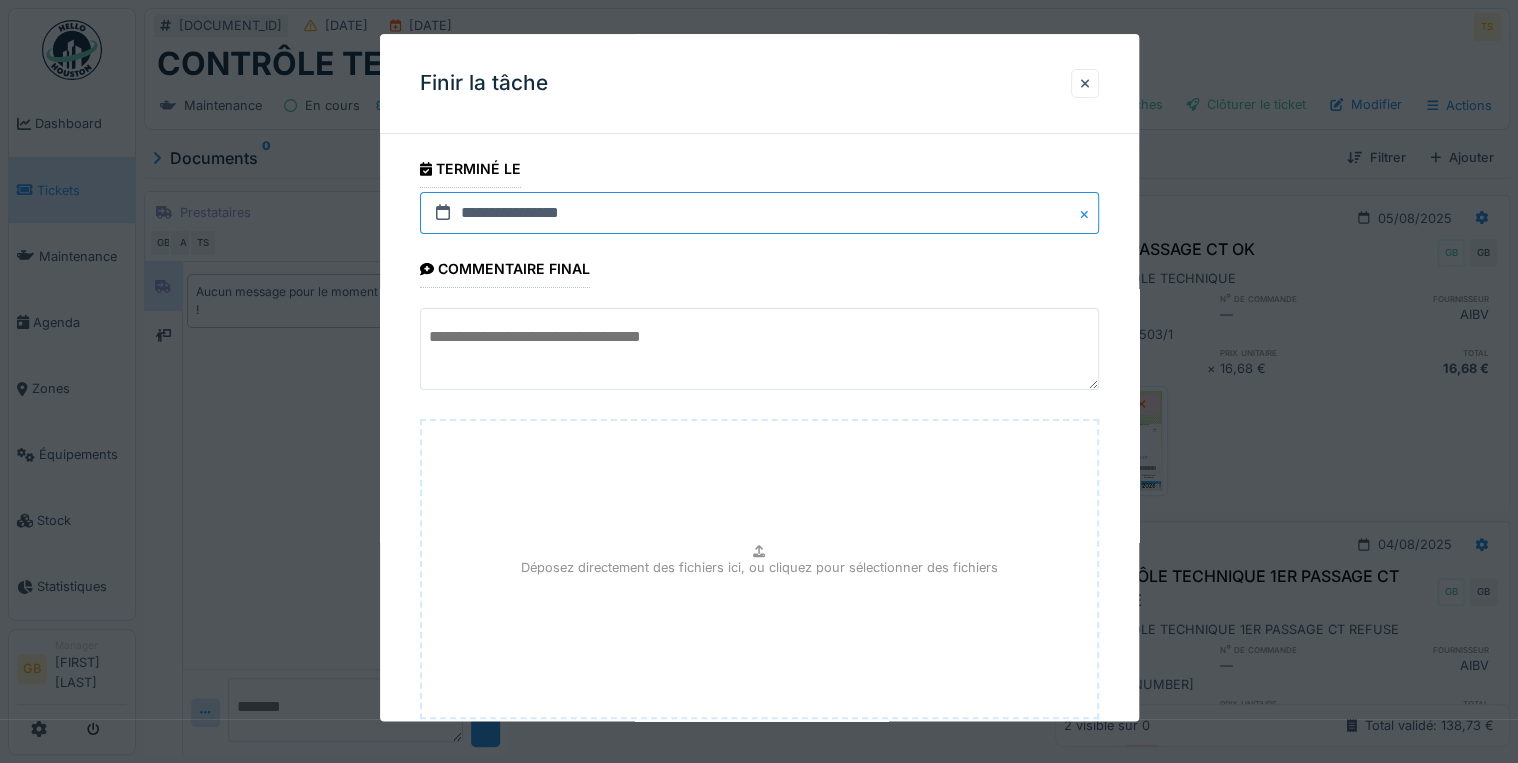 click on "**********" at bounding box center [759, 213] 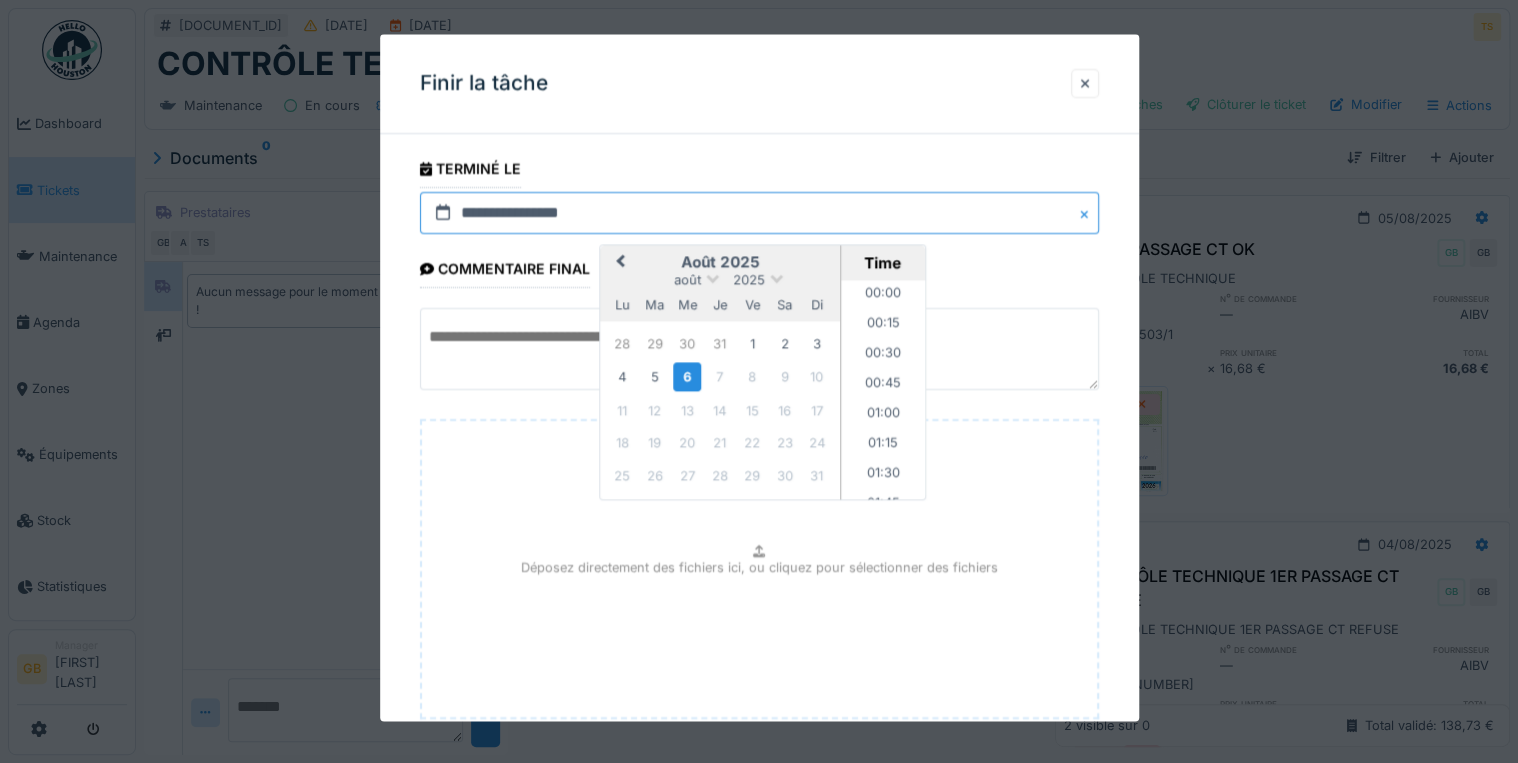 scroll, scrollTop: 865, scrollLeft: 0, axis: vertical 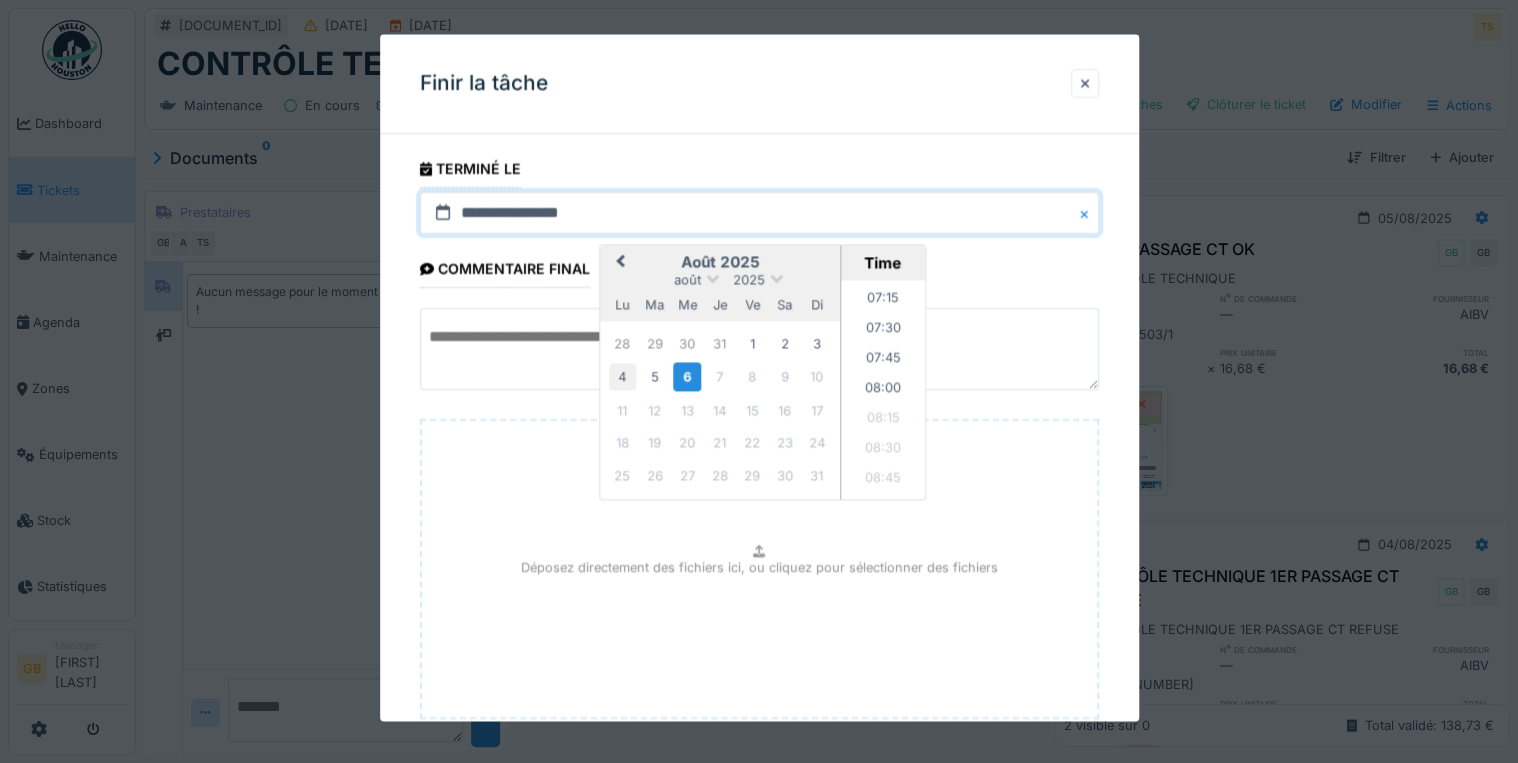 click on "4" at bounding box center [622, 377] 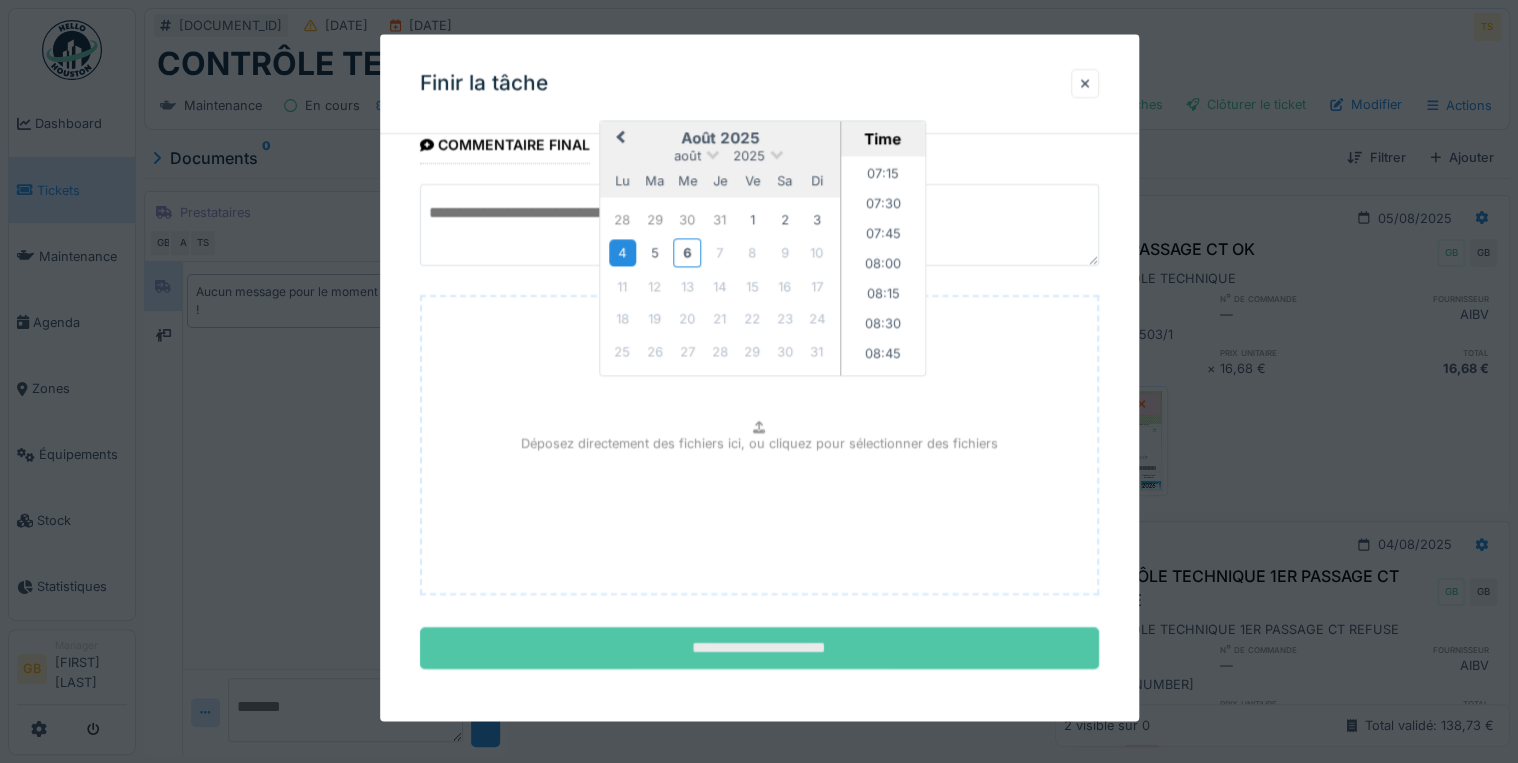 scroll, scrollTop: 126, scrollLeft: 0, axis: vertical 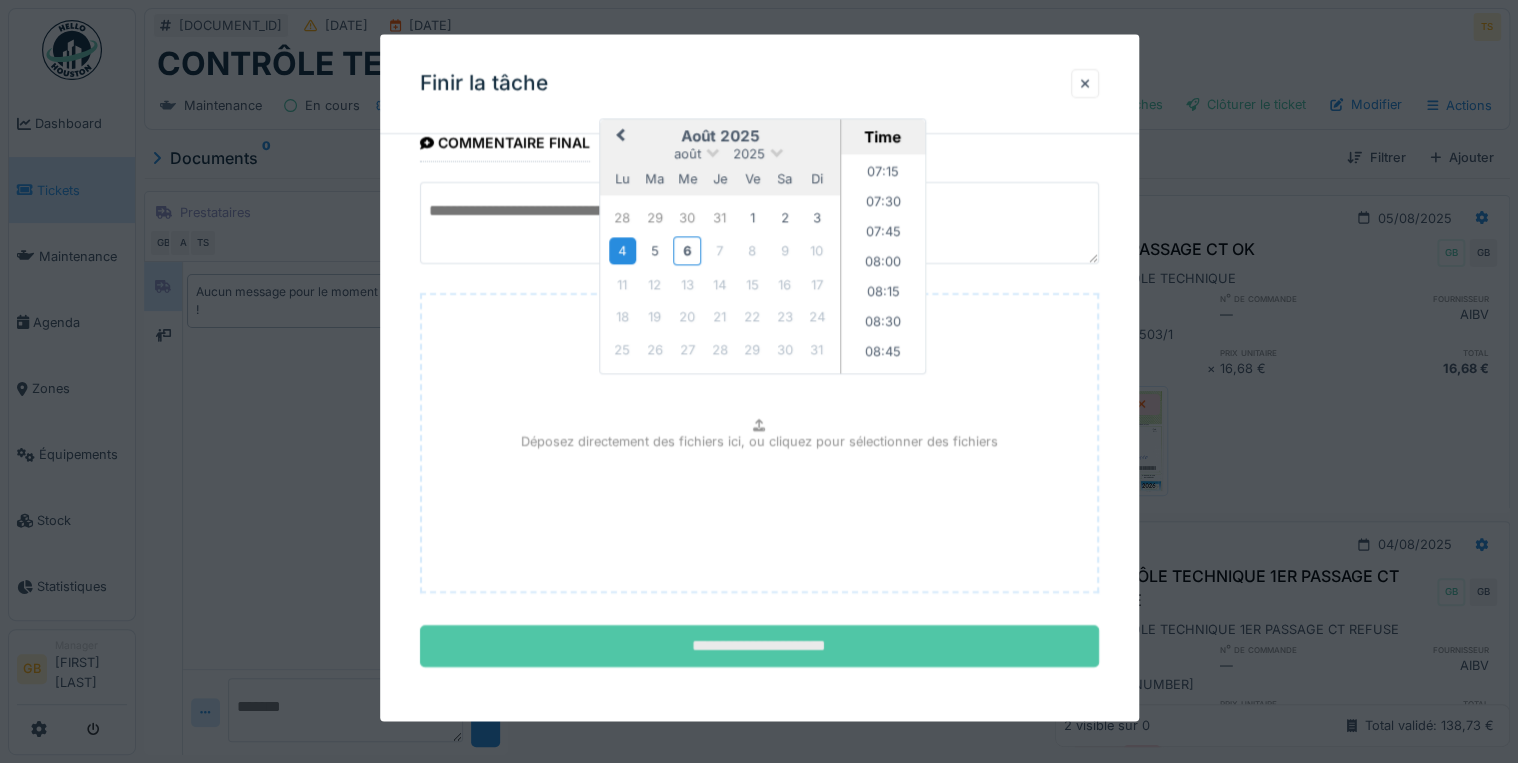 click on "**********" at bounding box center [759, 647] 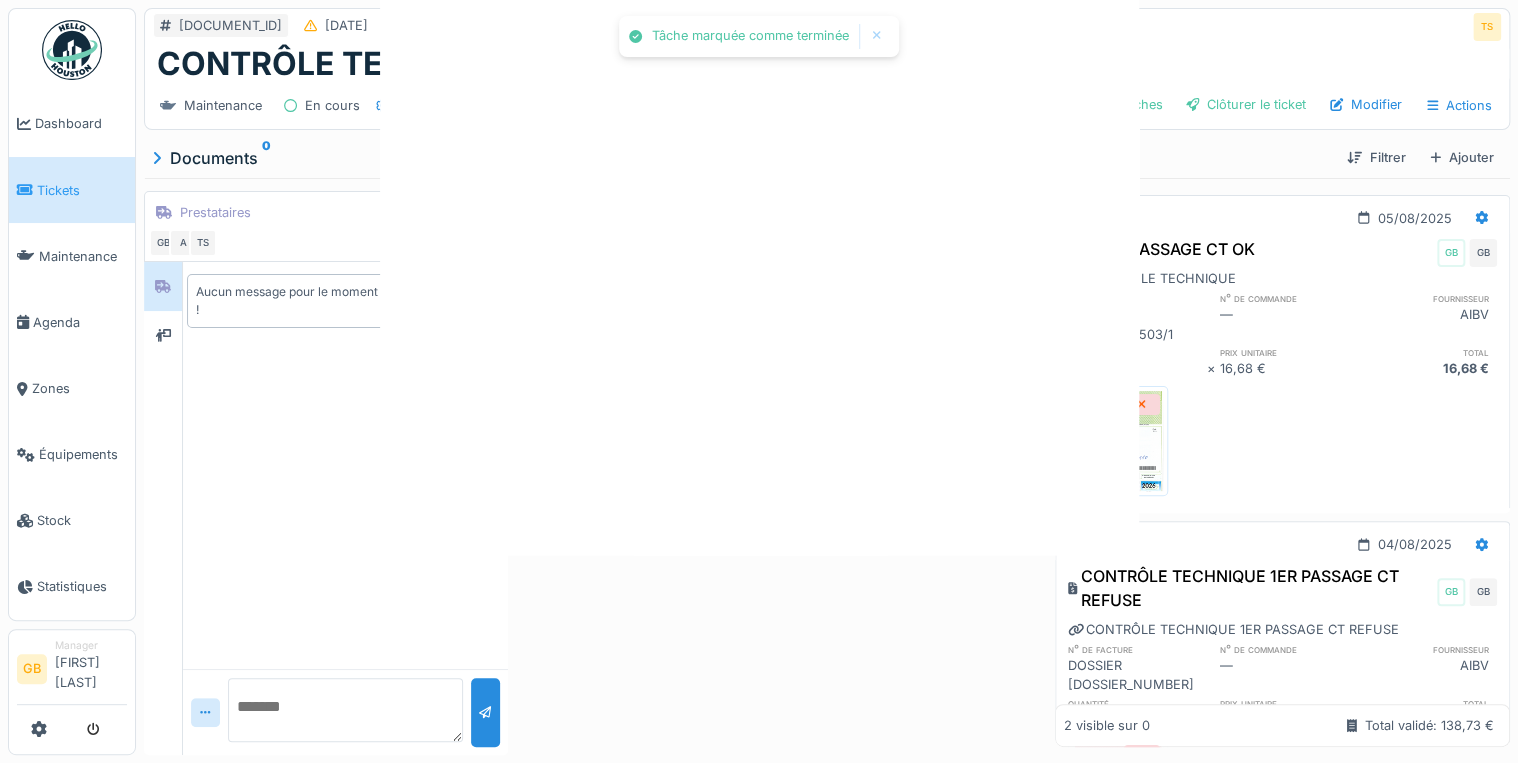 scroll, scrollTop: 0, scrollLeft: 0, axis: both 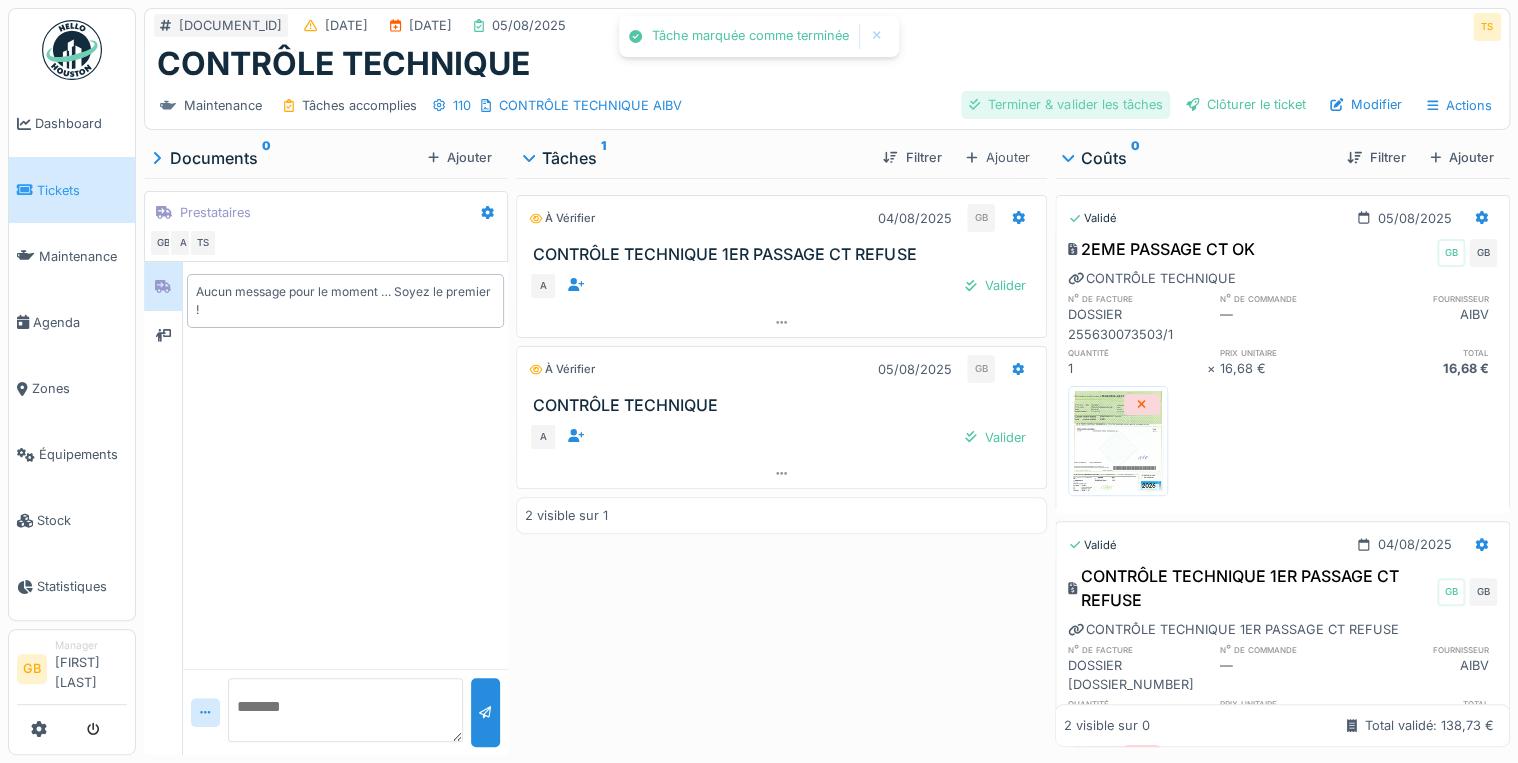 click on "Terminer & valider les tâches" at bounding box center (1065, 104) 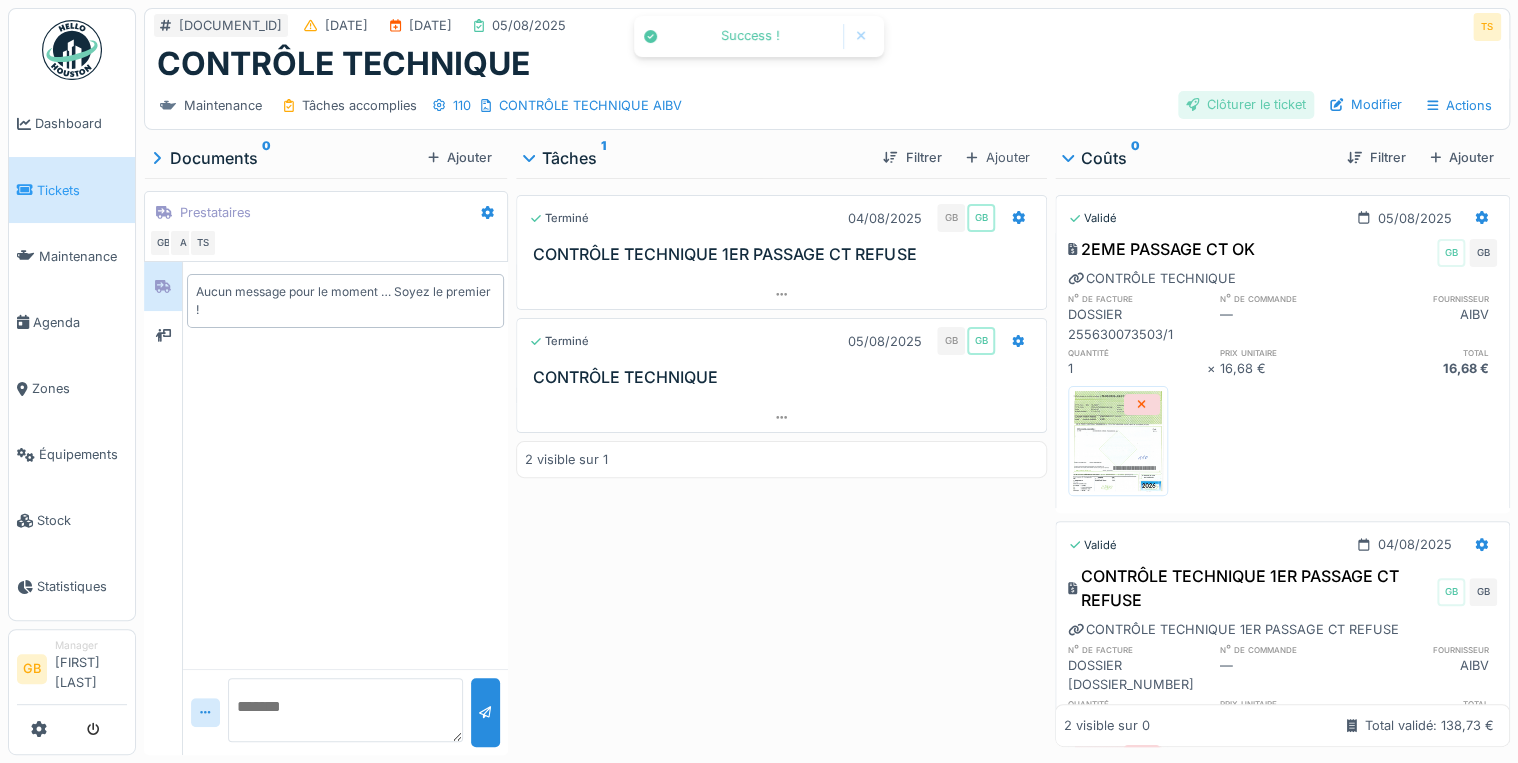 click on "Clôturer le ticket" at bounding box center [1246, 104] 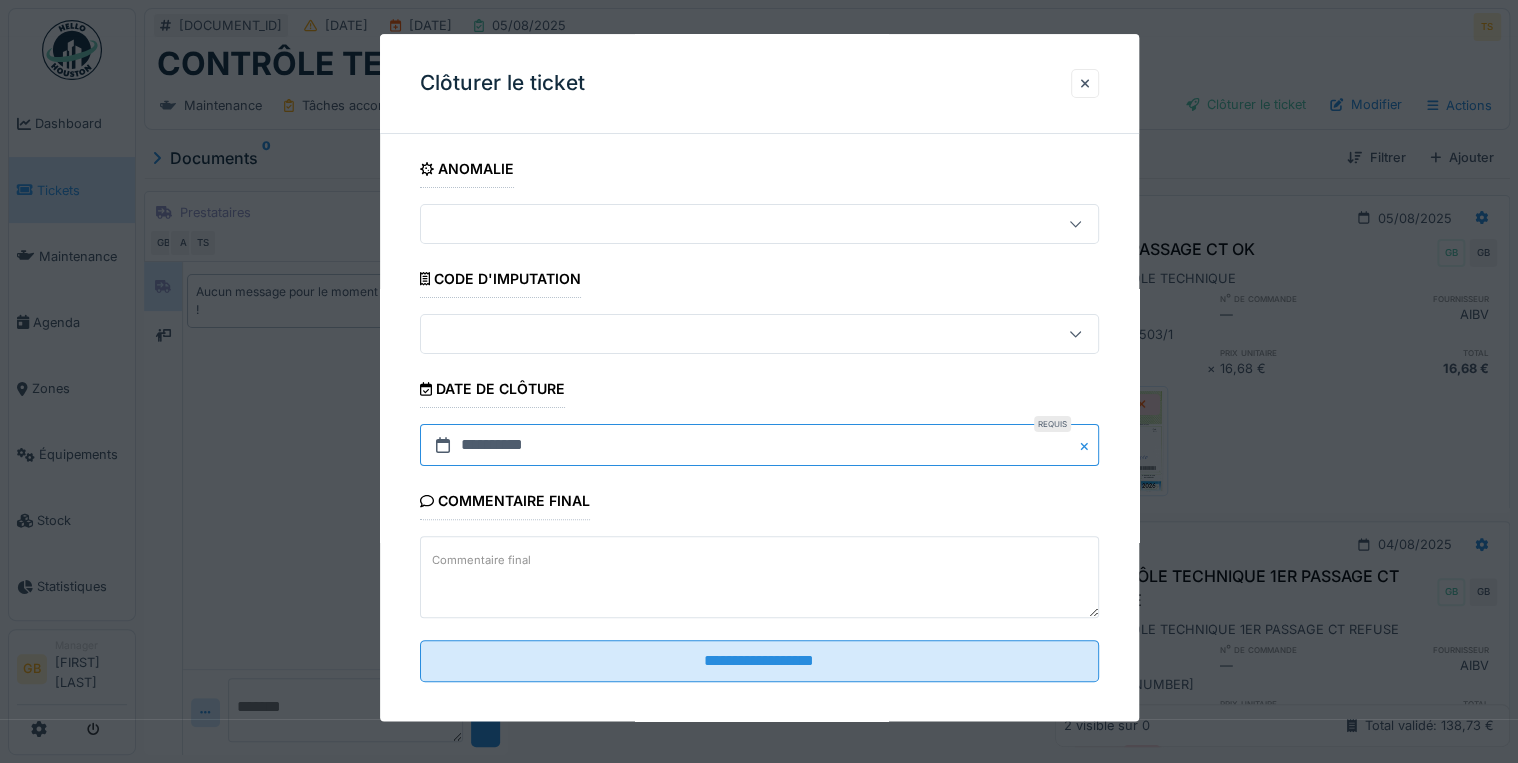 click on "**********" at bounding box center (759, 446) 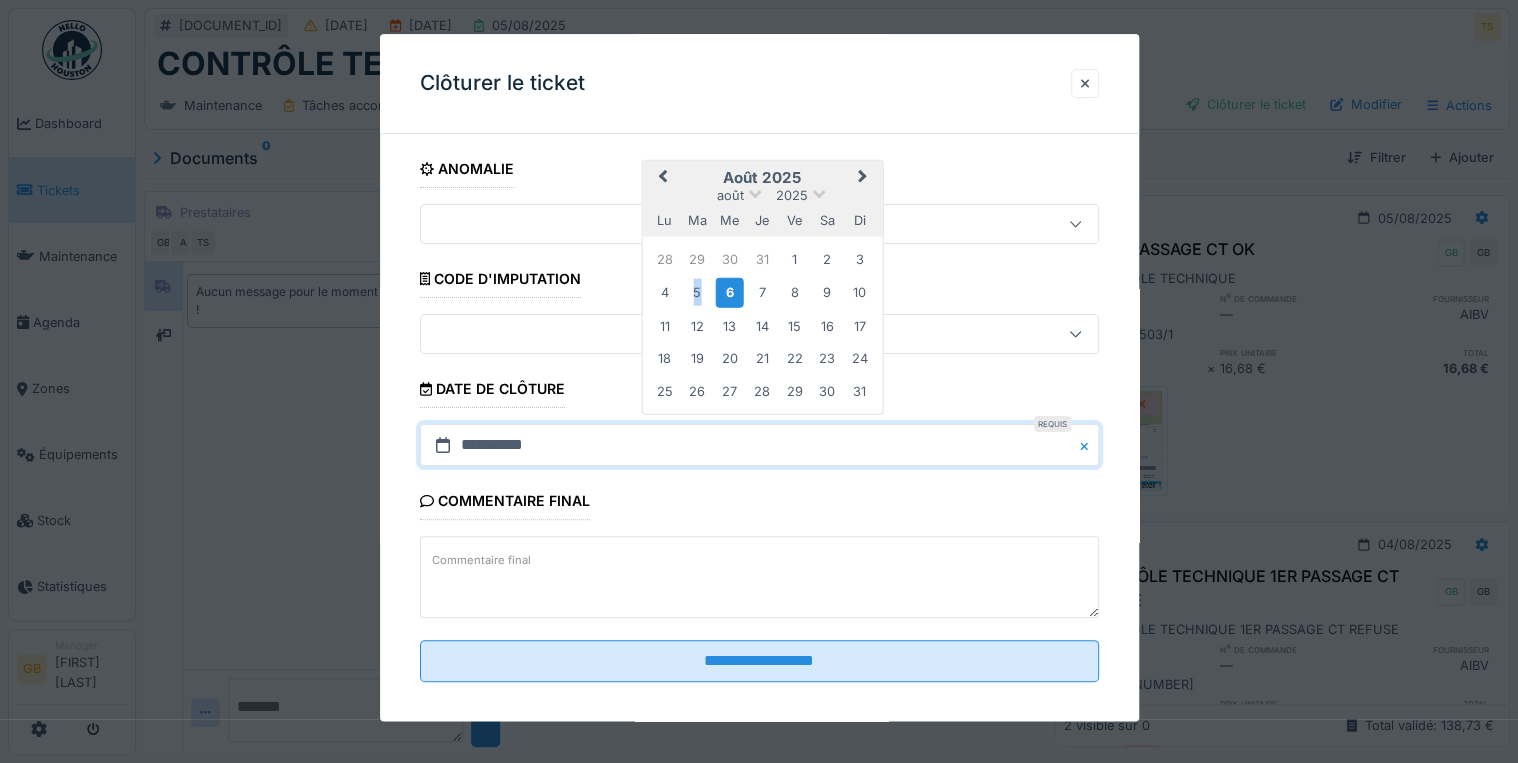 click on "5" at bounding box center (697, 292) 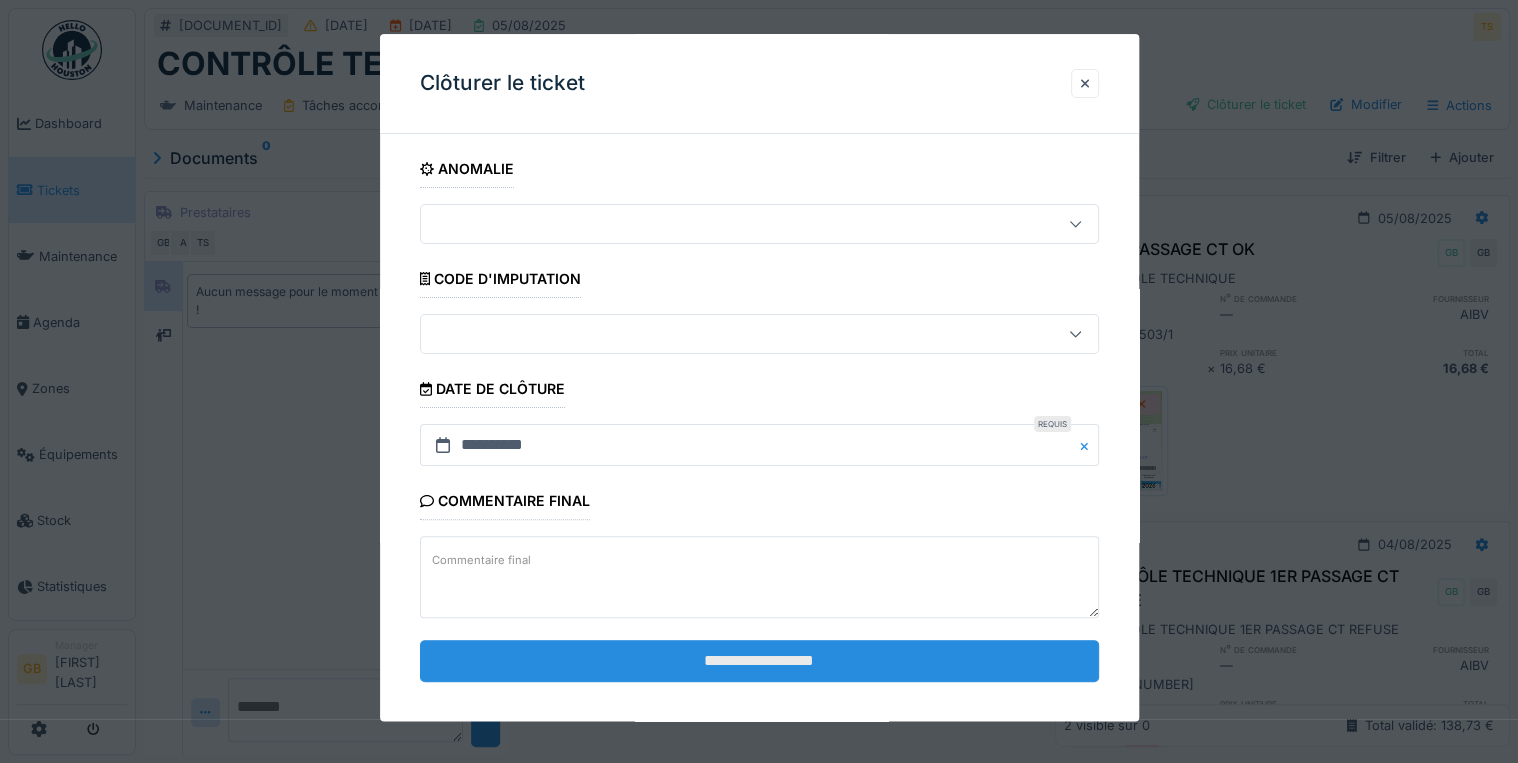 click on "**********" at bounding box center [759, 661] 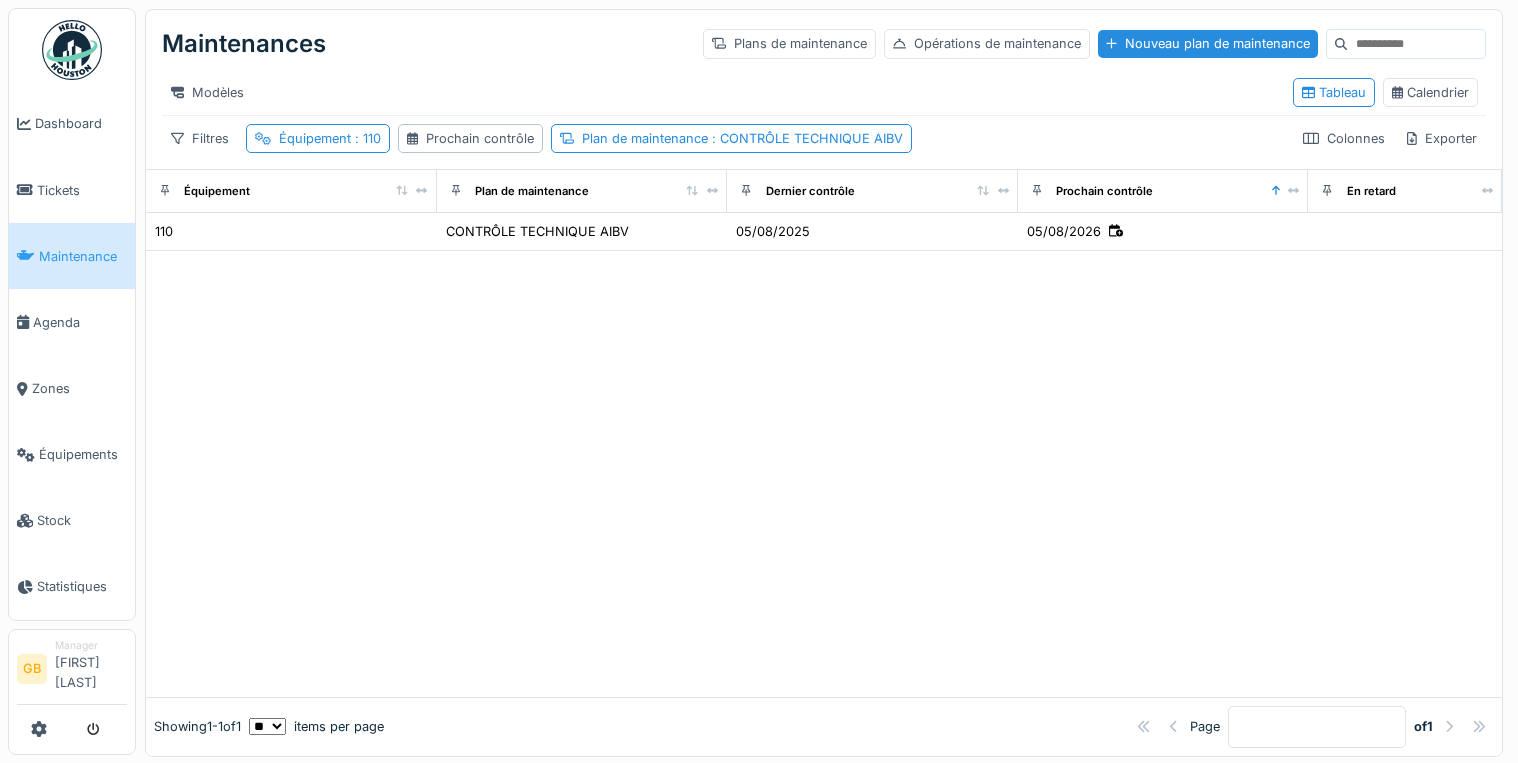 scroll, scrollTop: 0, scrollLeft: 0, axis: both 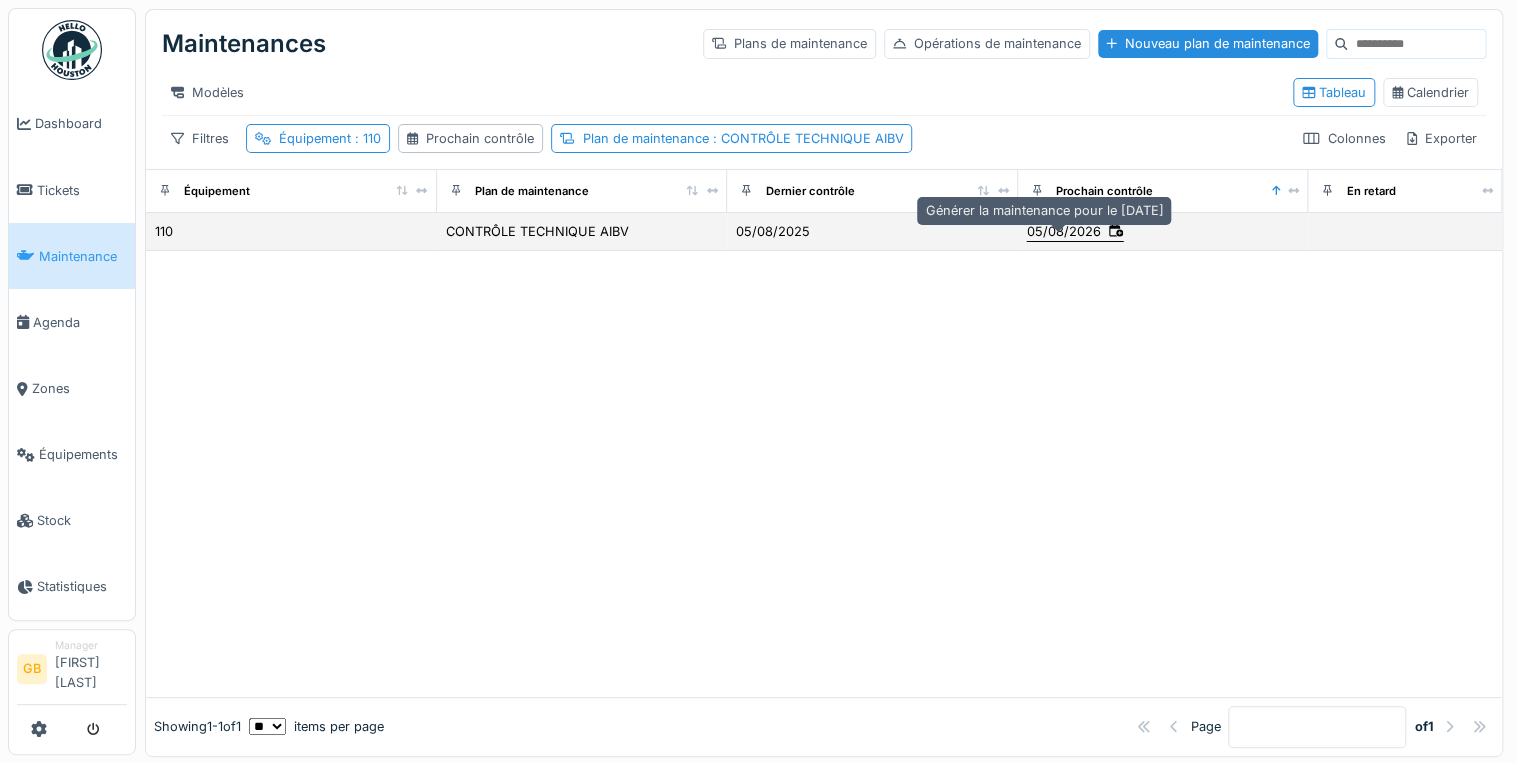 click 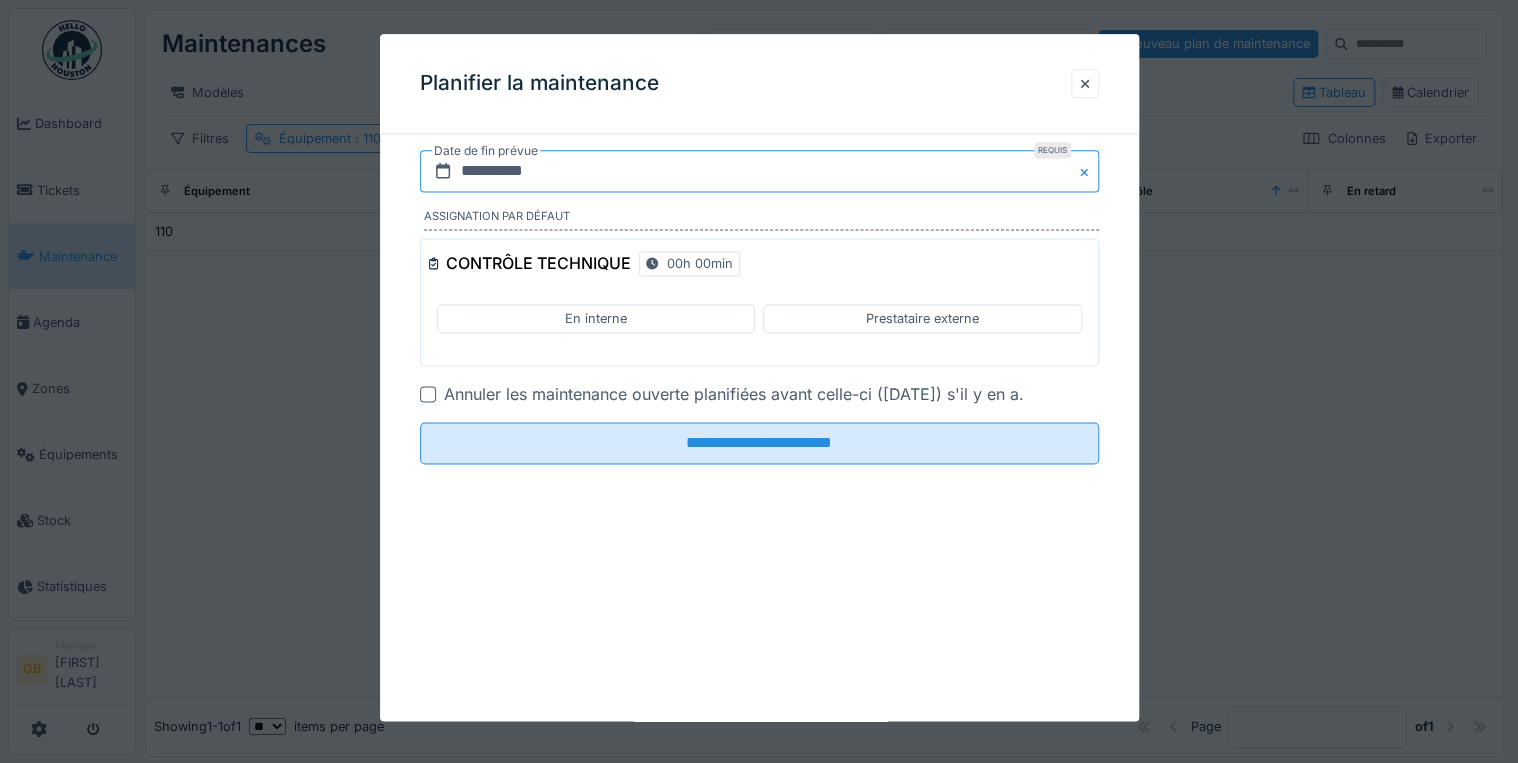 click on "**********" at bounding box center [759, 171] 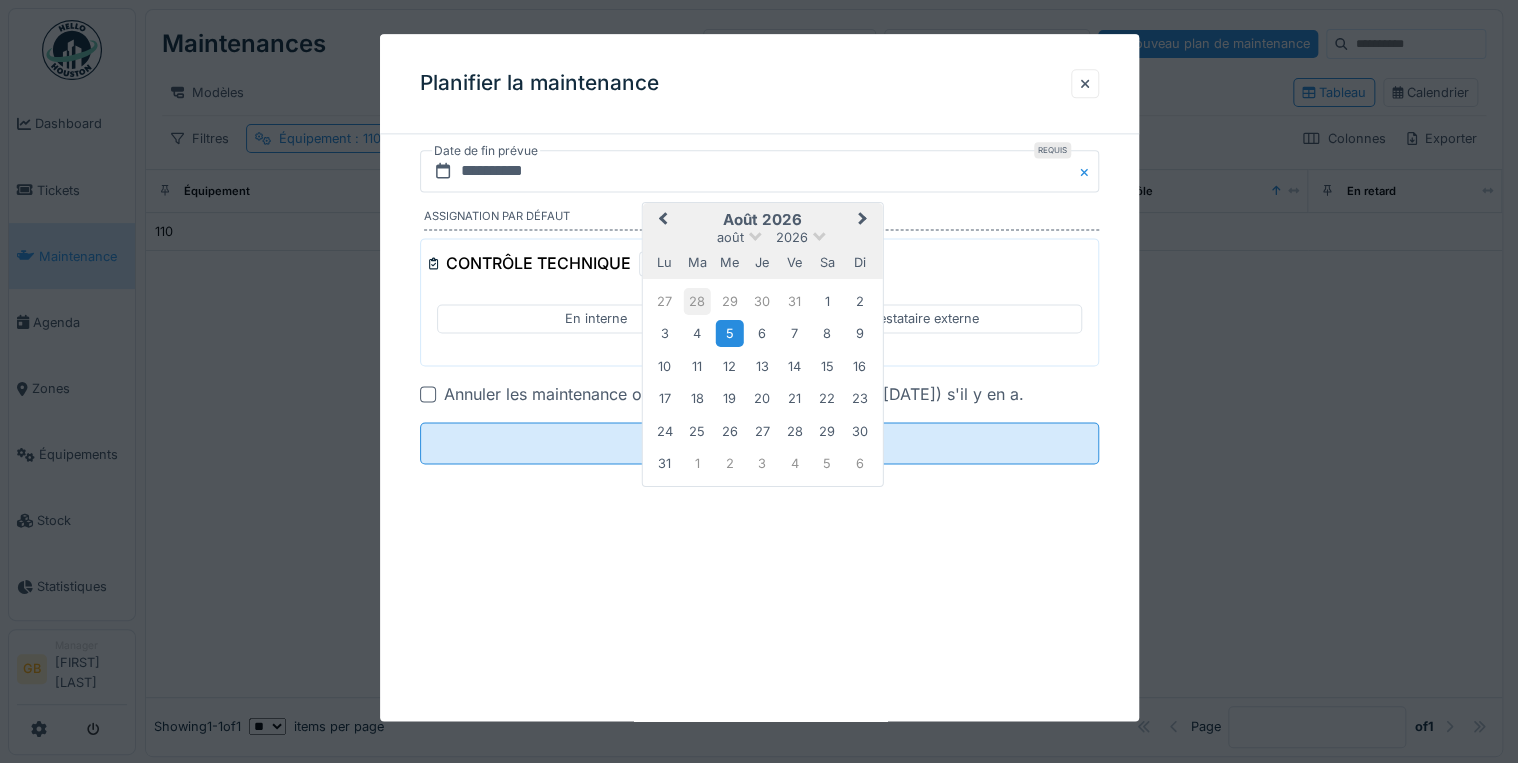 click on "28" at bounding box center [697, 301] 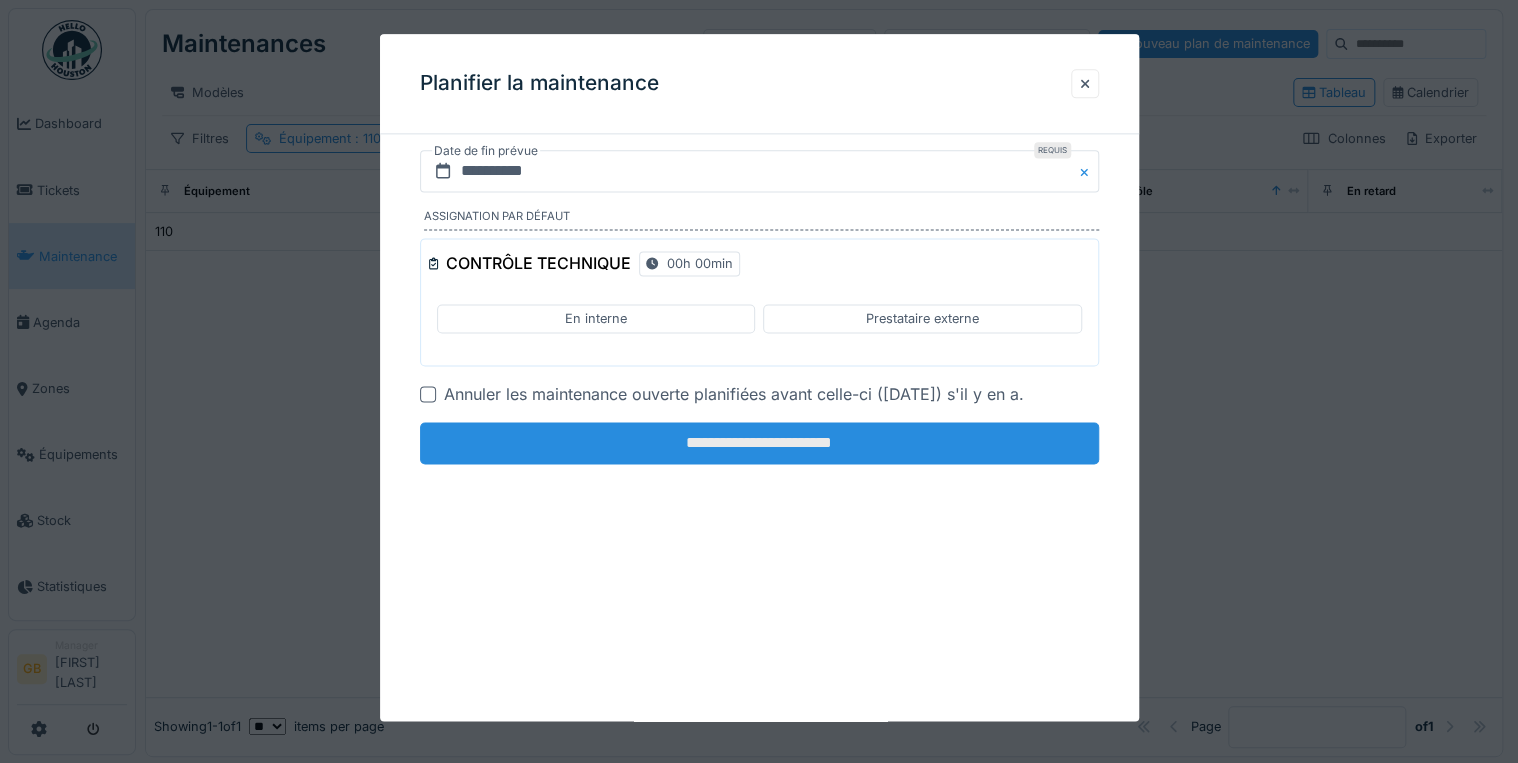 click on "**********" at bounding box center (759, 444) 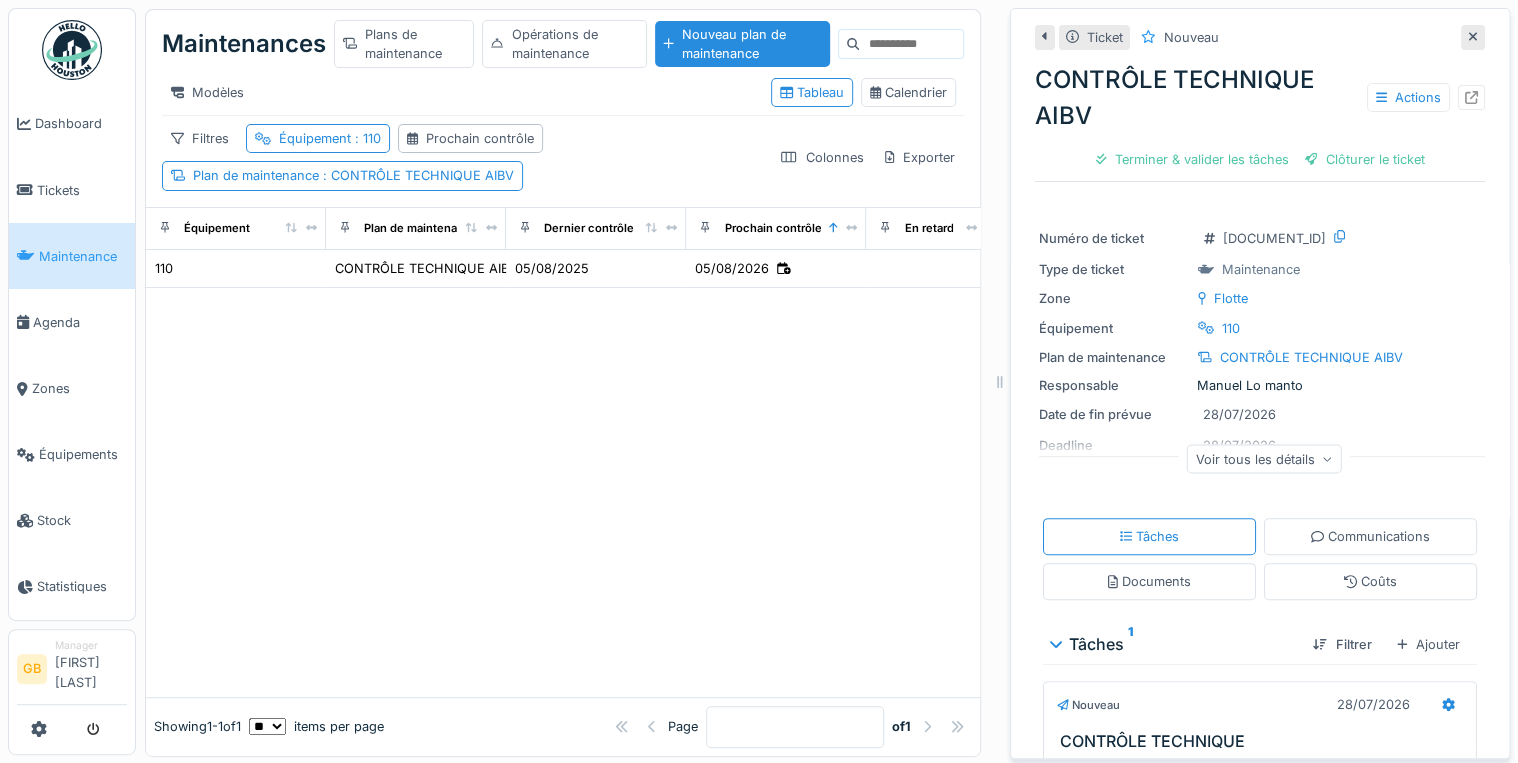 click 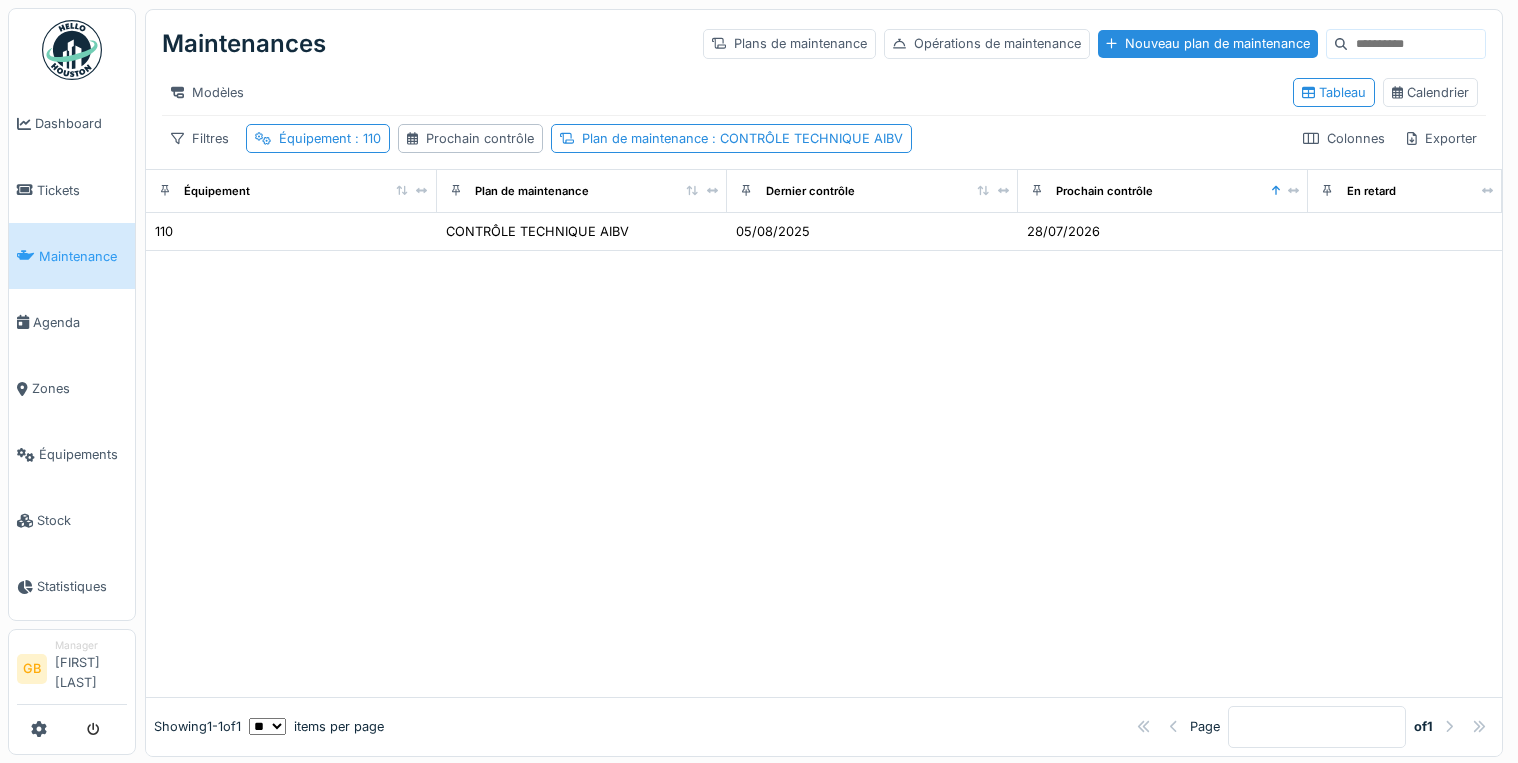 scroll, scrollTop: 0, scrollLeft: 0, axis: both 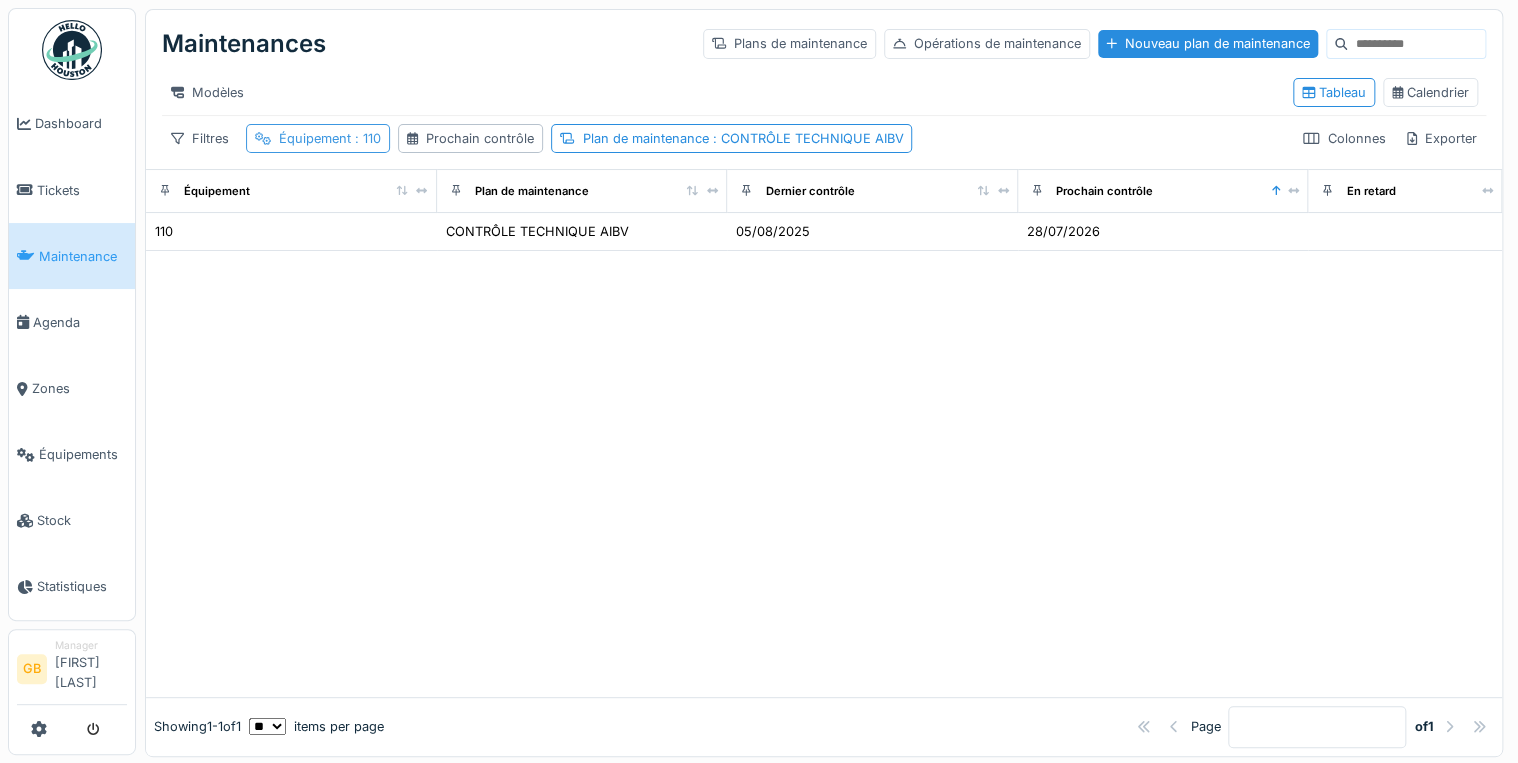 click on "Équipement   :   110" at bounding box center [330, 138] 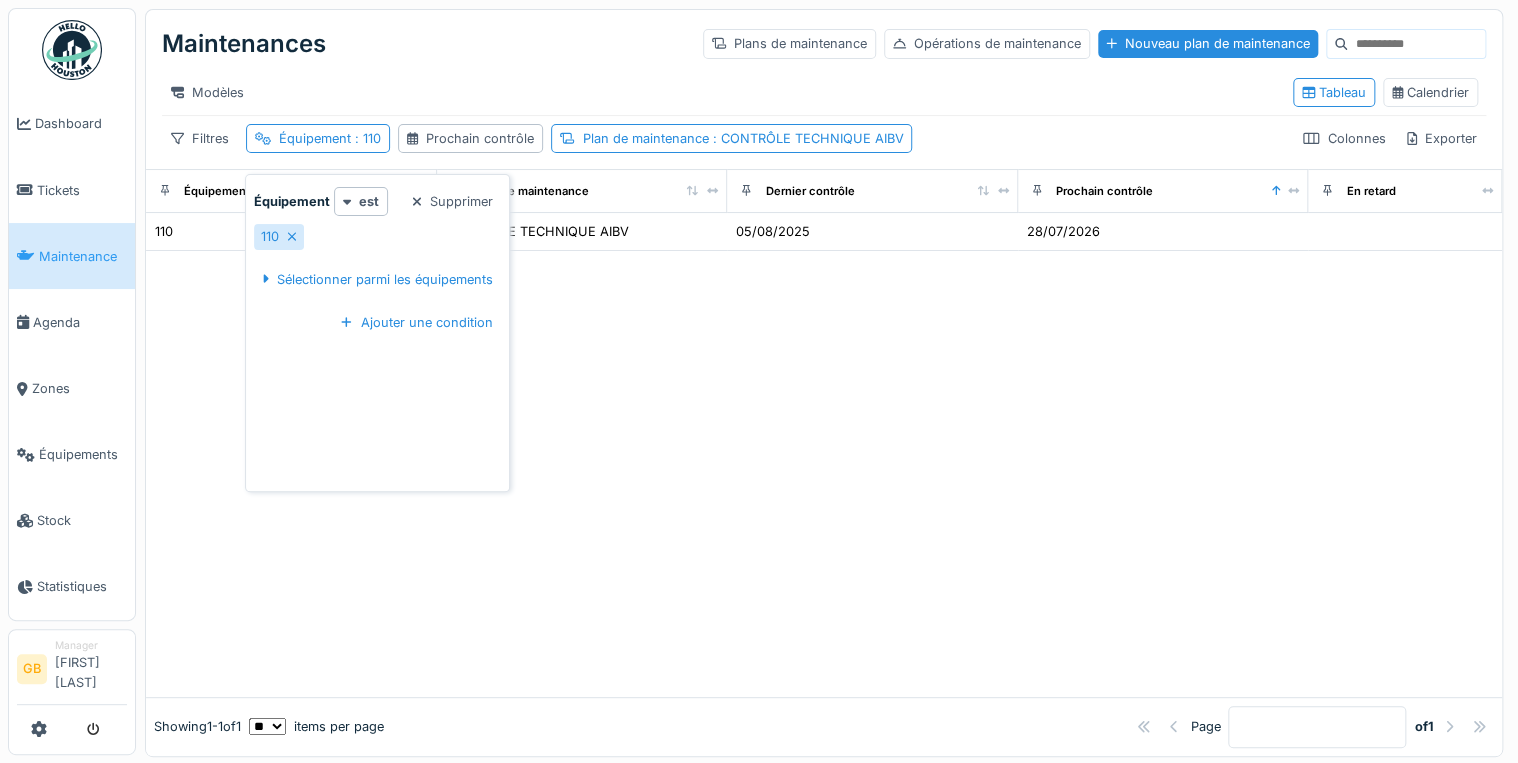 click 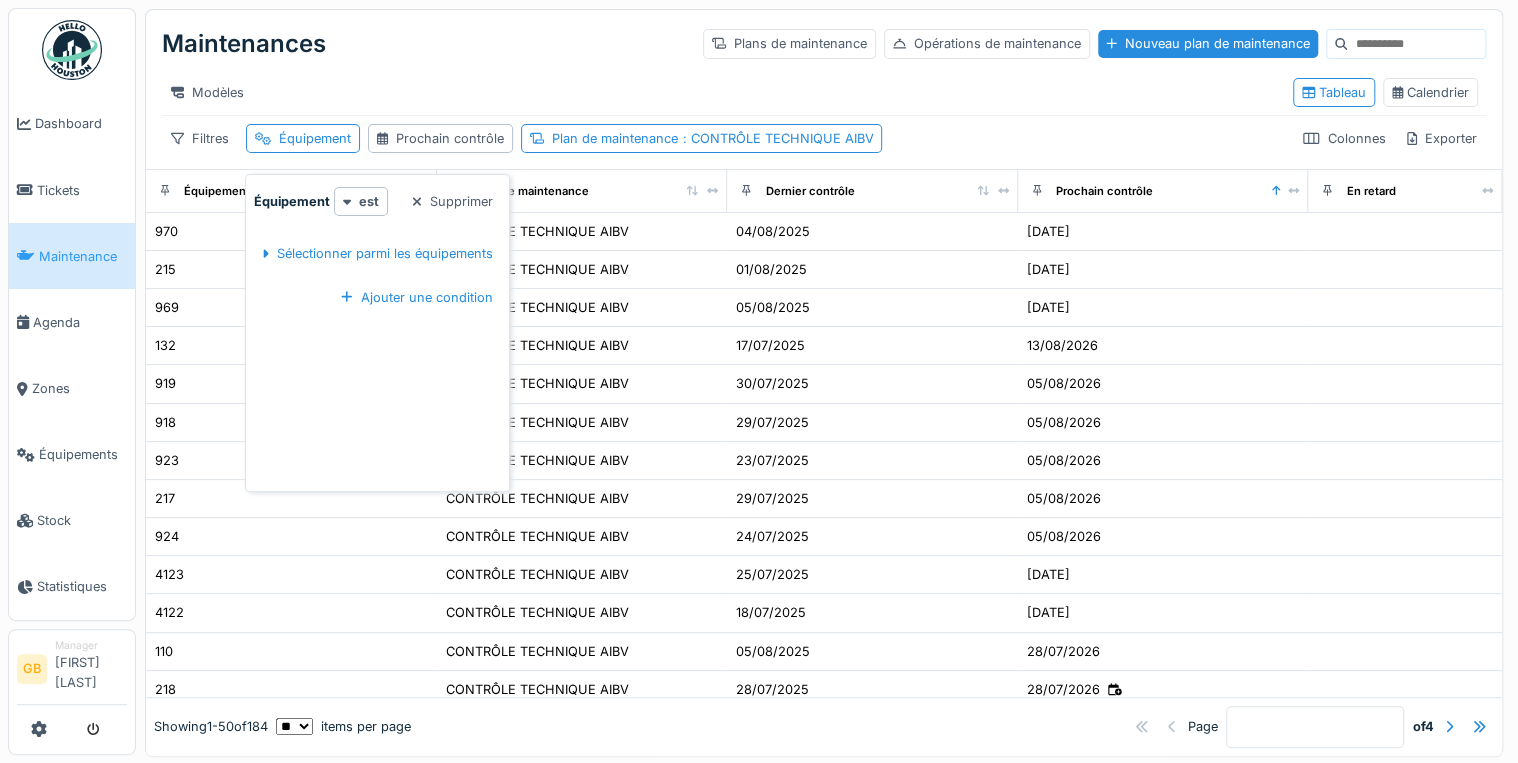 click on "Filtres Équipement Prochain contrôle Plan de maintenance   :   CONTRÔLE TECHNIQUE AIBV Colonnes Exporter" at bounding box center (824, 138) 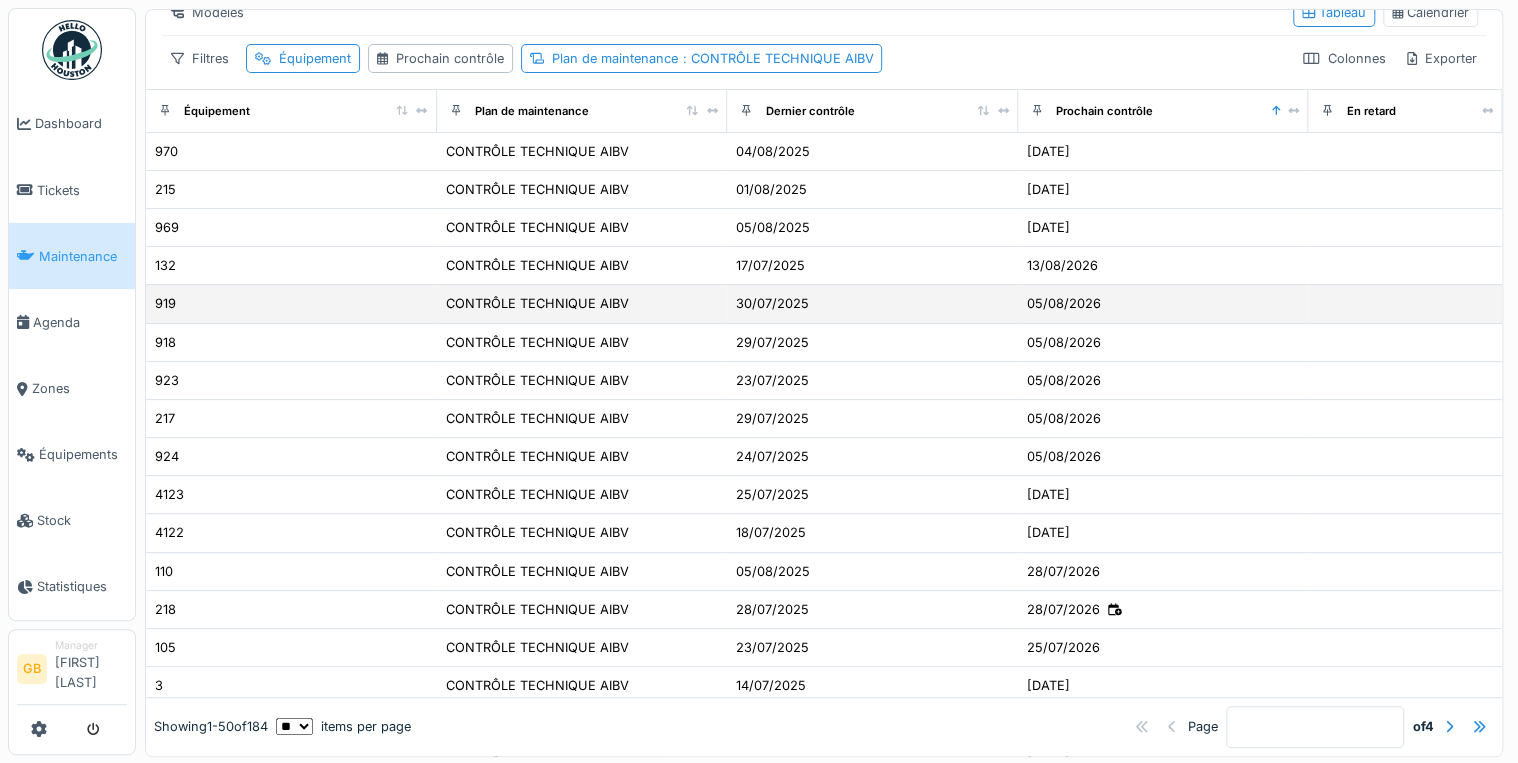 scroll, scrollTop: 0, scrollLeft: 0, axis: both 